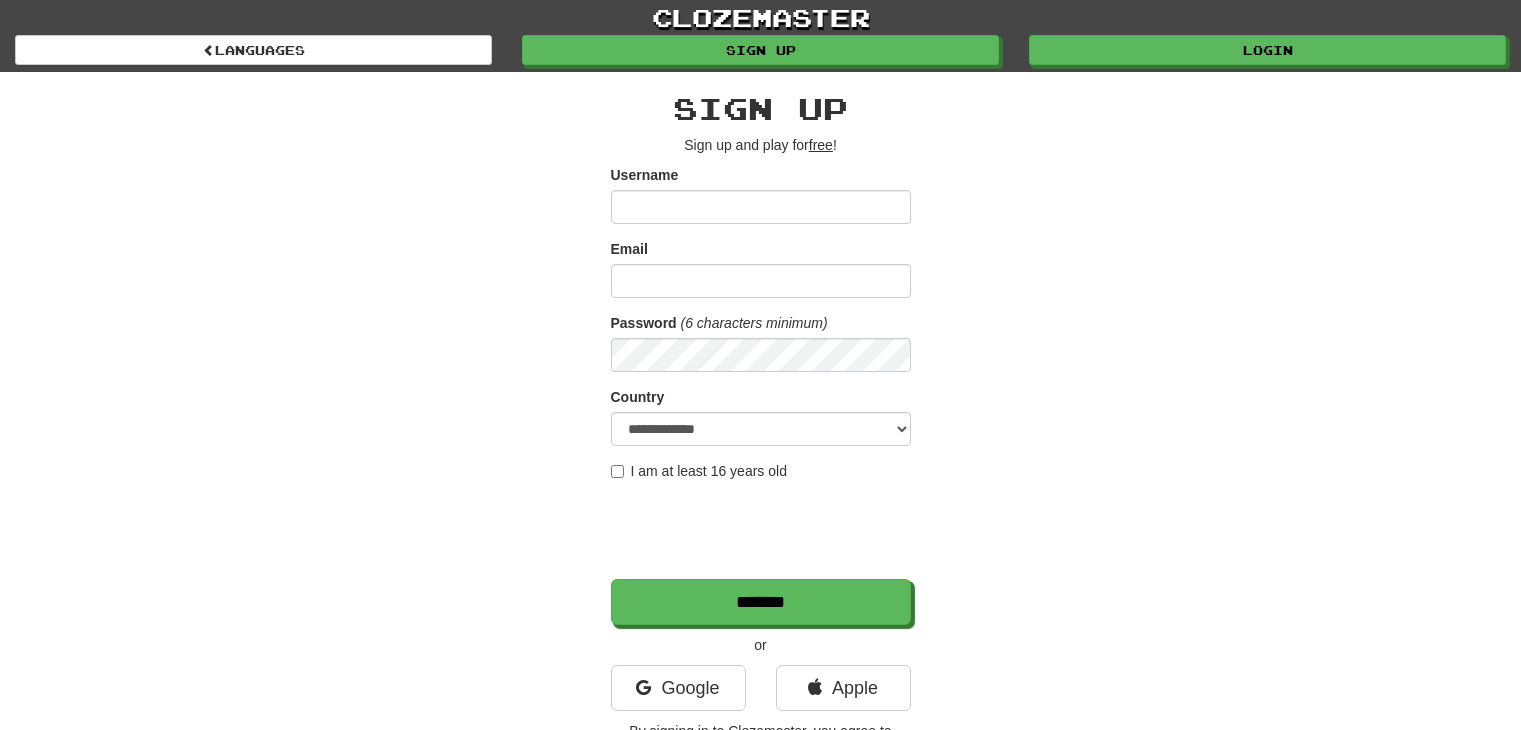 scroll, scrollTop: 0, scrollLeft: 0, axis: both 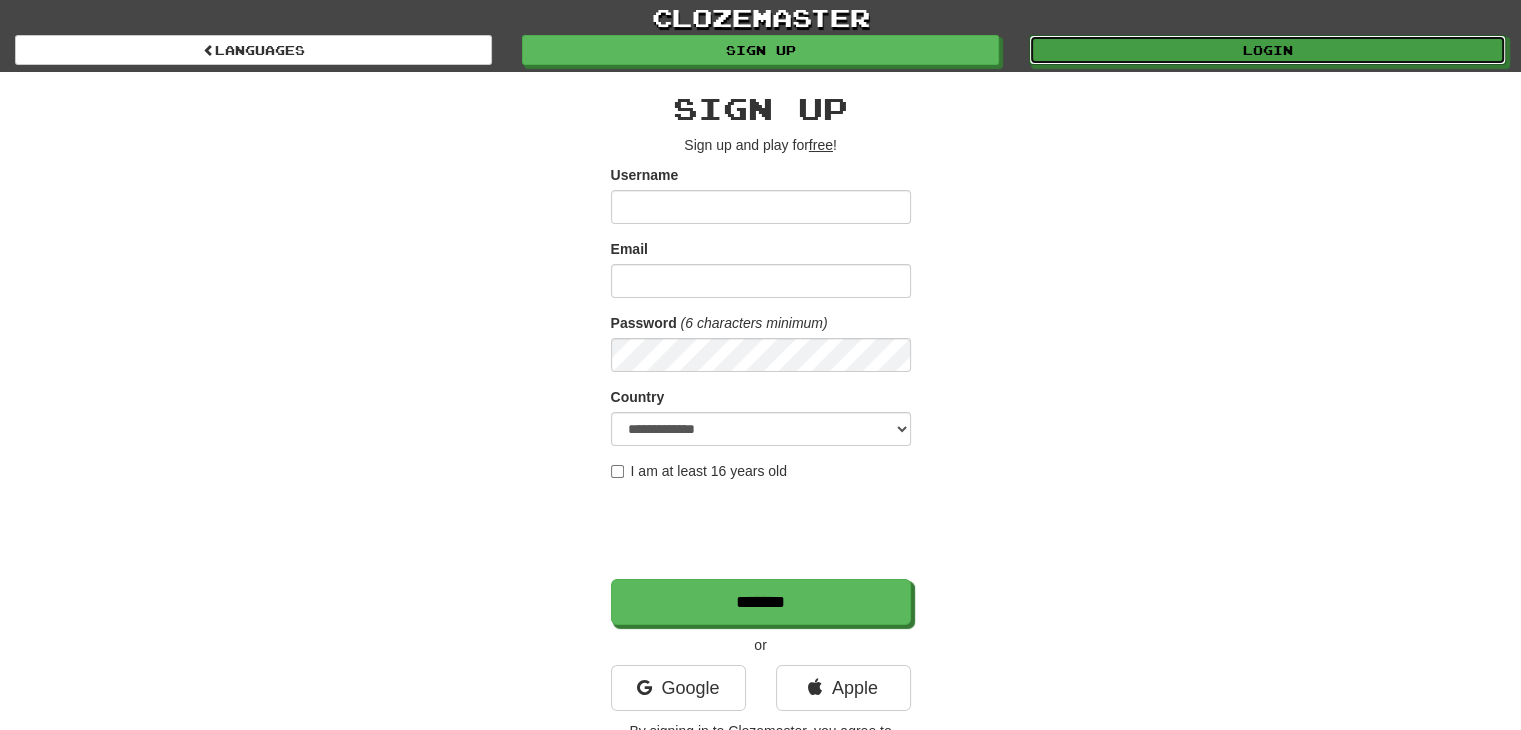 click on "Login" at bounding box center (1267, 50) 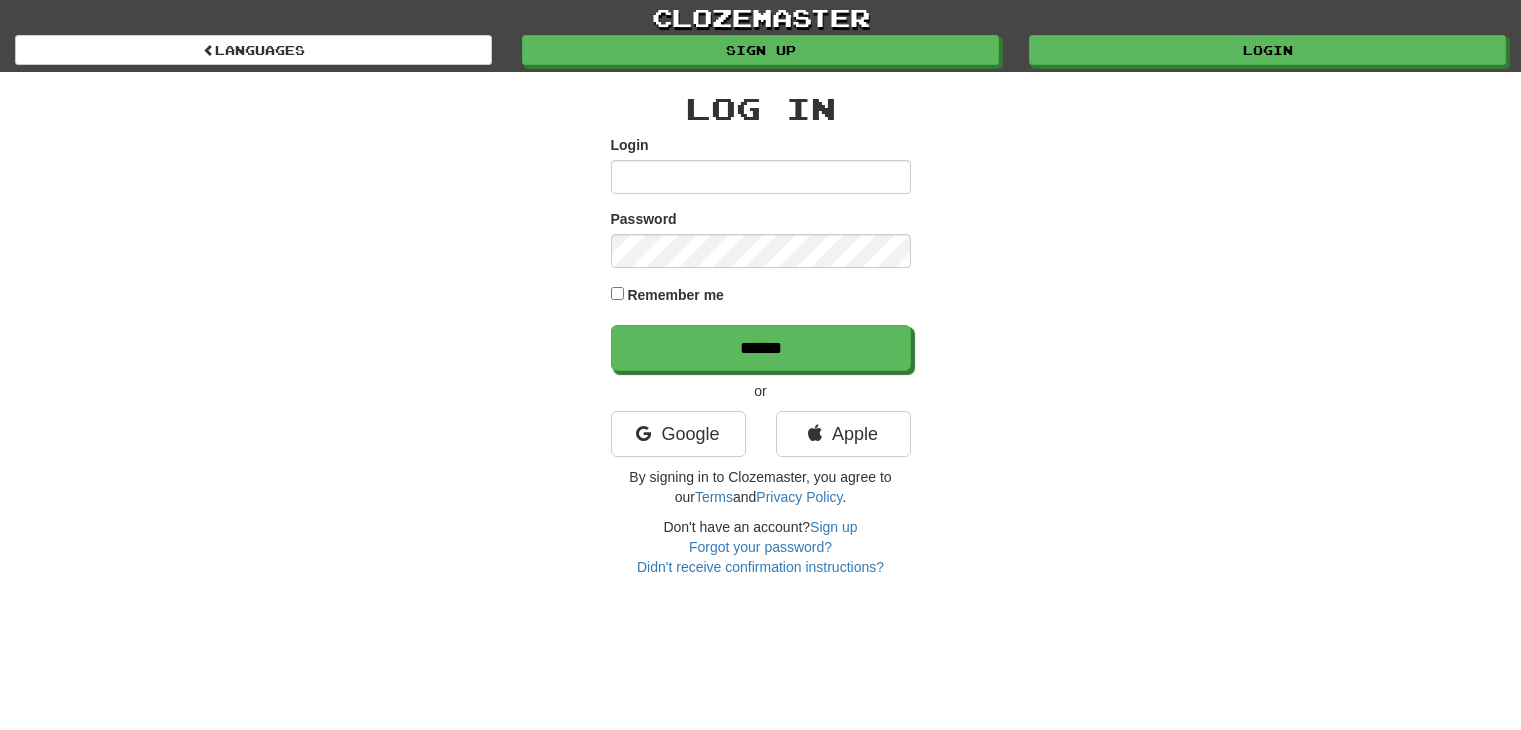 scroll, scrollTop: 0, scrollLeft: 0, axis: both 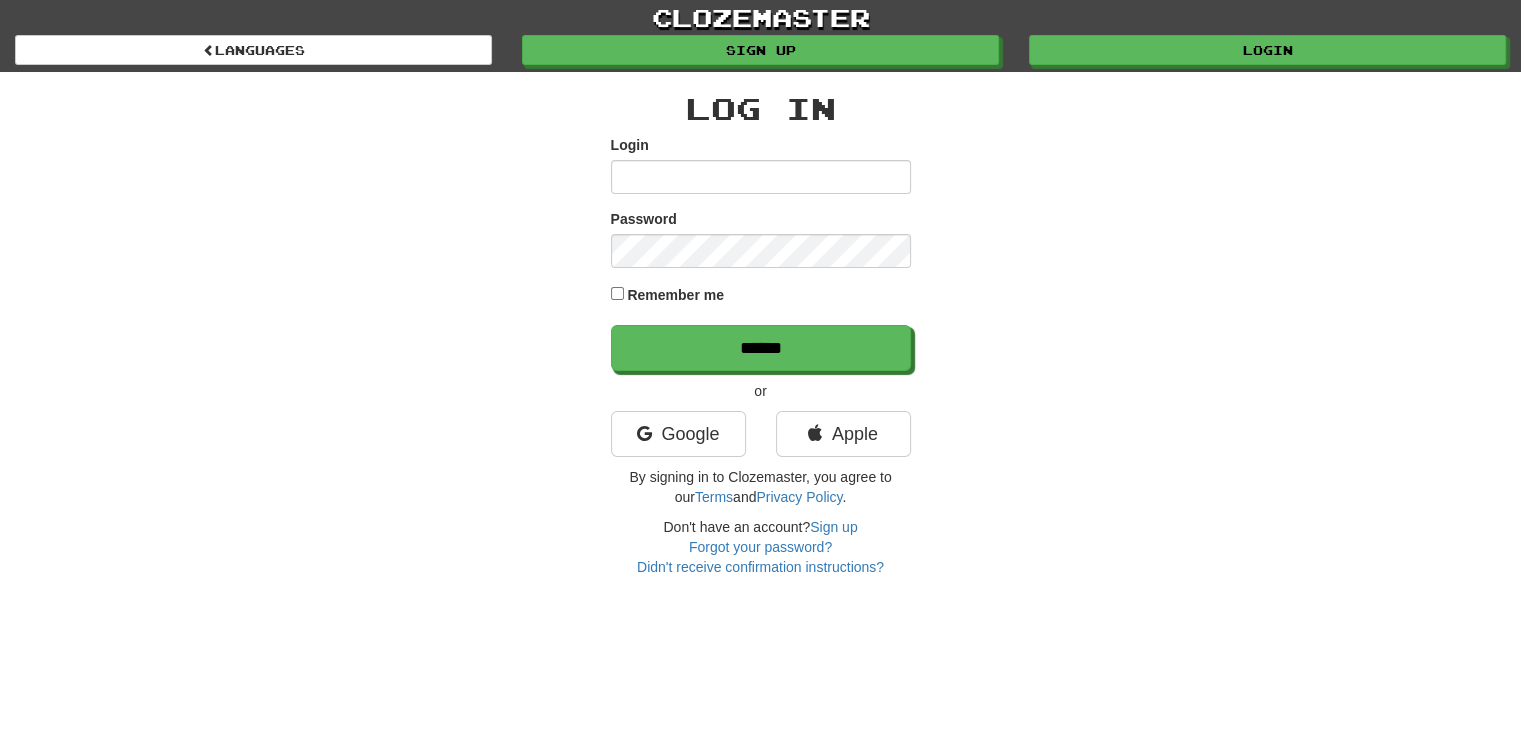 click on "Login" at bounding box center [761, 177] 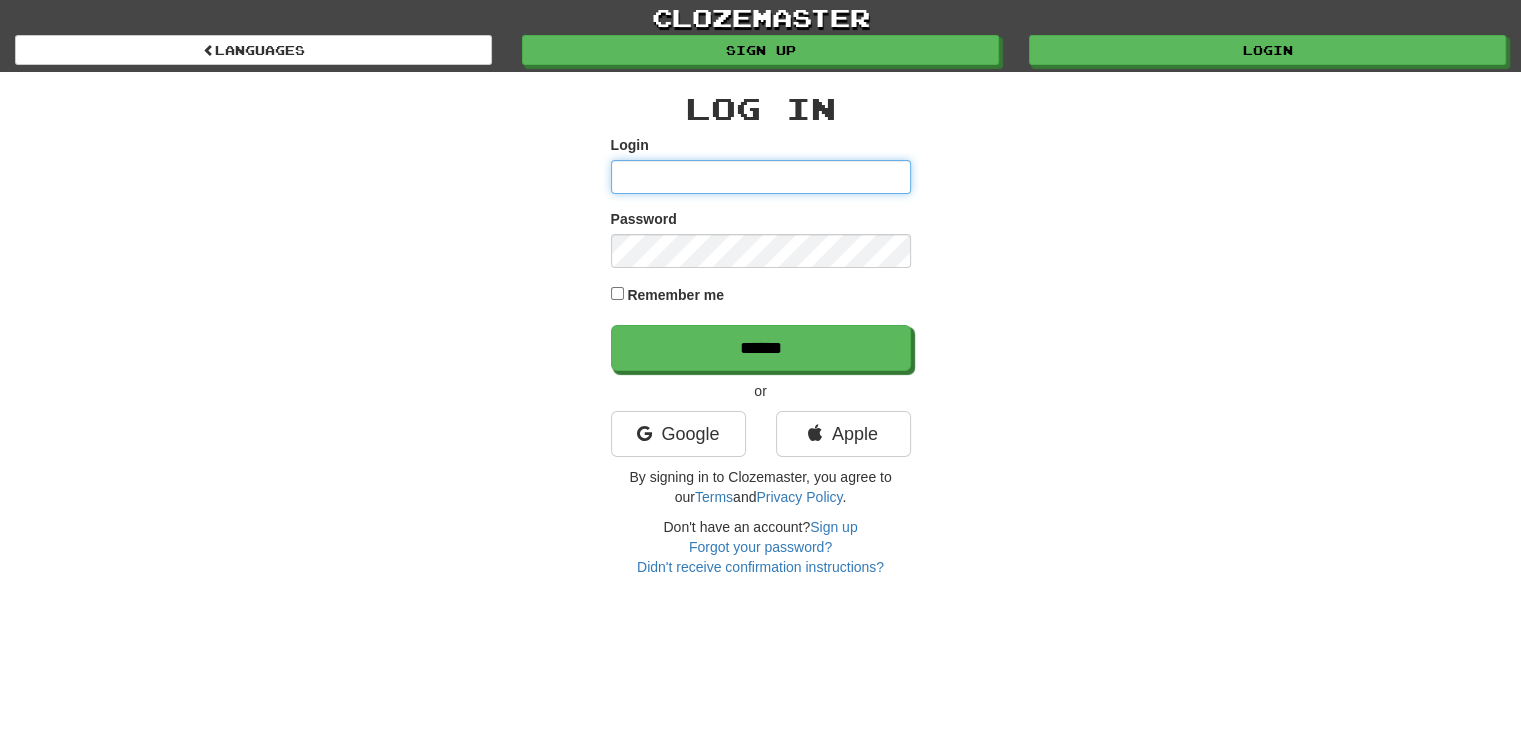 type on "********" 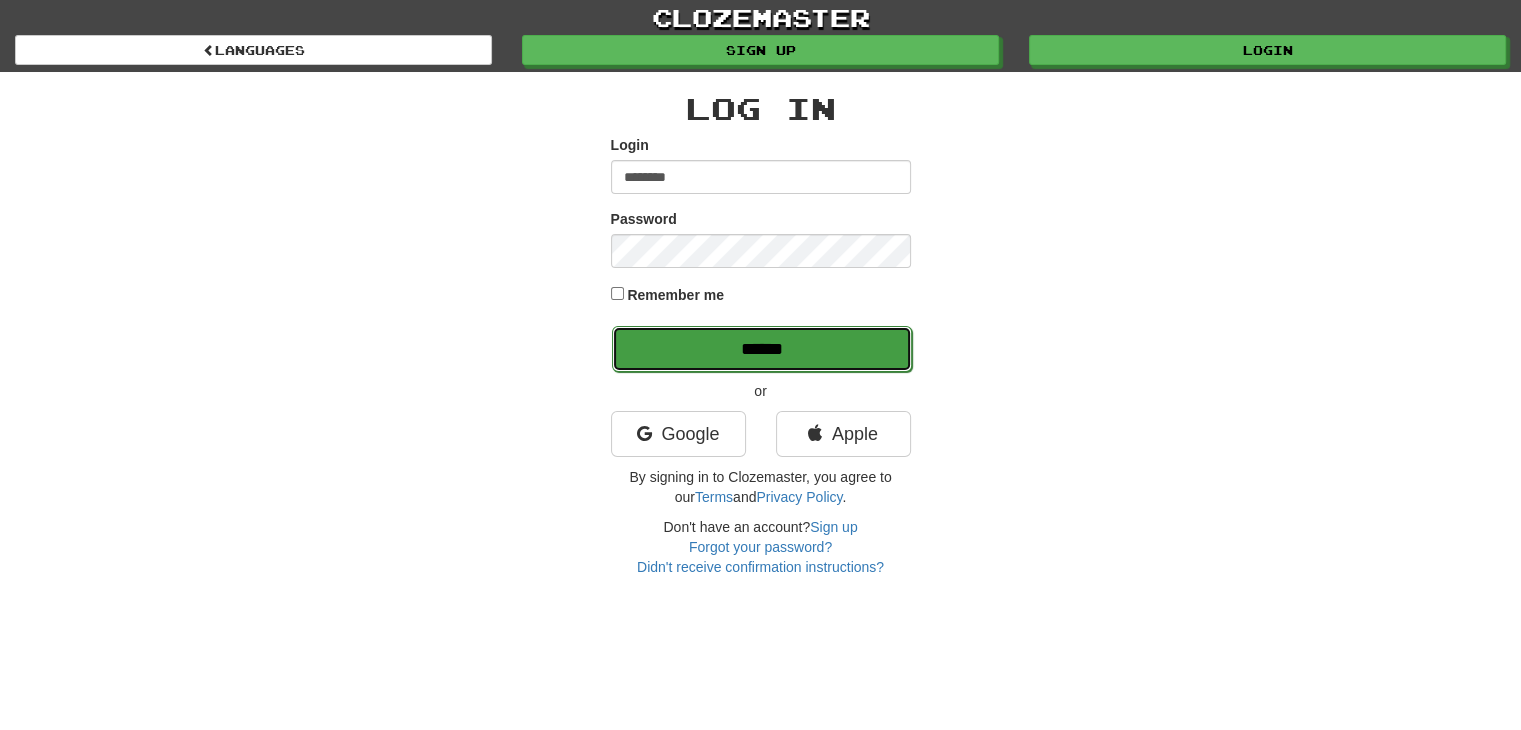 click on "******" at bounding box center (762, 349) 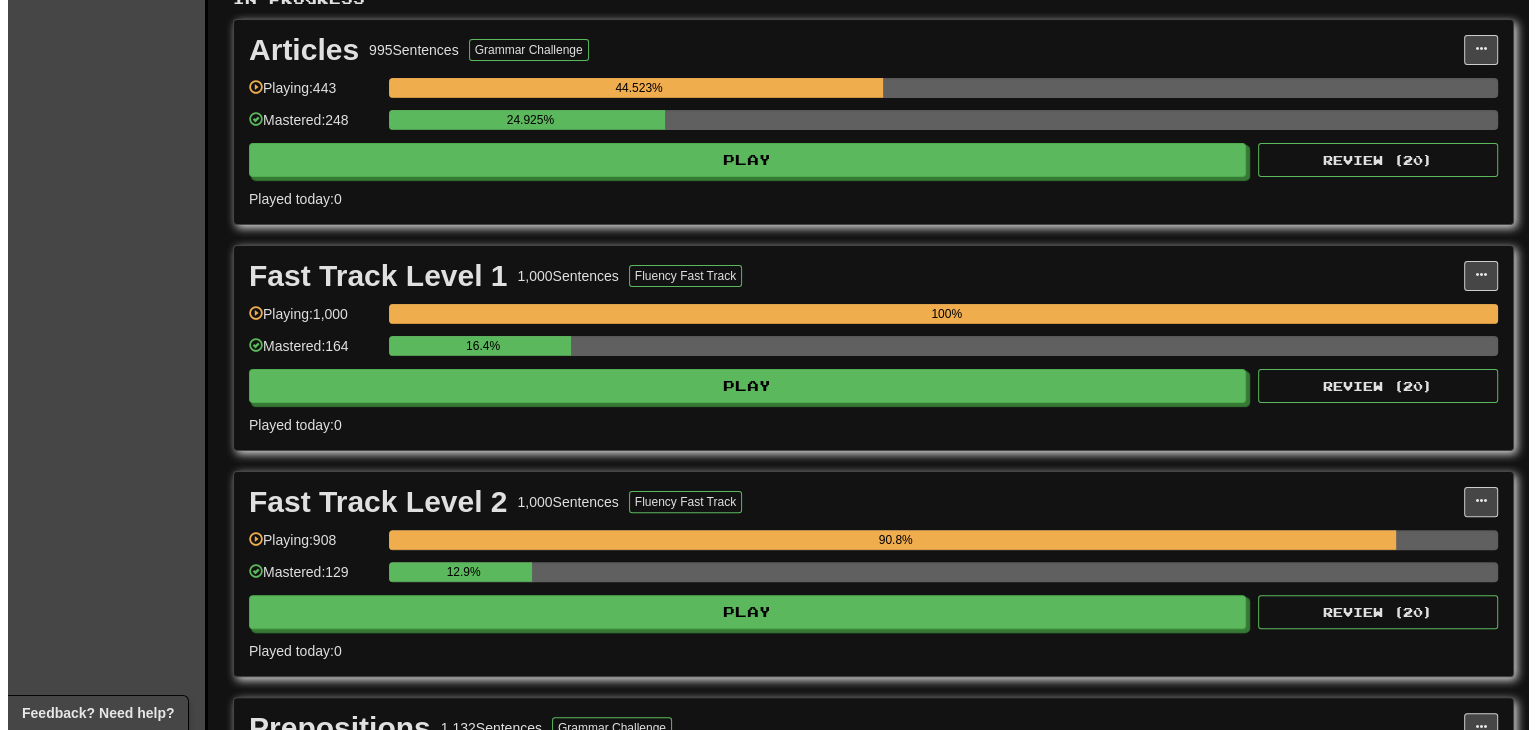 scroll, scrollTop: 0, scrollLeft: 0, axis: both 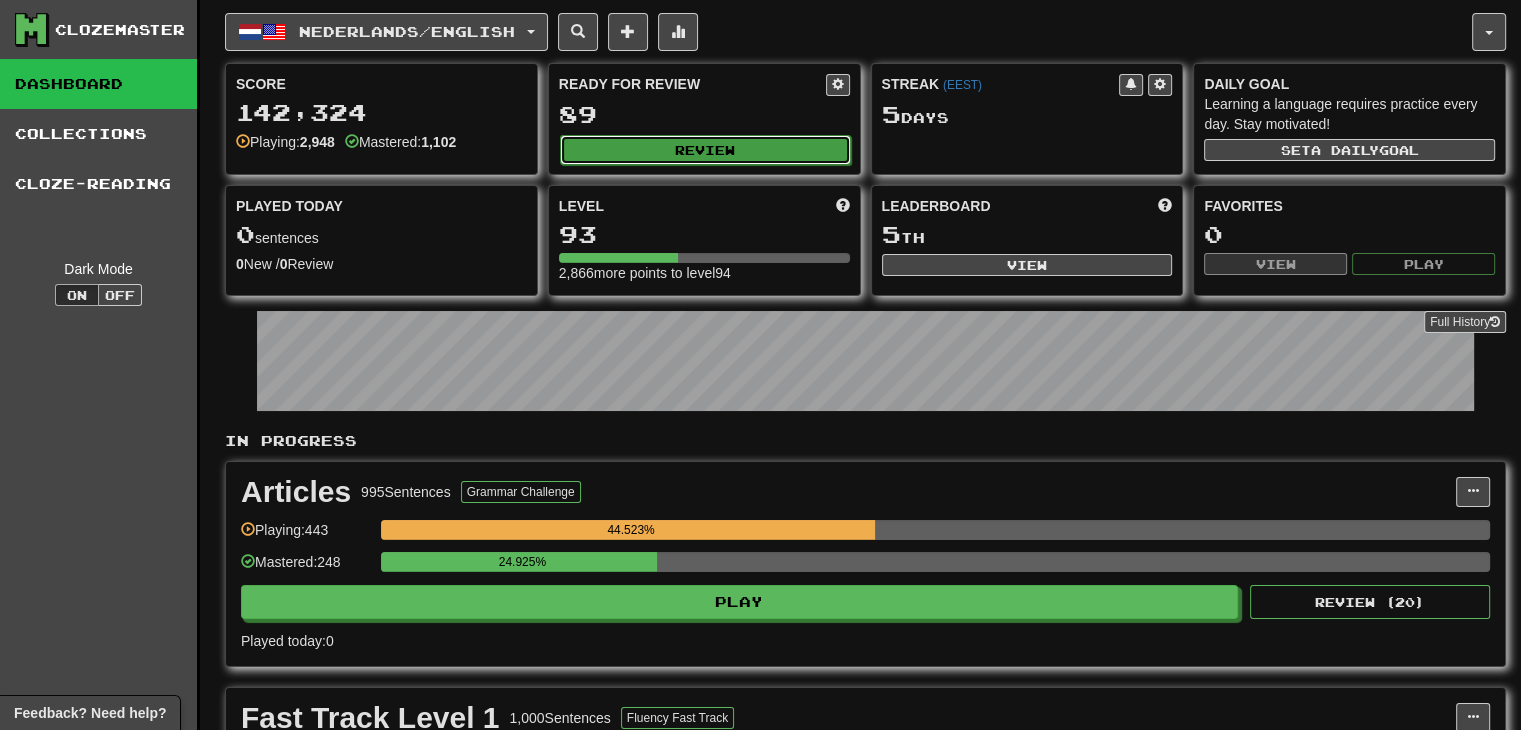 click on "Review" 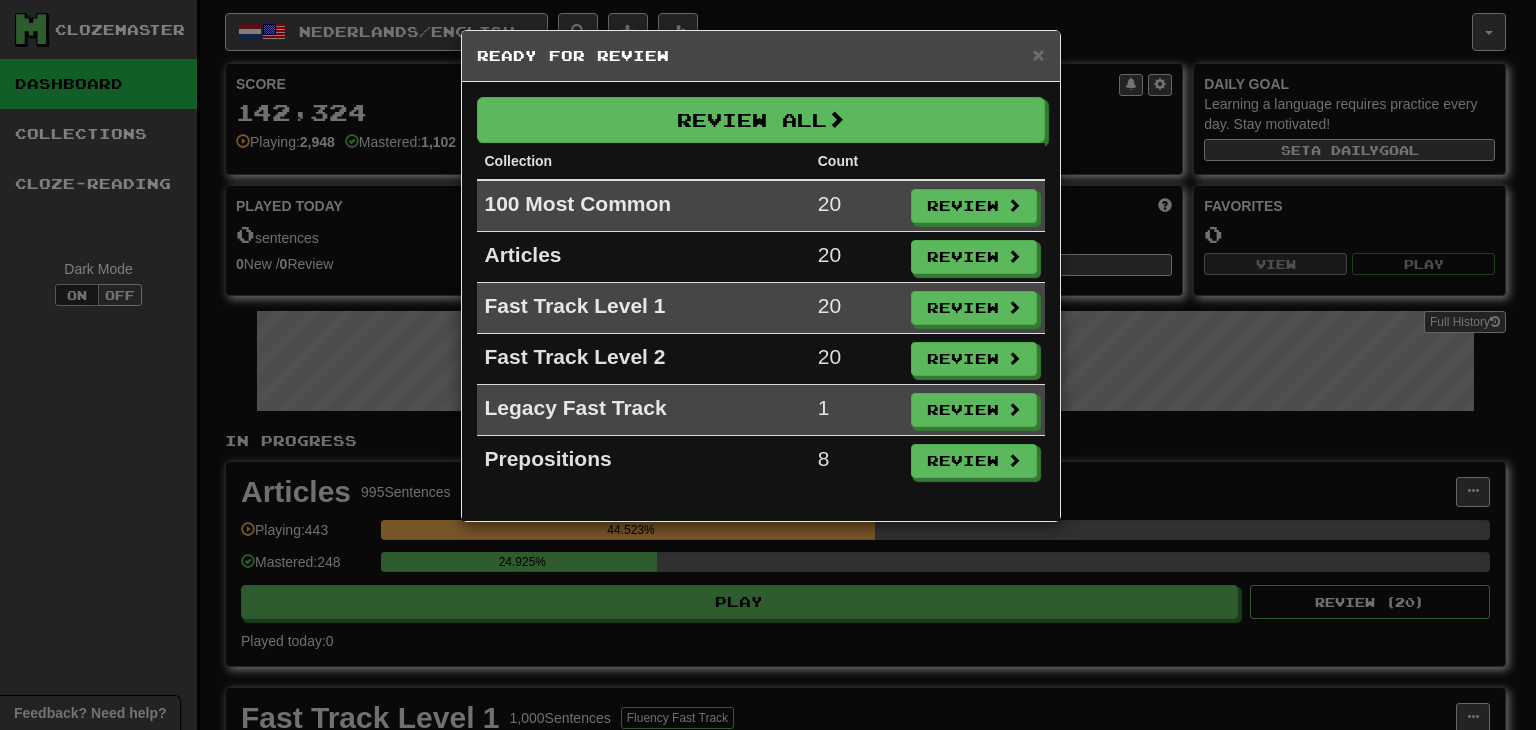 click on "Collection" at bounding box center [643, 161] 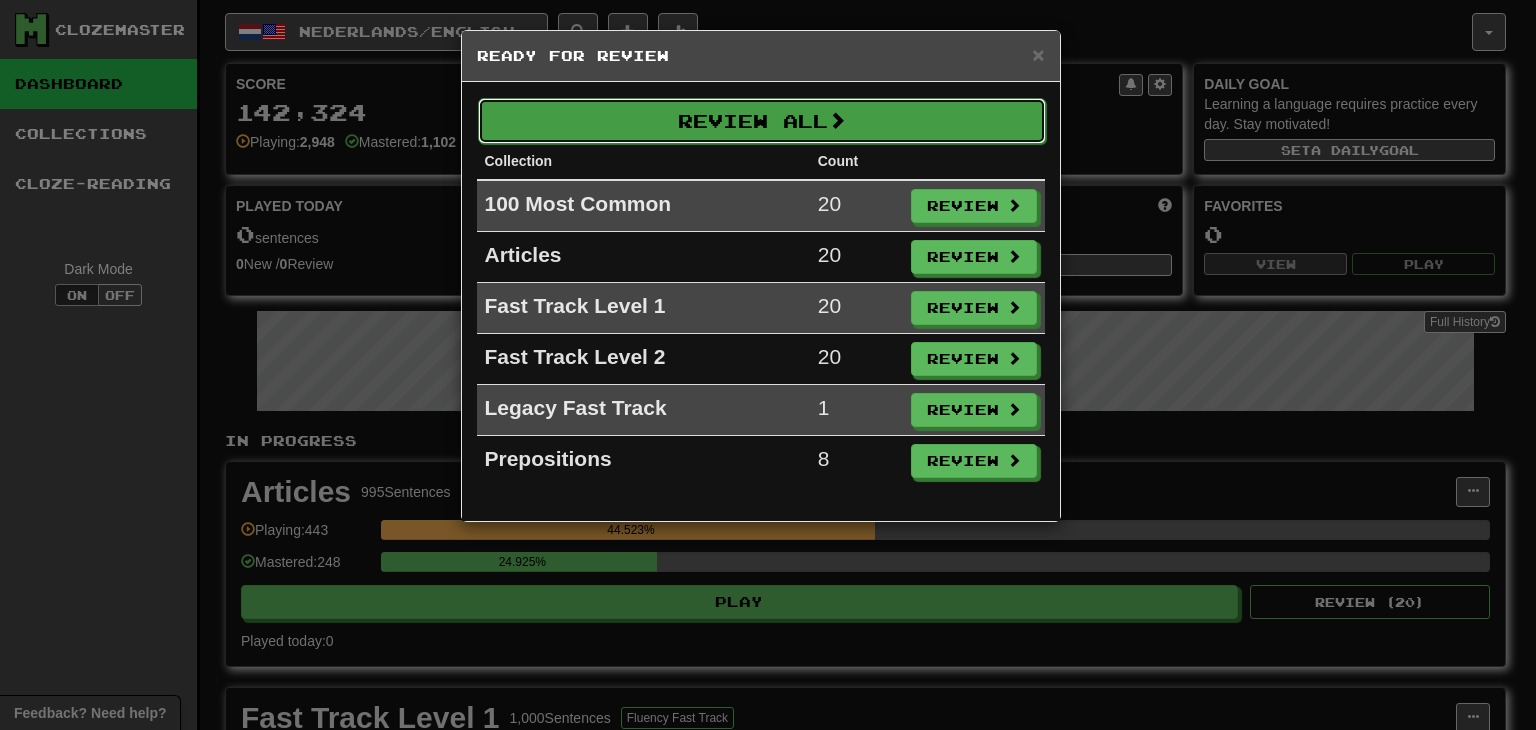 click on "Review All" at bounding box center (762, 121) 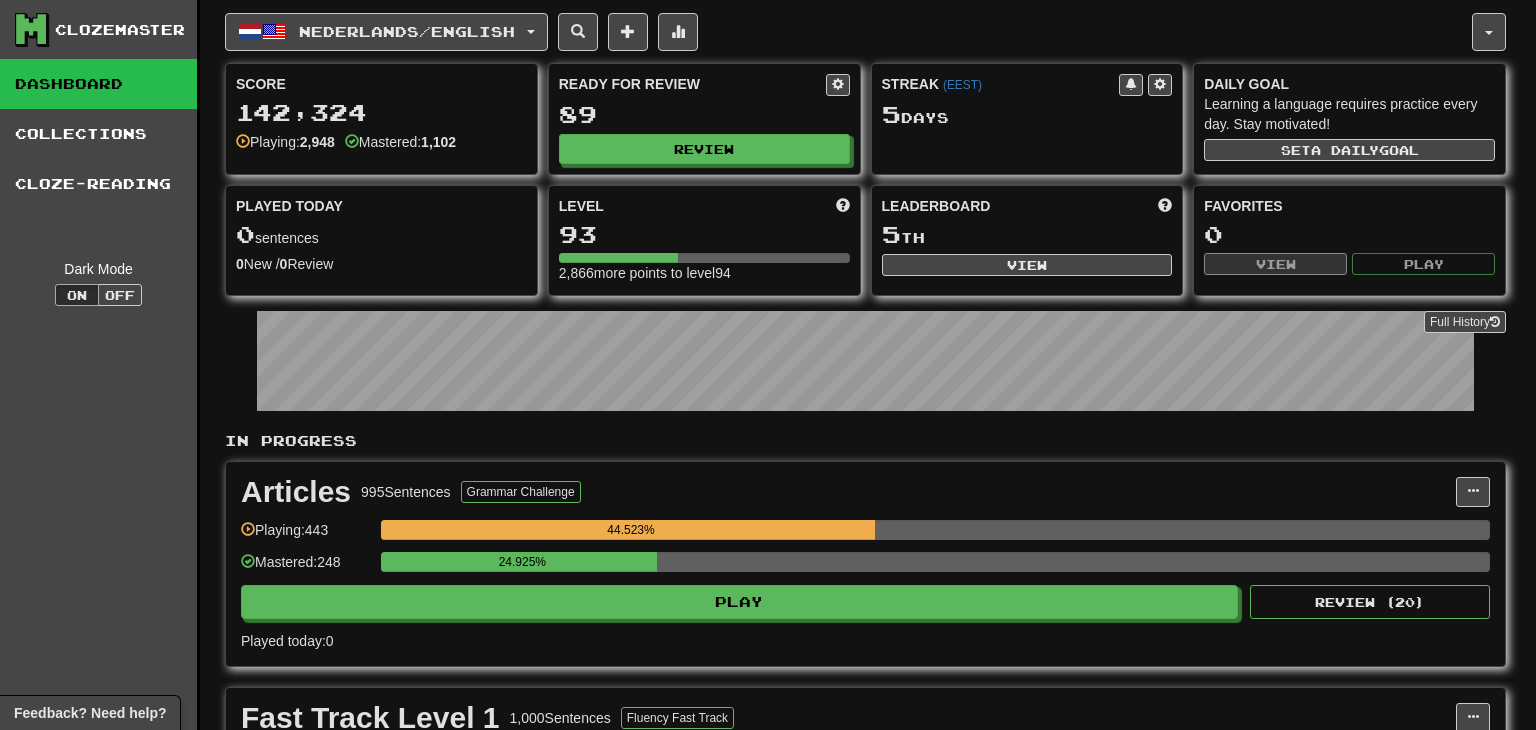 select on "**" 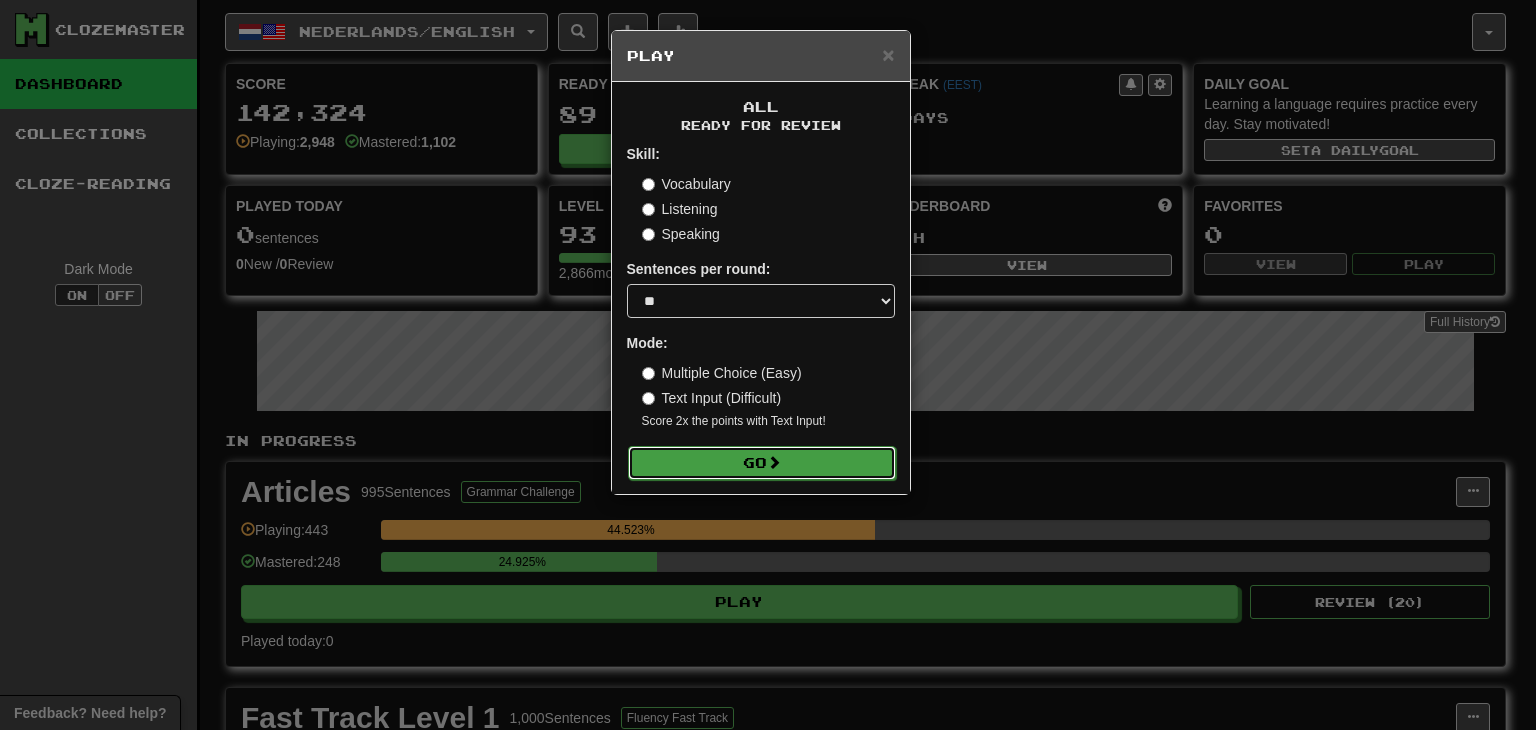 click on "Go" at bounding box center [762, 463] 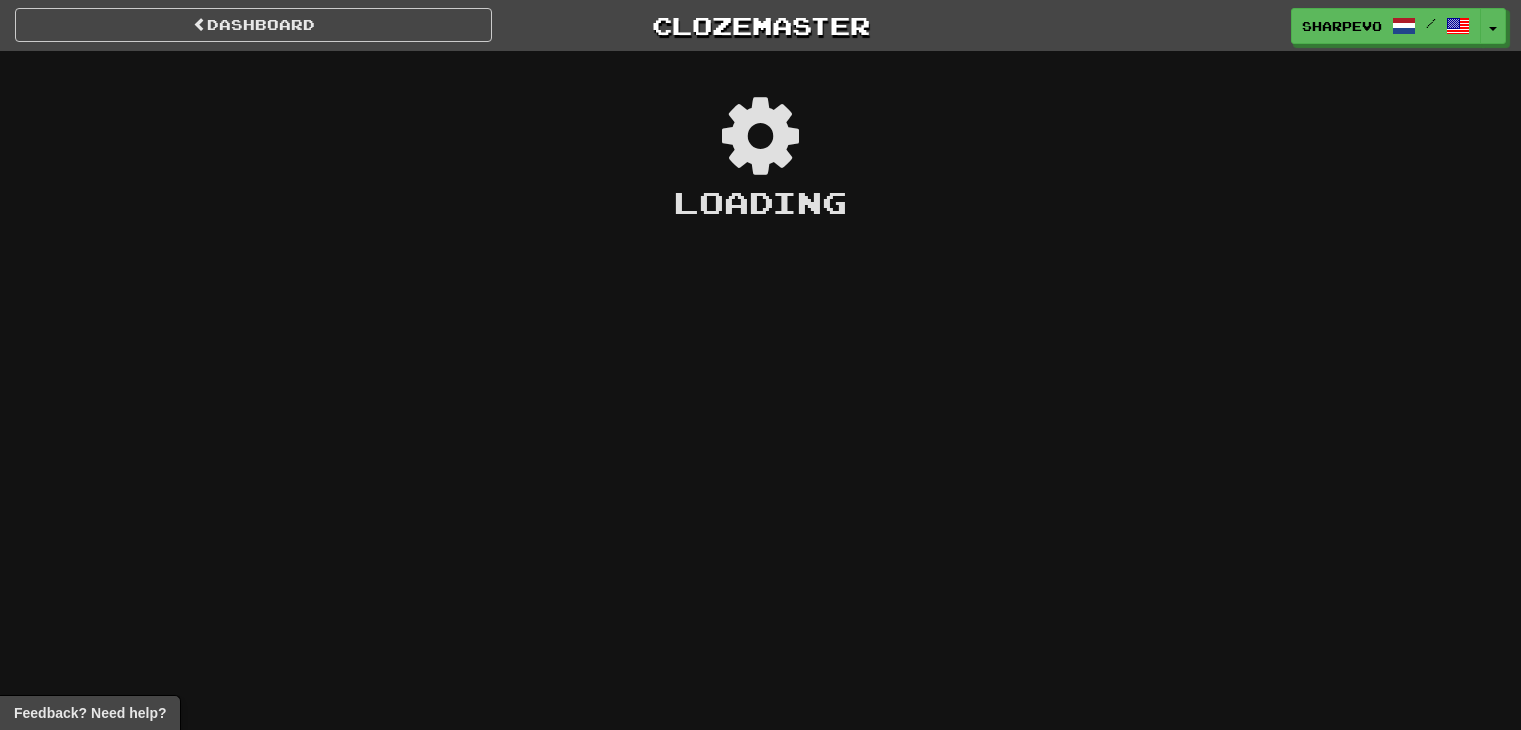 scroll, scrollTop: 0, scrollLeft: 0, axis: both 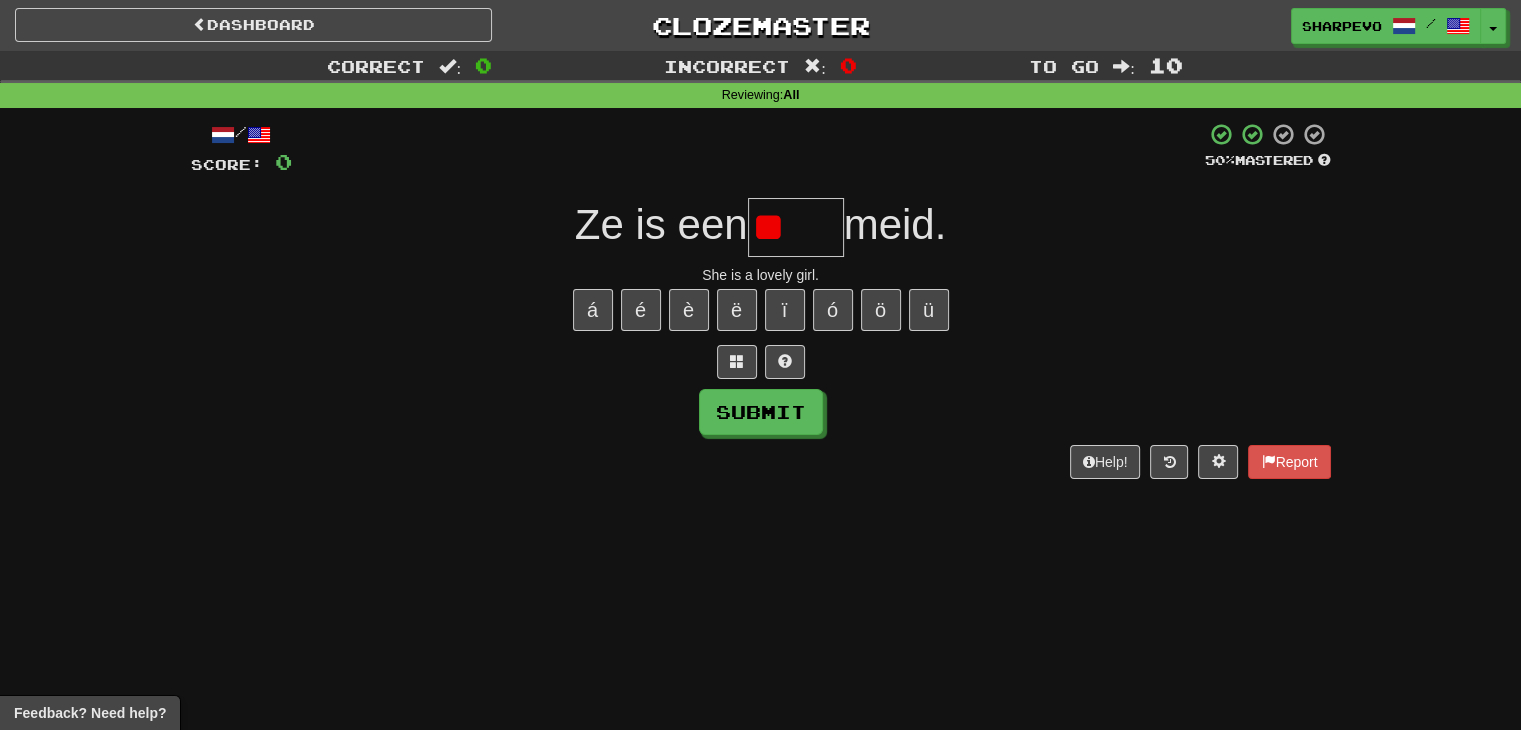 type on "*" 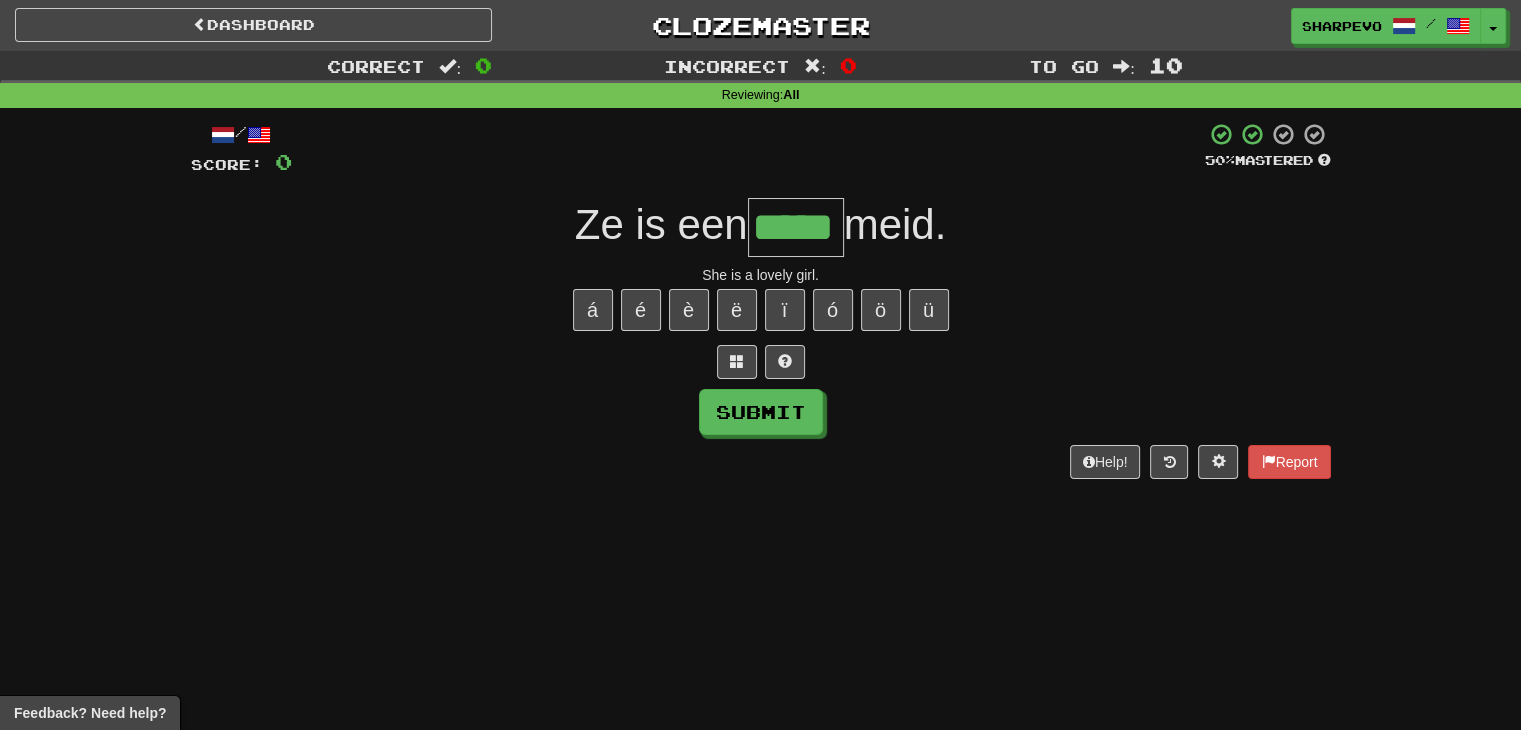 type on "*****" 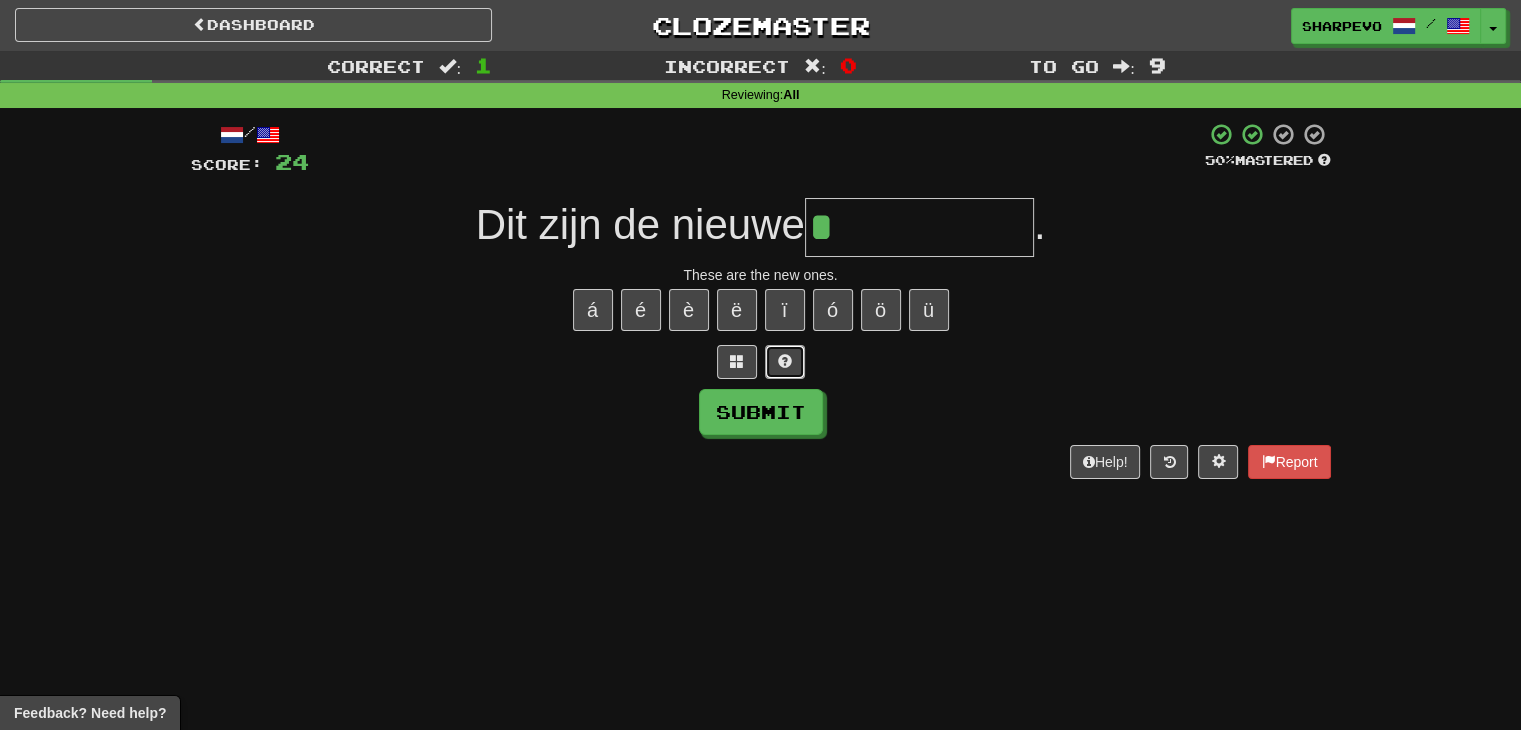 click at bounding box center (785, 362) 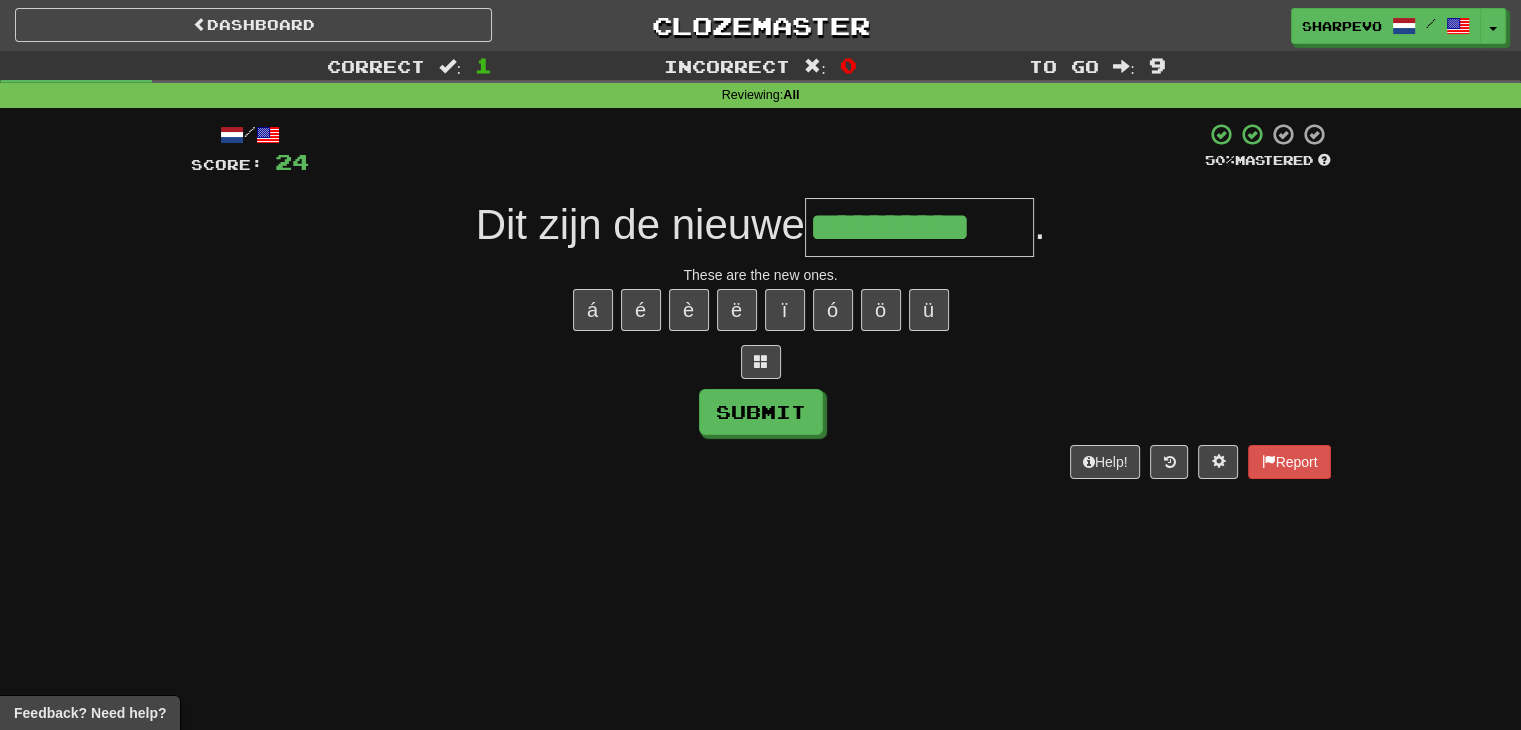 type on "**********" 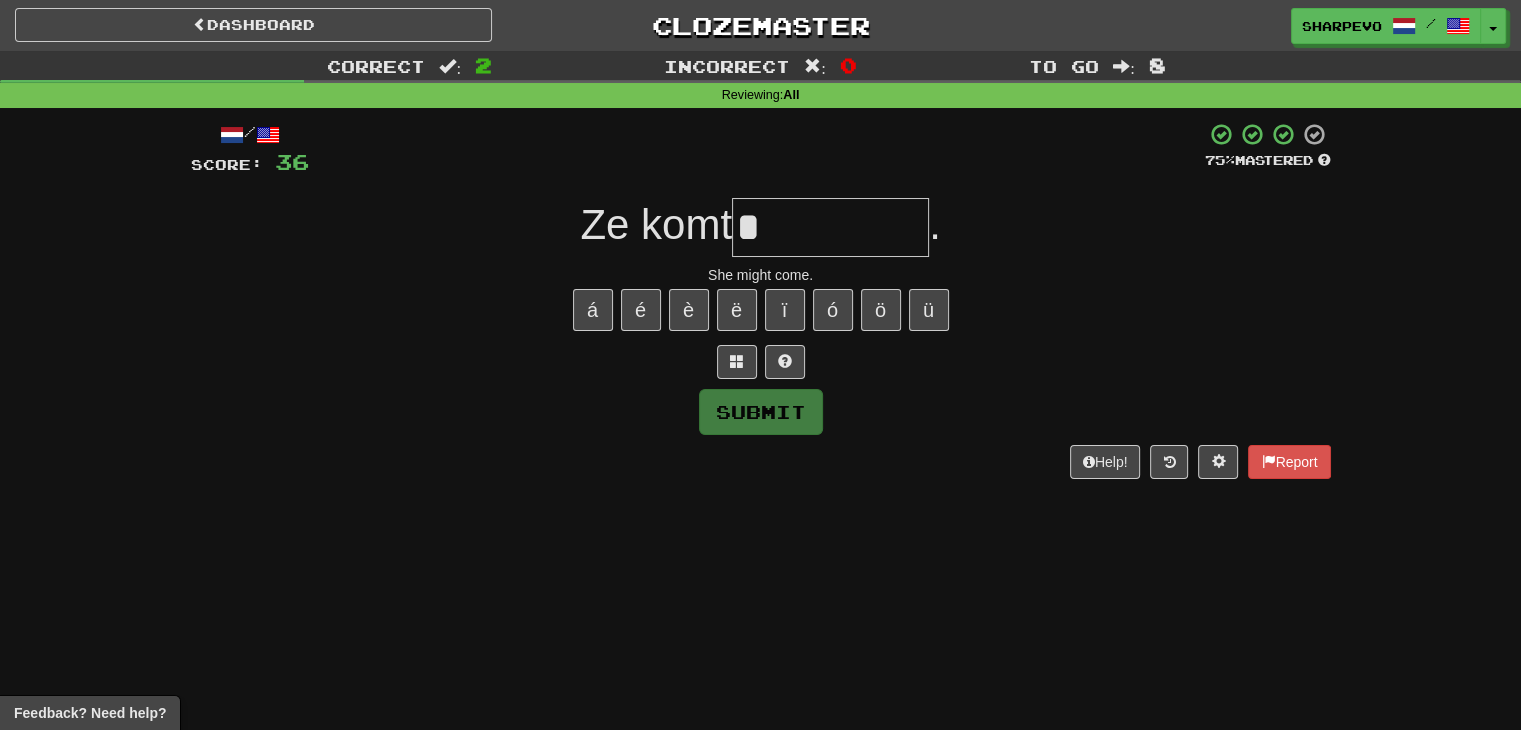 click on "*" at bounding box center [830, 227] 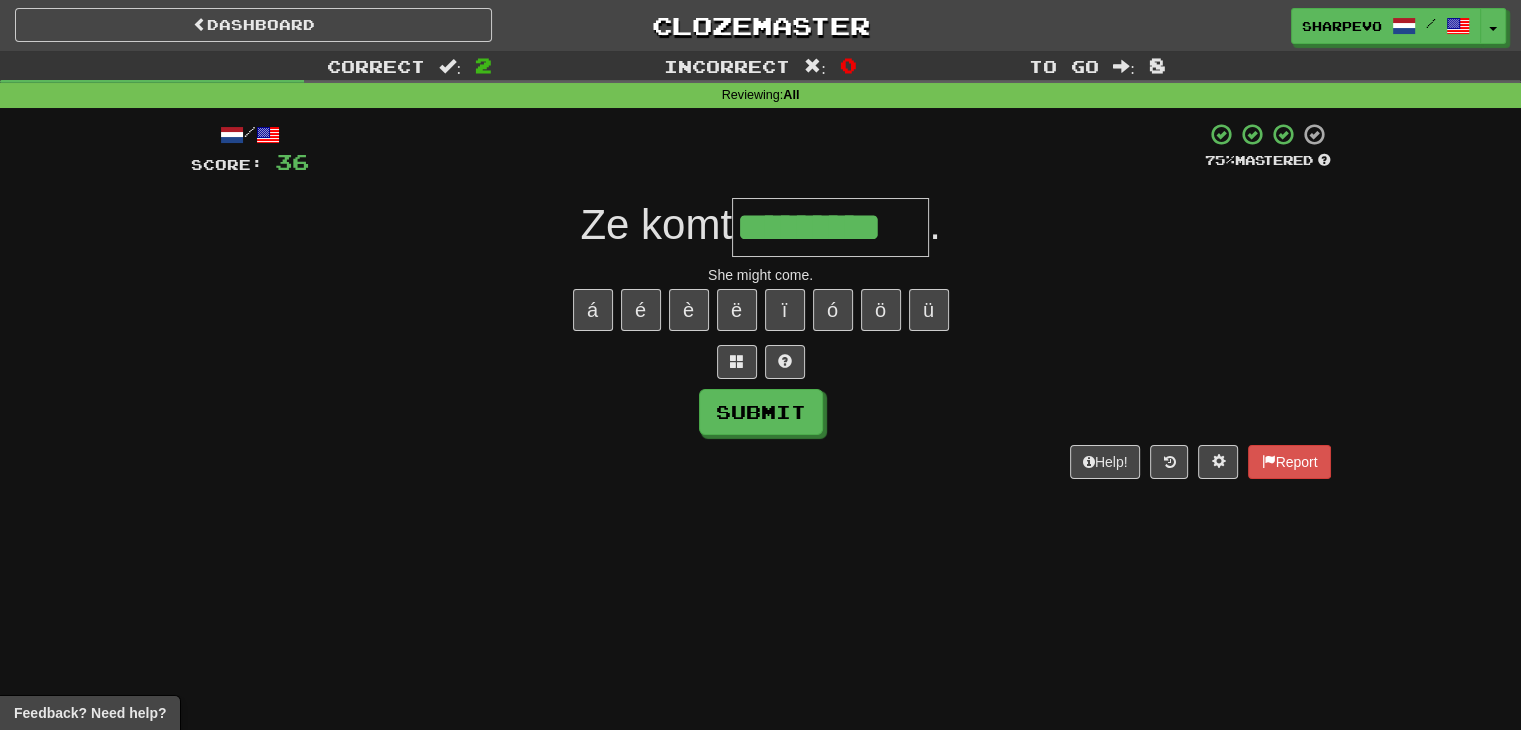 type on "*********" 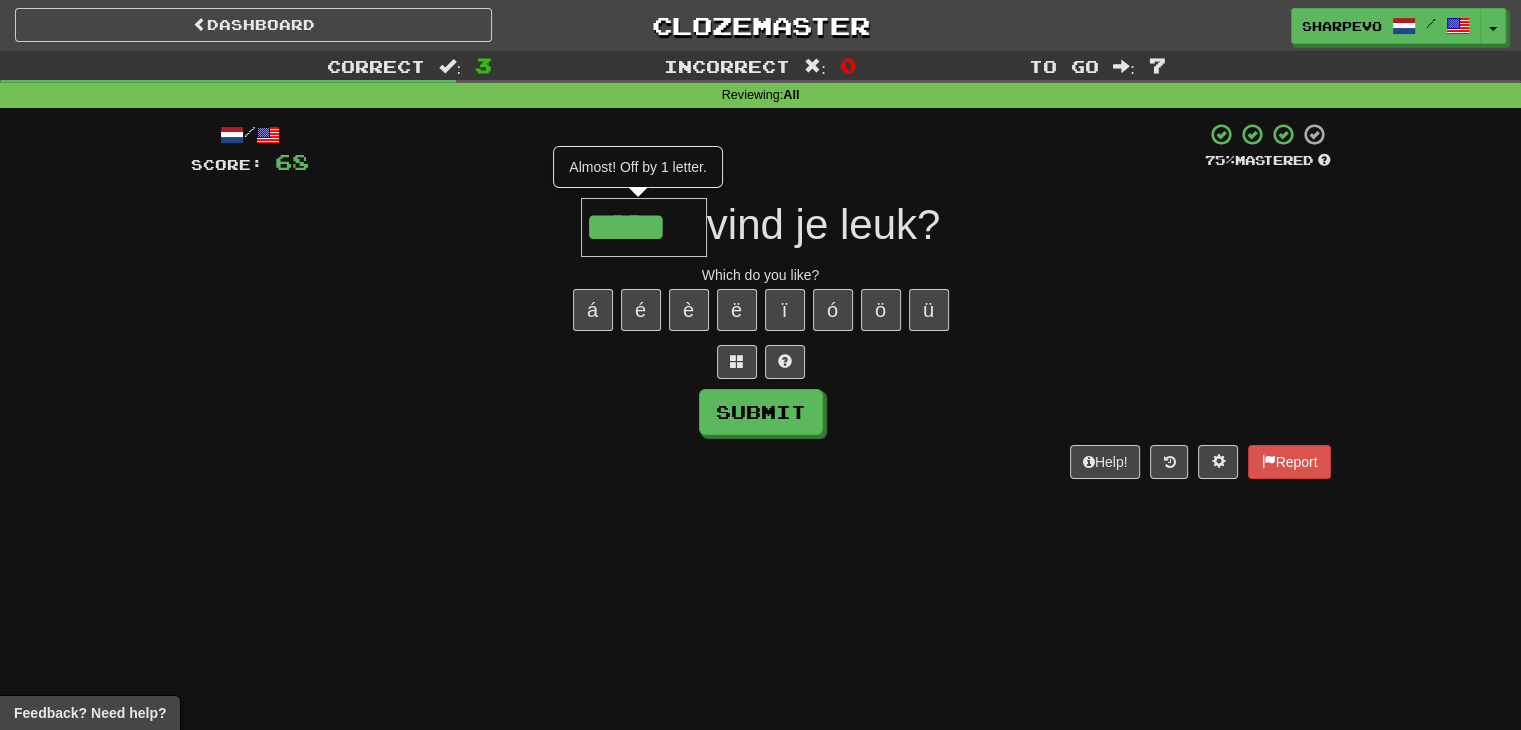type on "*****" 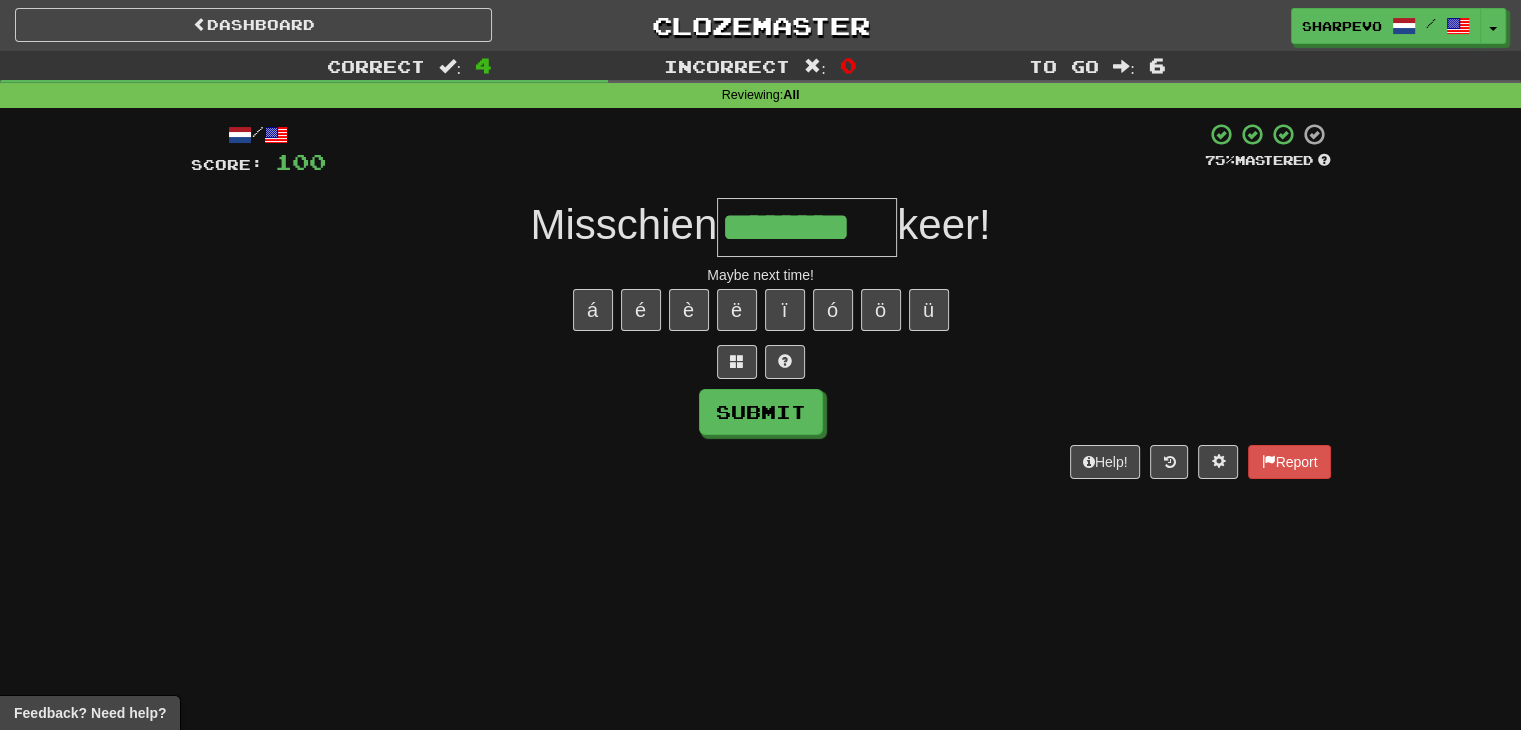 type on "********" 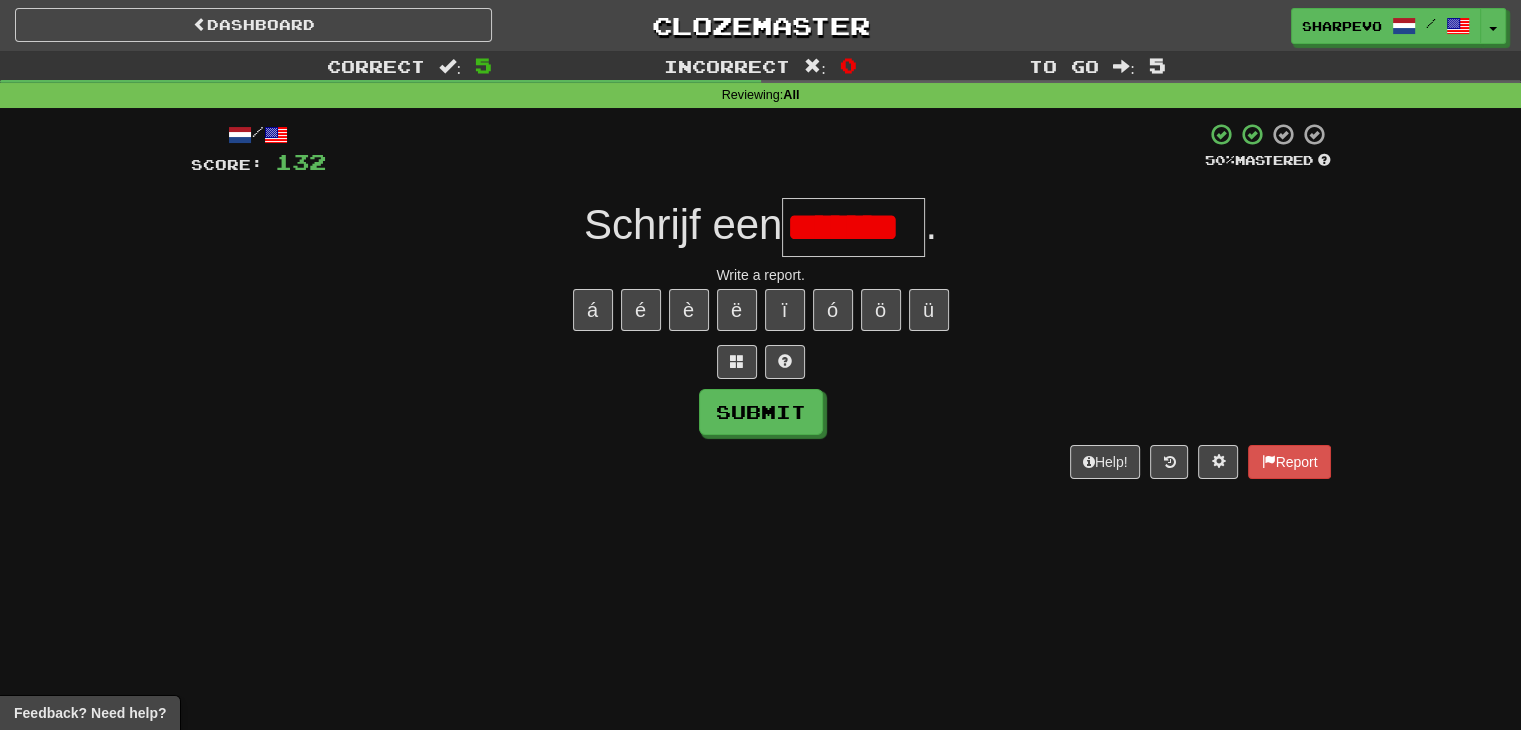 type on "*******" 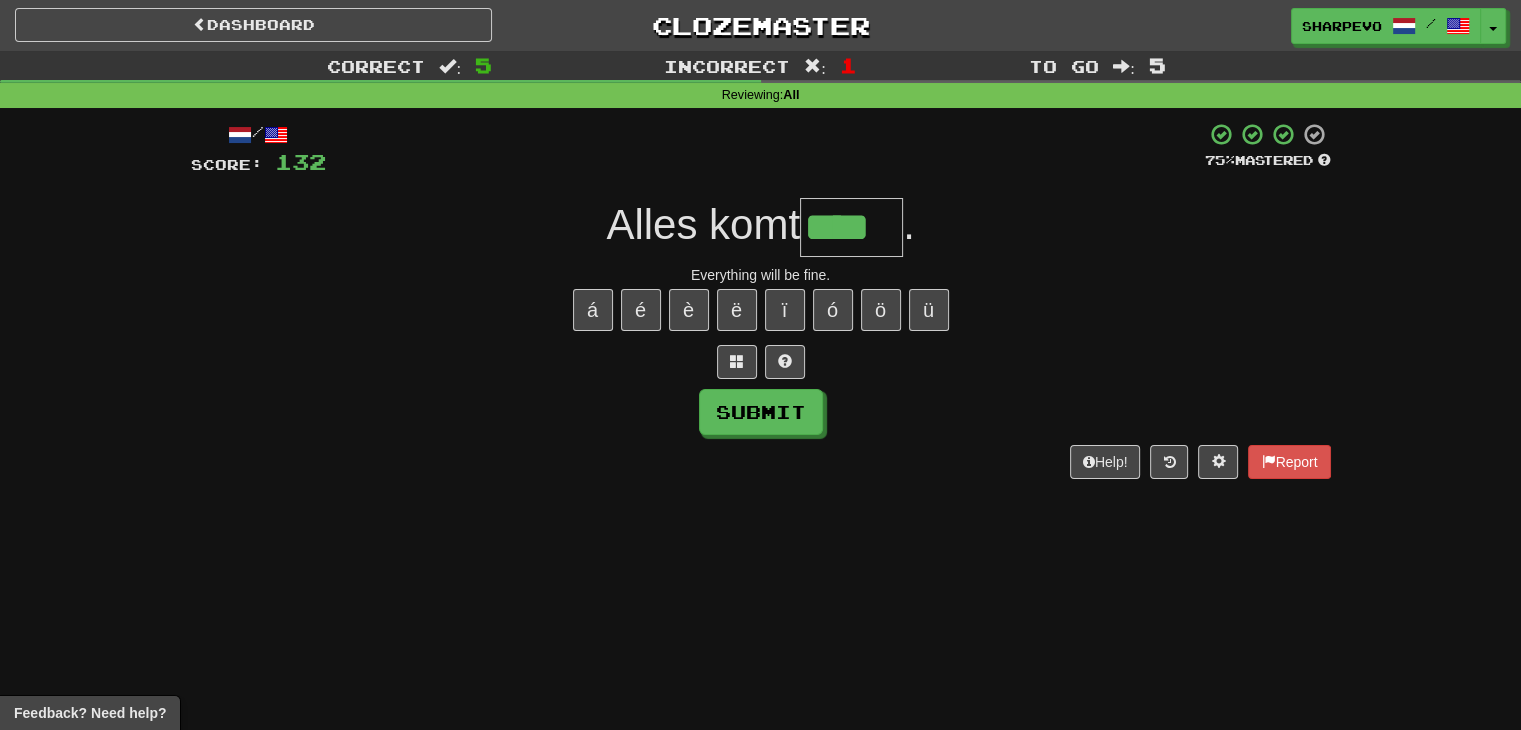 type on "****" 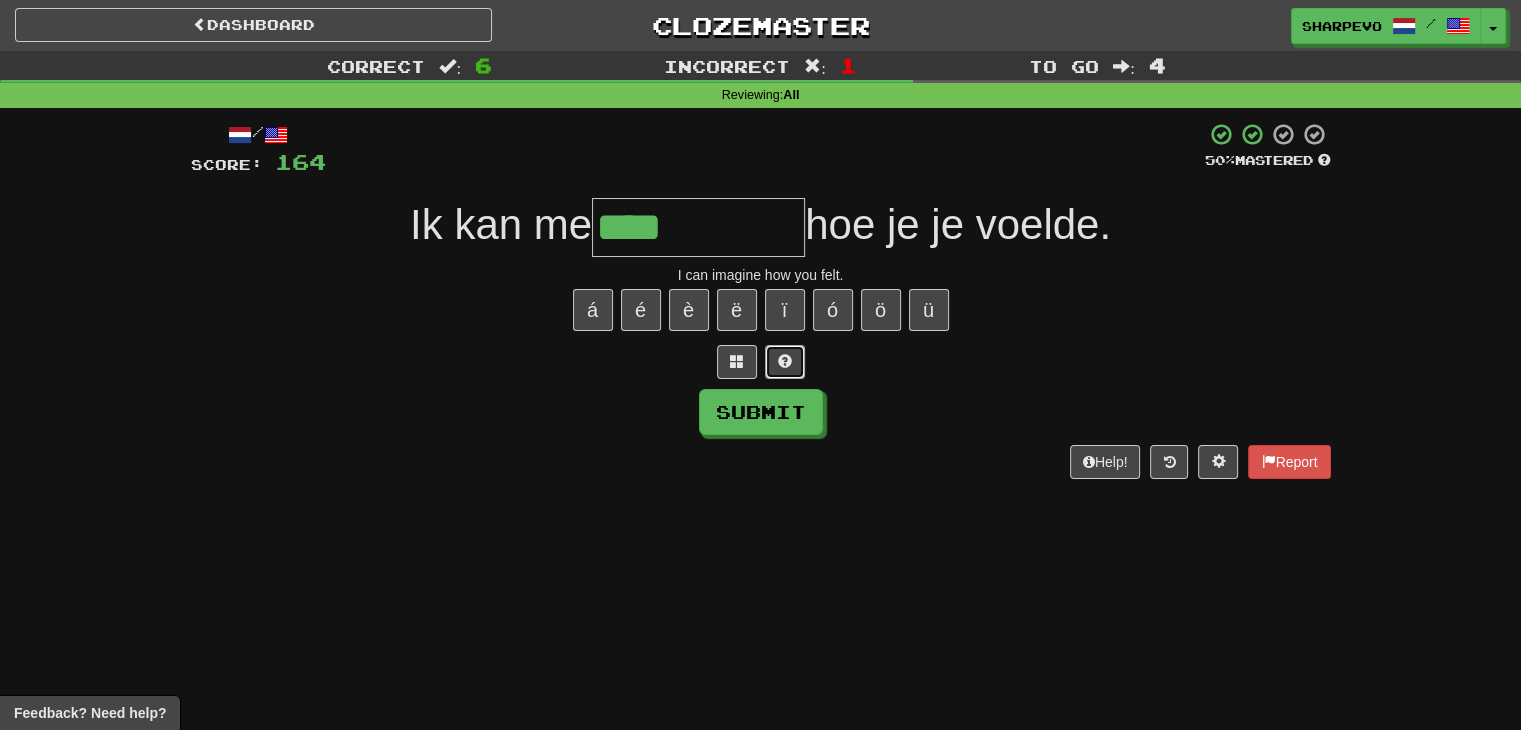 click at bounding box center [785, 361] 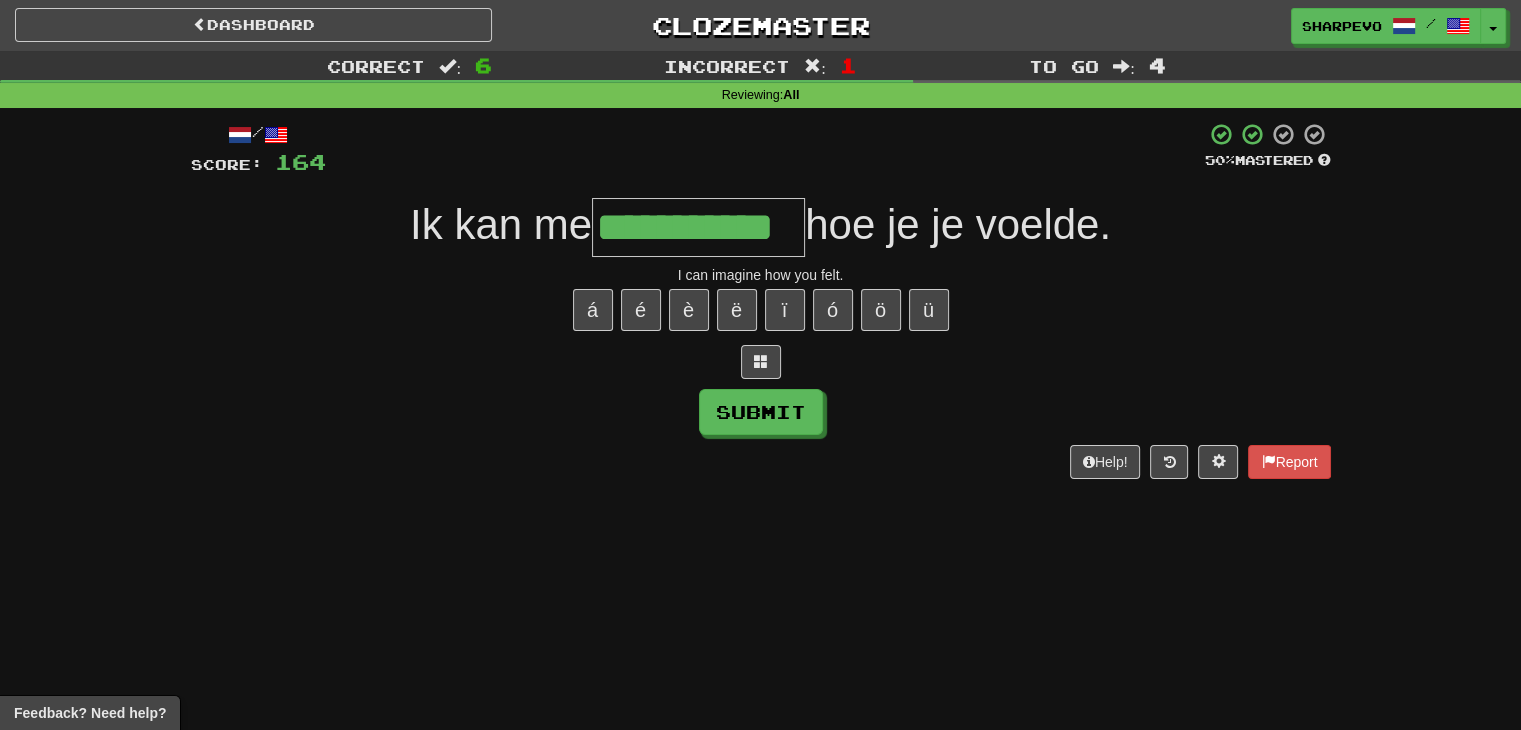type on "**********" 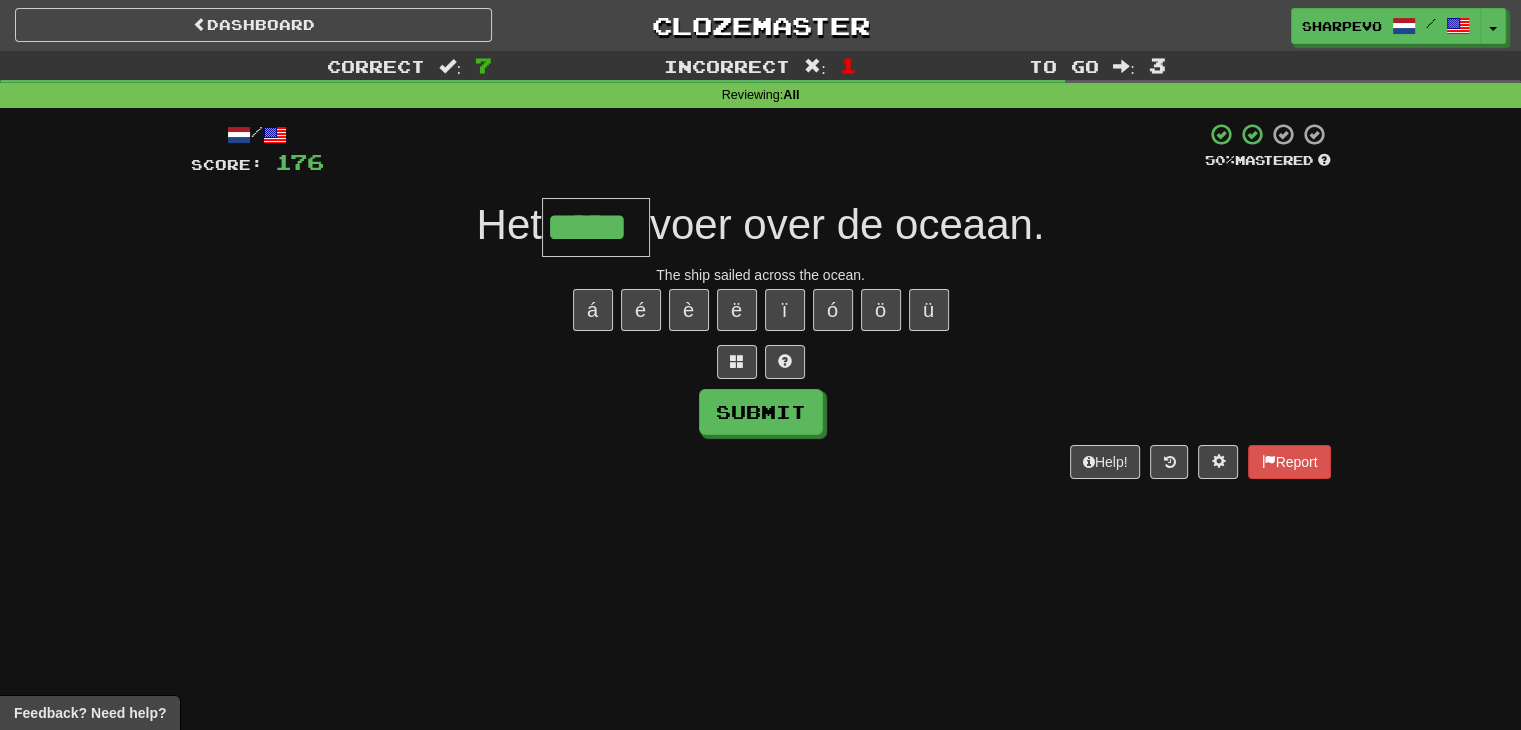 type on "*****" 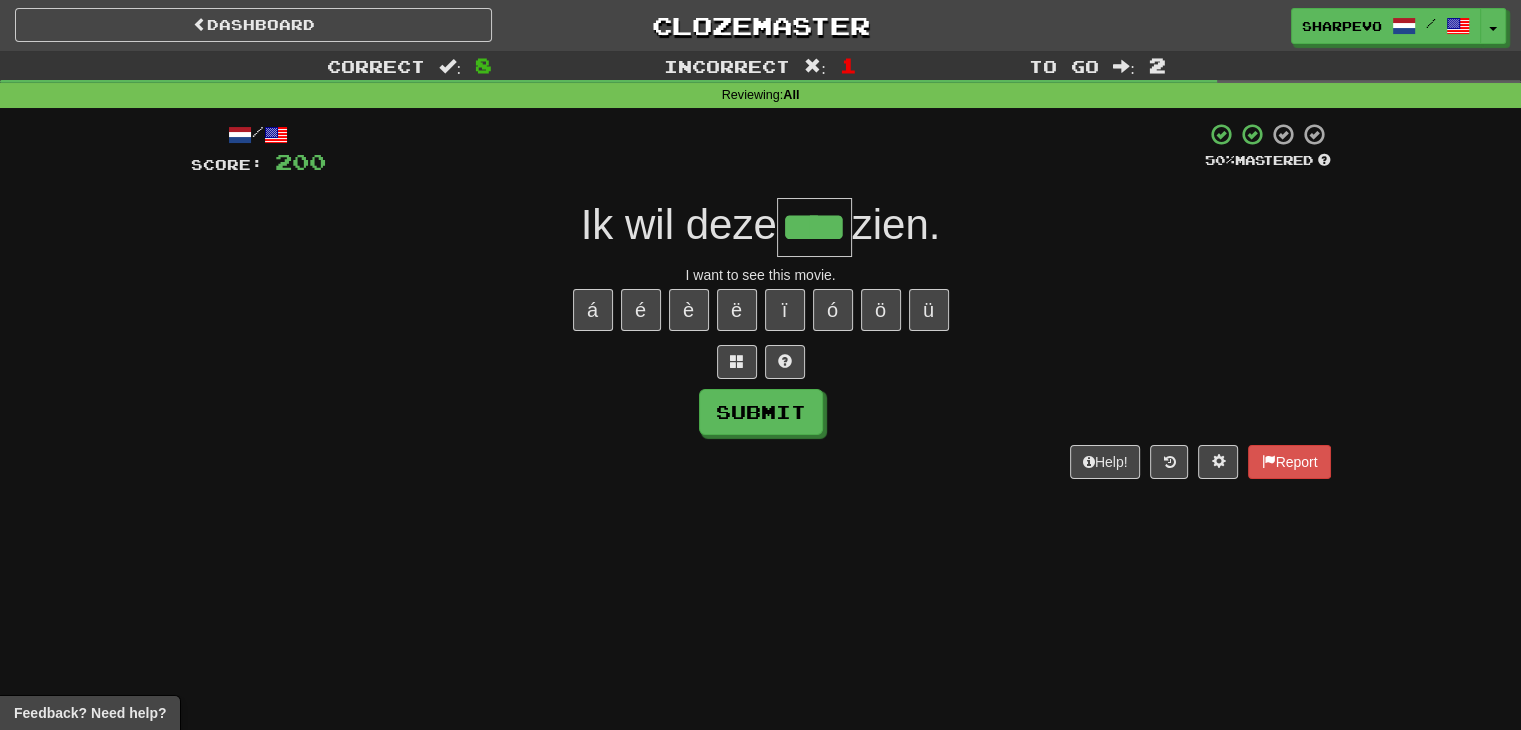 type on "****" 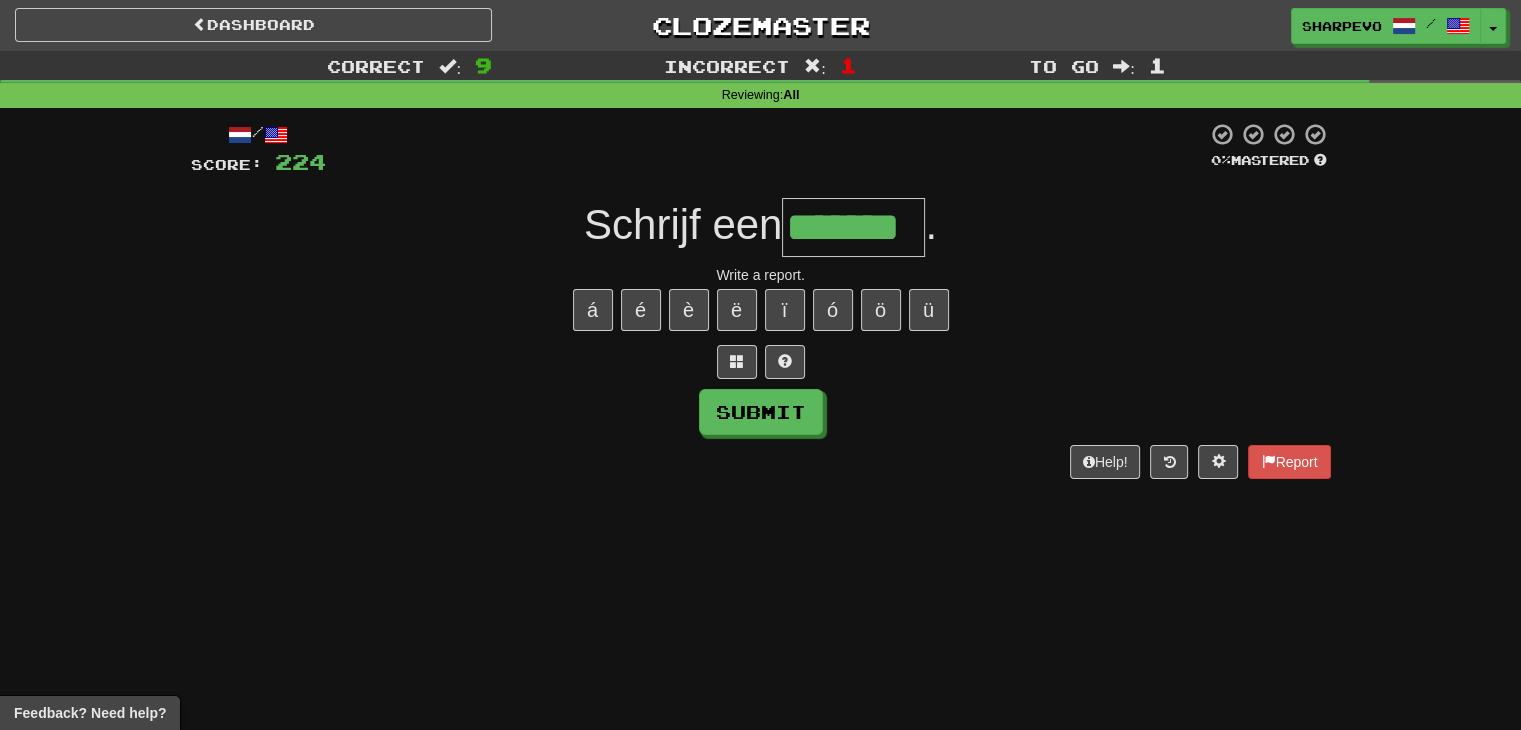 type on "*******" 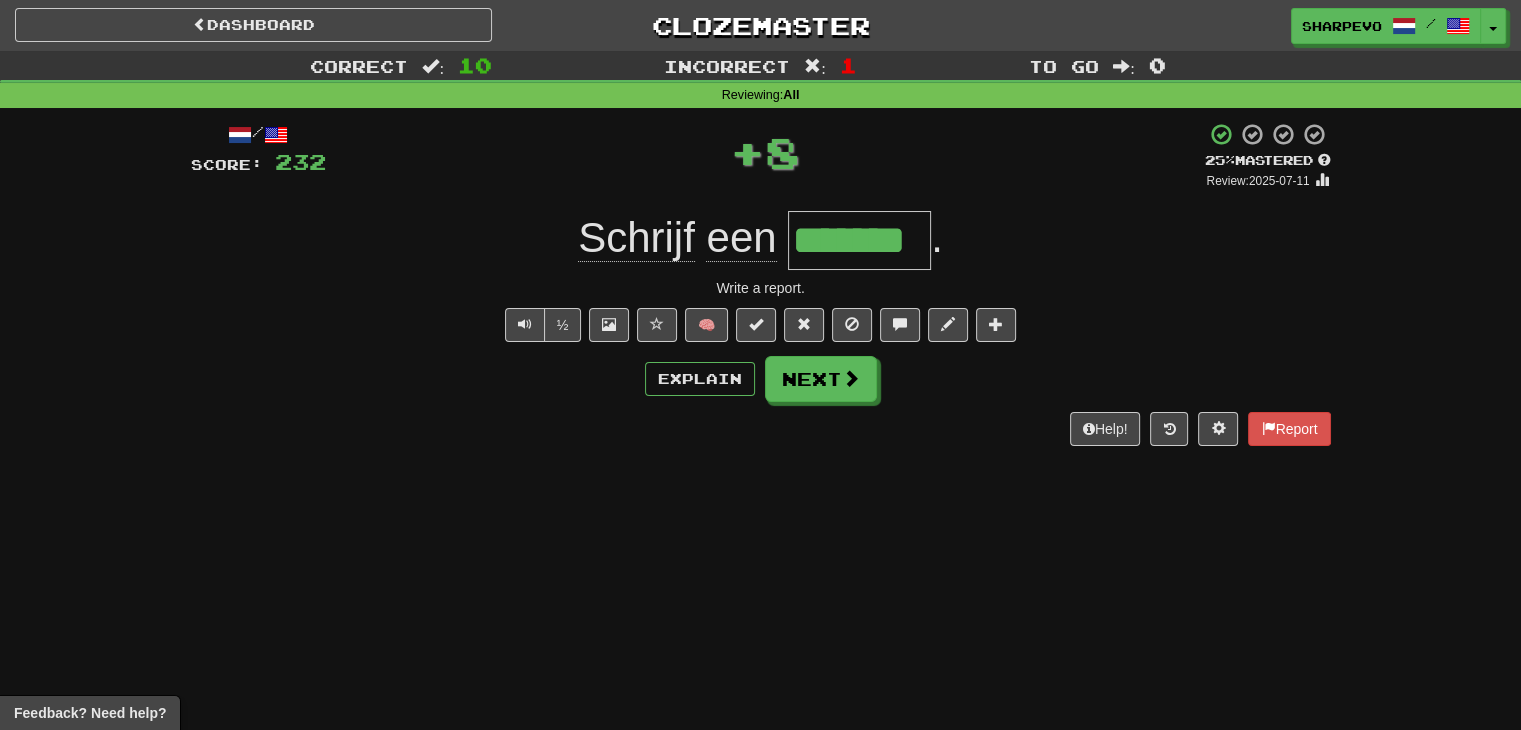 type 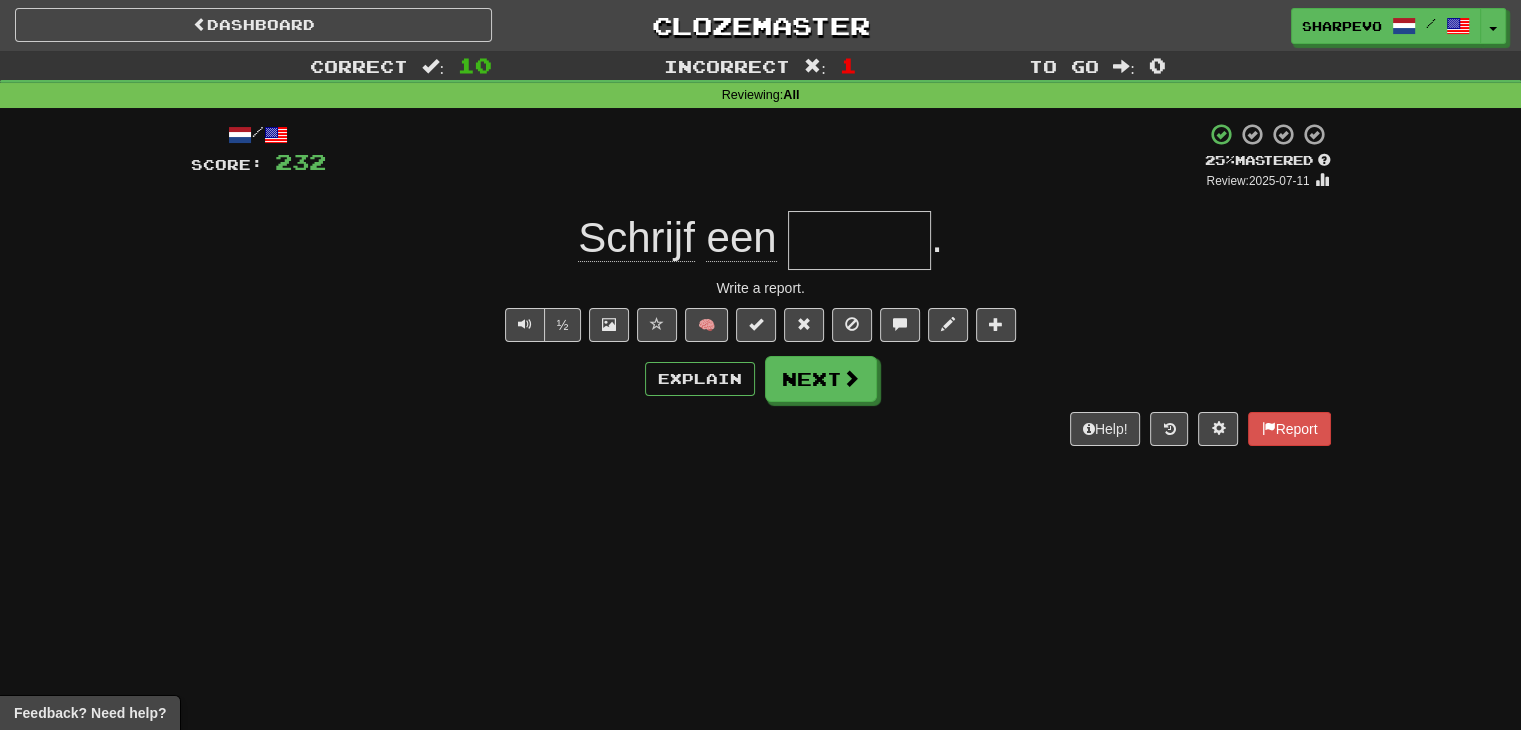 click at bounding box center (859, 240) 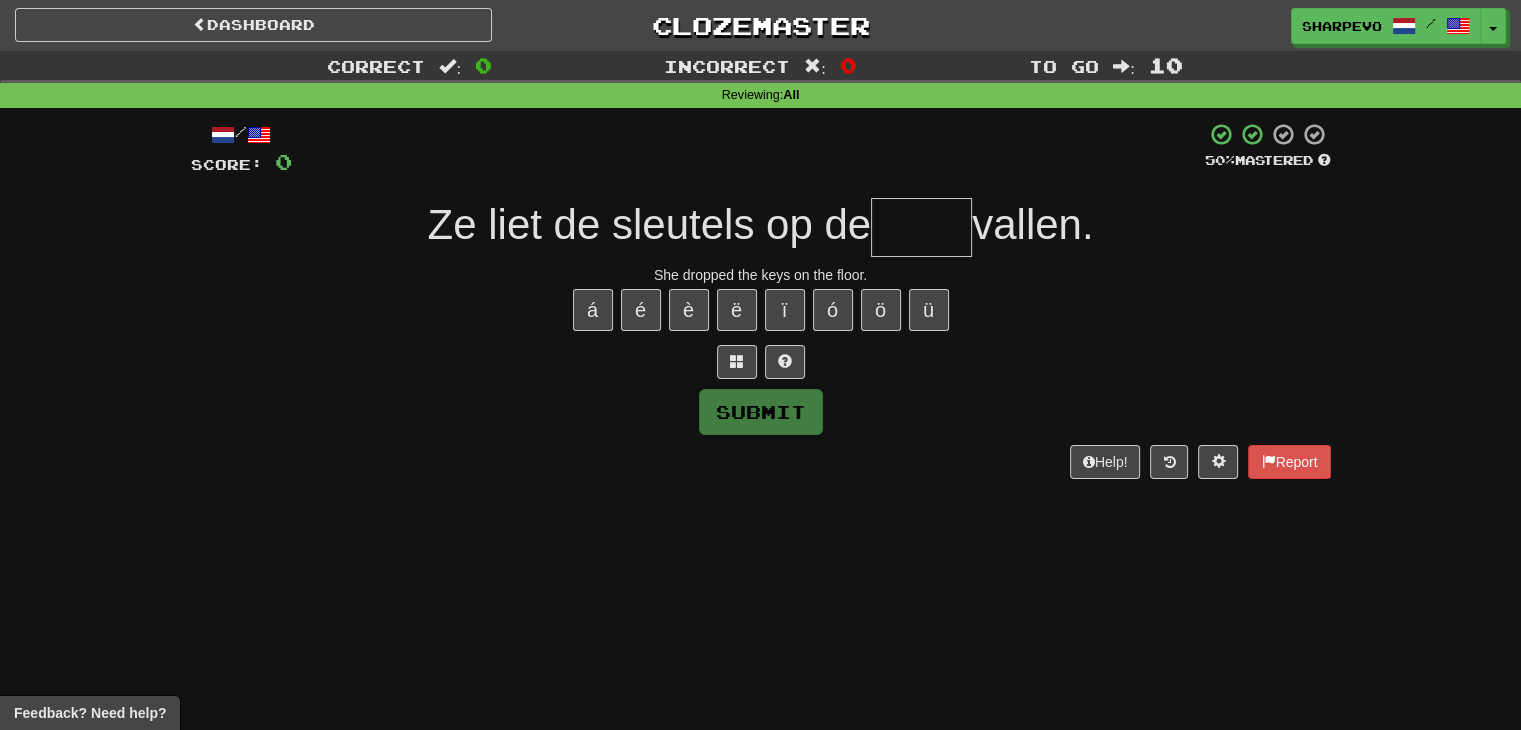 click at bounding box center (921, 227) 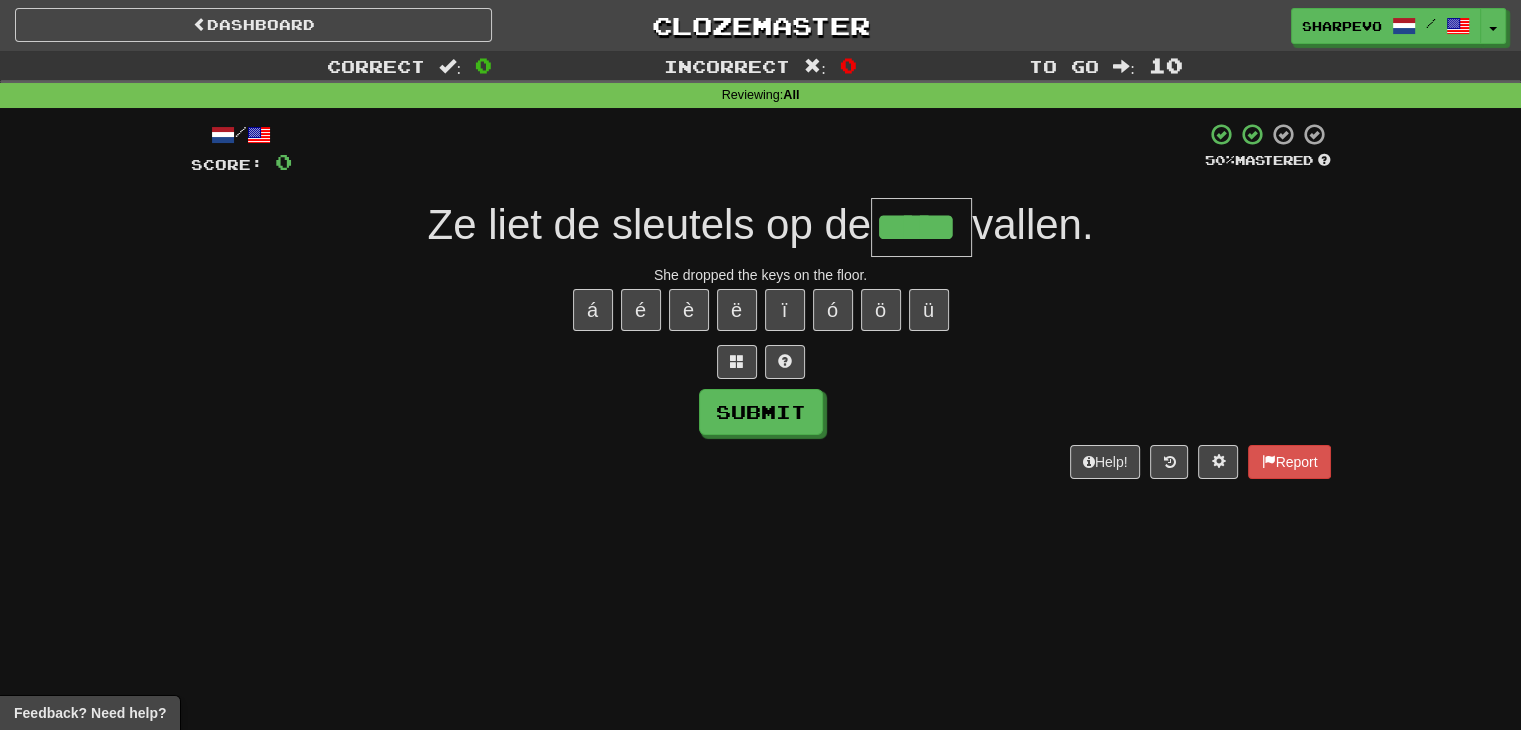 type on "*****" 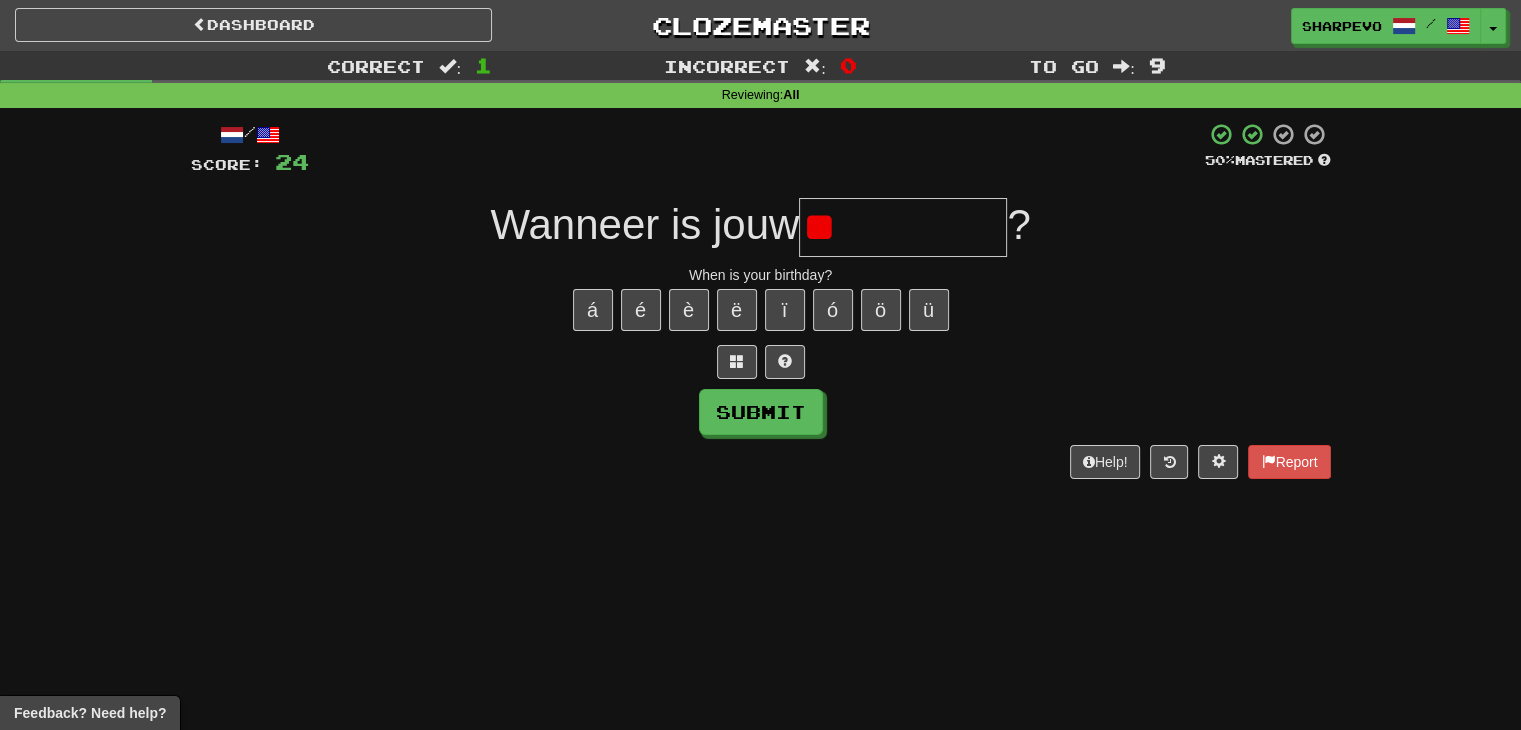 type on "*" 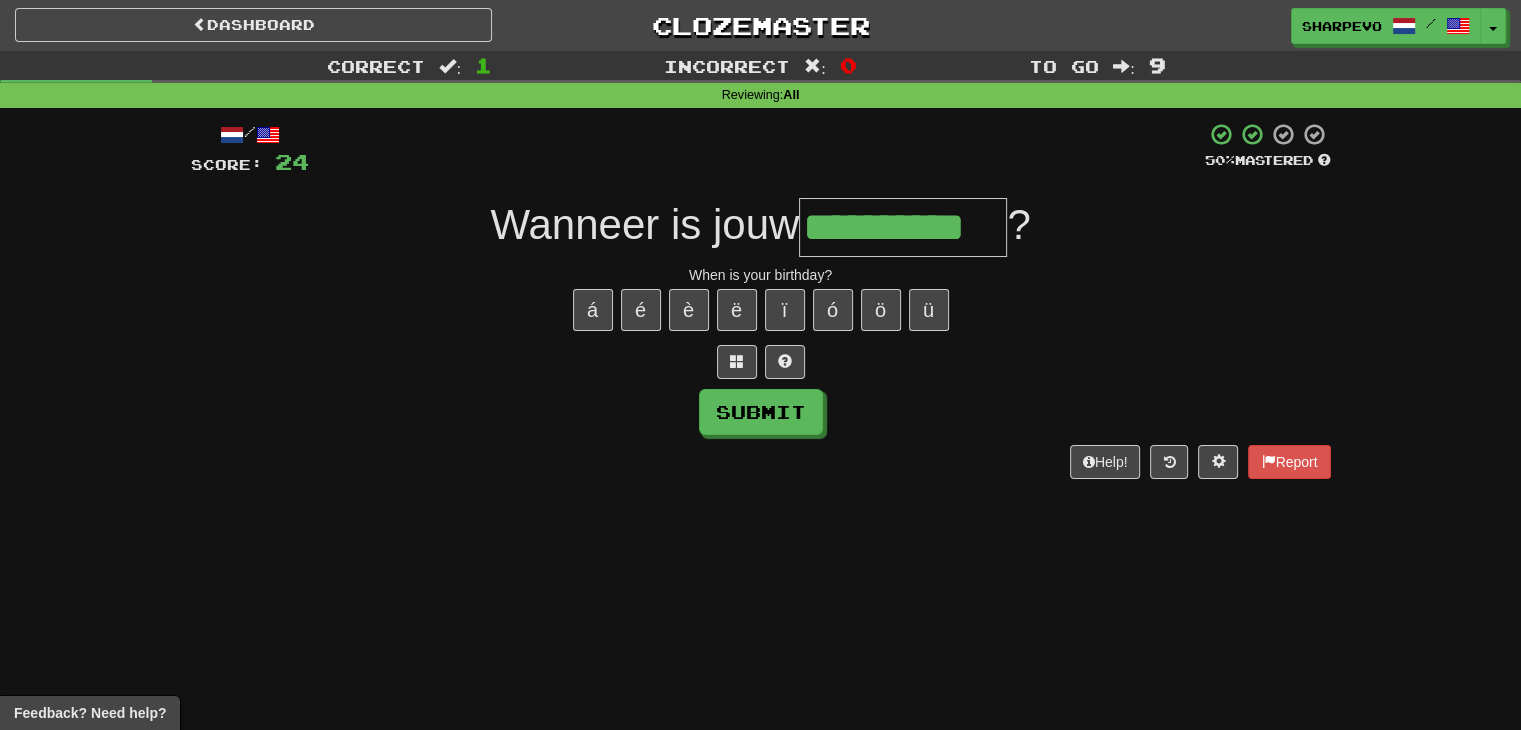 type on "**********" 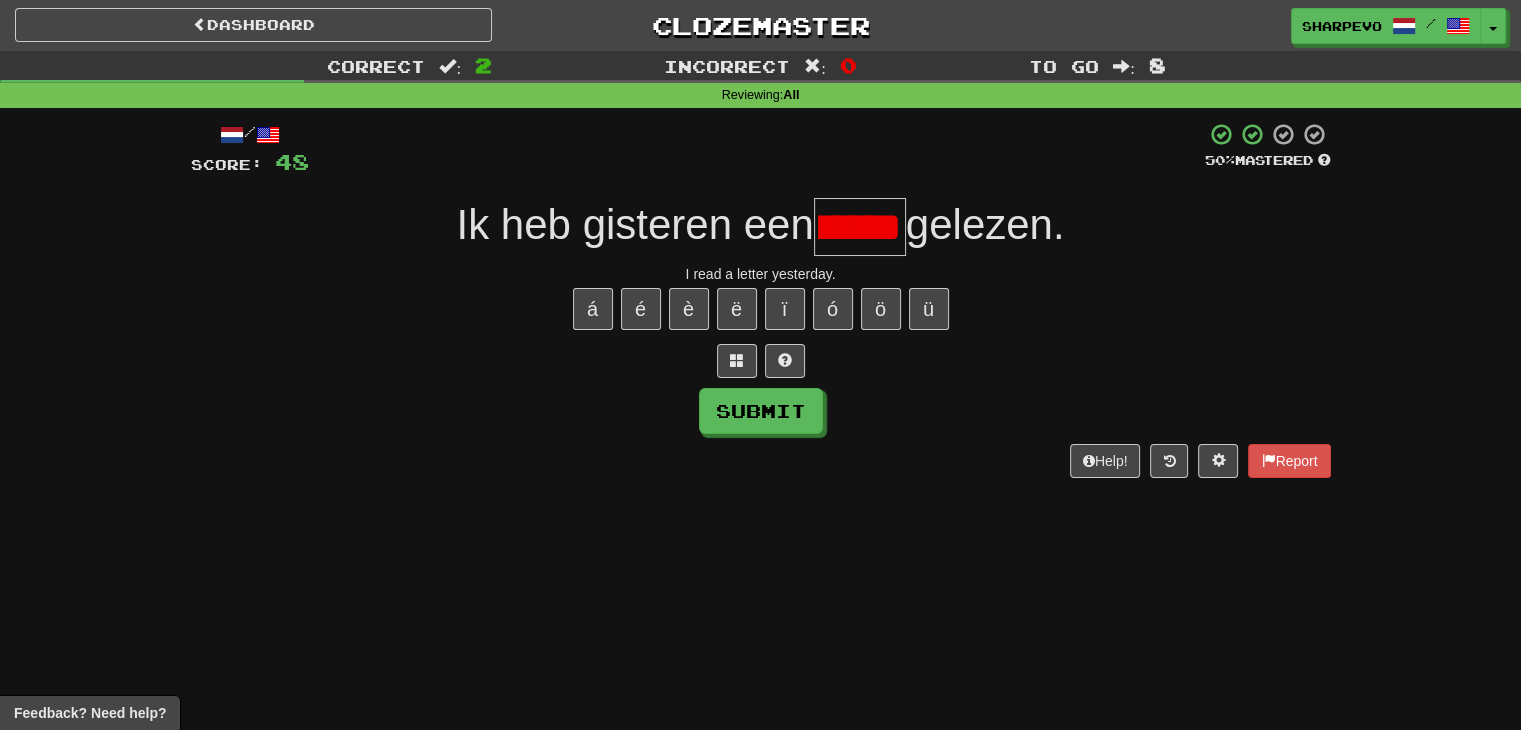 scroll, scrollTop: 0, scrollLeft: 0, axis: both 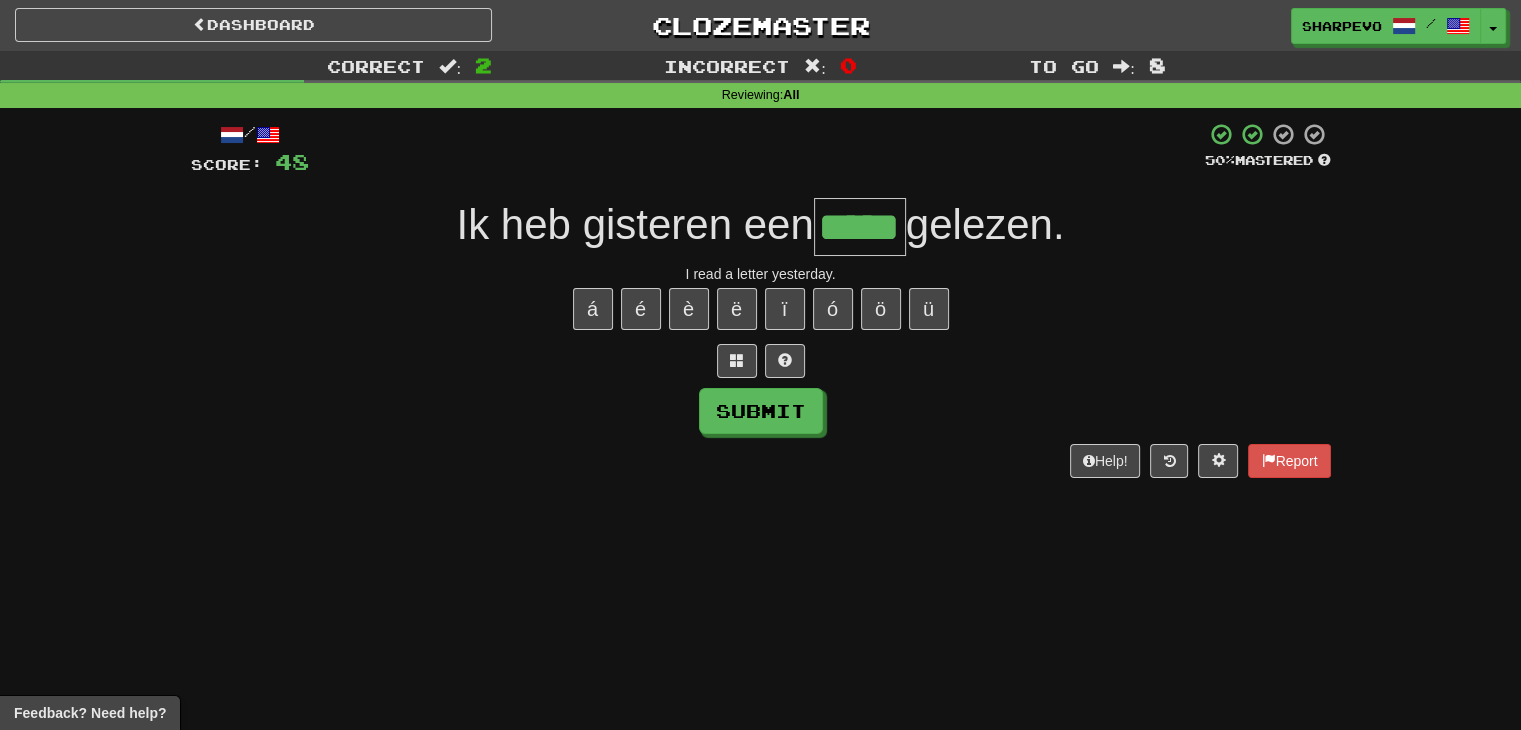 type on "*****" 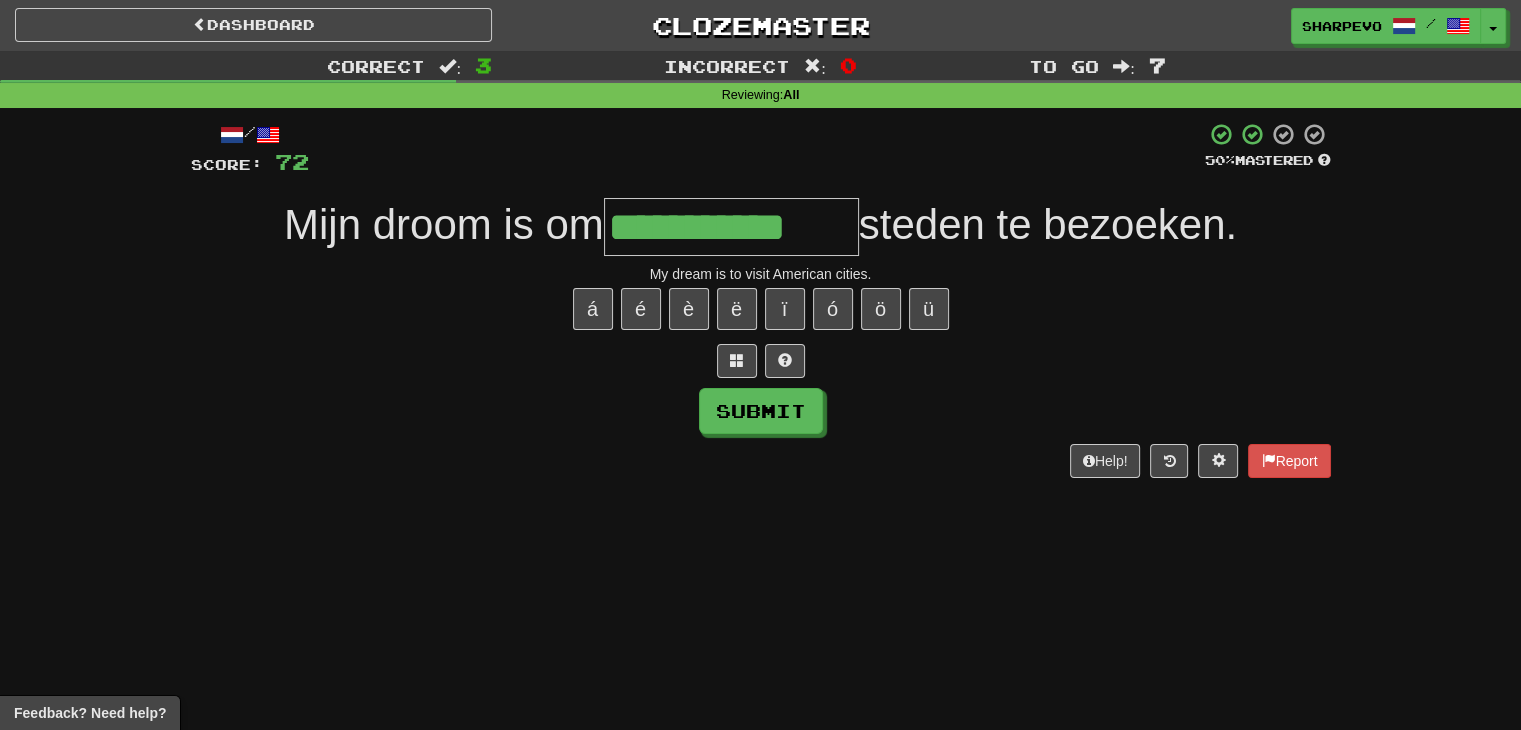 type on "**********" 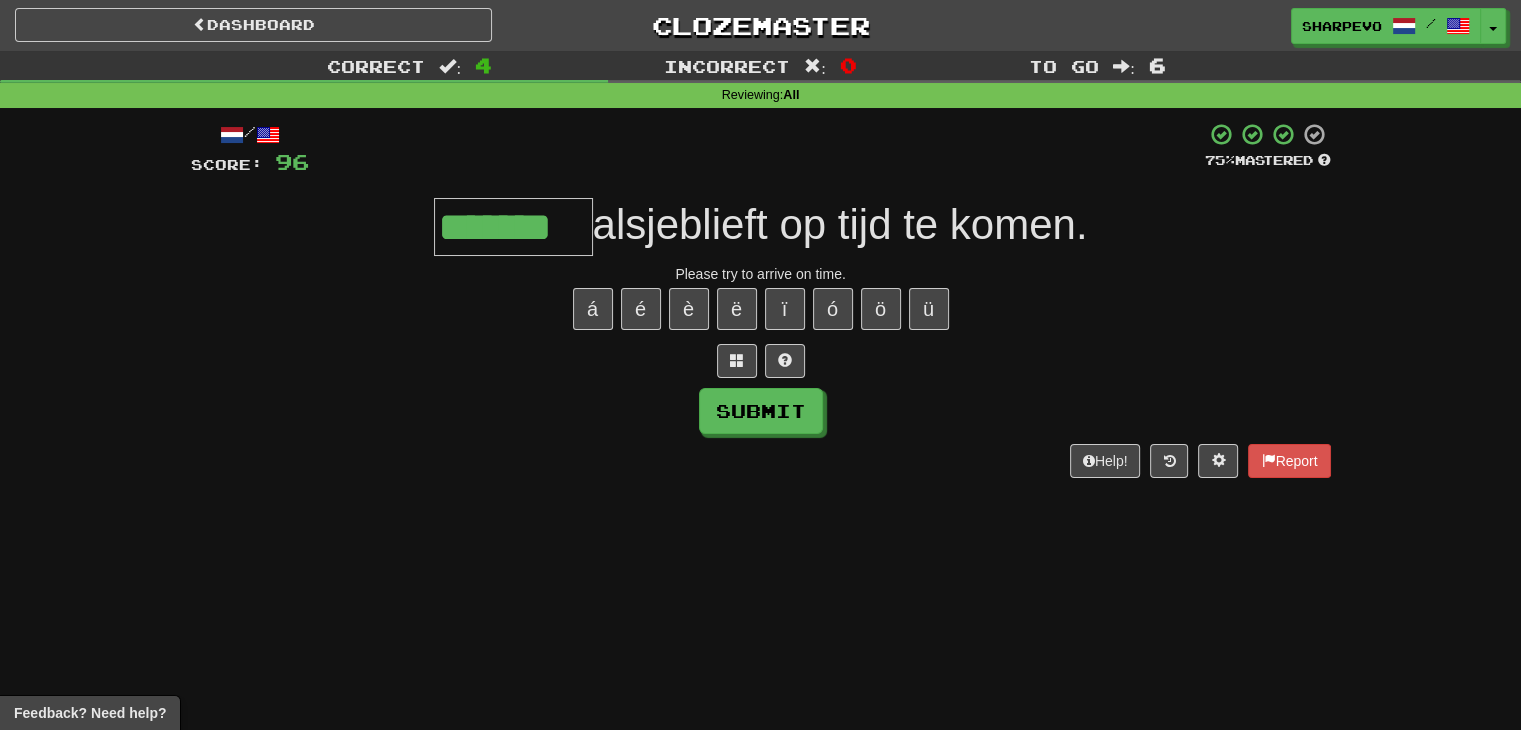 type on "*******" 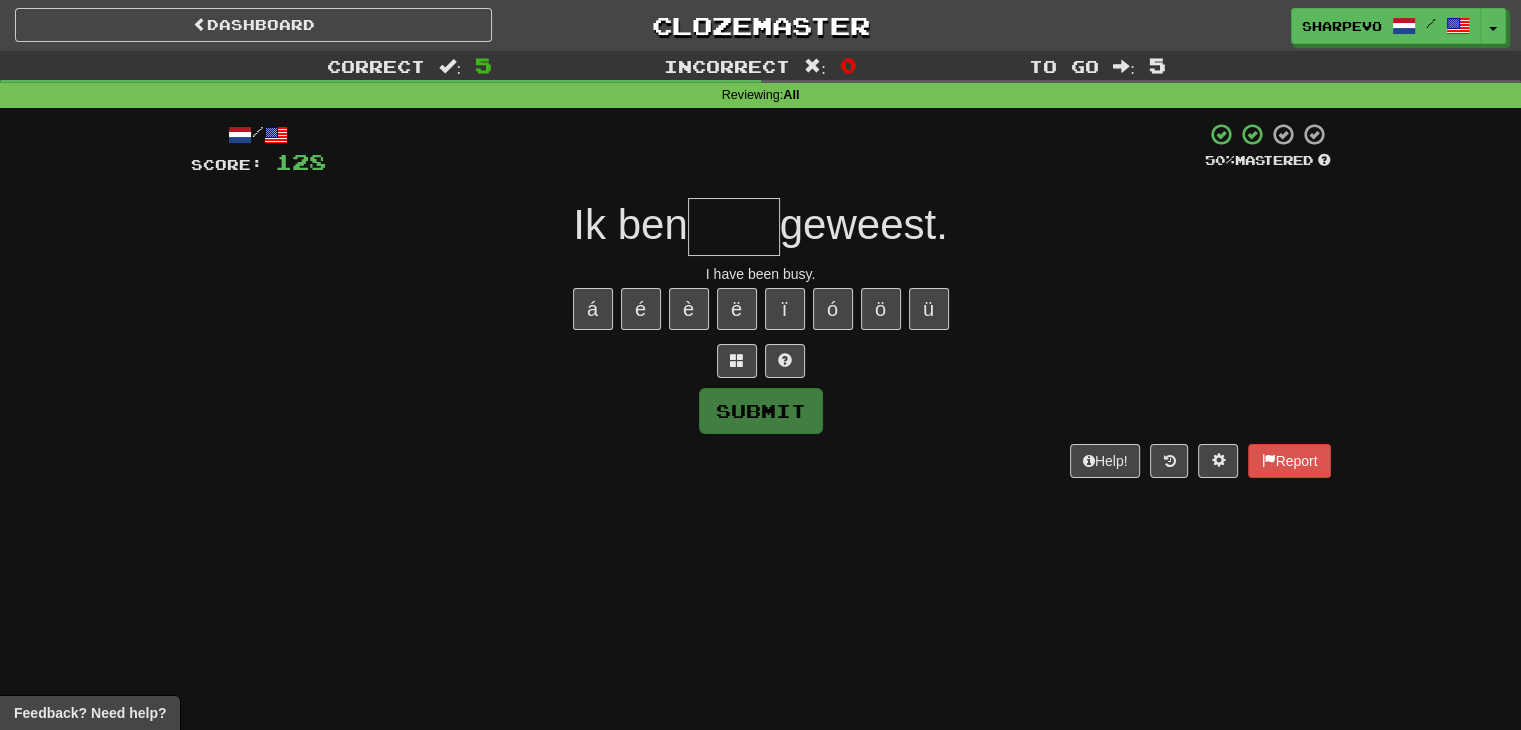 type on "*" 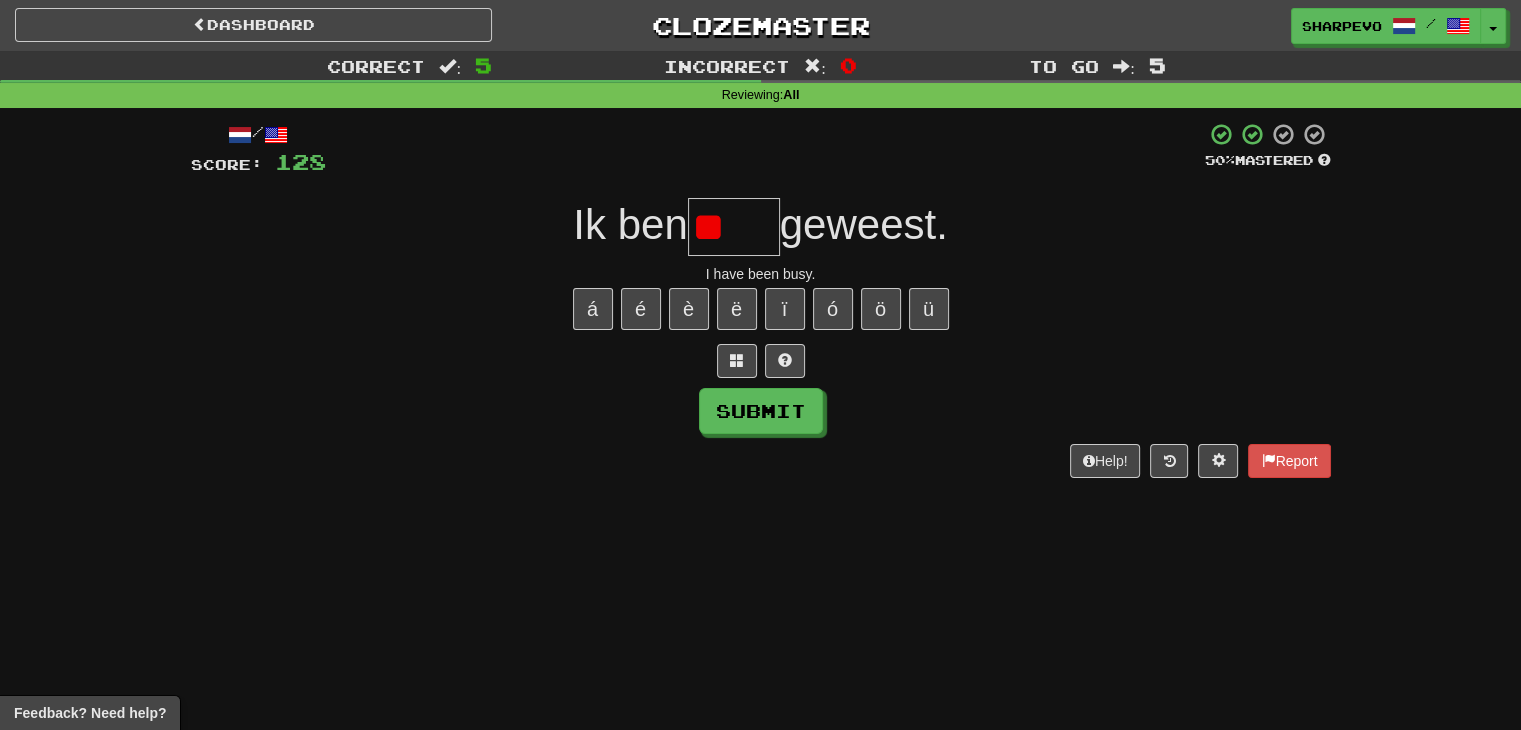 type on "*" 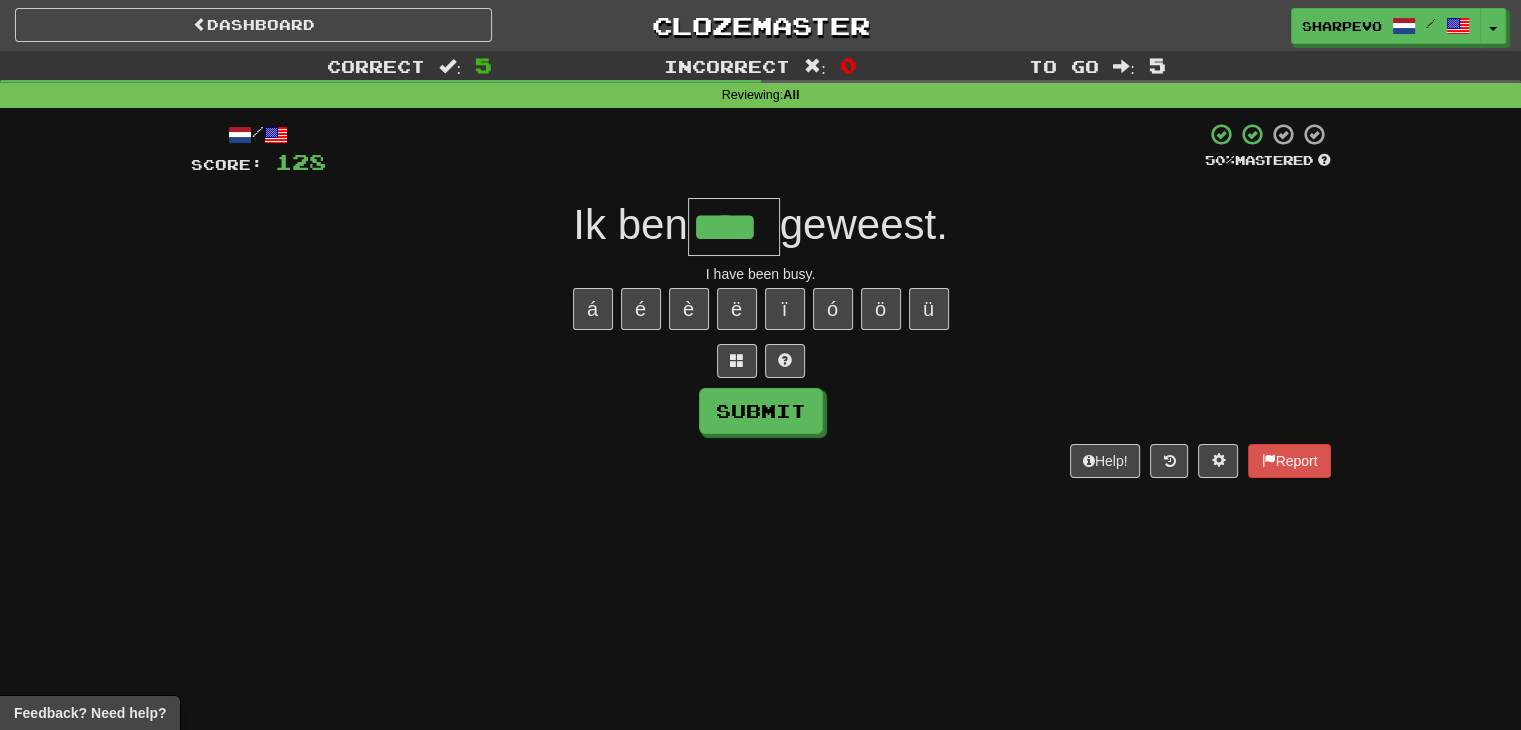 type on "****" 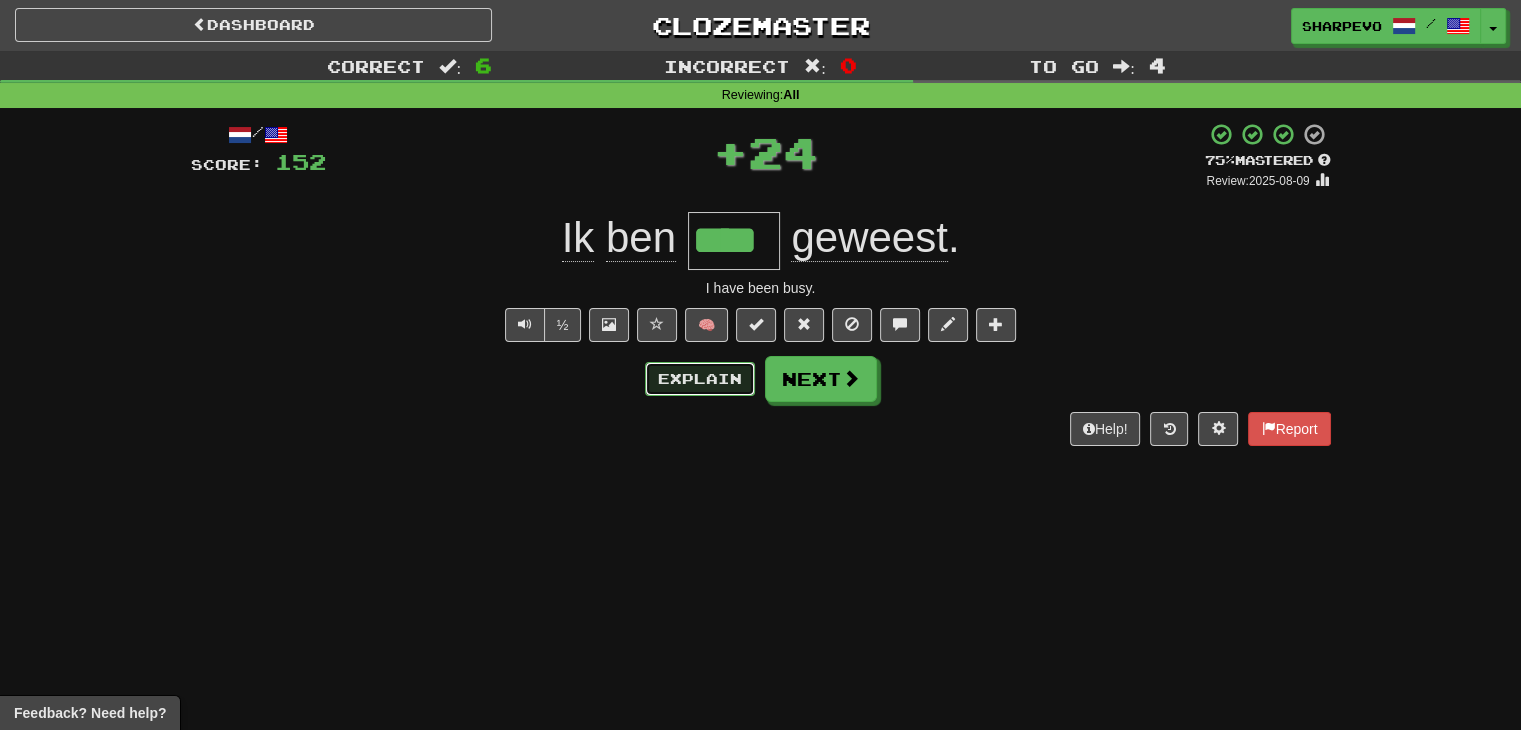 click on "Explain" at bounding box center (700, 379) 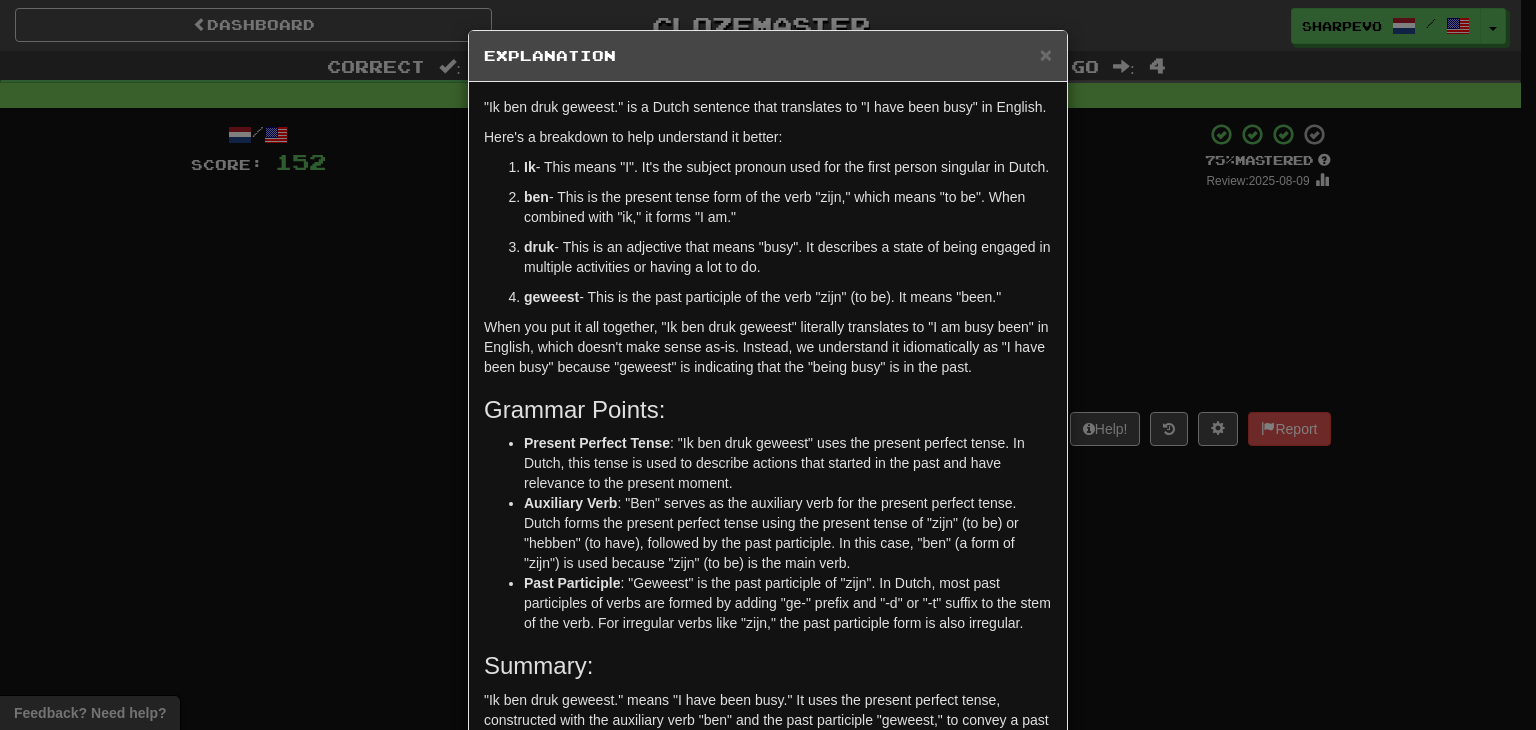 click on "× Explanation "Ik ben druk geweest." is a Dutch sentence that translates to "I have been busy" in English.
Here's a breakdown to help understand it better:
Ik  - This means "I". It's the subject pronoun used for the first person singular in Dutch.
ben  - This is the present tense form of the verb "zijn," which means "to be". When combined with "ik," it forms "I am."
druk  - This is an adjective that means "busy". It describes a state of being engaged in multiple activities or having a lot to do.
geweest  - This is the past participle of the verb "zijn" (to be). It means "been."
When you put it all together, "Ik ben druk geweest" literally translates to "I am busy been" in English, which doesn't make sense as-is. Instead, we understand it idiomatically as "I have been busy" because "geweest" is indicating that the "being busy" is in the past.
Grammar Points:
Present Perfect Tense
Auxiliary Verb
Past Participle
Summary:
Let us know ! Close" at bounding box center [768, 365] 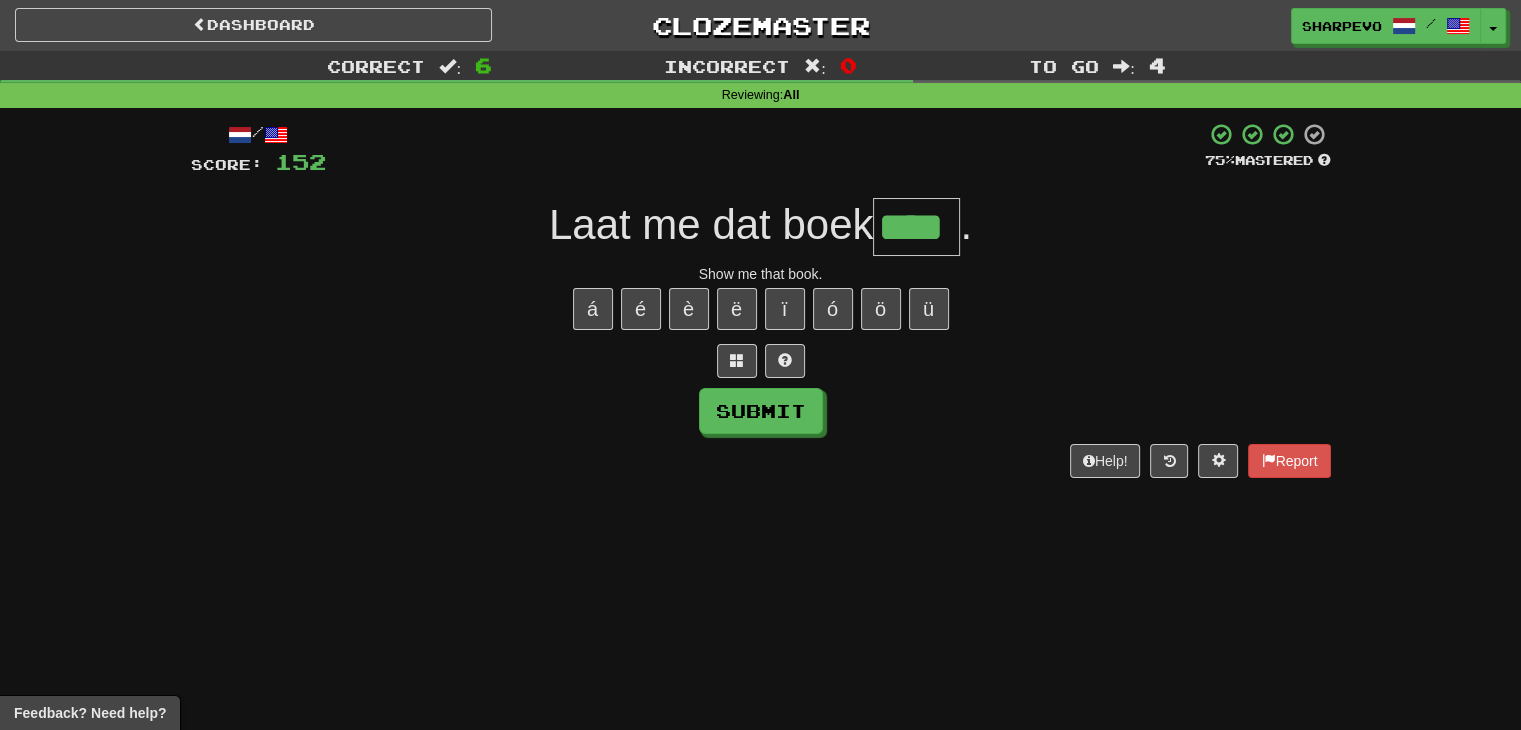 type on "****" 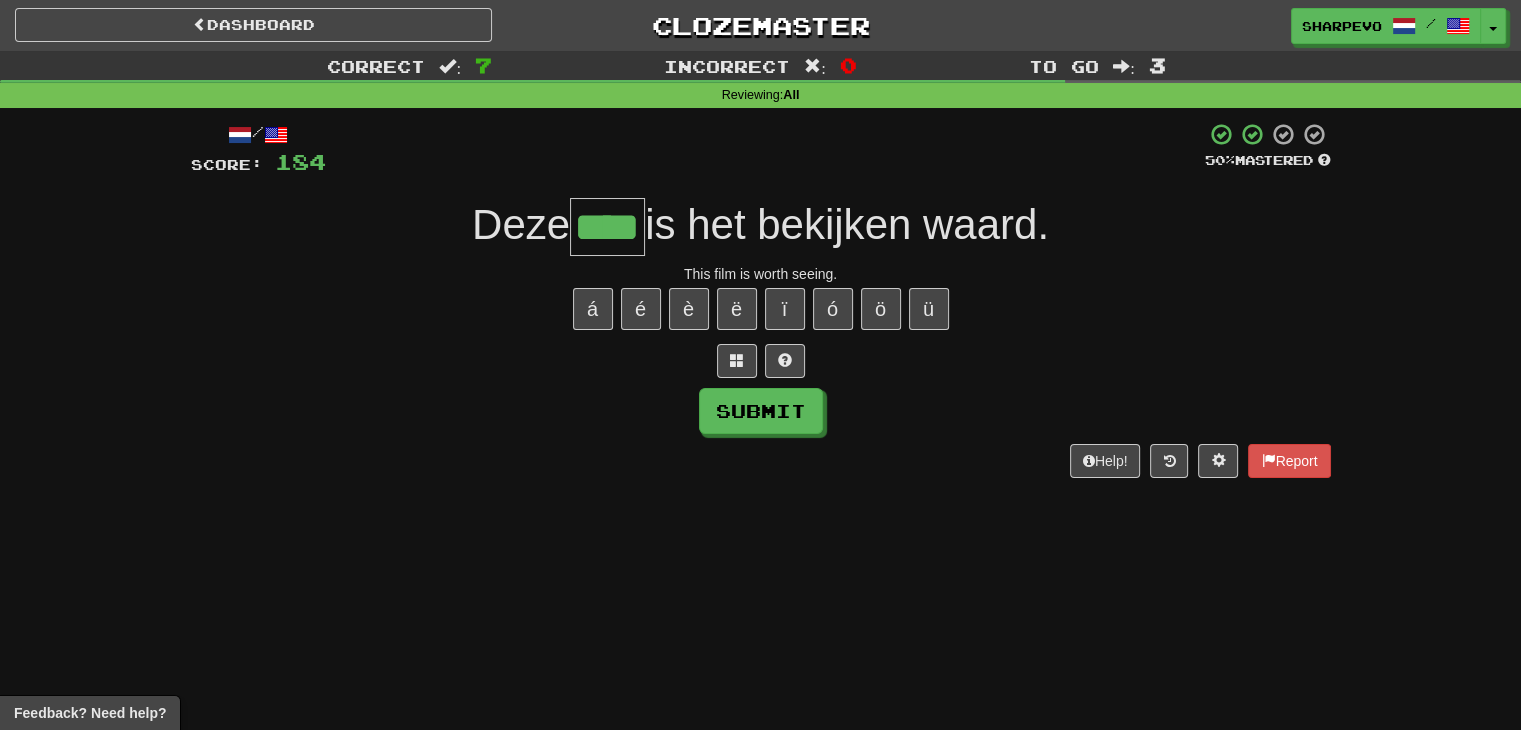 type on "****" 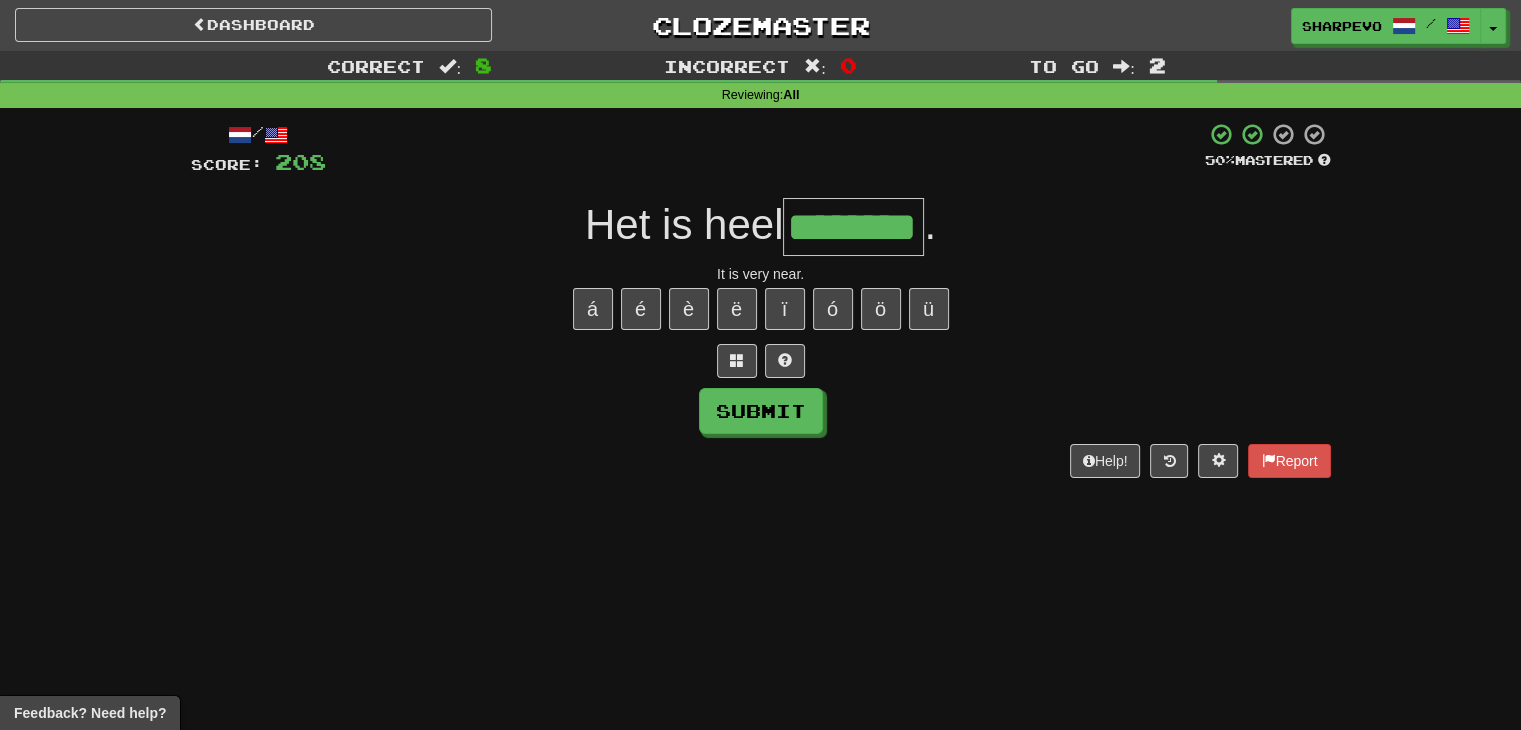 type on "********" 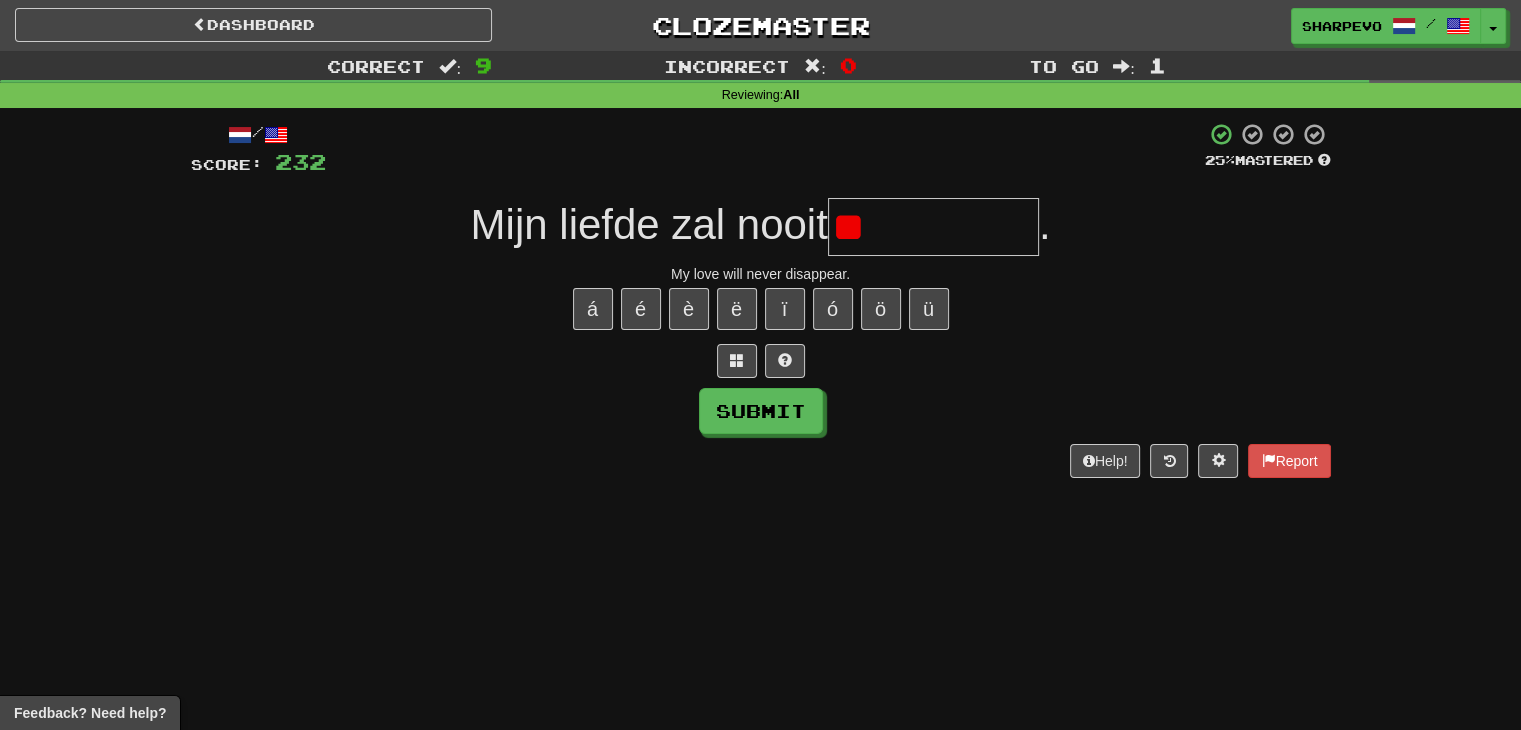 type on "*" 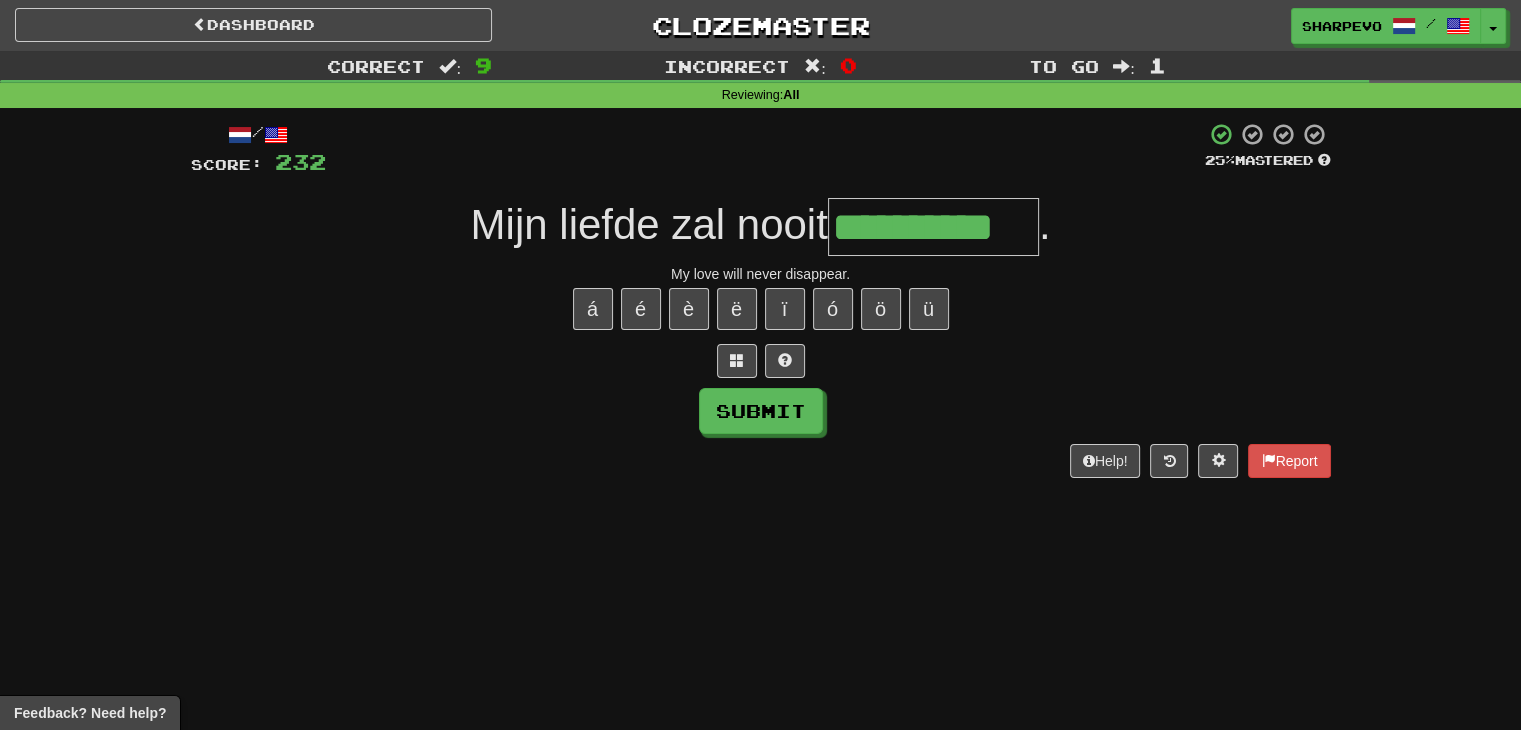 type on "**********" 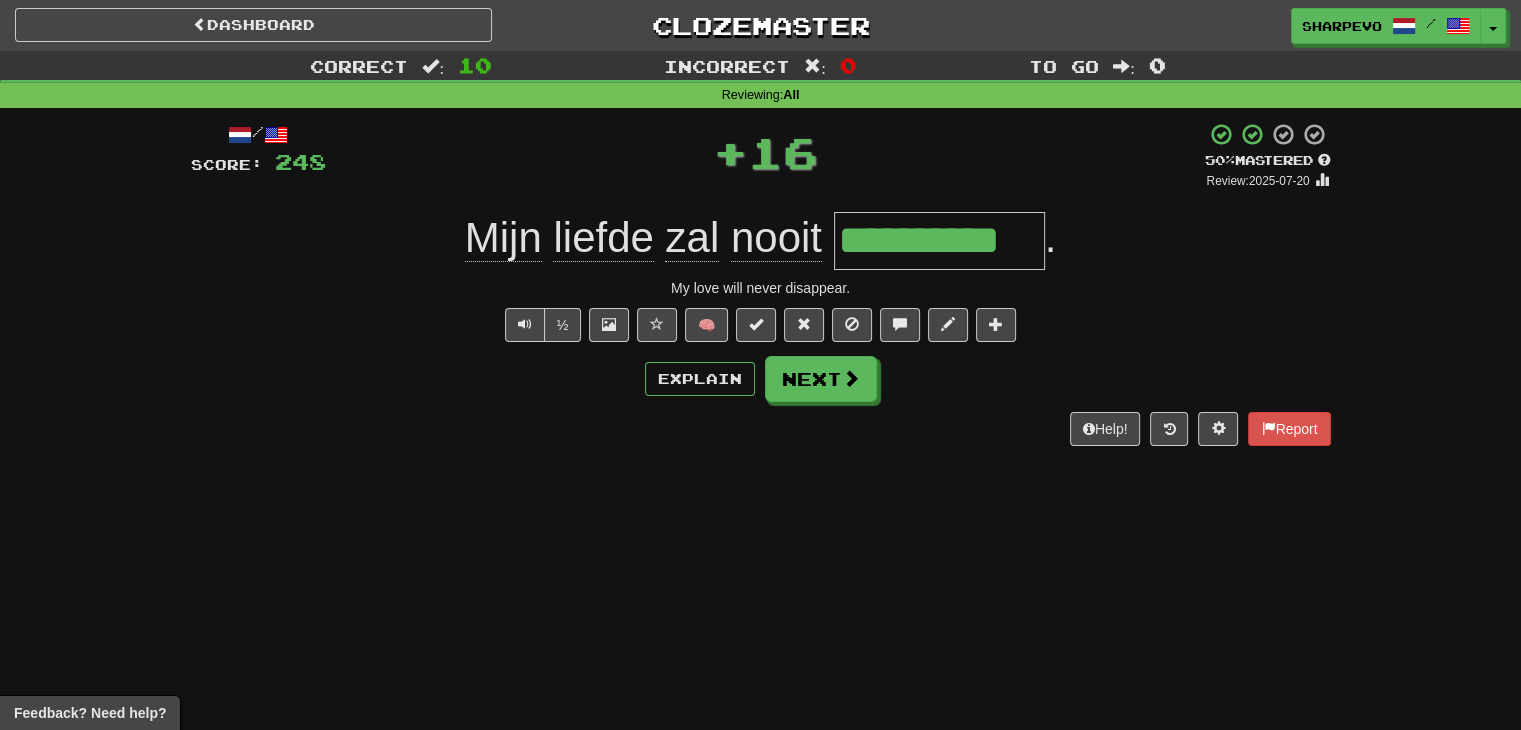 type 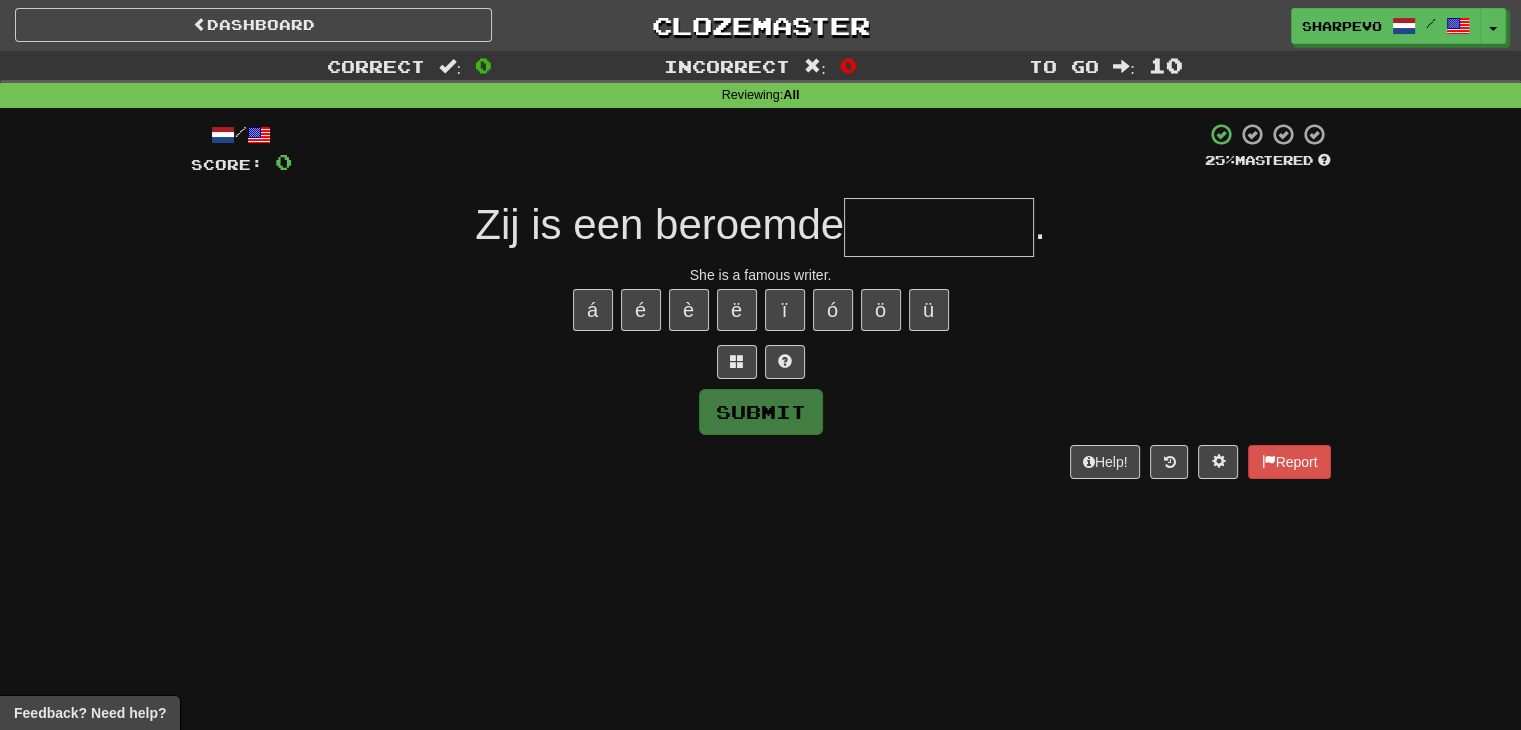 click at bounding box center [939, 227] 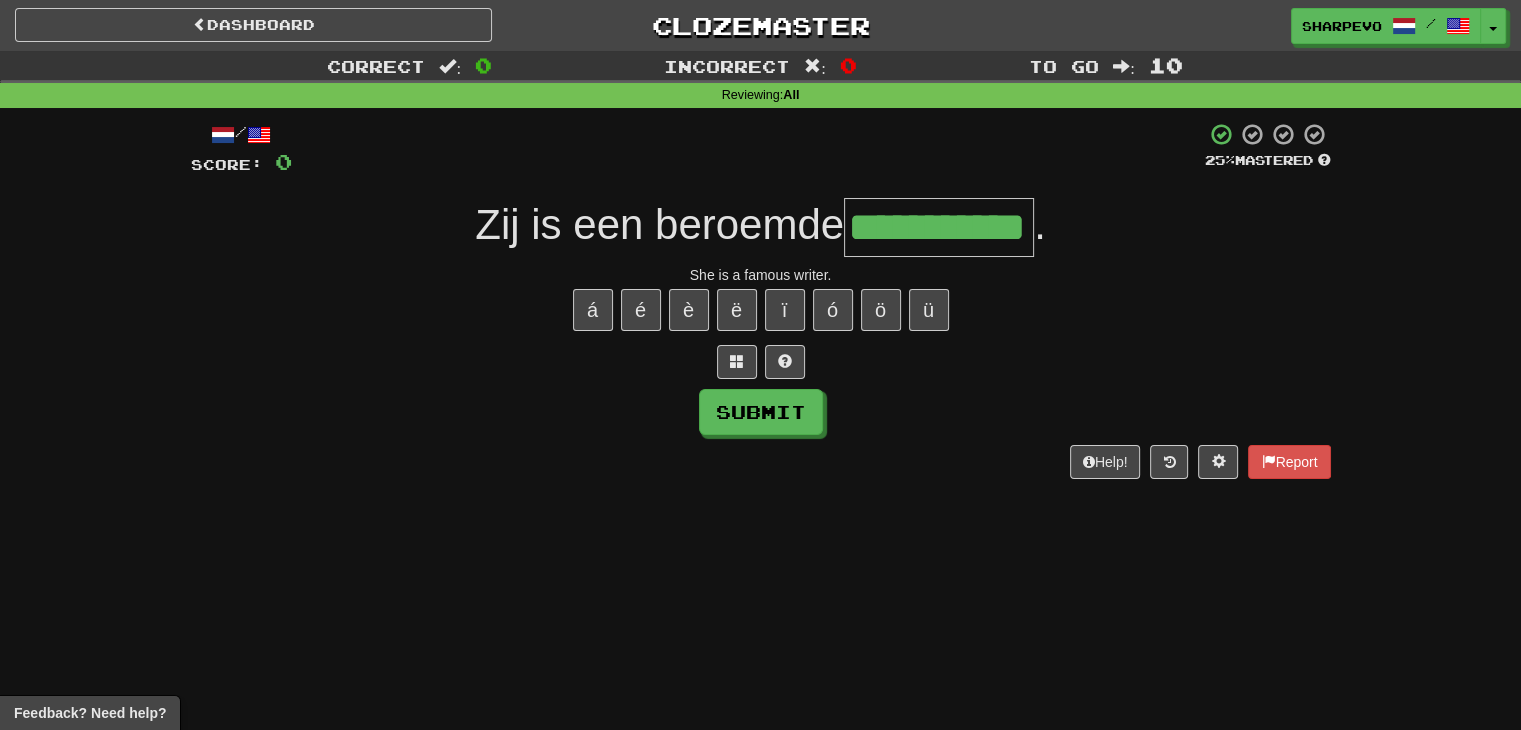 type on "**********" 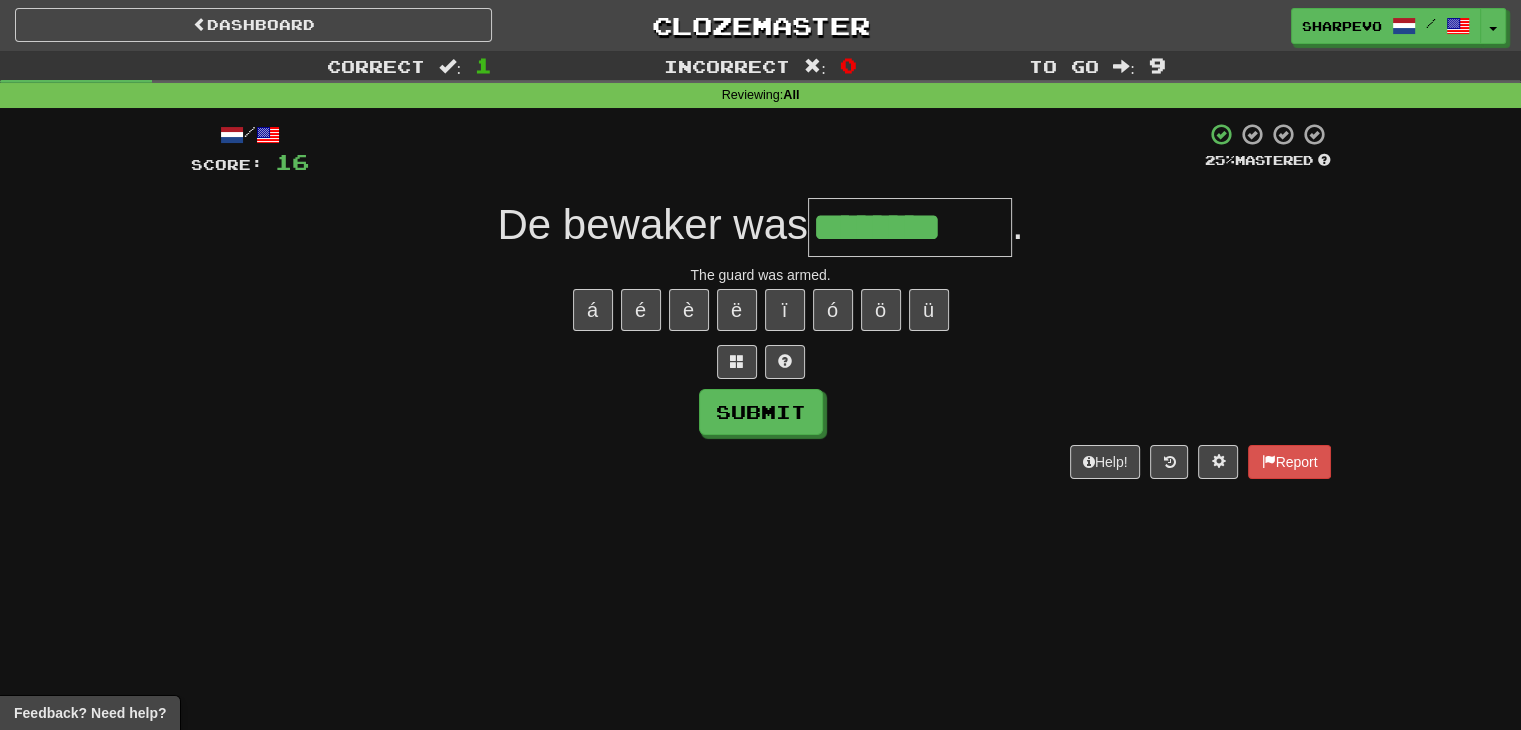 type on "********" 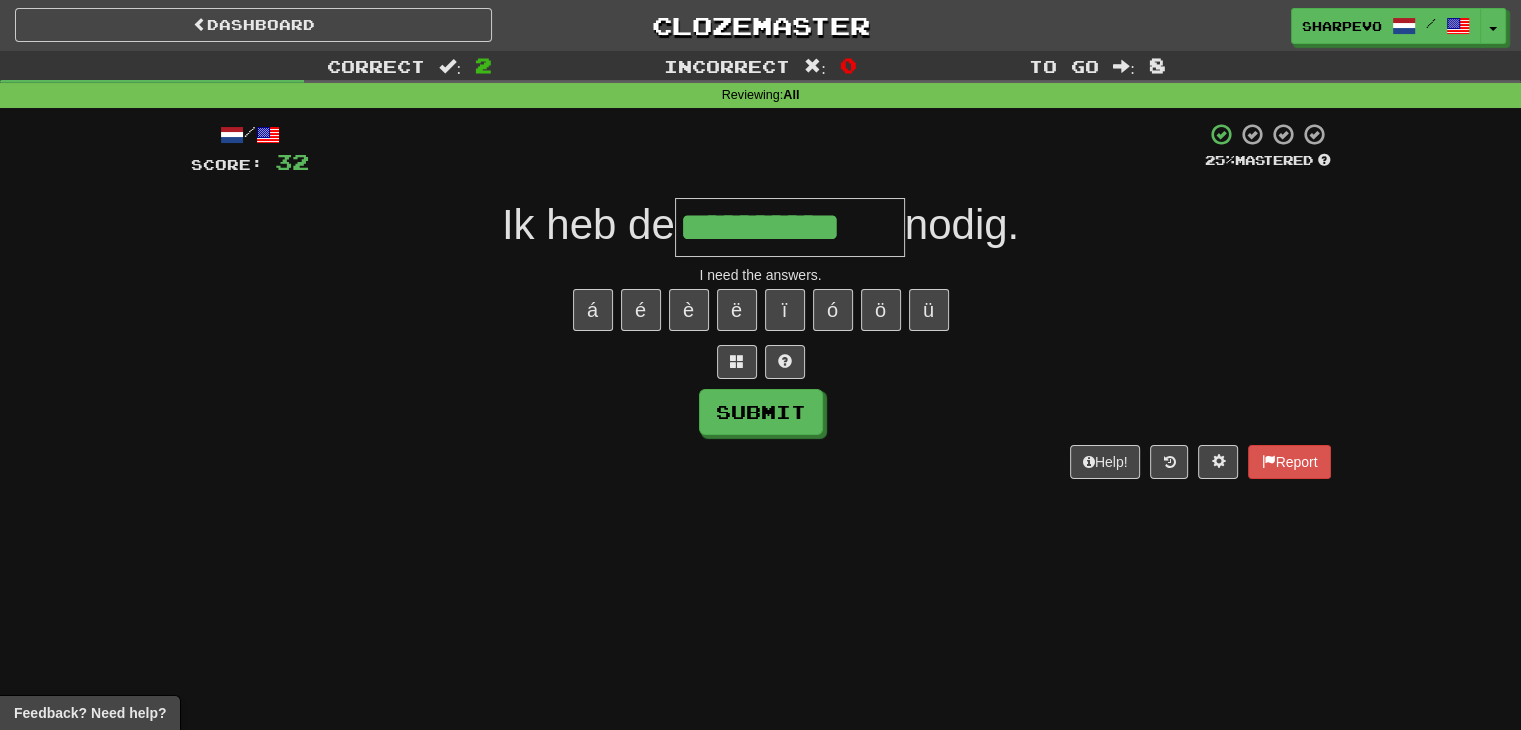 type on "**********" 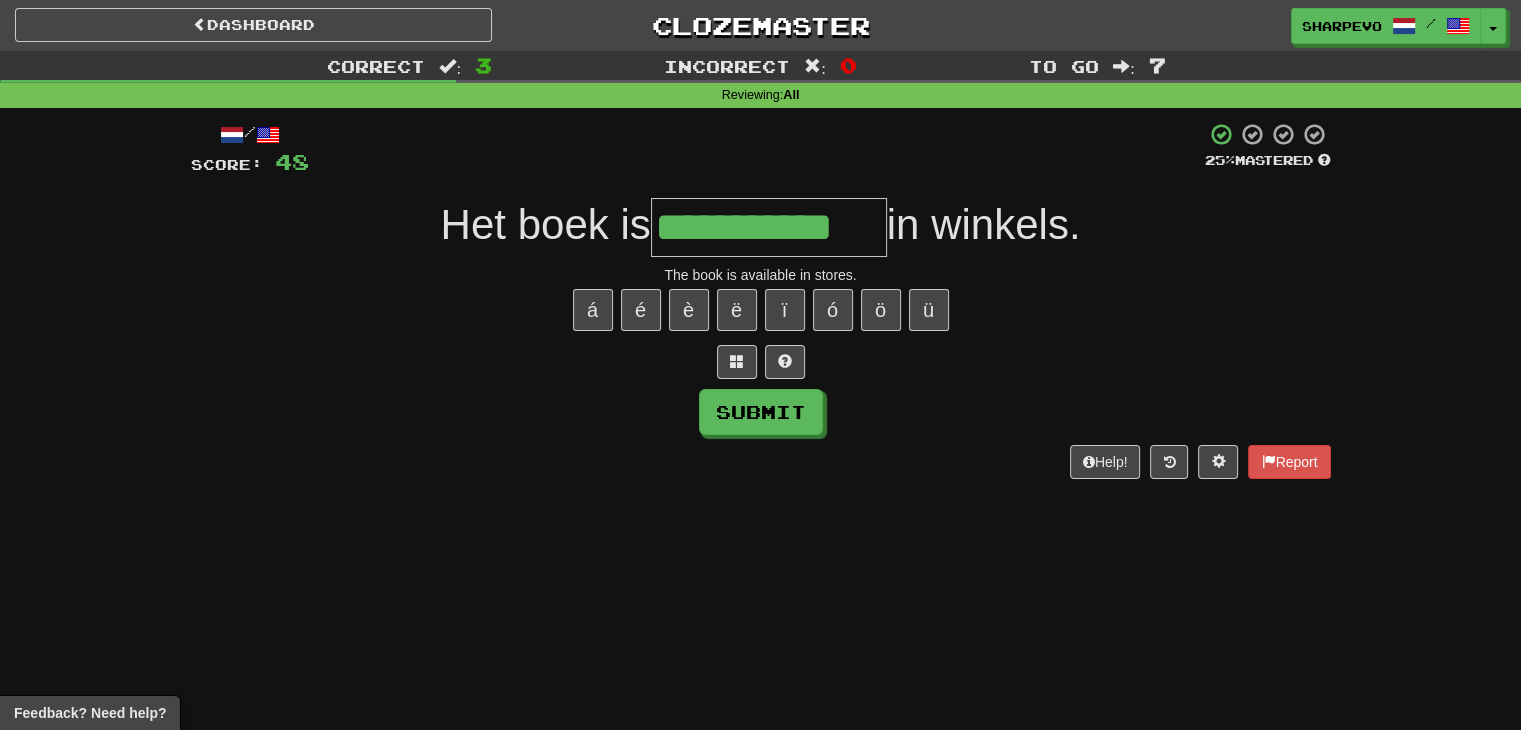 type on "**********" 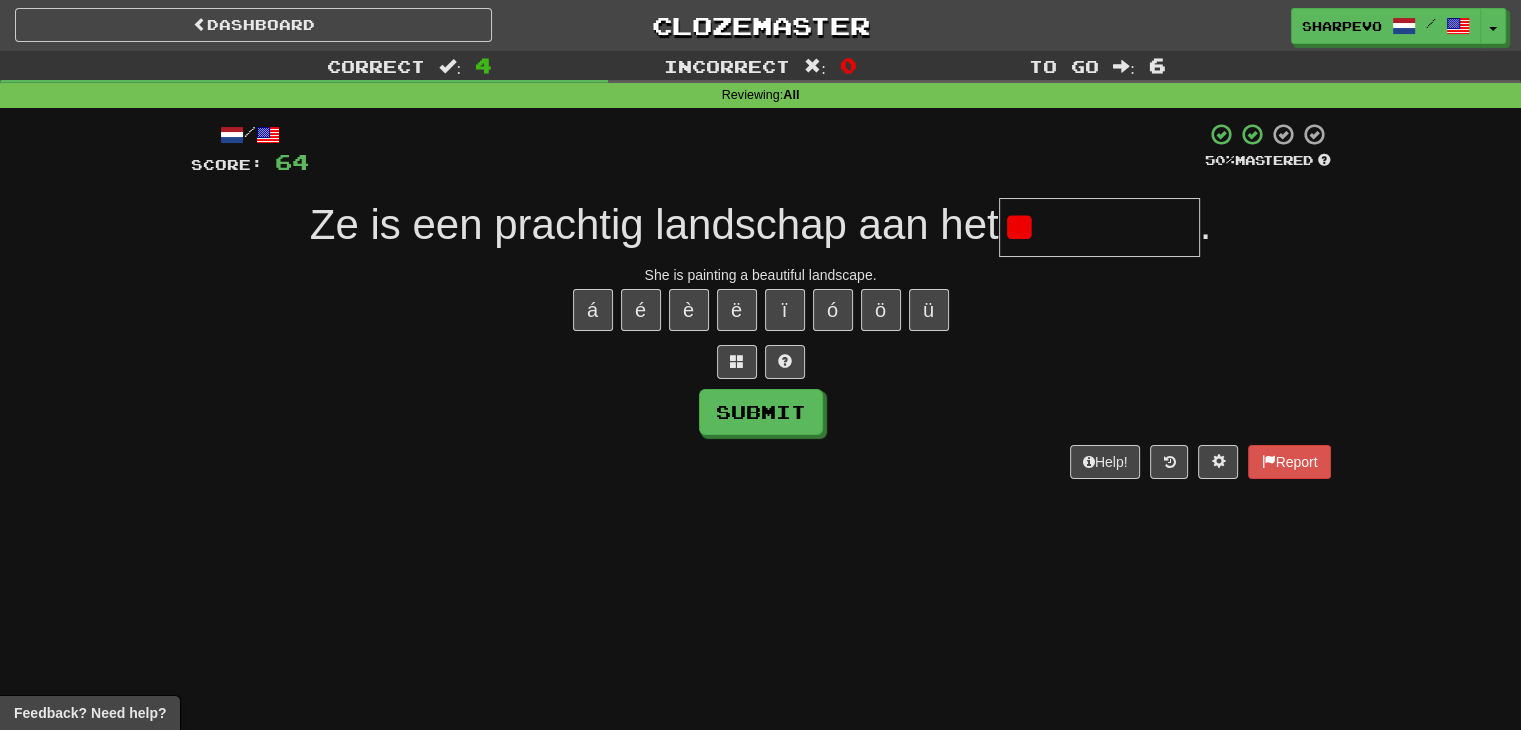 type on "*" 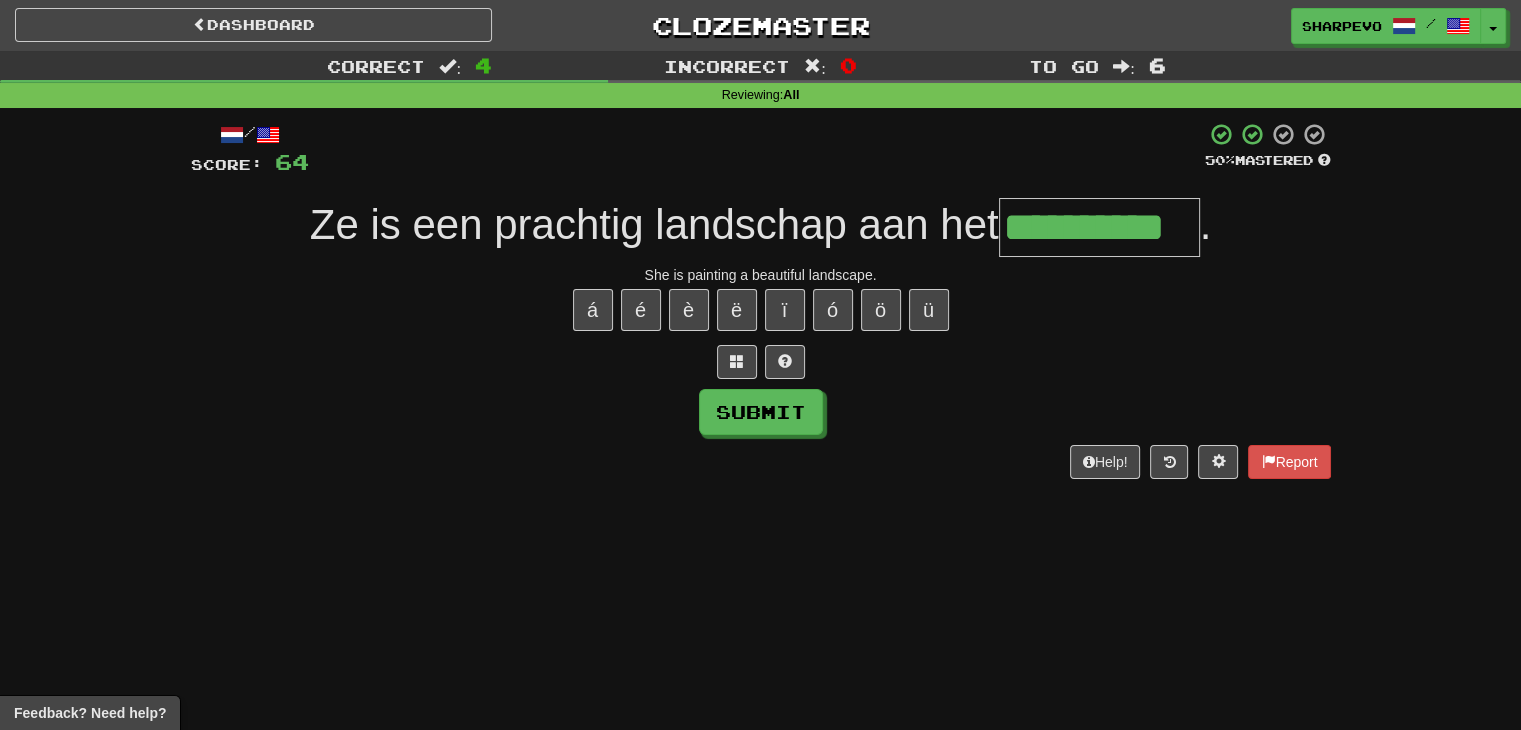 type on "**********" 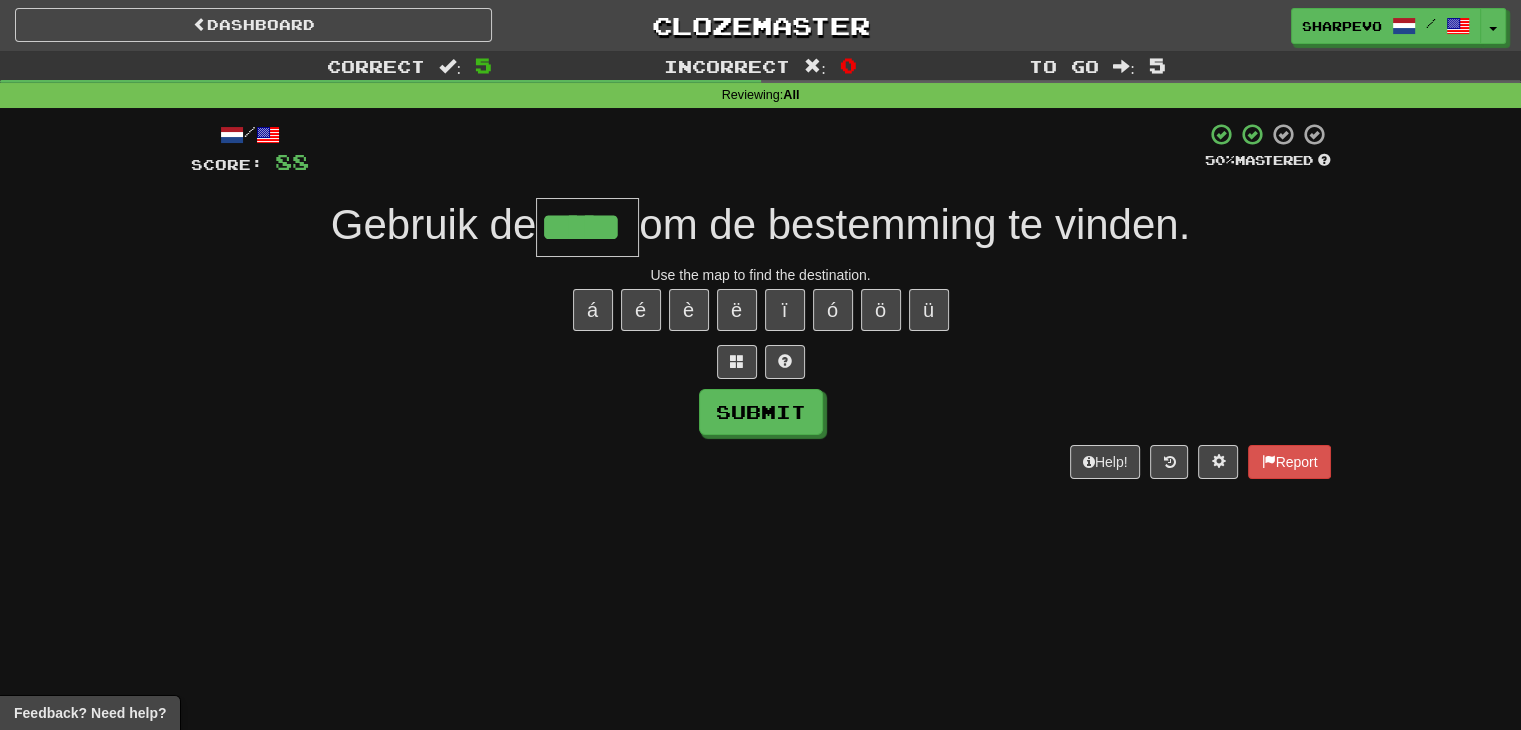type on "*****" 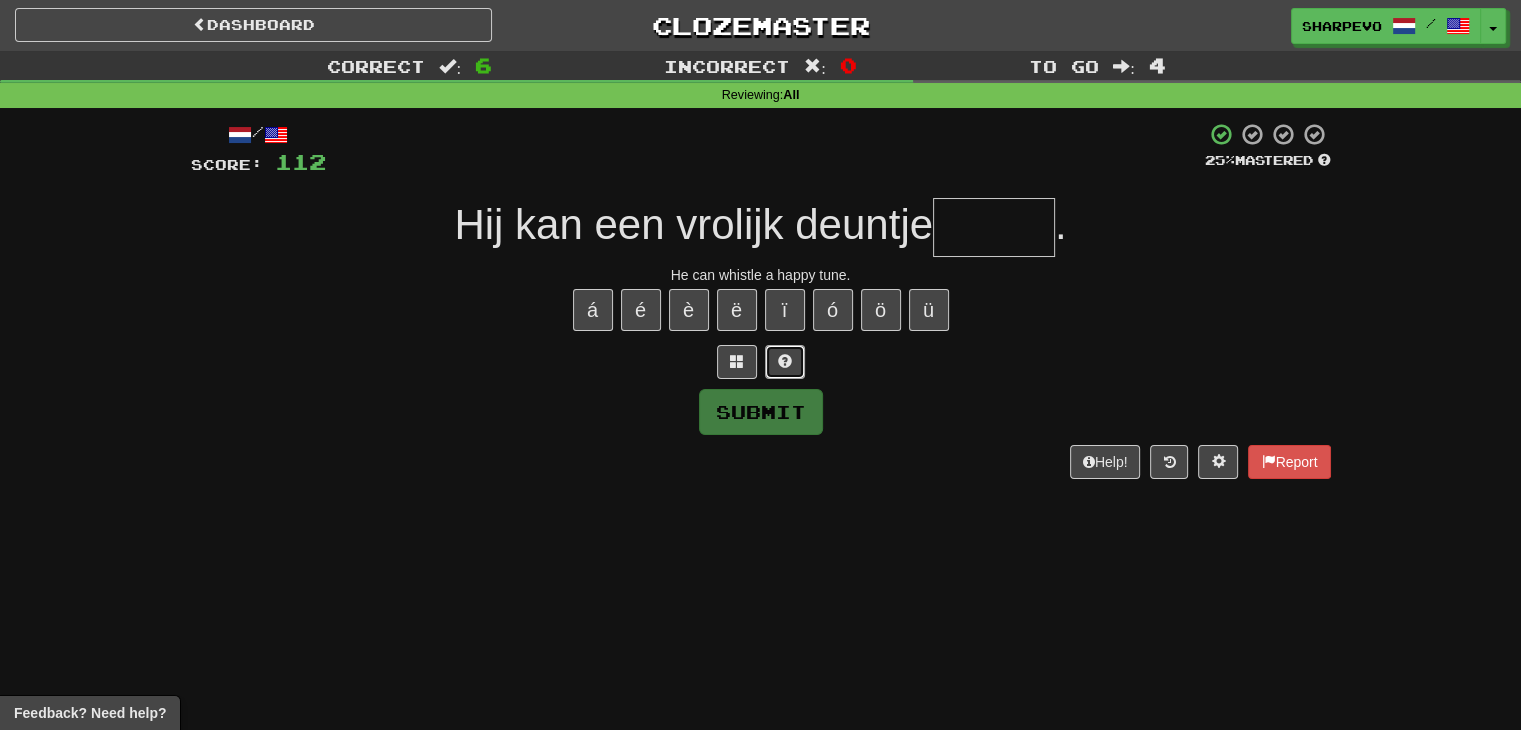 click at bounding box center [785, 362] 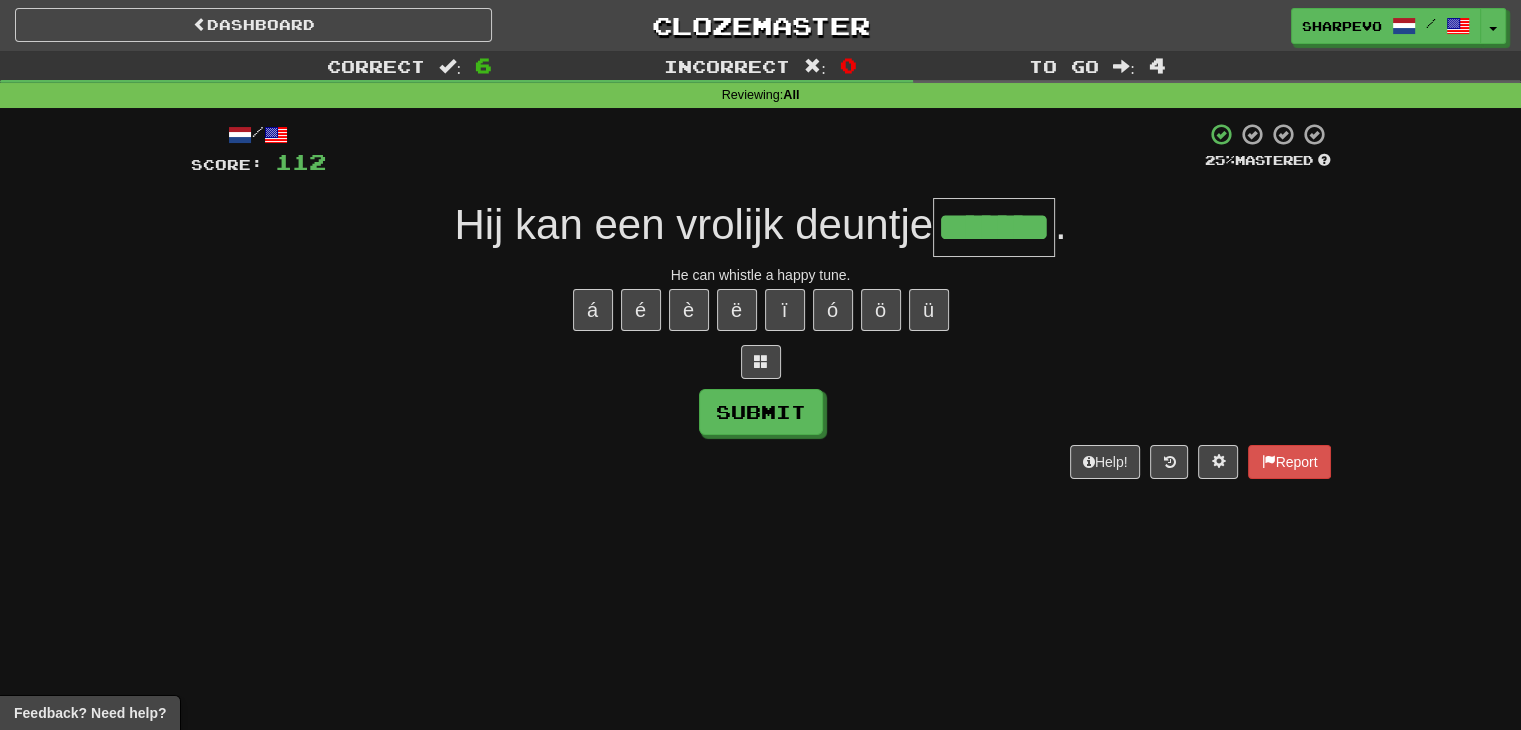 type on "*******" 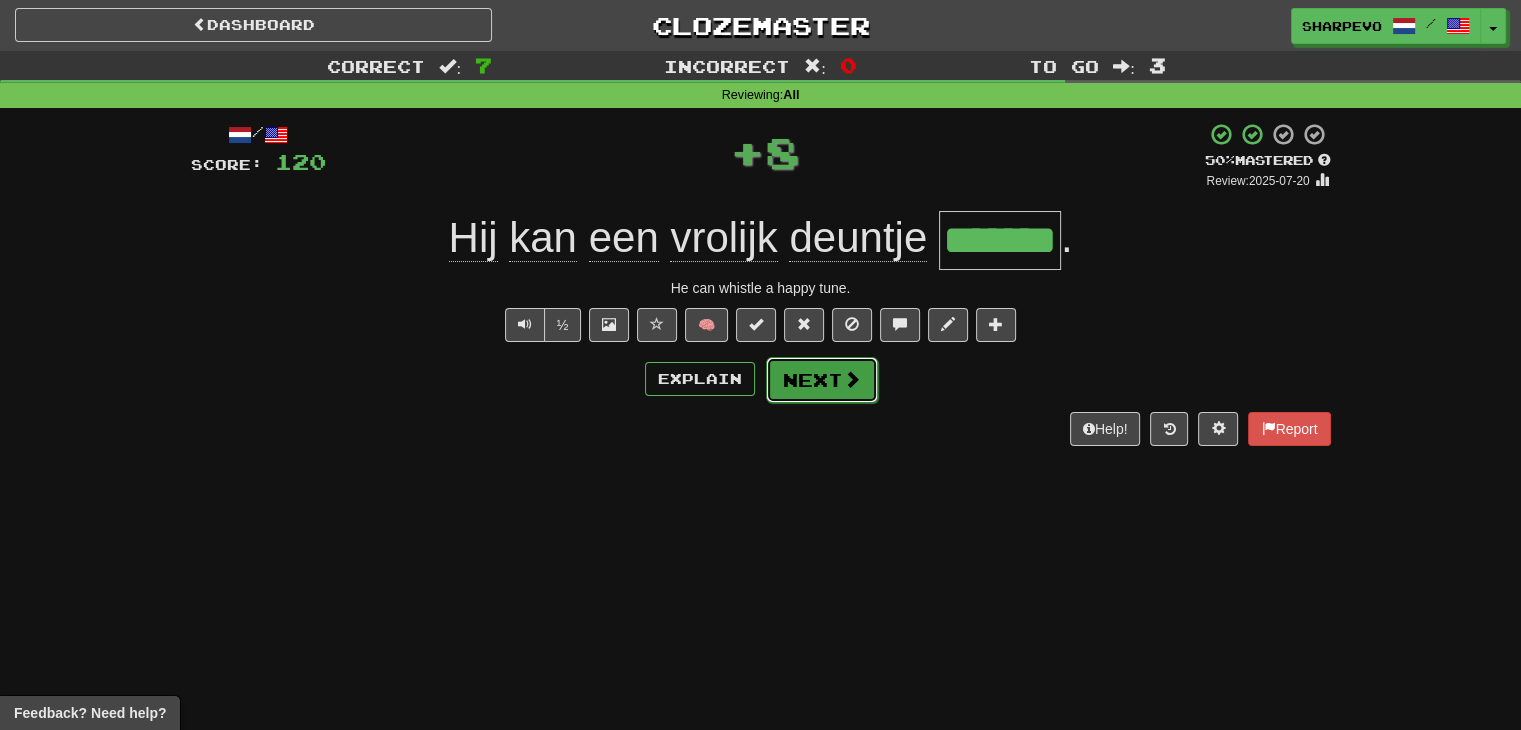 click on "Next" at bounding box center (822, 380) 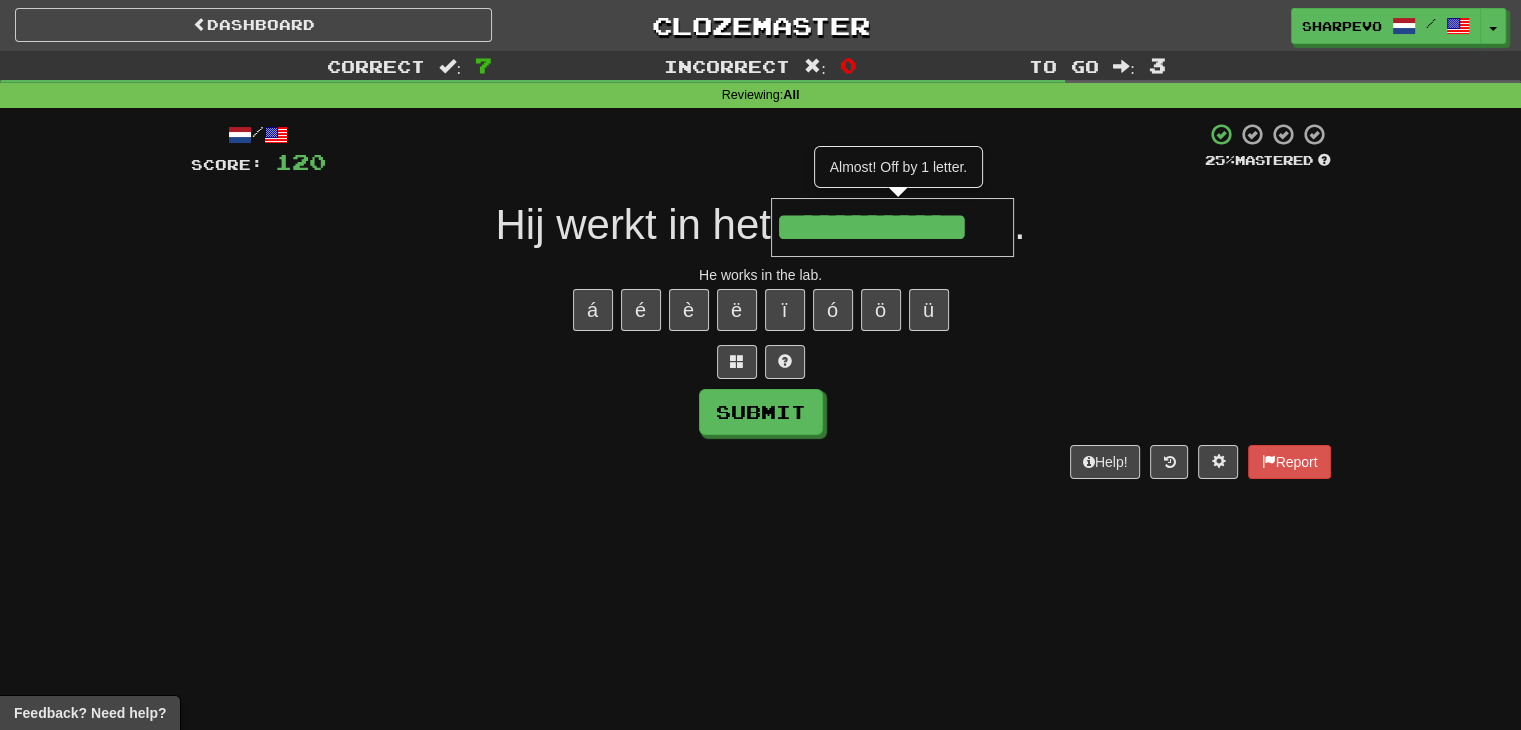 type on "**********" 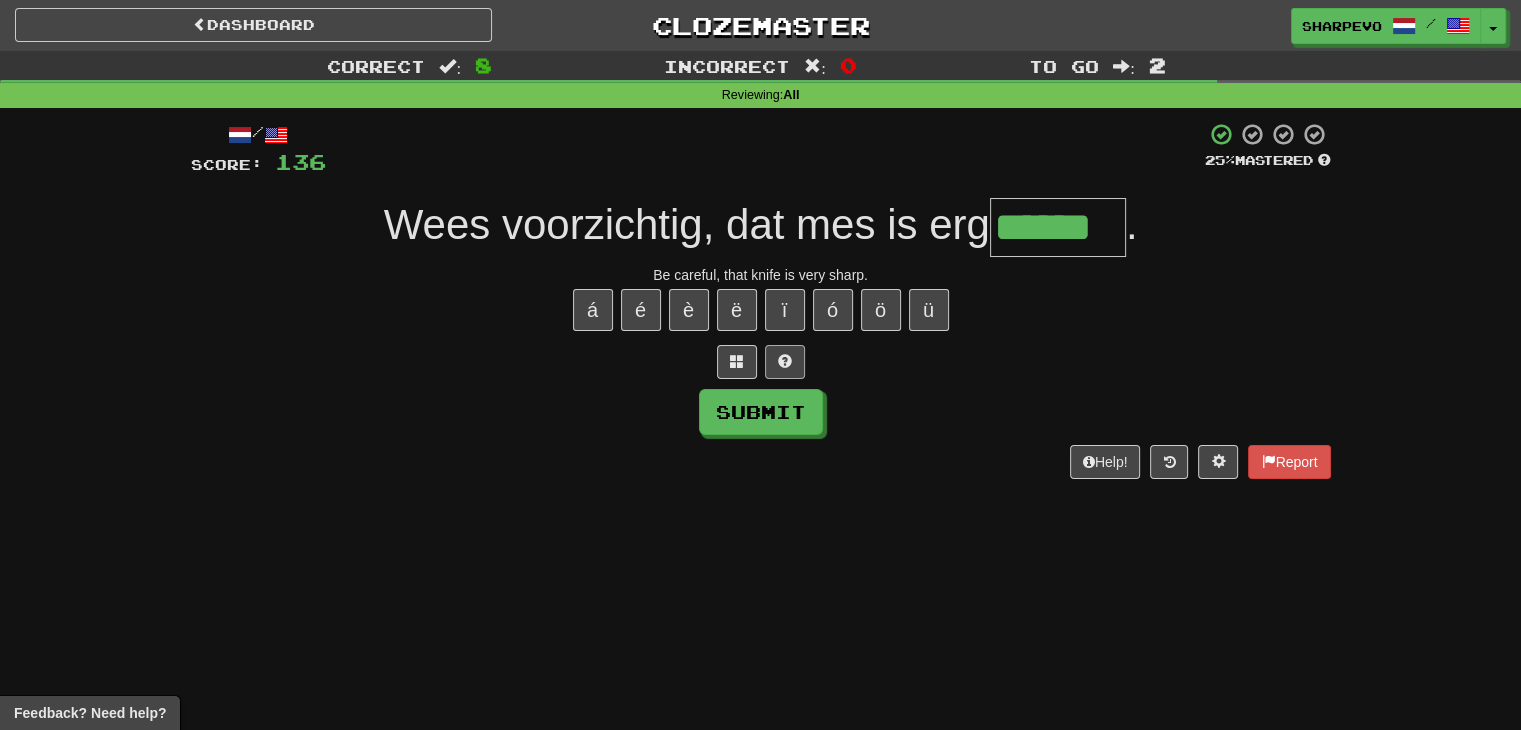 type on "******" 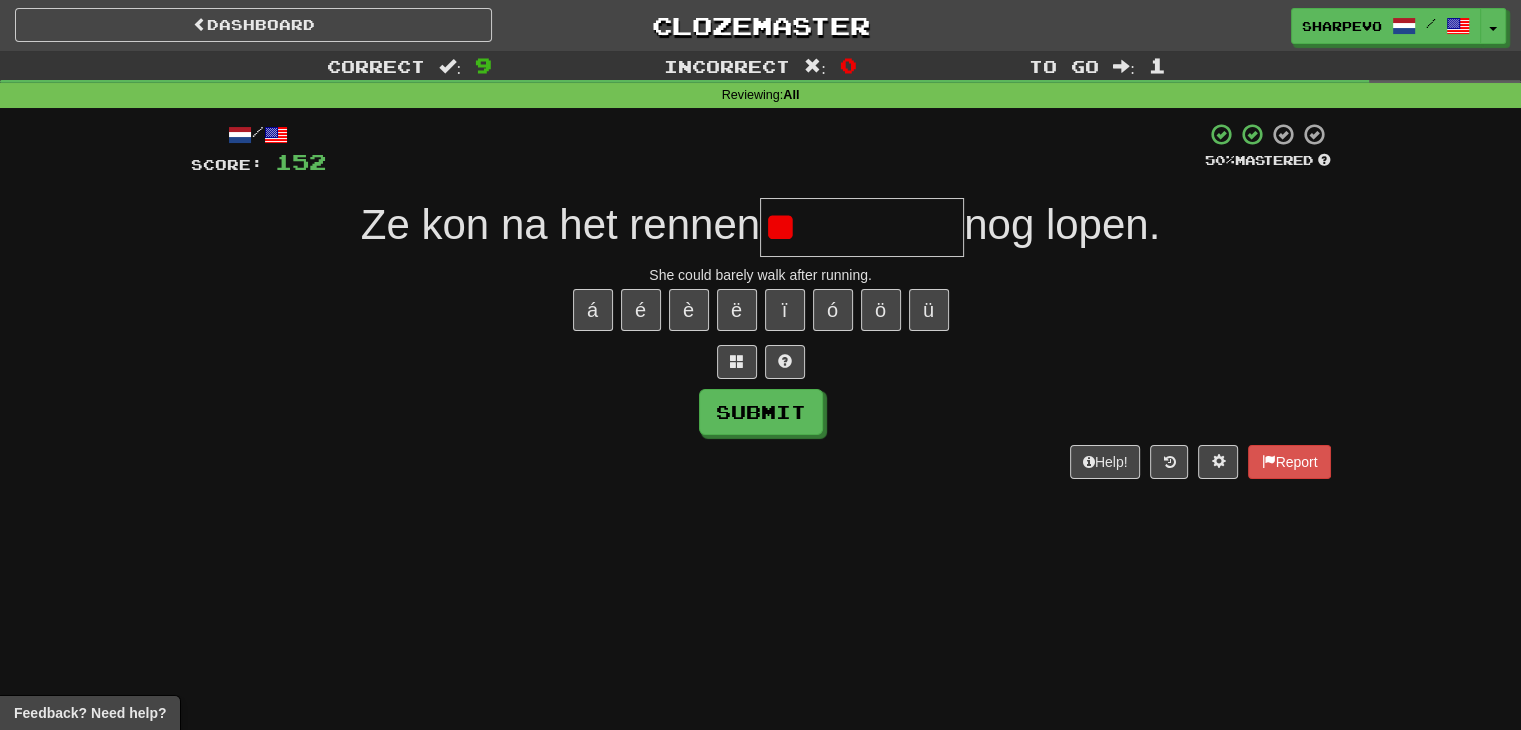 type on "*" 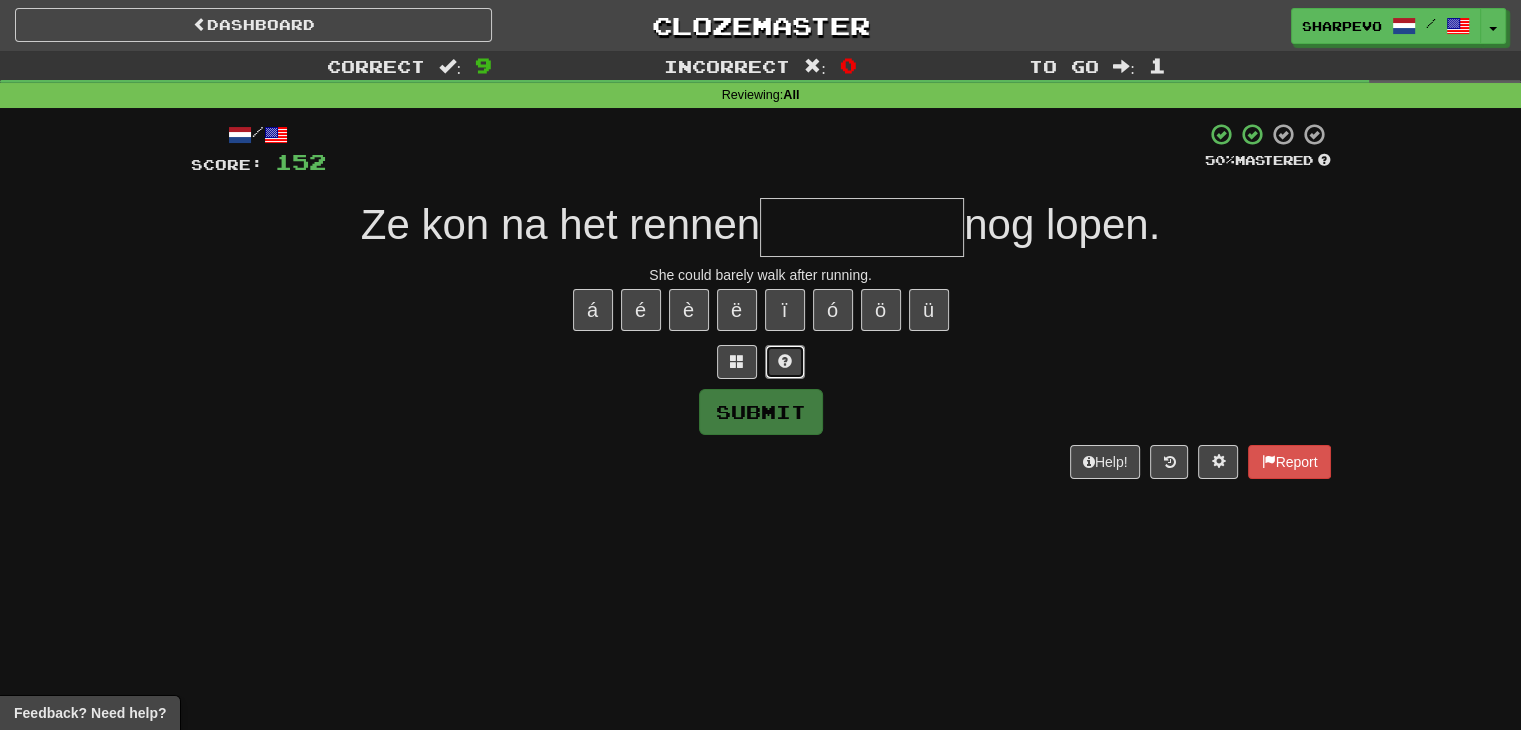 click at bounding box center [785, 362] 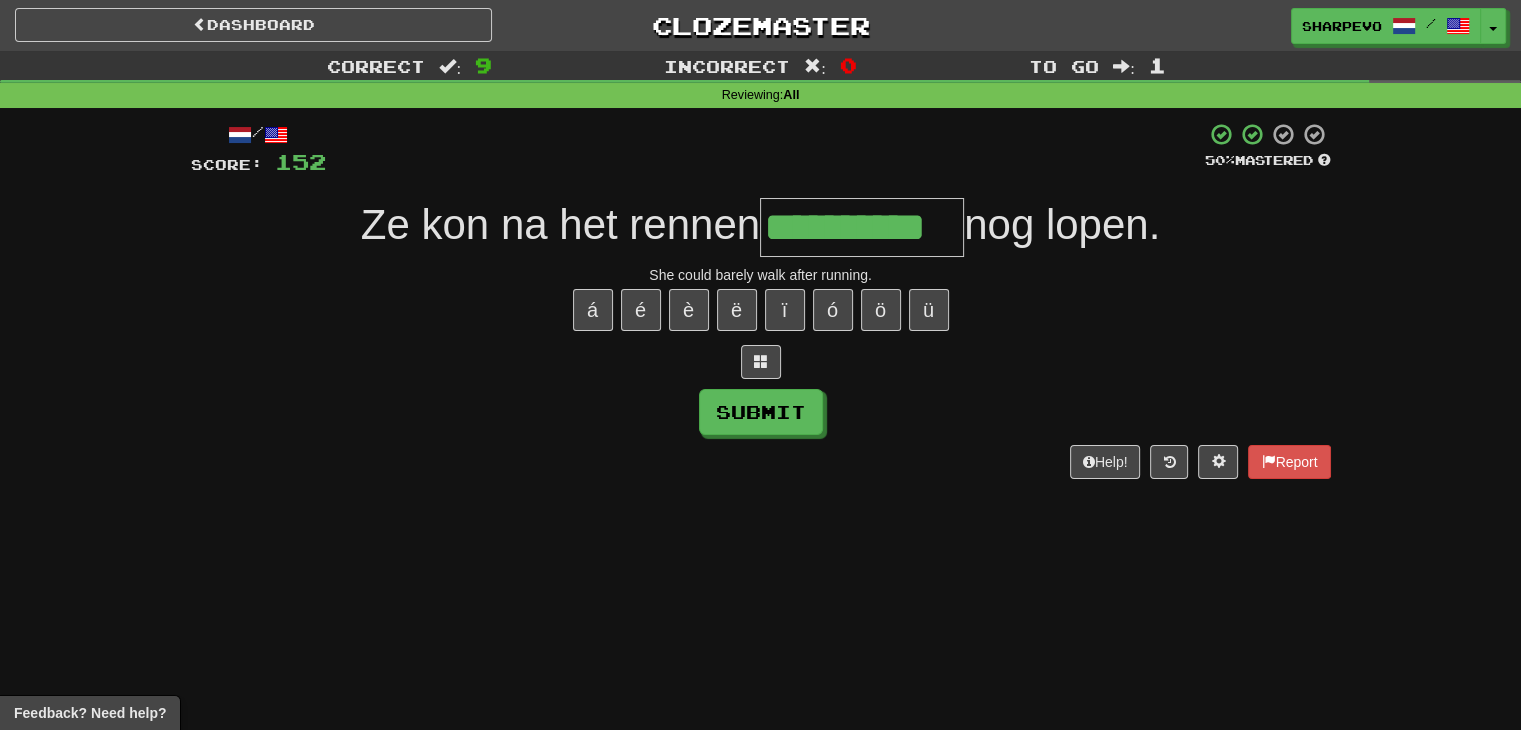type on "**********" 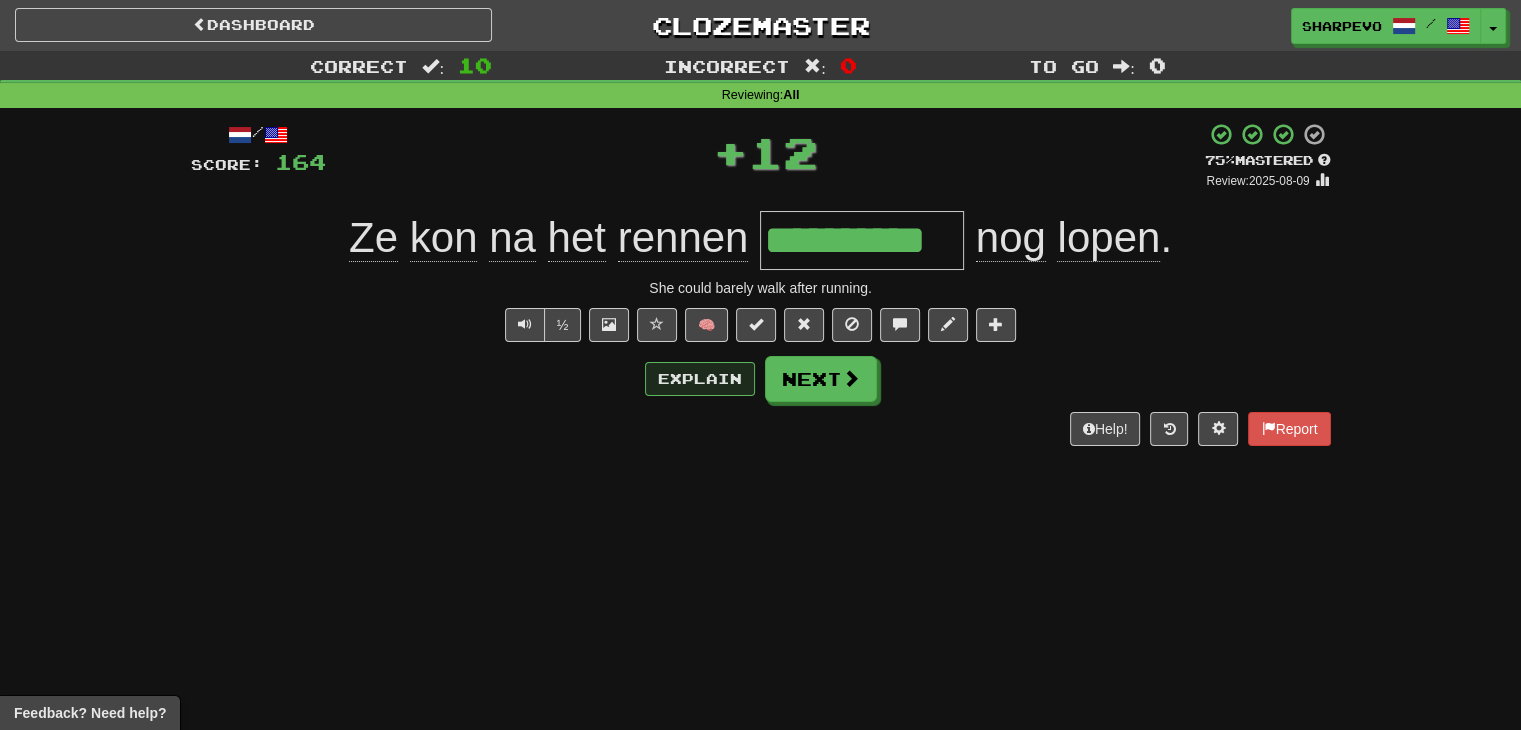 type 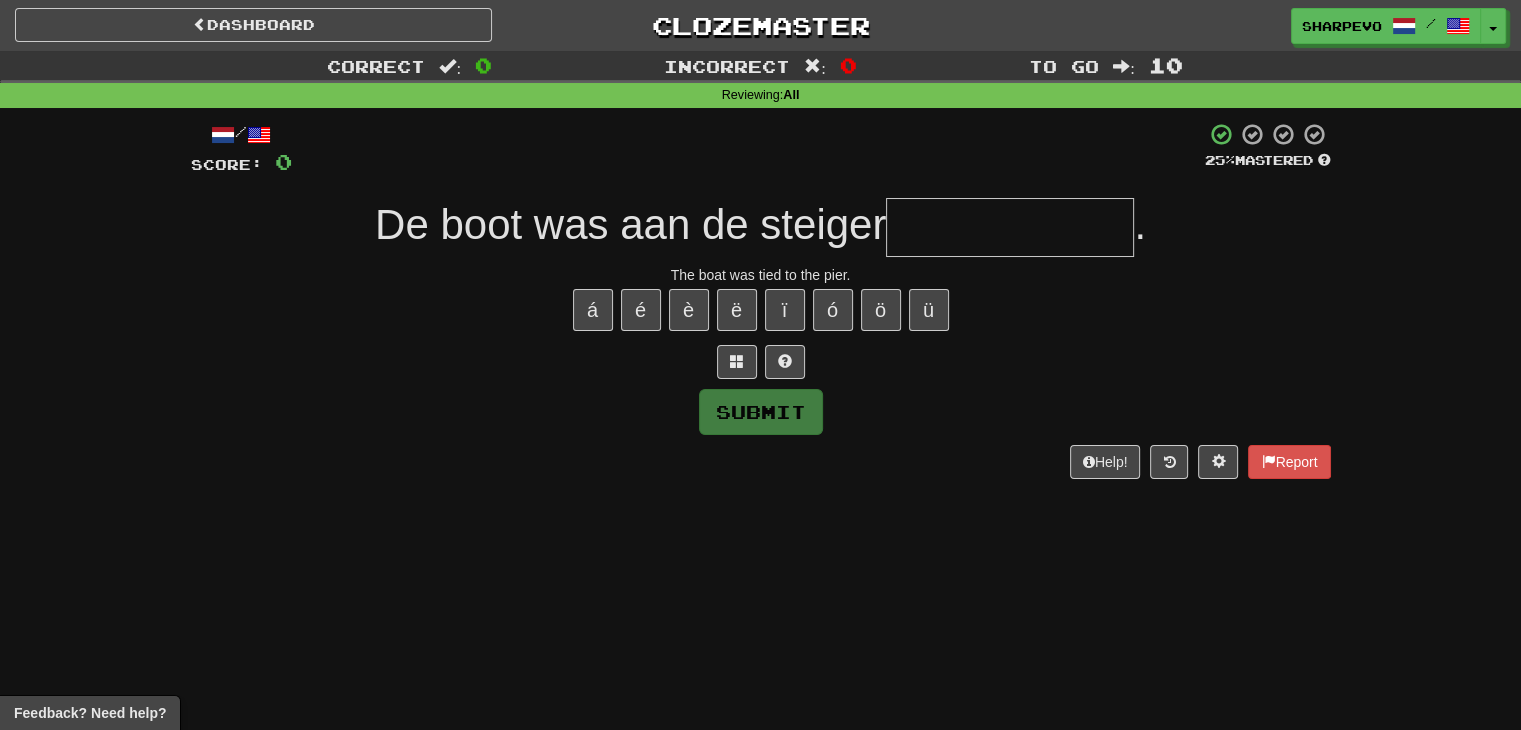 click at bounding box center (1010, 227) 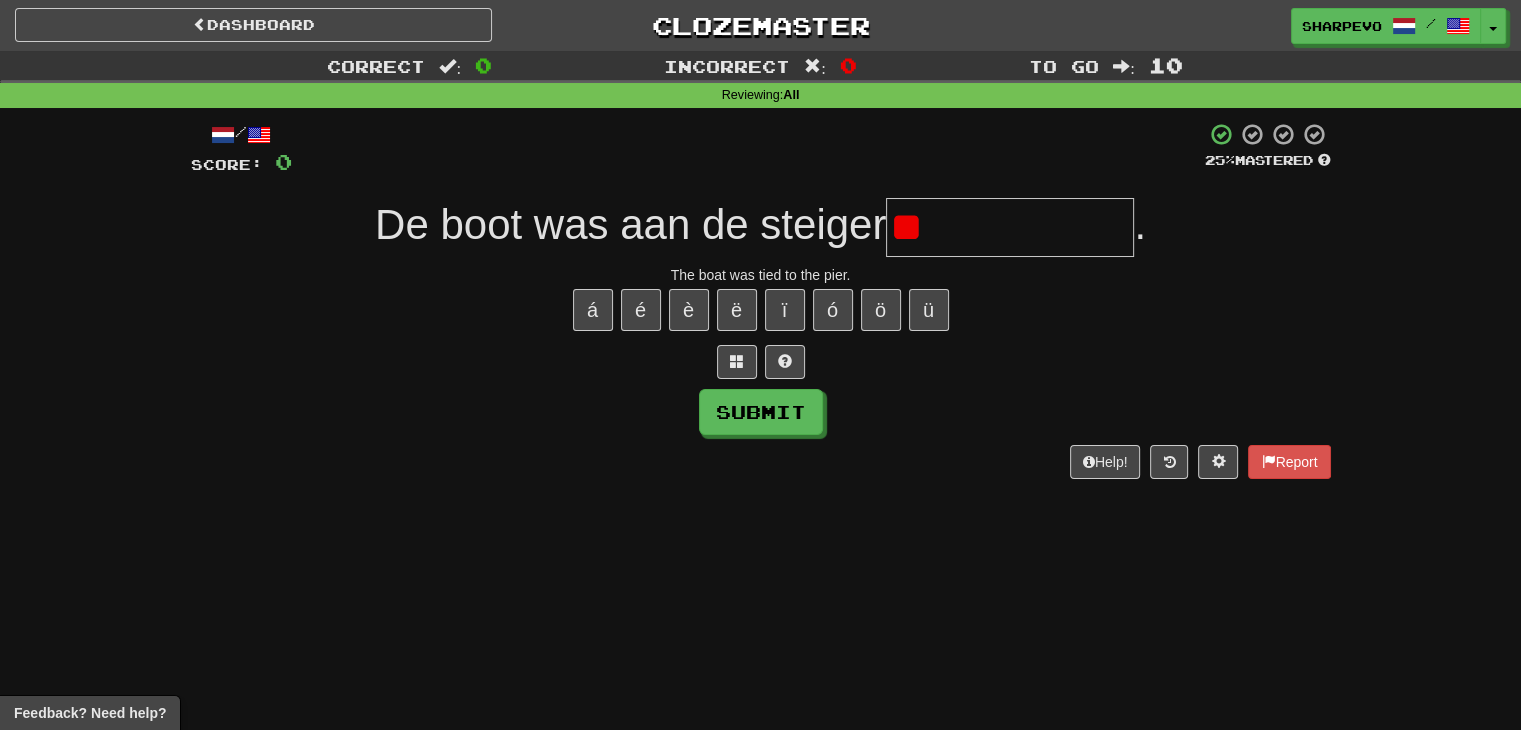 type on "*" 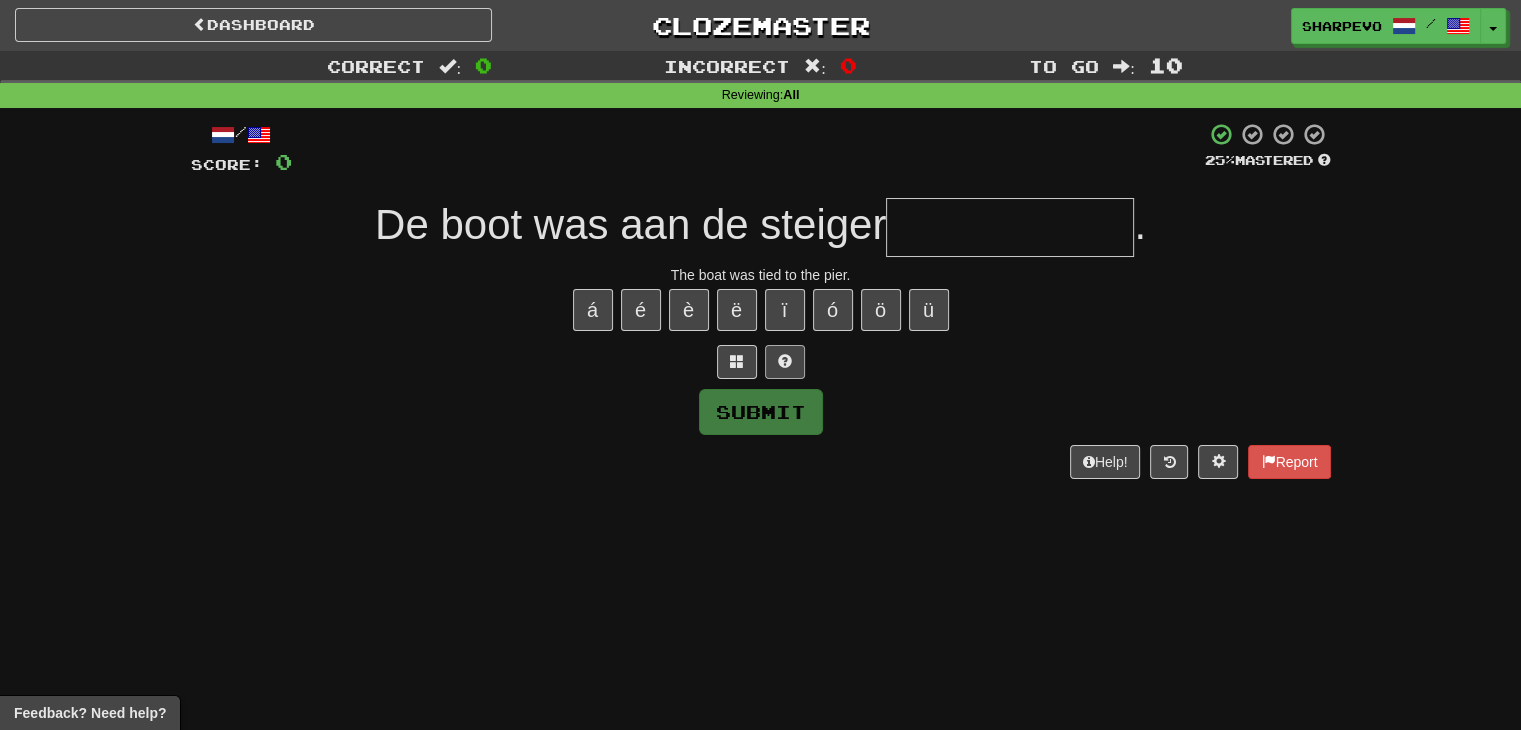 type on "*" 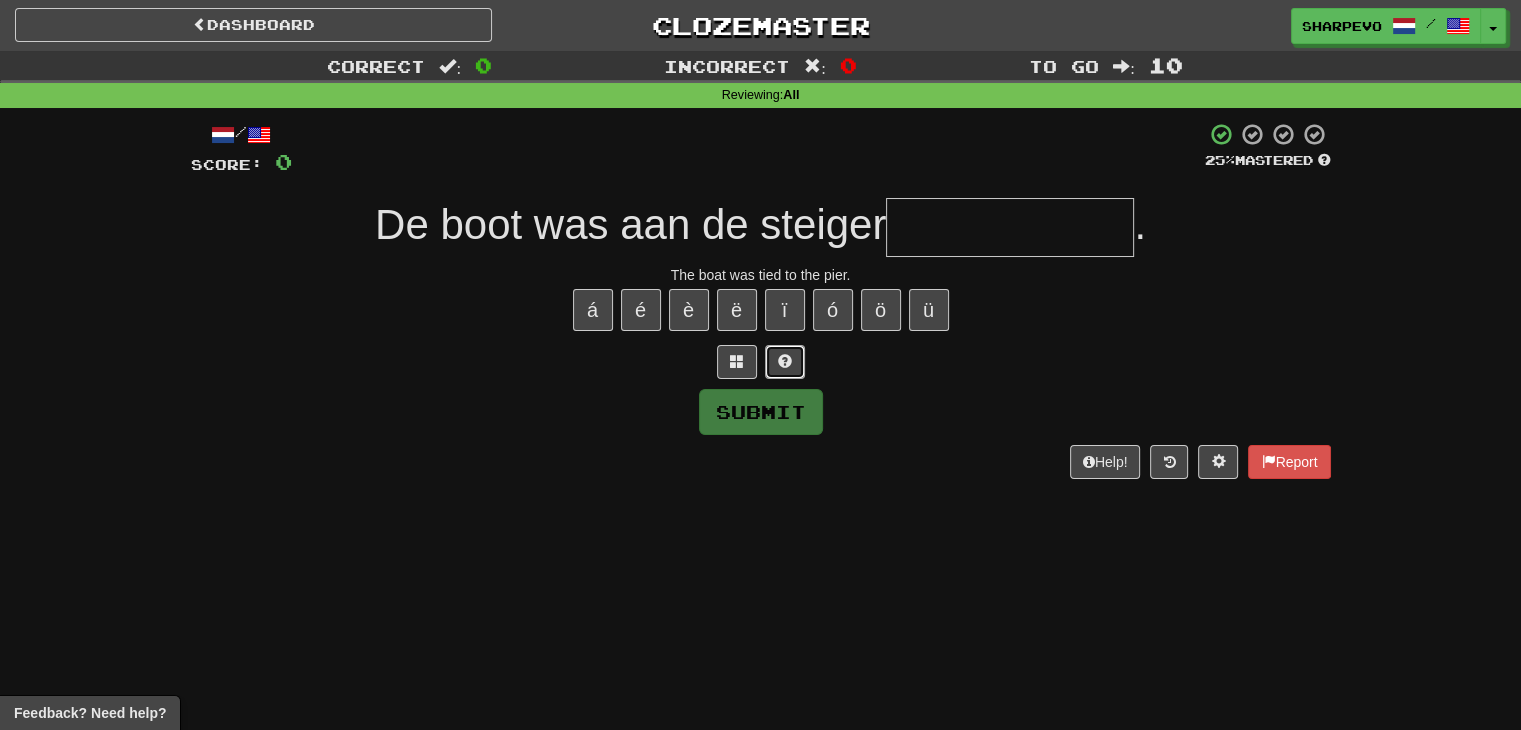 click at bounding box center [785, 362] 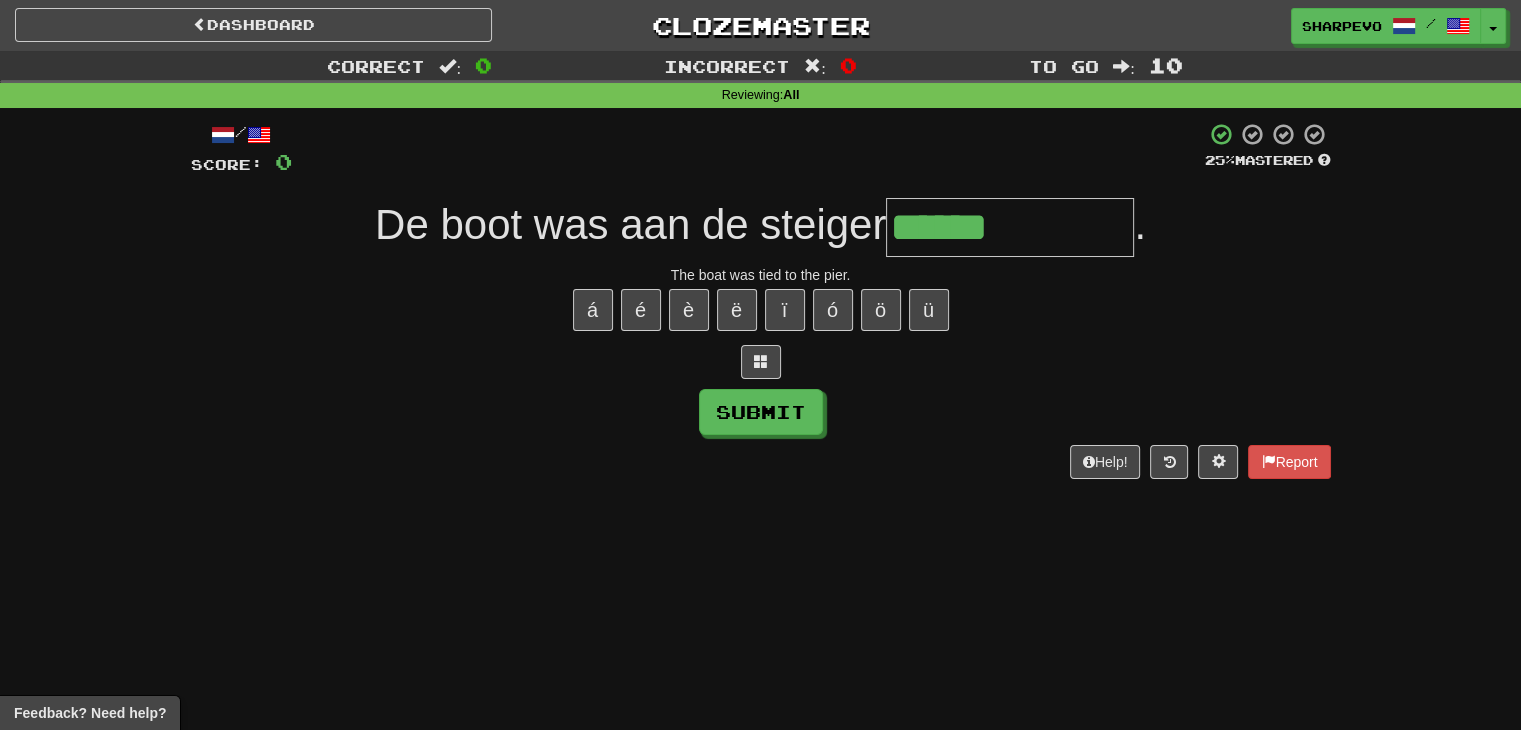 type on "**********" 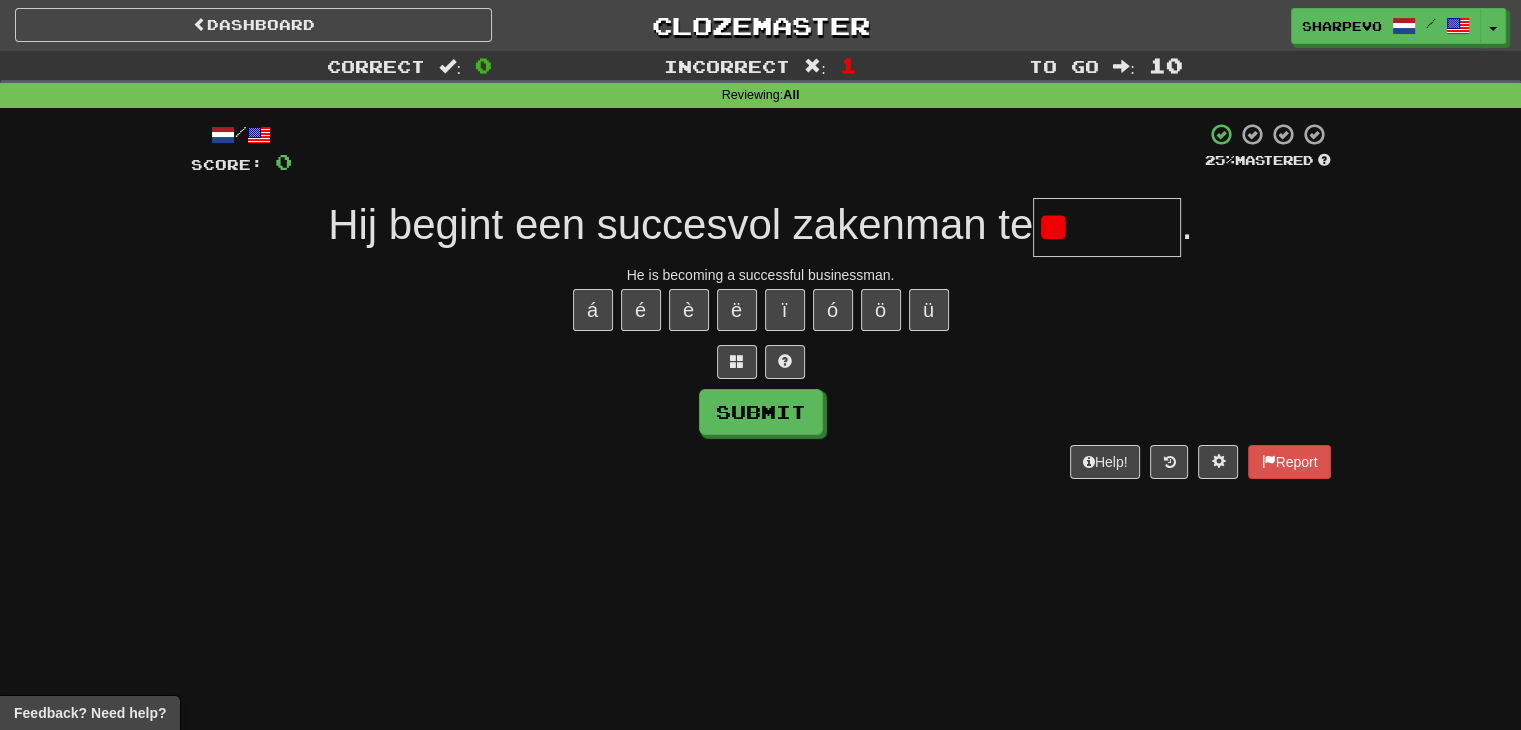 type on "*" 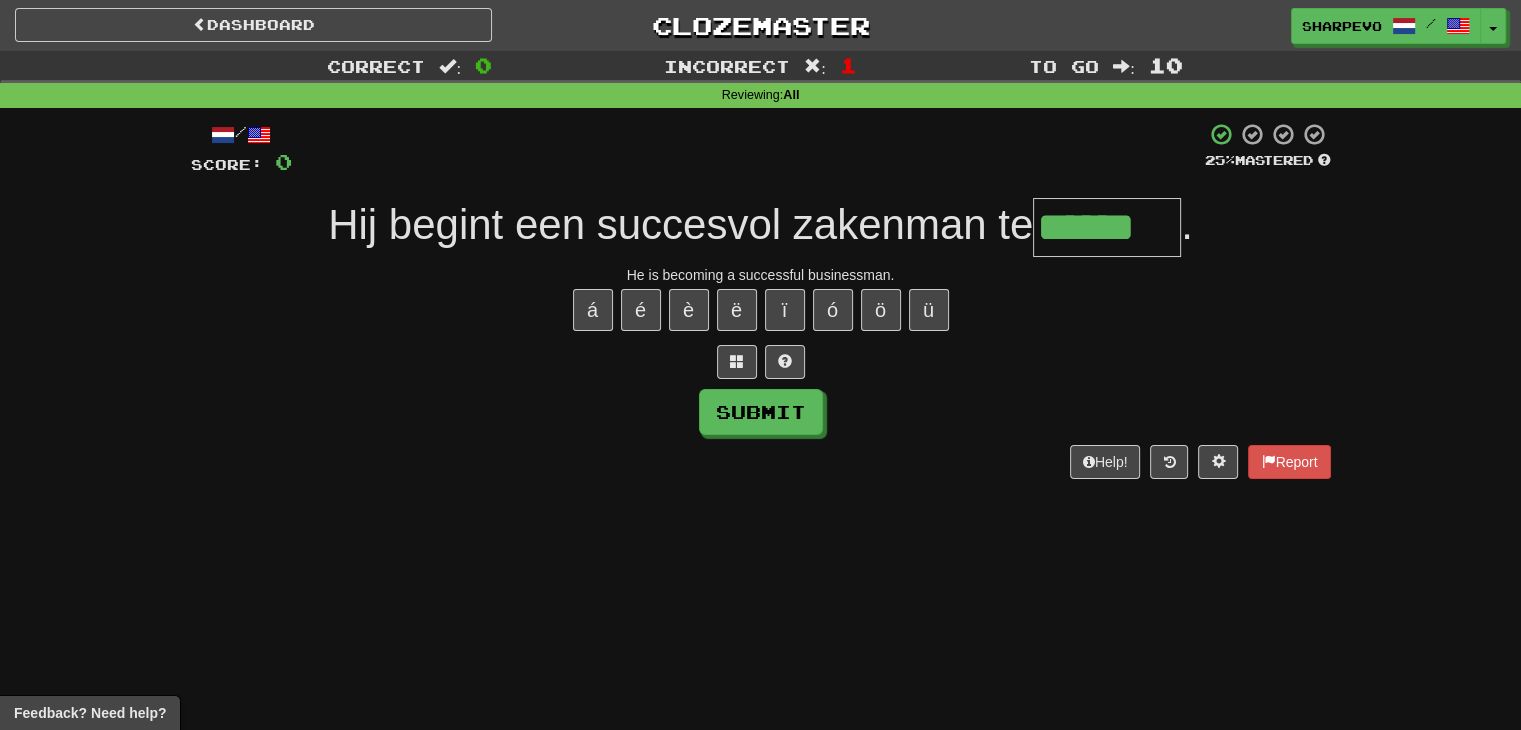 type on "******" 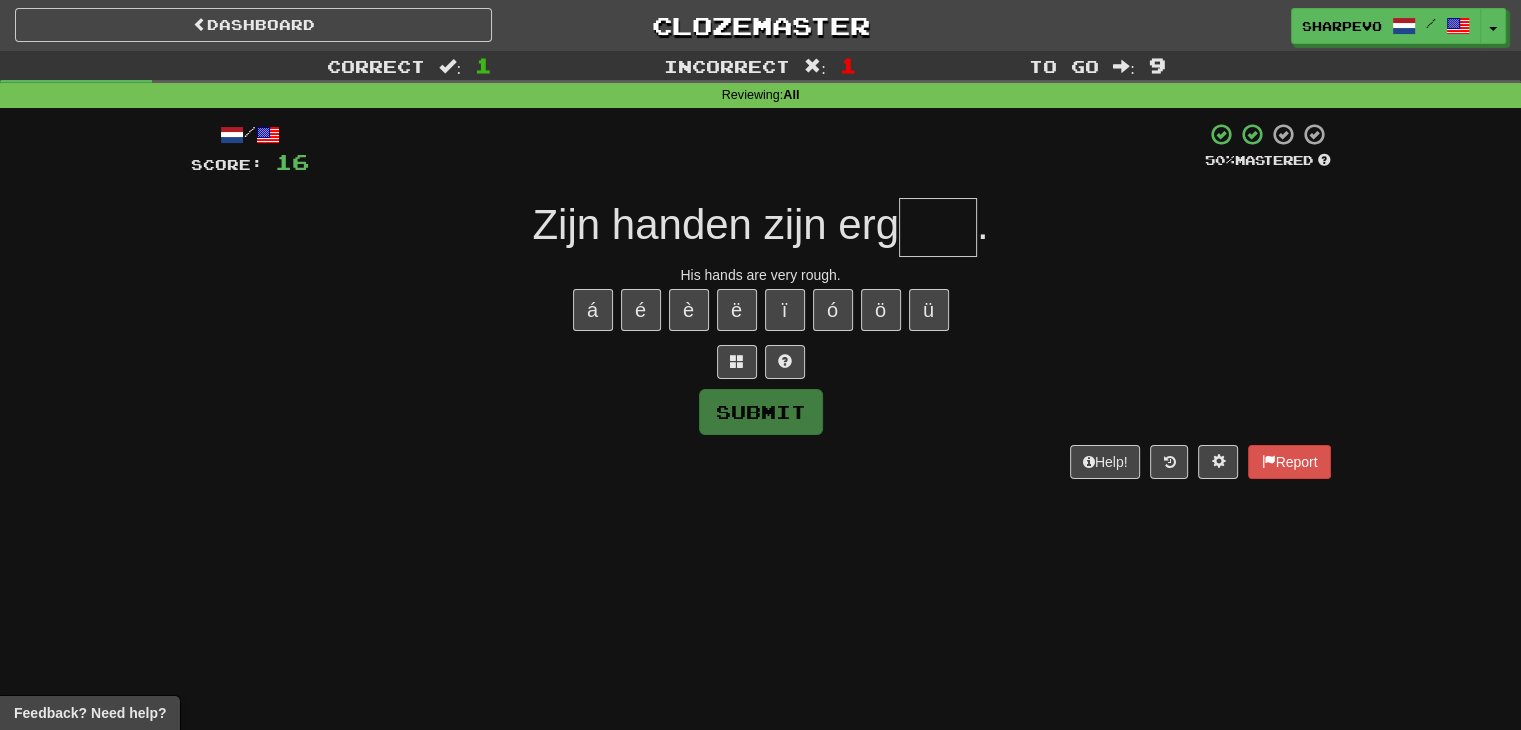 click at bounding box center (938, 227) 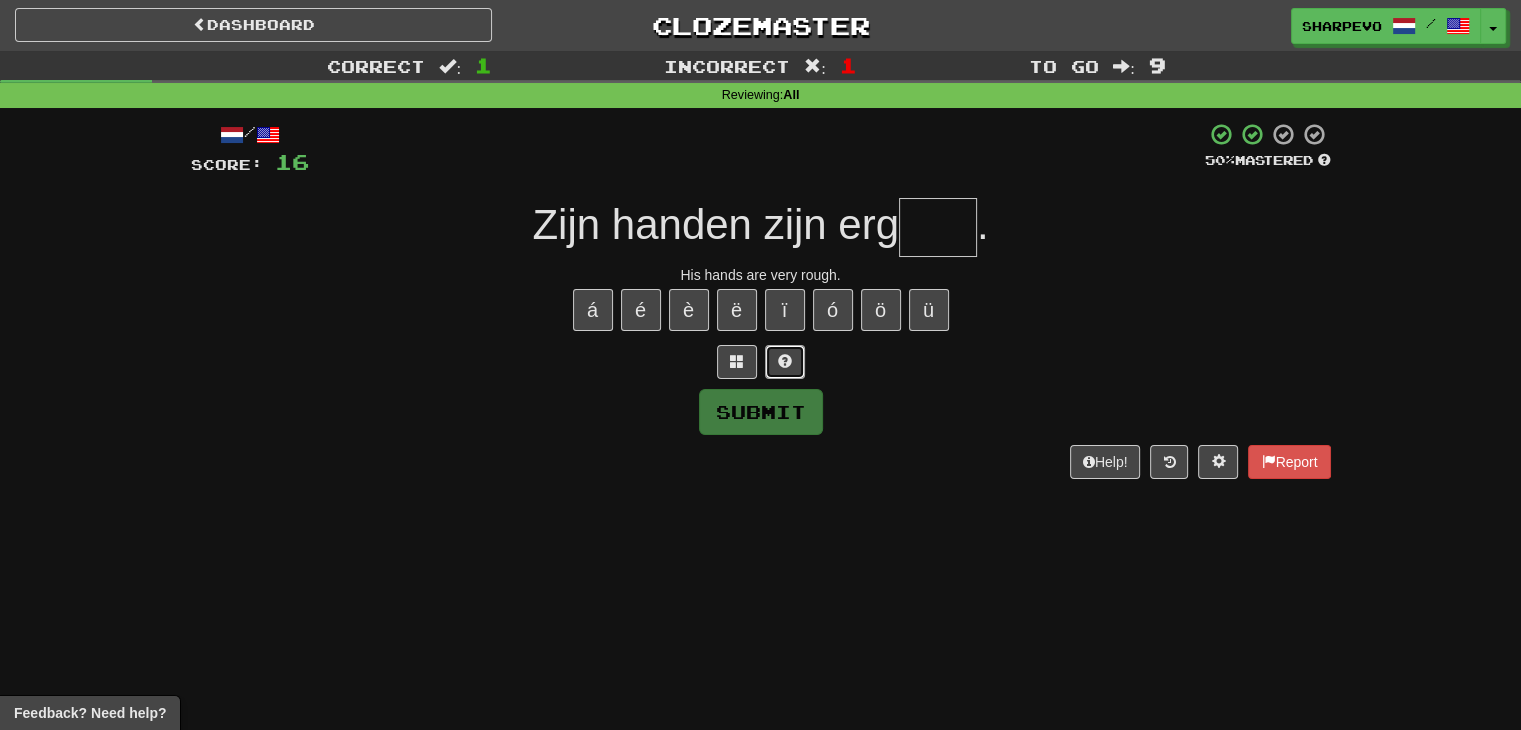 click at bounding box center (785, 361) 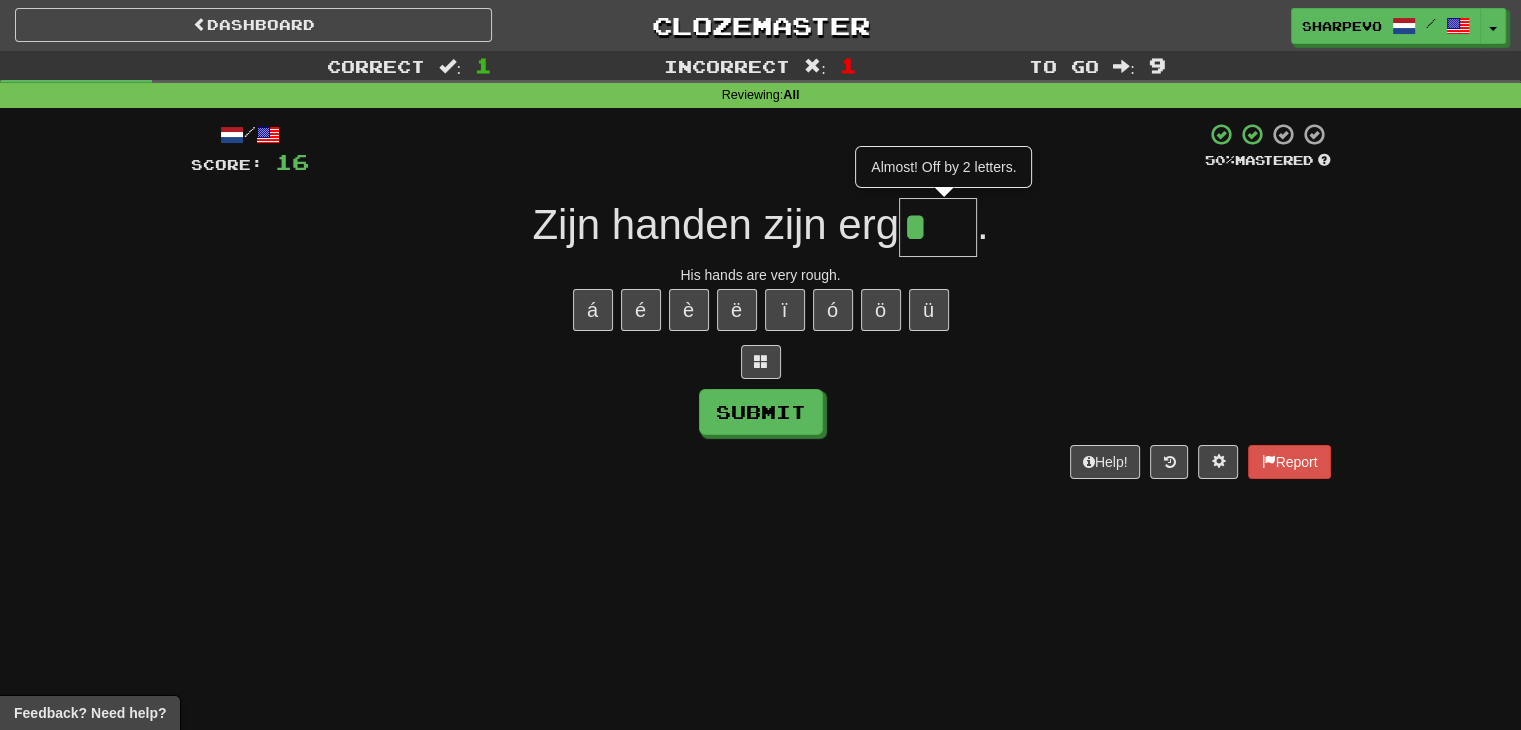 type on "***" 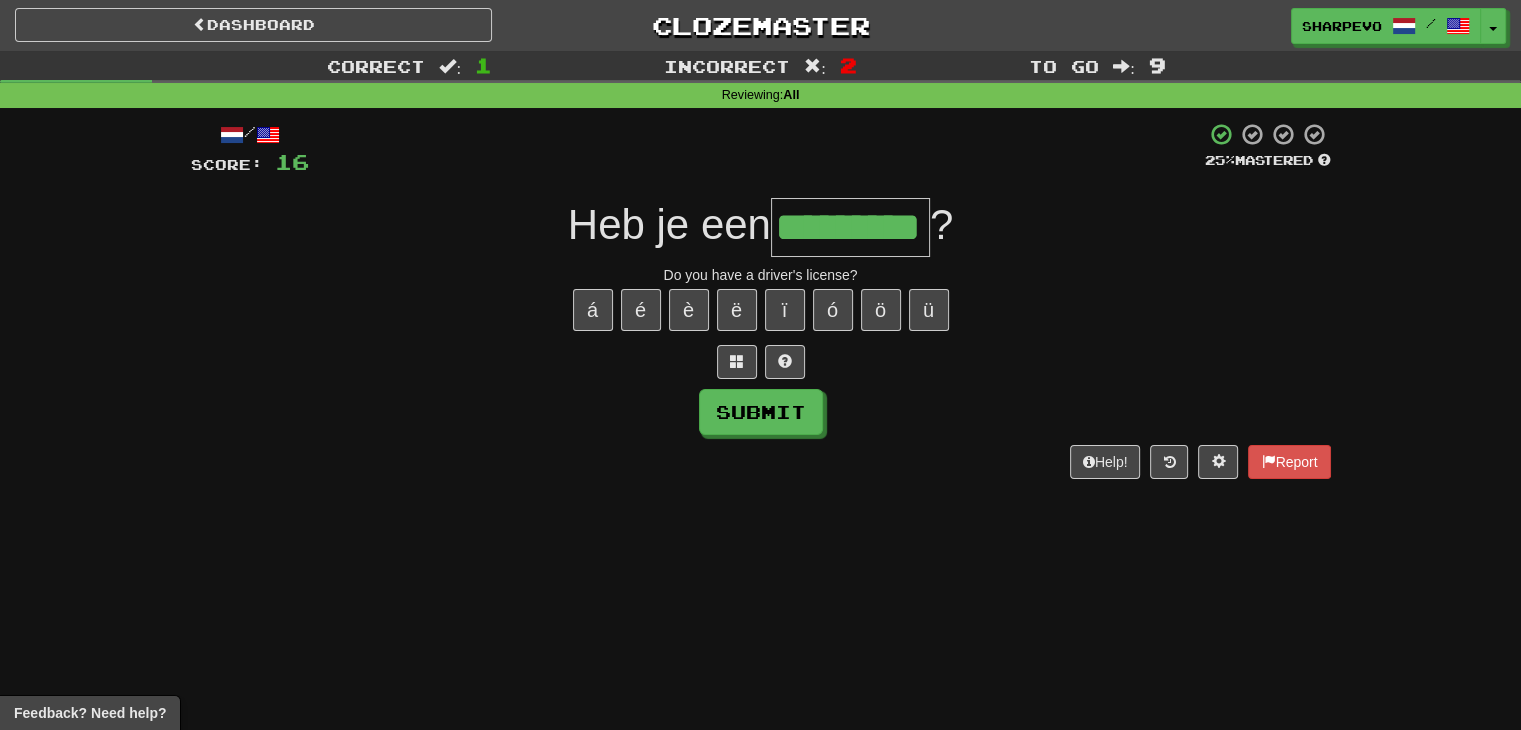 type on "*********" 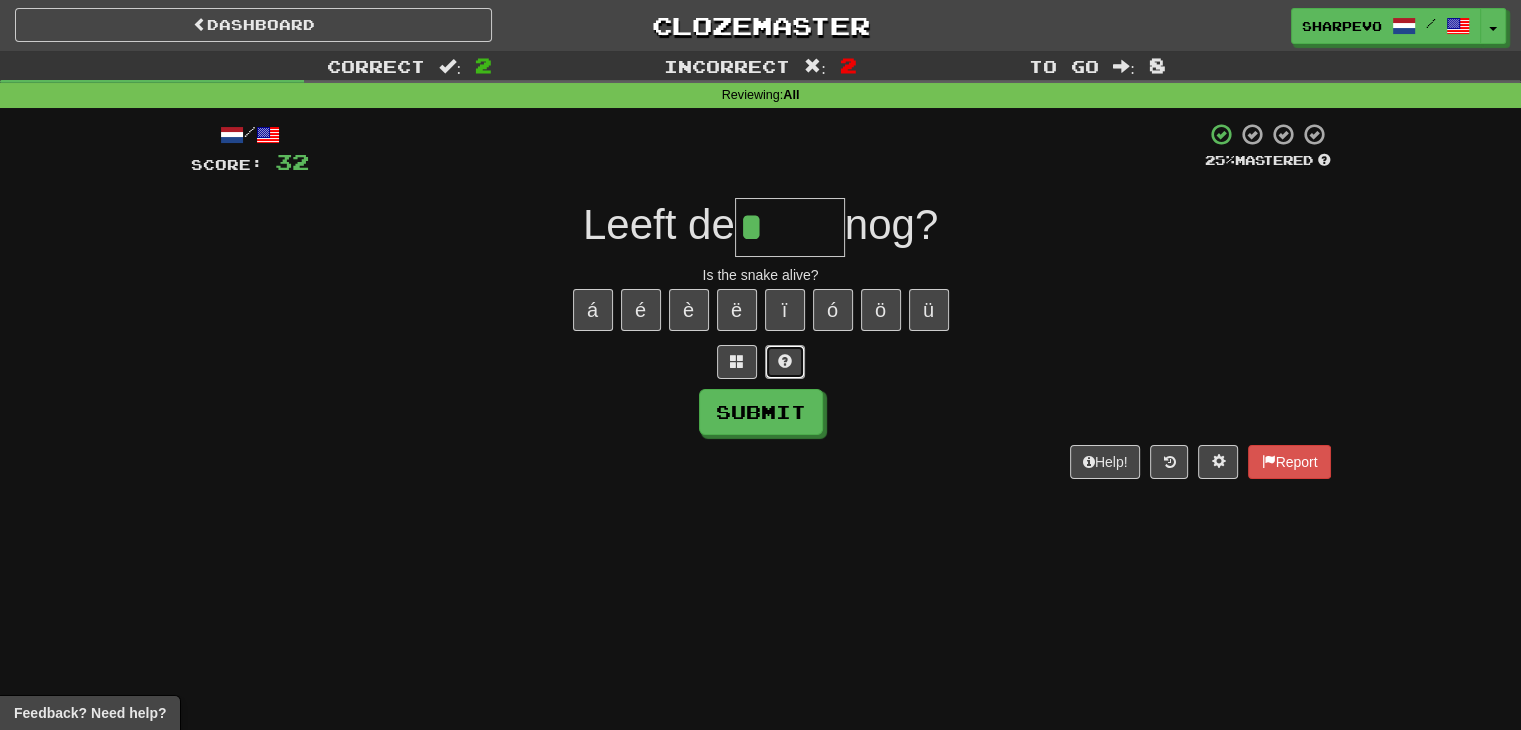 click at bounding box center (785, 362) 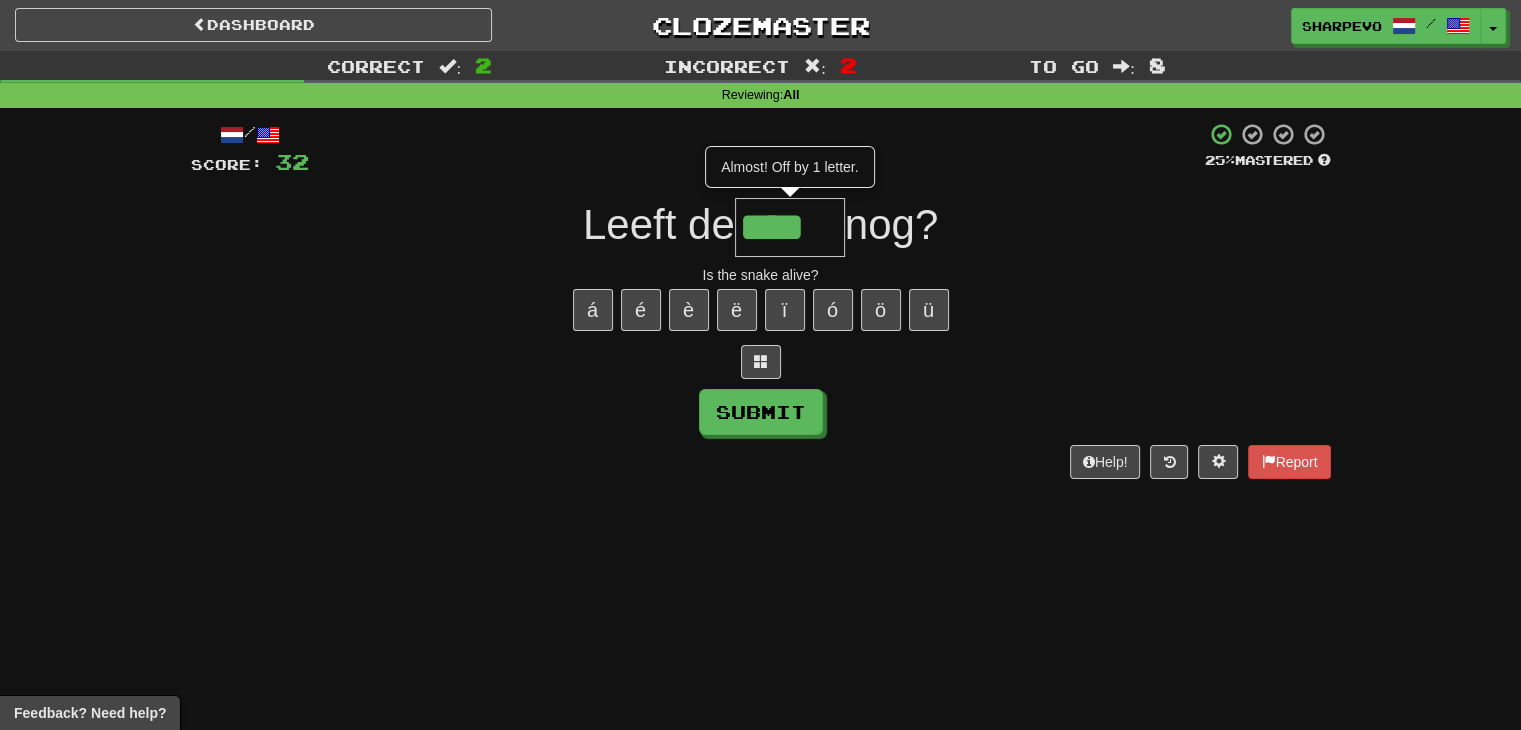 type on "*****" 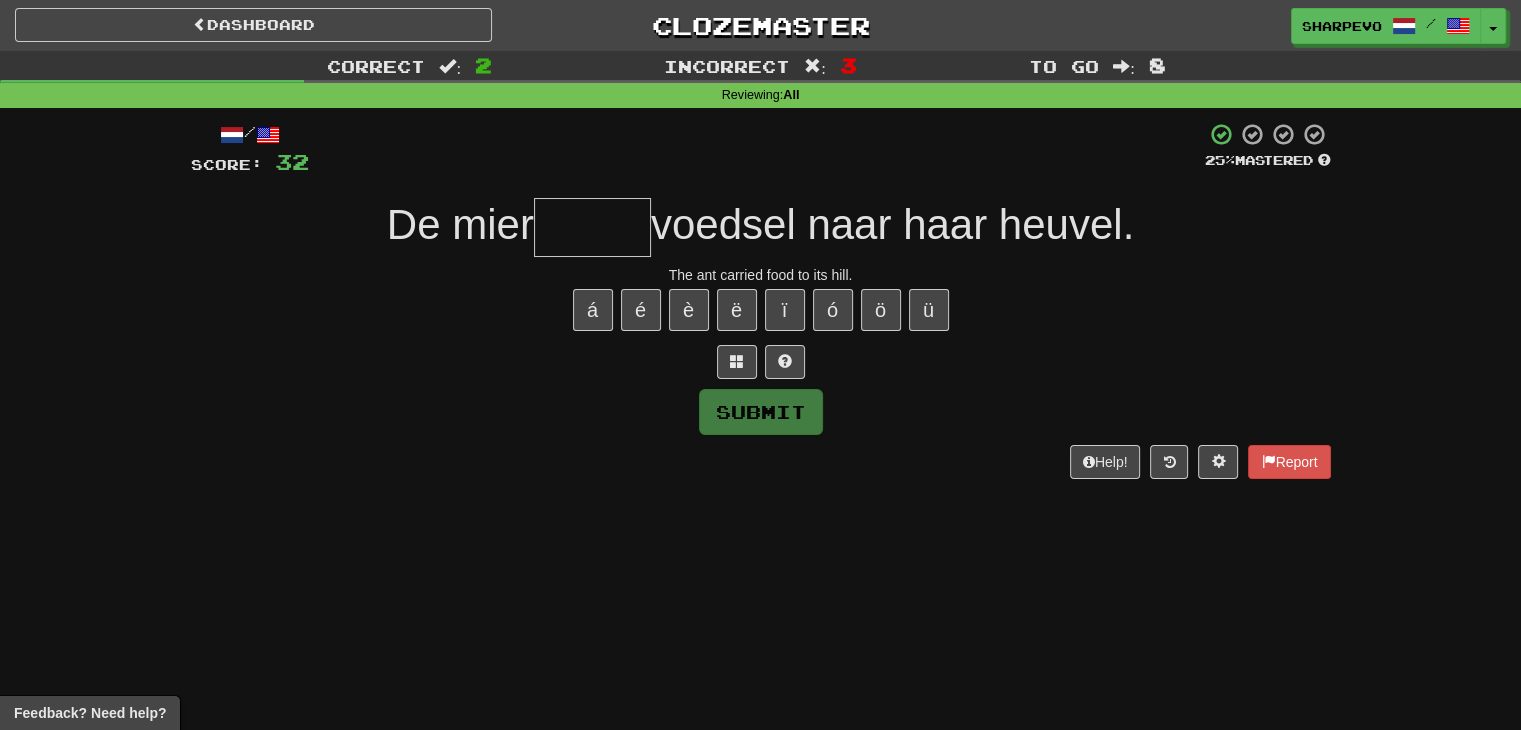 type on "*" 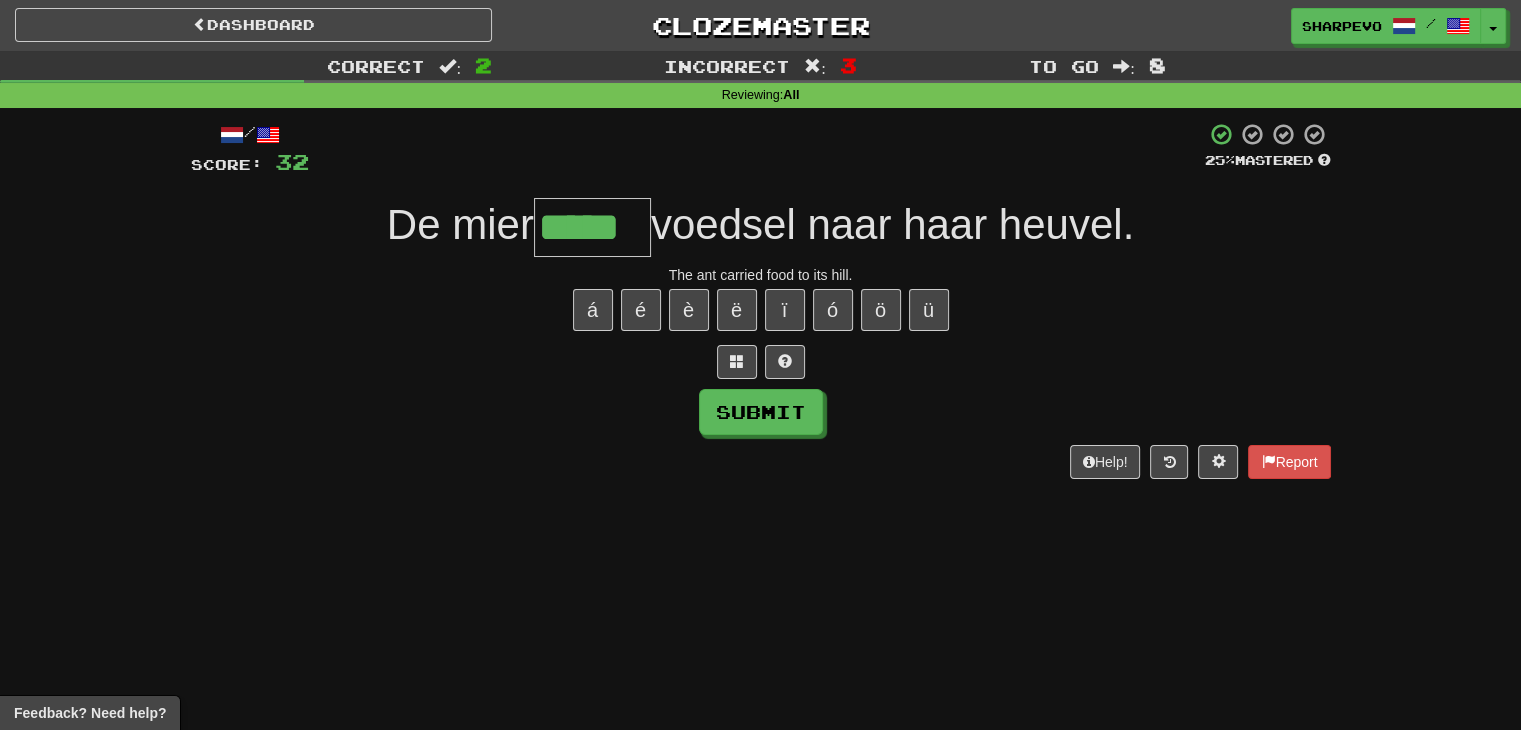 type on "*****" 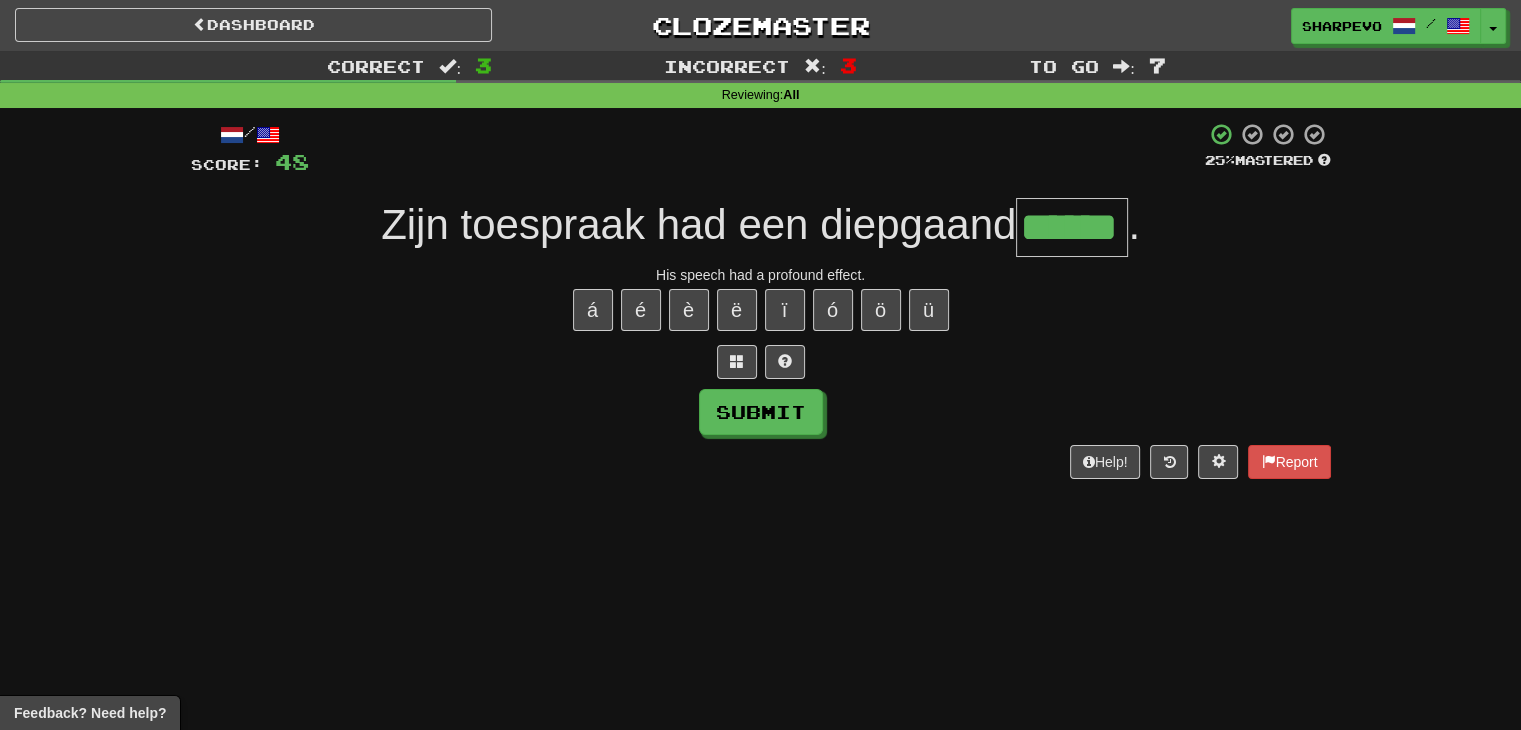 type on "******" 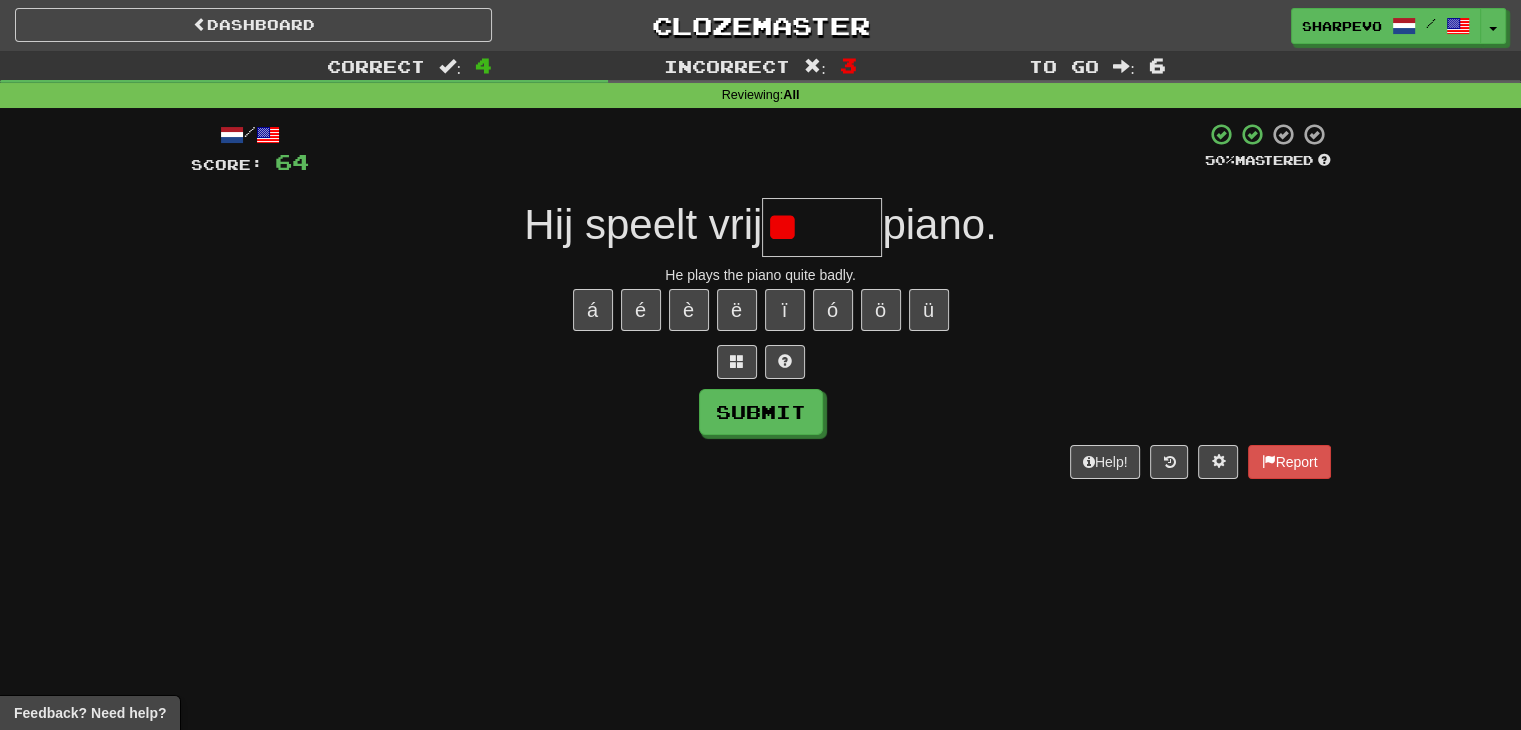 type on "*" 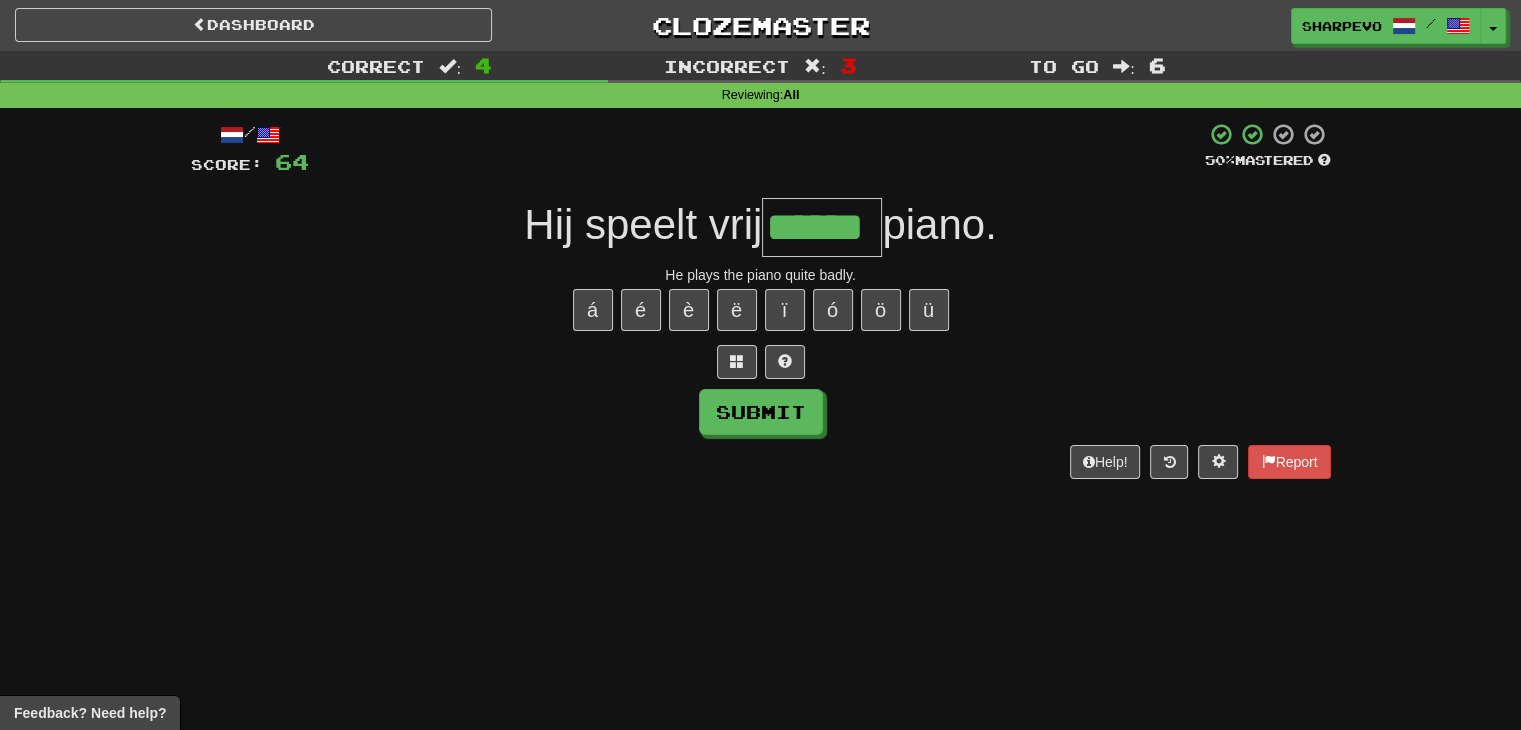 type on "******" 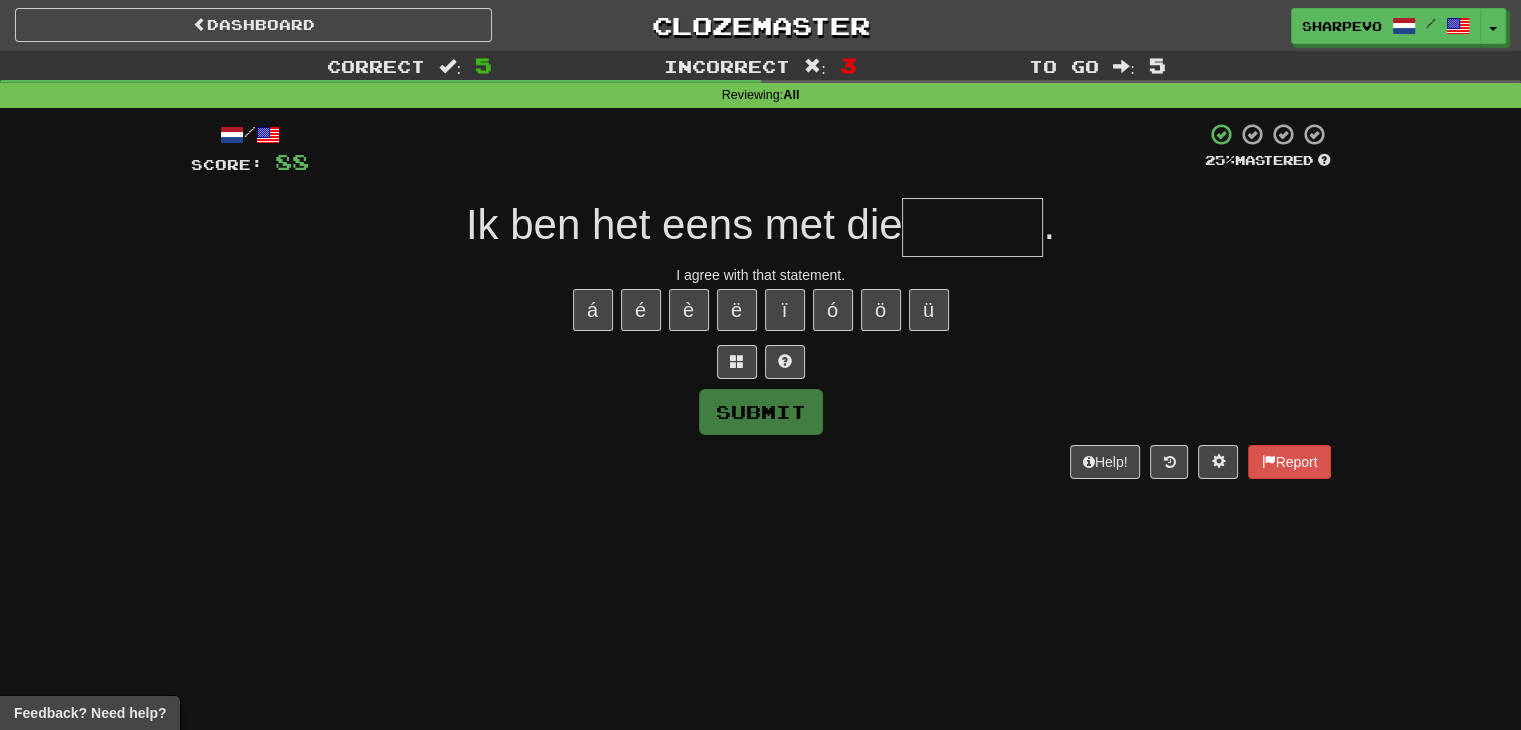 type on "*" 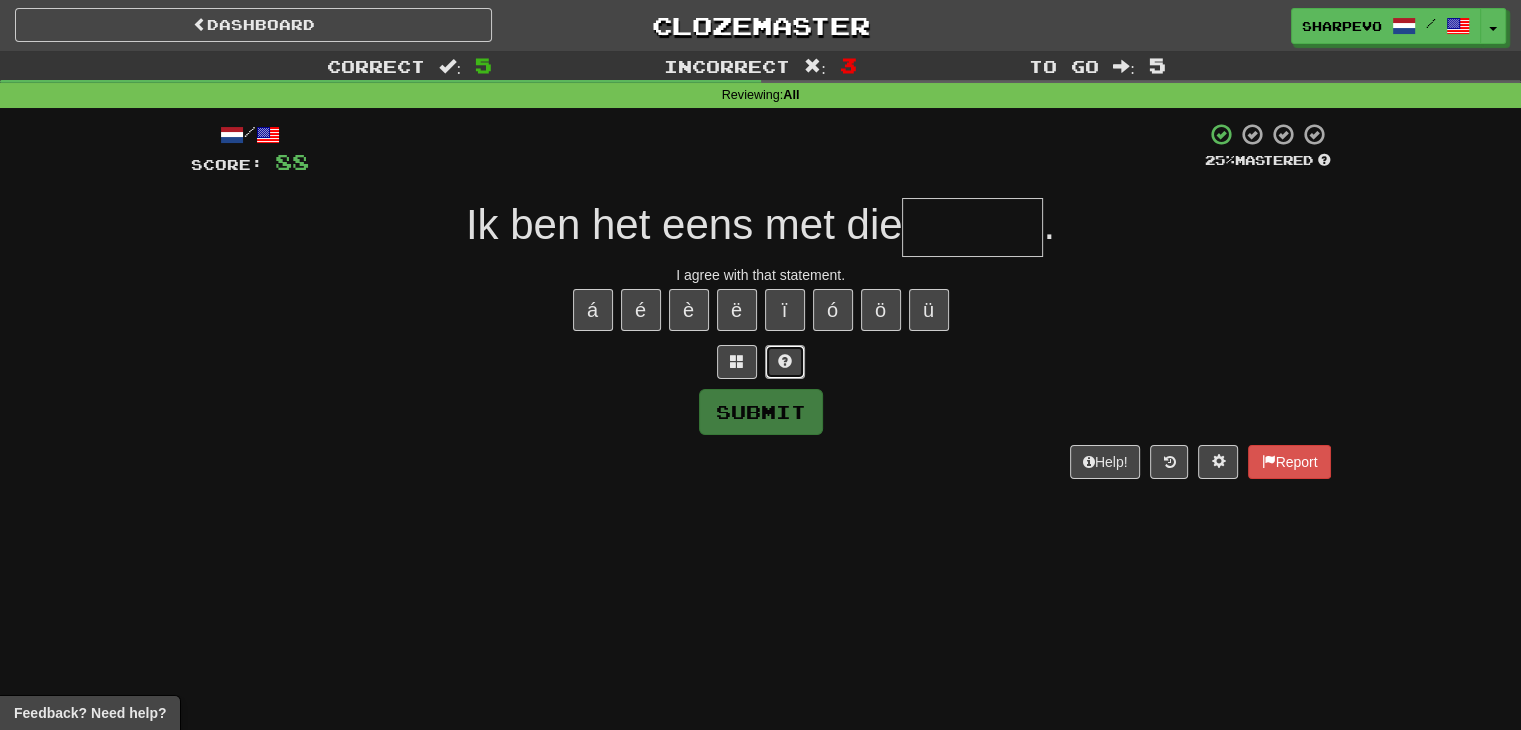 click at bounding box center (785, 361) 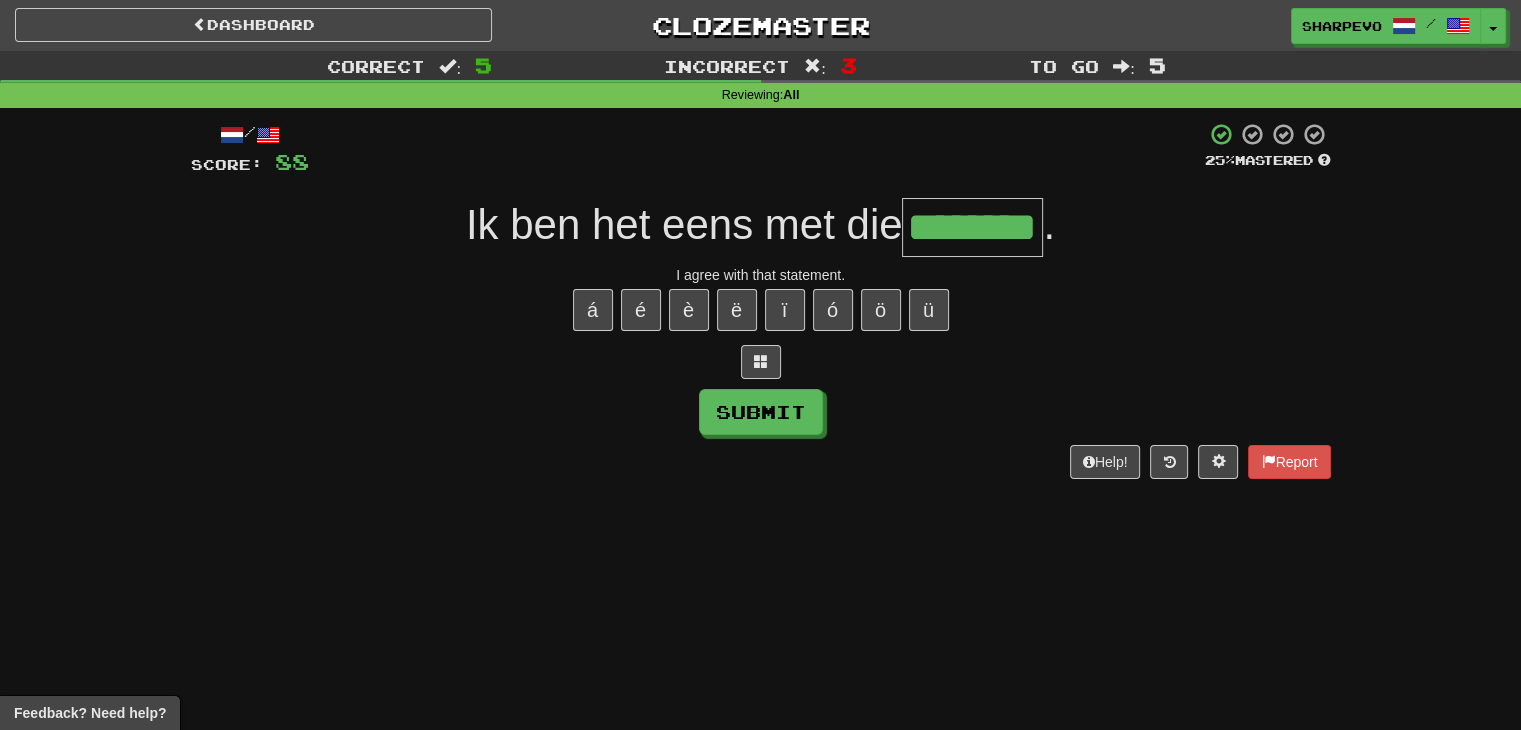 type on "********" 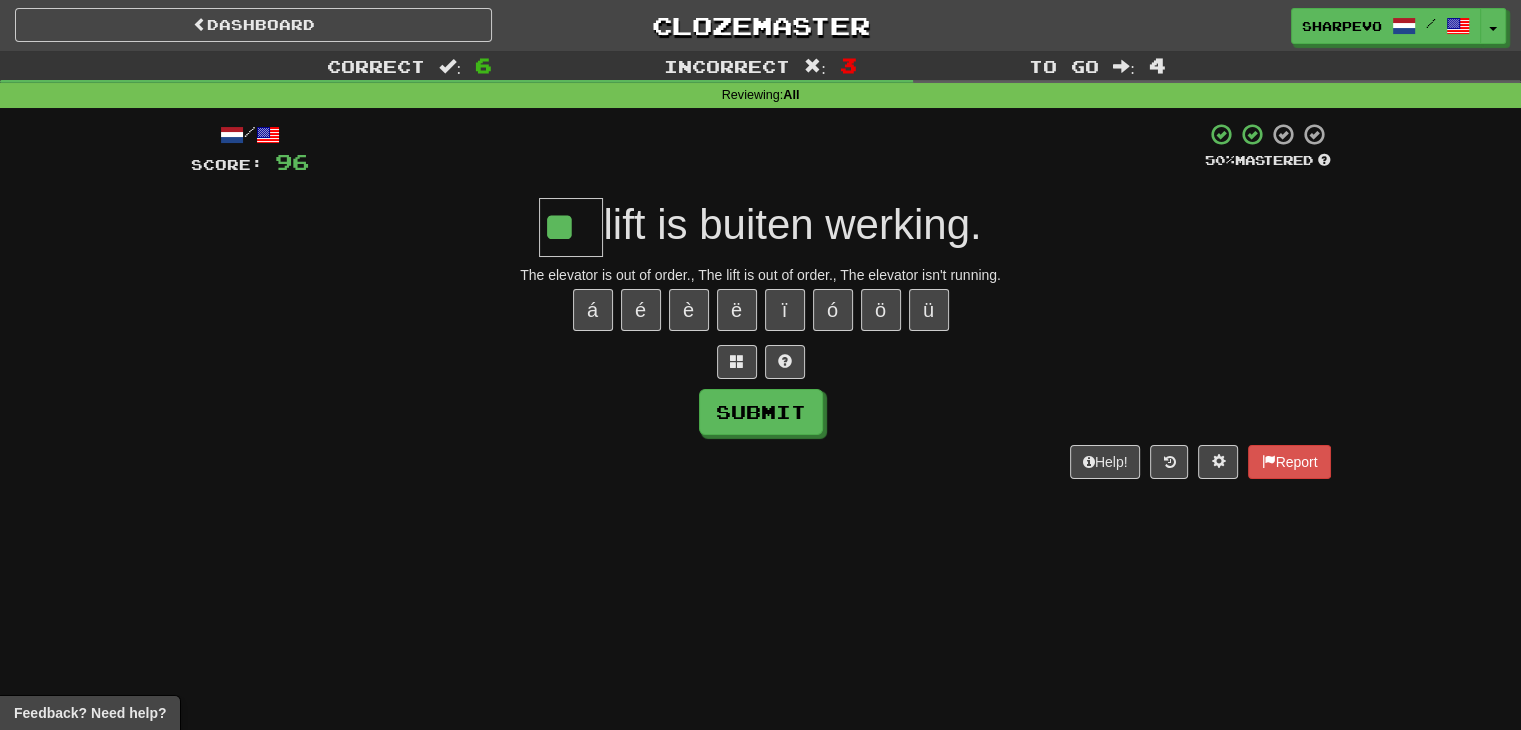 type on "**" 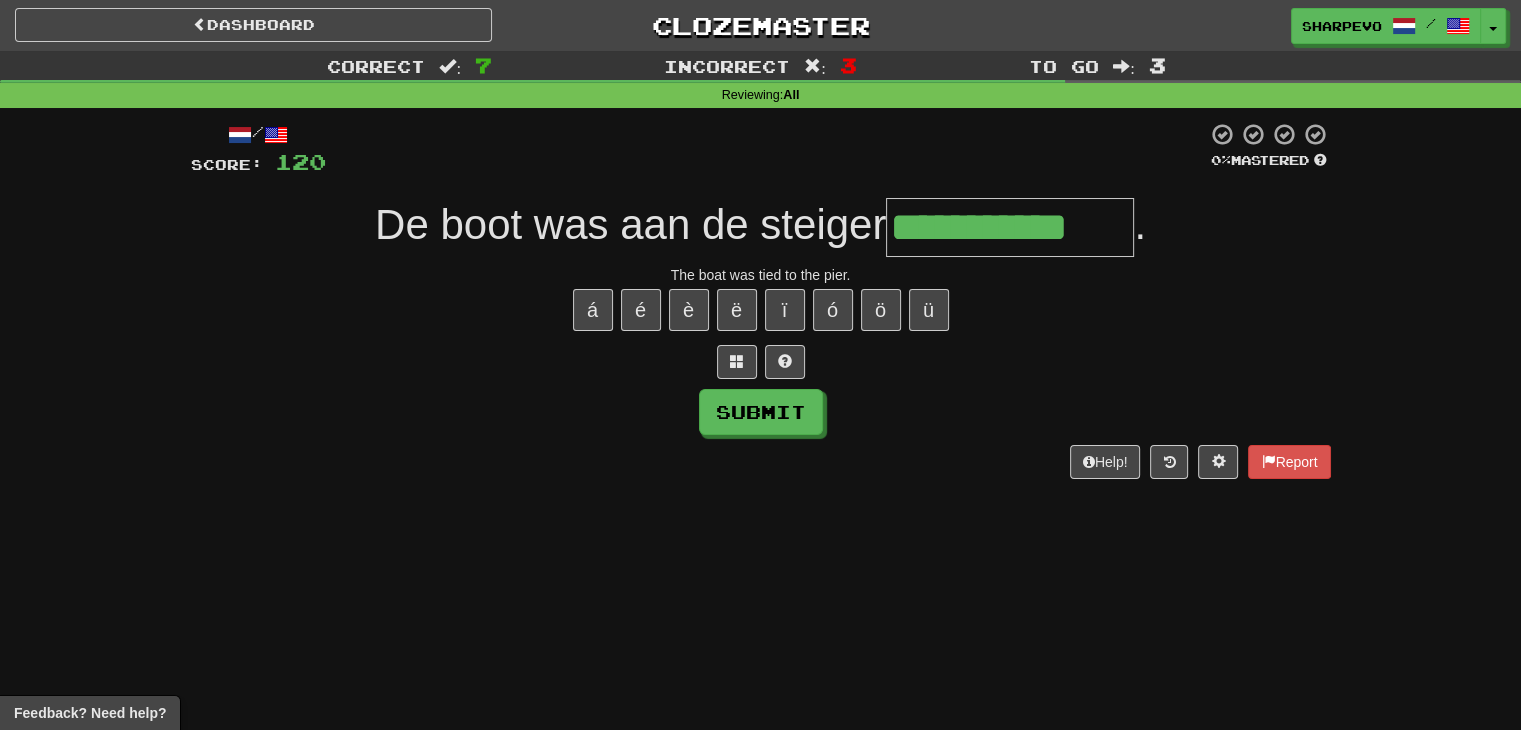 type on "**********" 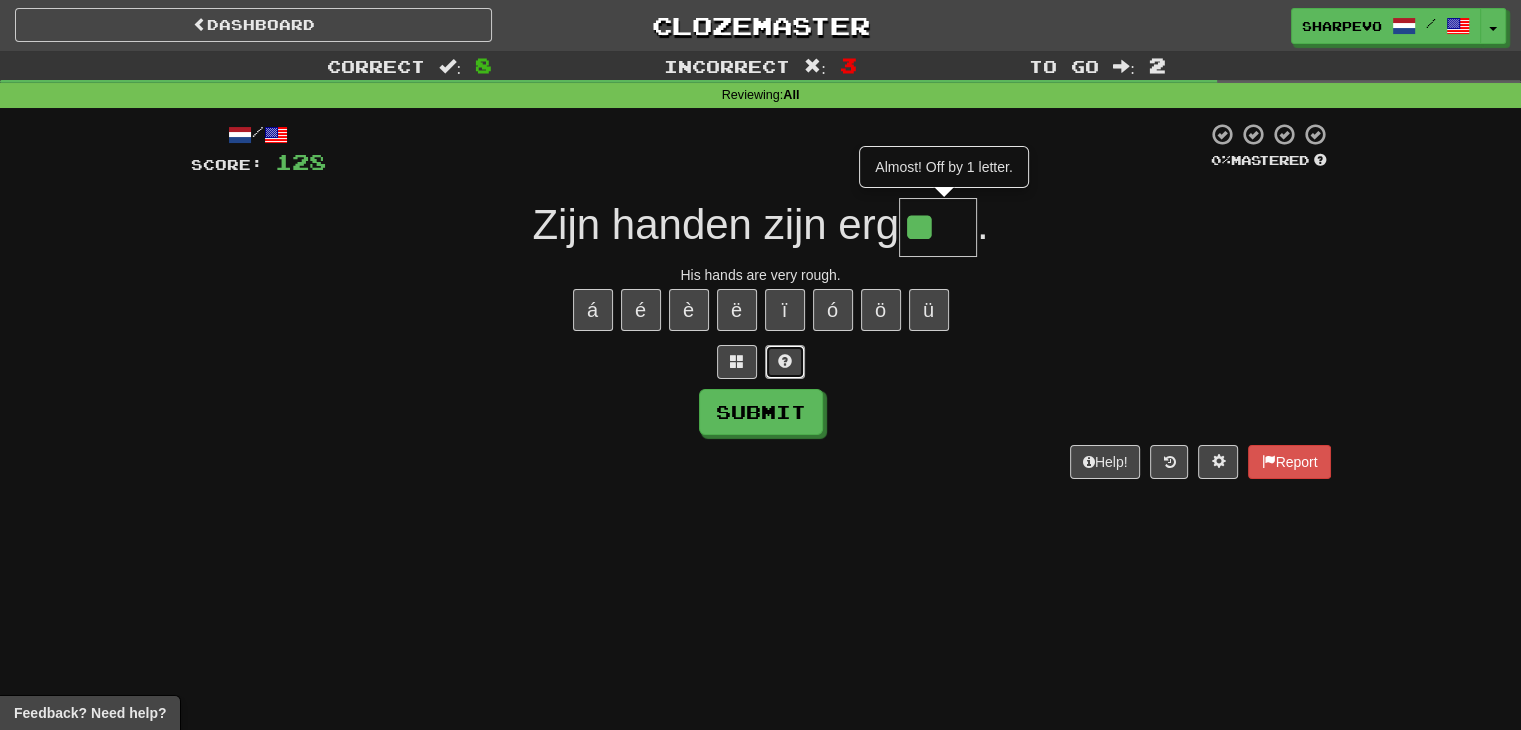 click at bounding box center (785, 362) 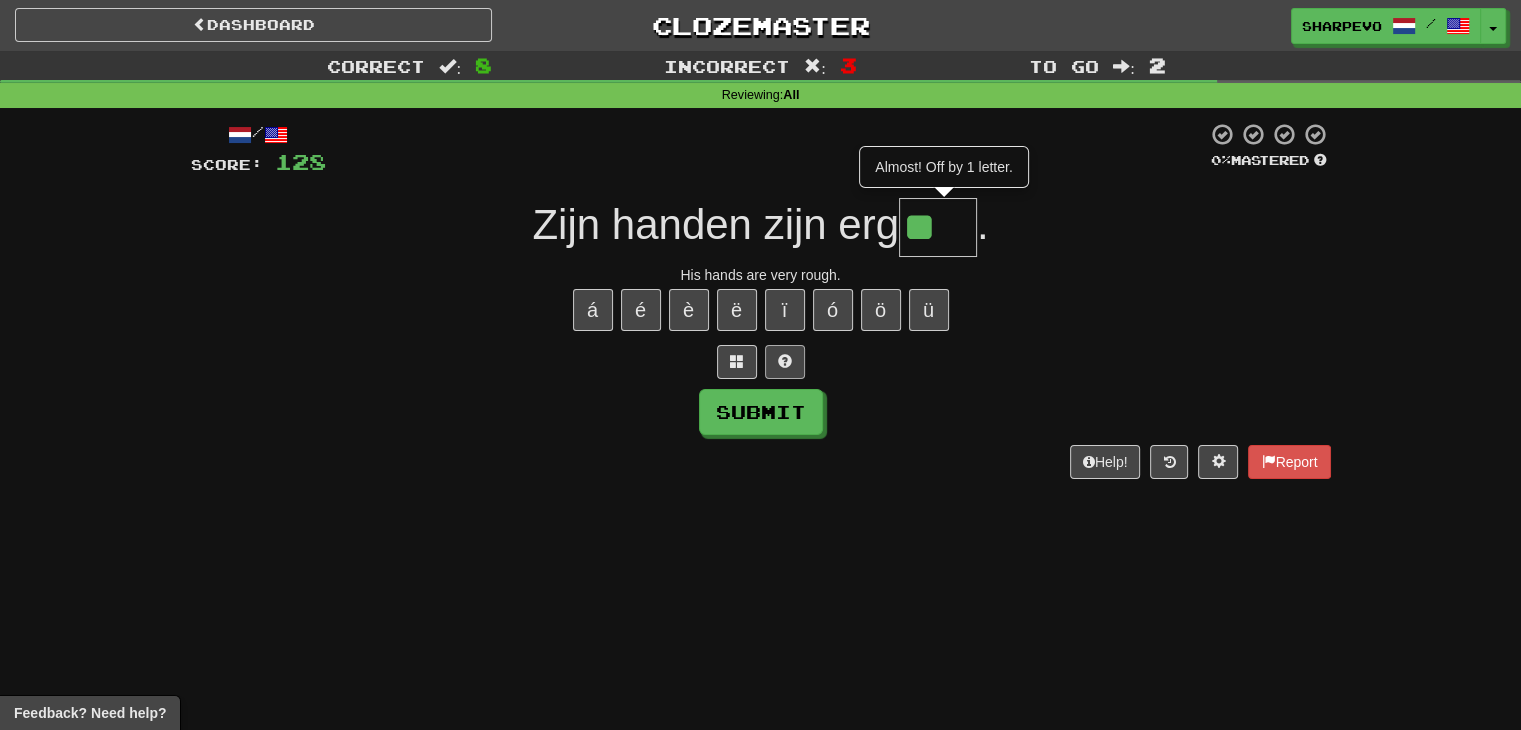 type on "***" 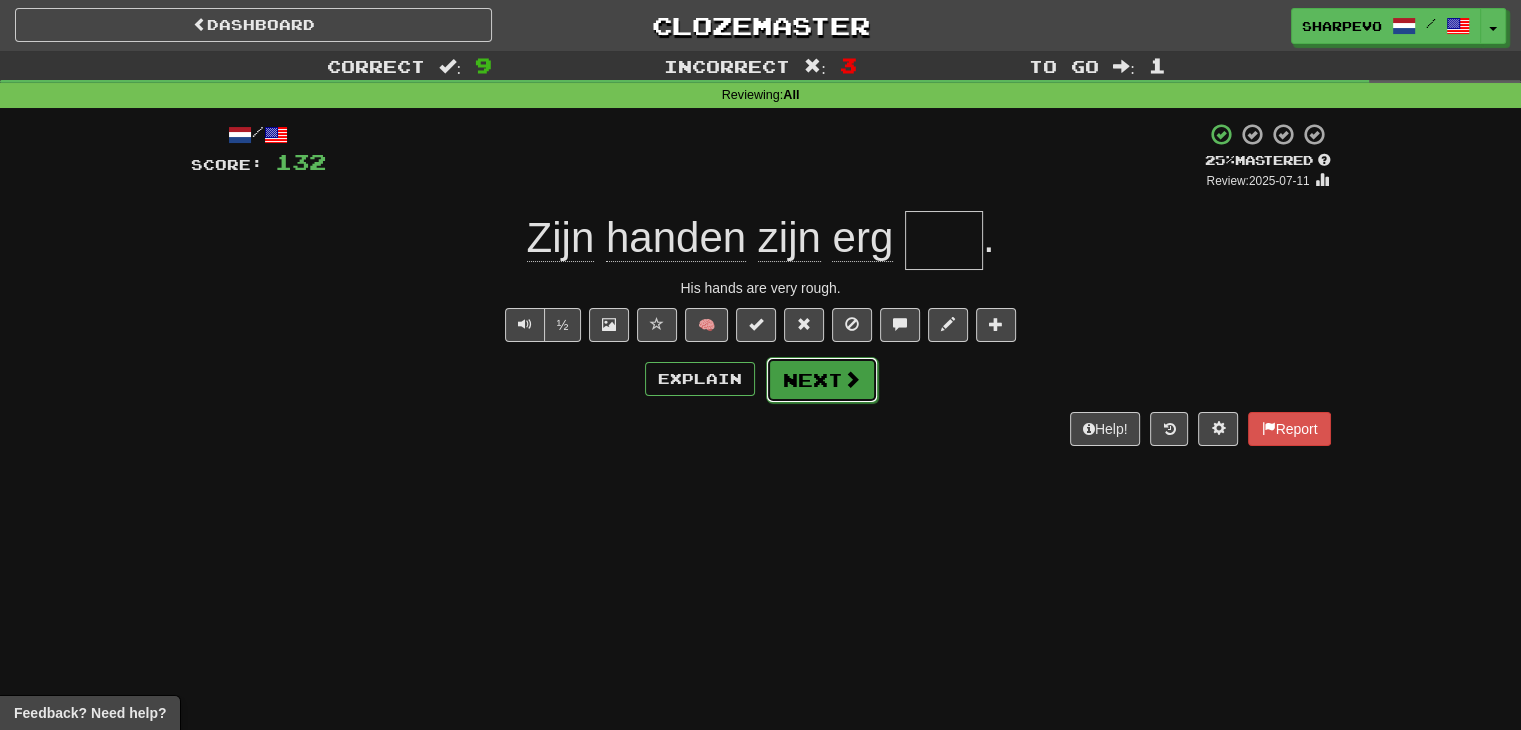 click on "Next" at bounding box center [822, 380] 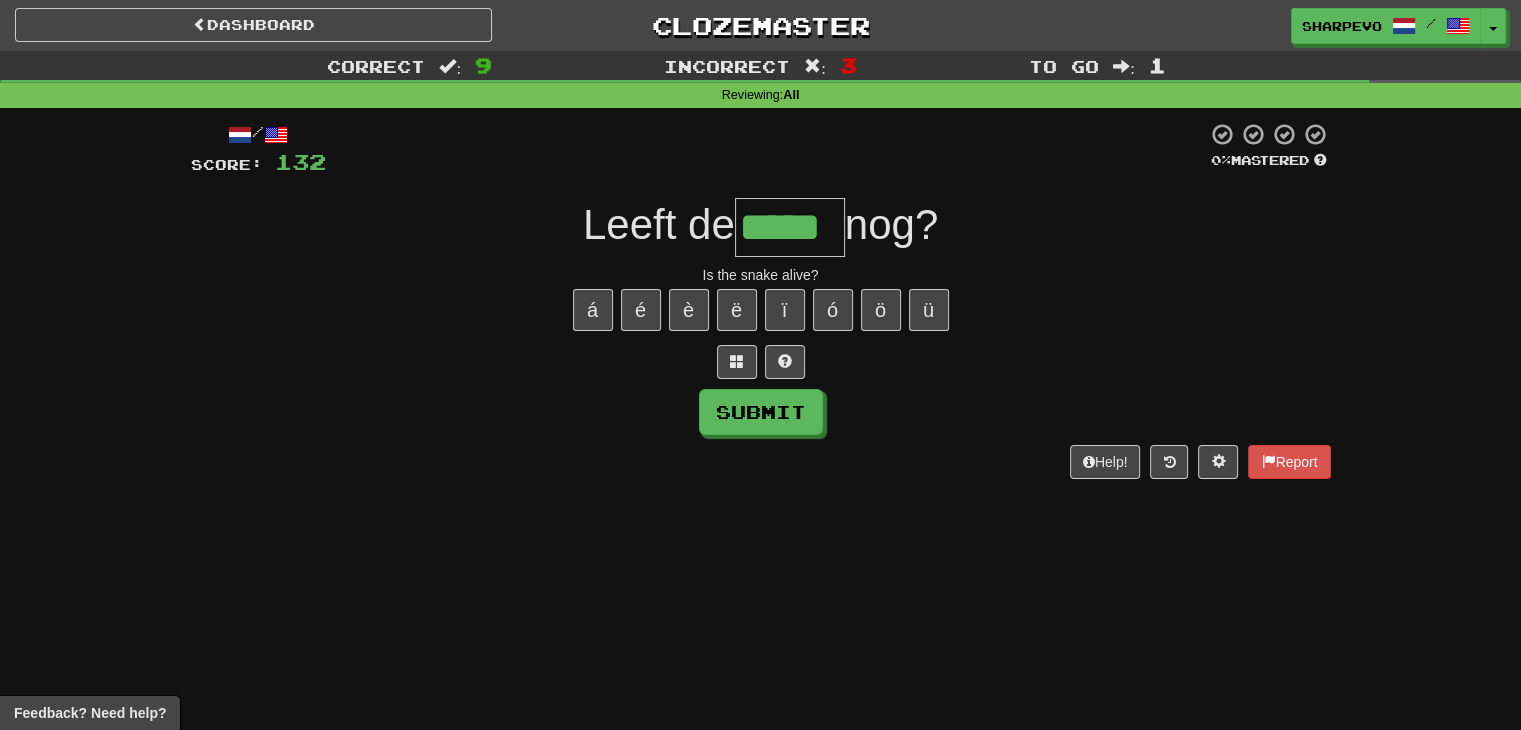 type on "*****" 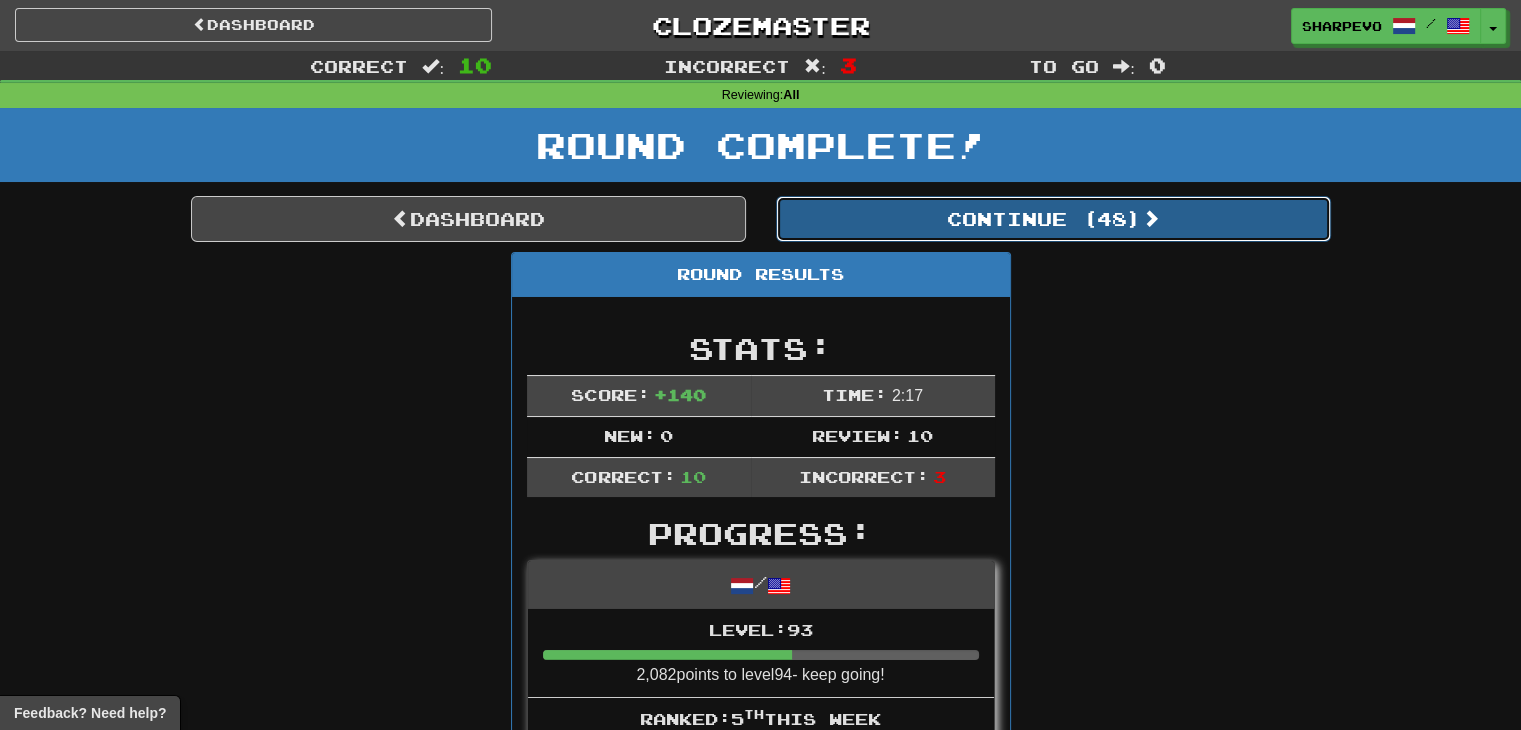 click on "Continue ( 48 )" at bounding box center (1053, 219) 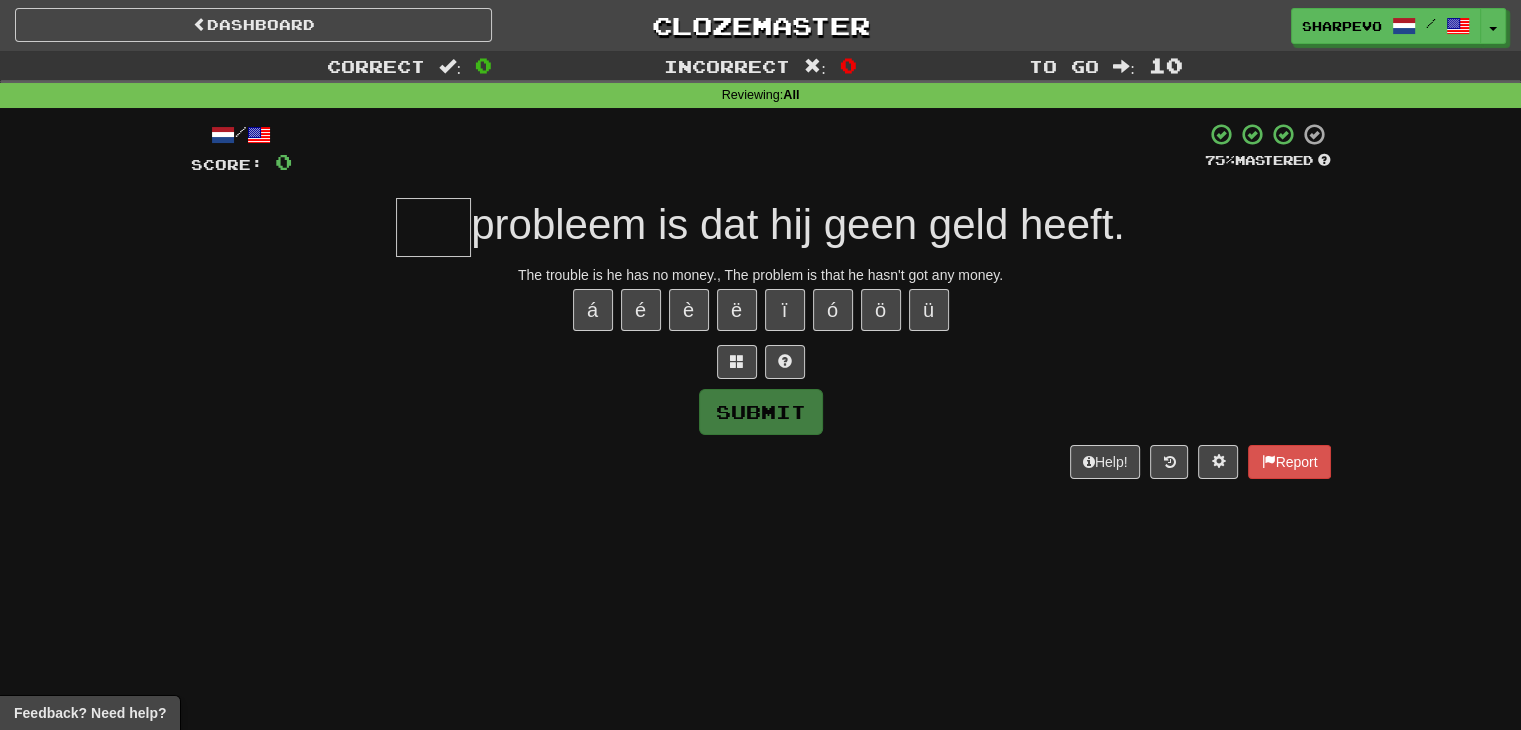 type on "*" 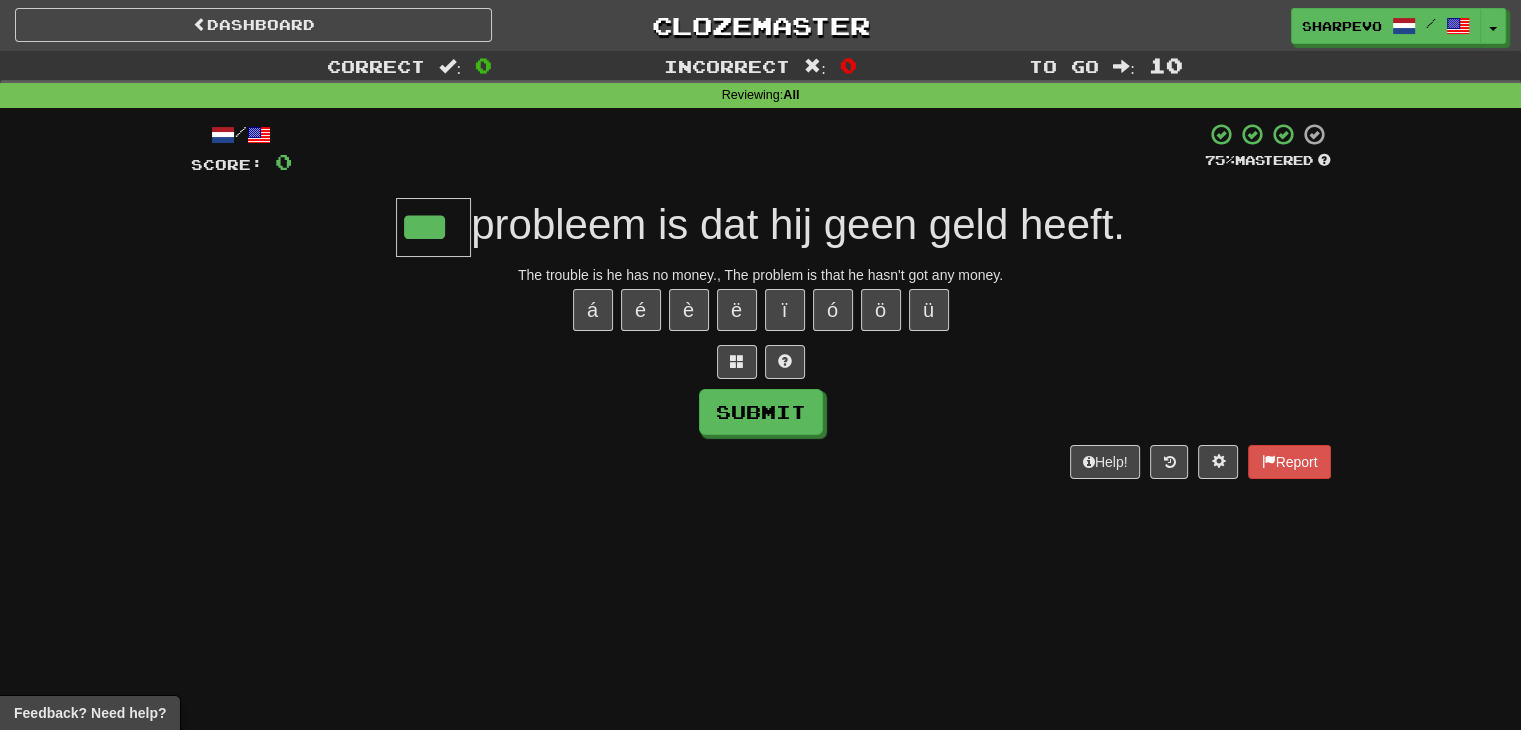 type on "***" 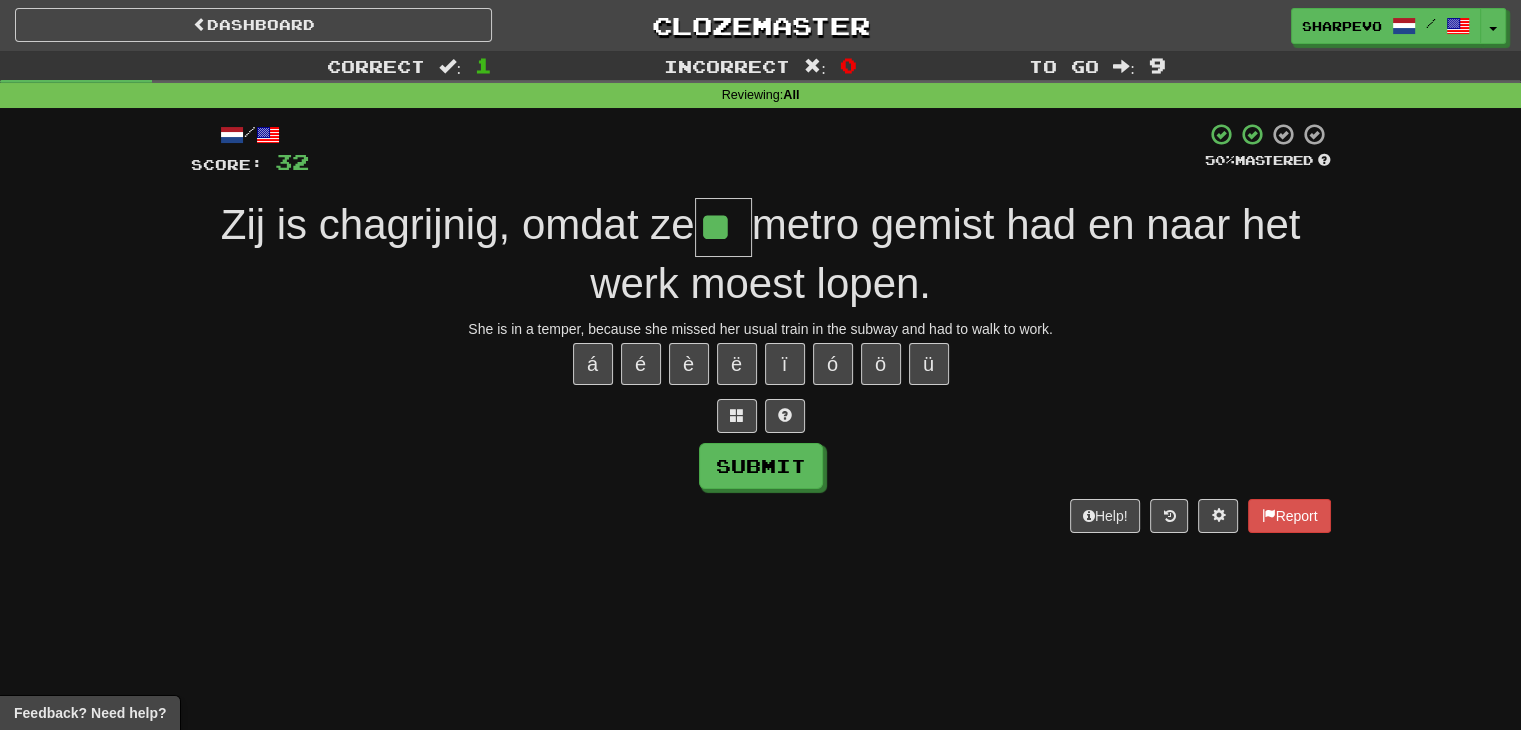 type on "**" 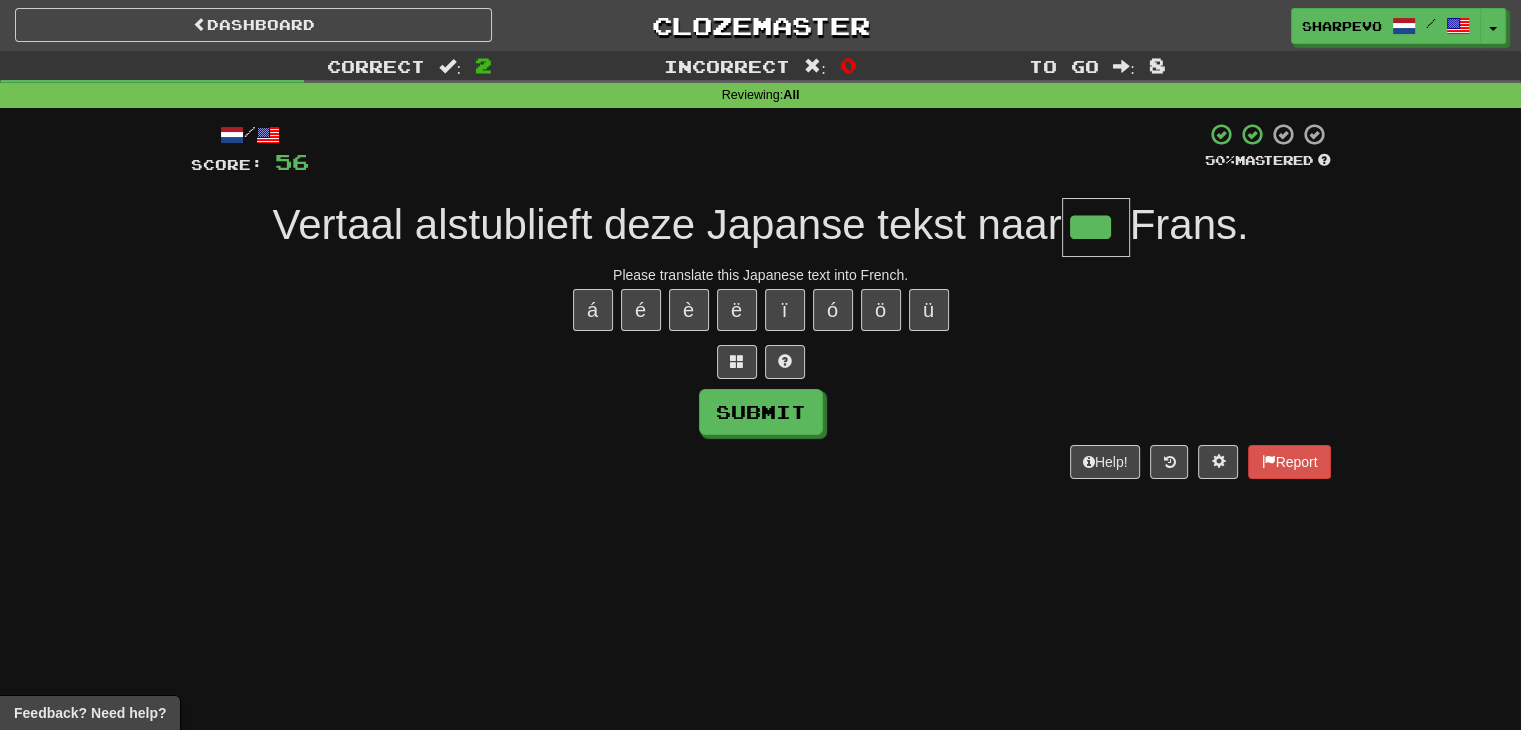 type on "***" 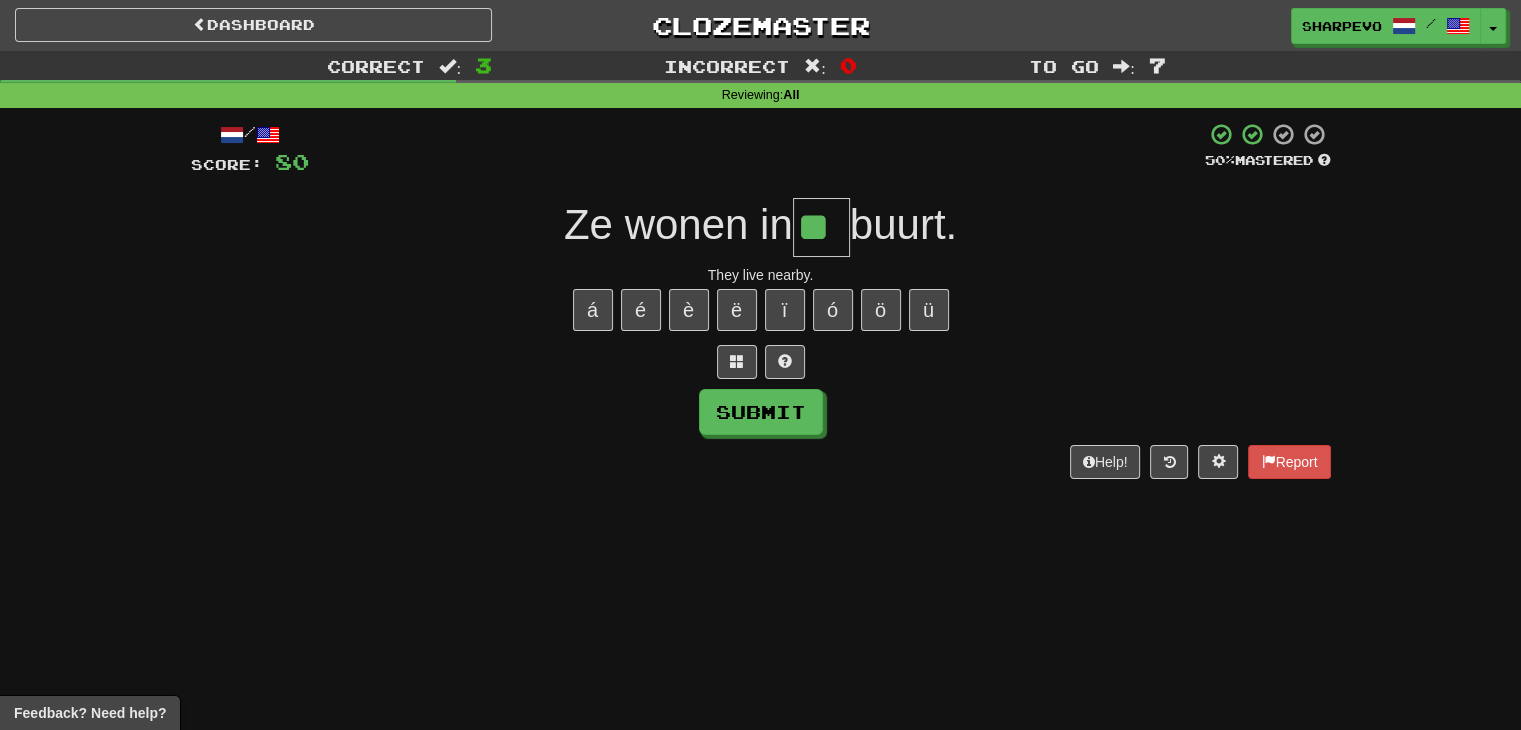 type on "**" 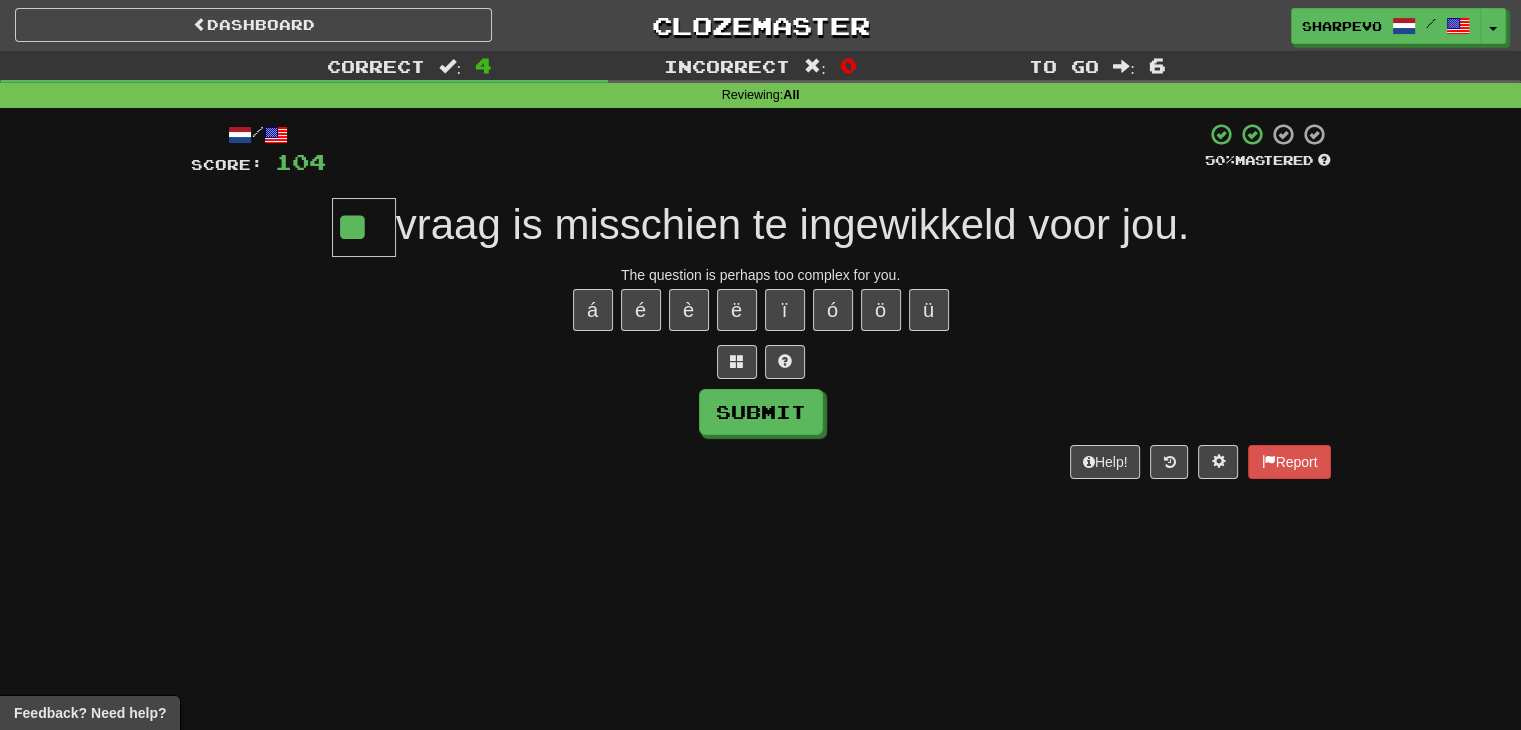 type on "**" 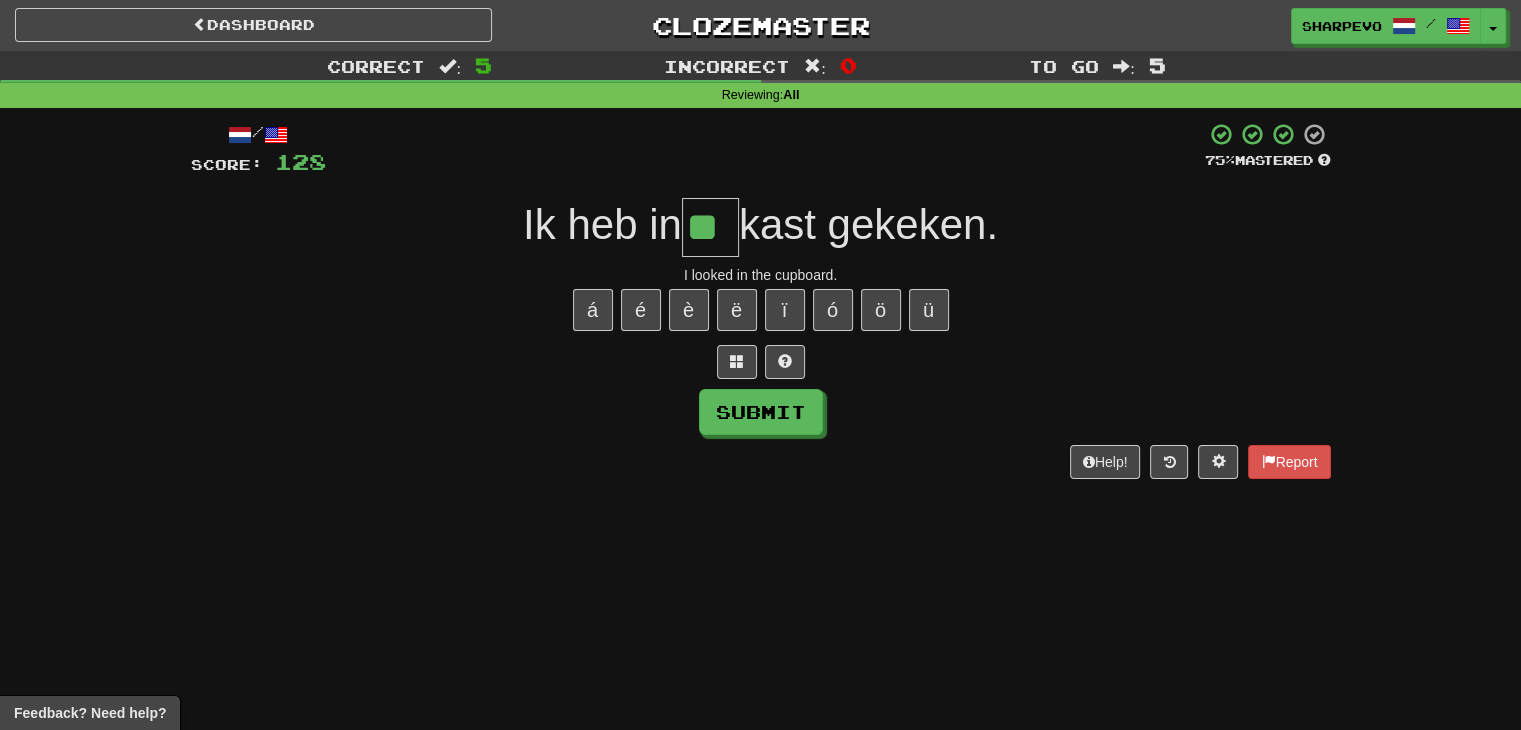 type on "**" 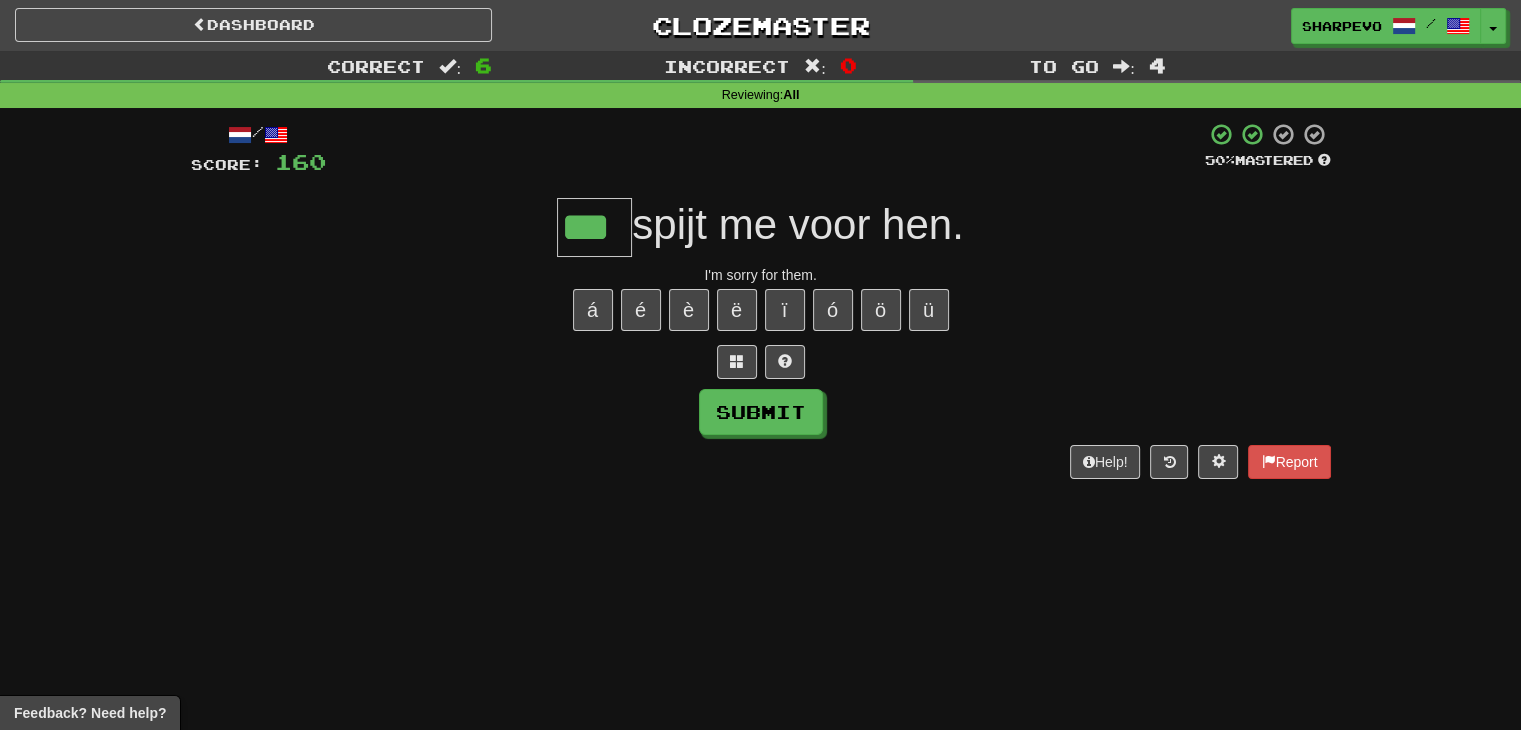 type on "***" 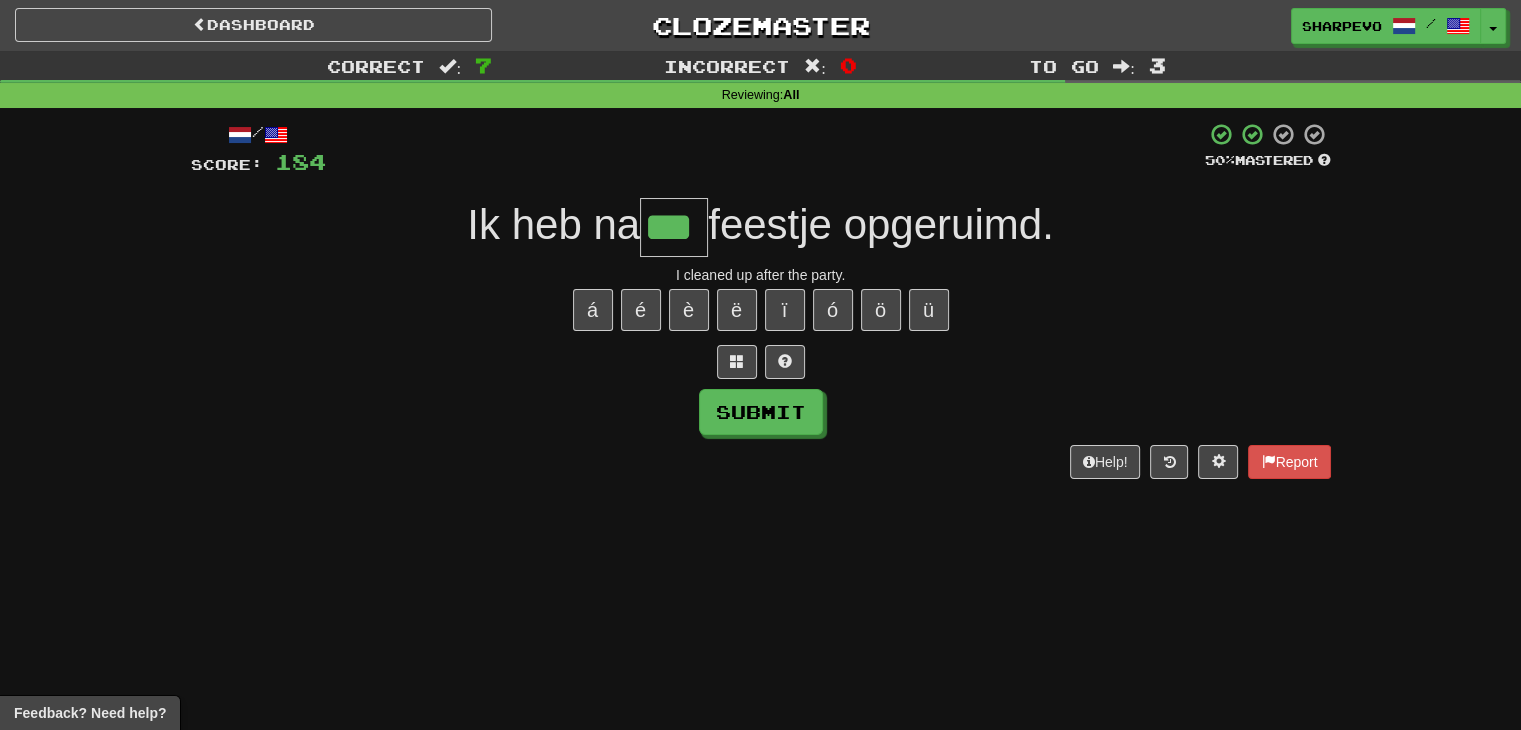 type on "***" 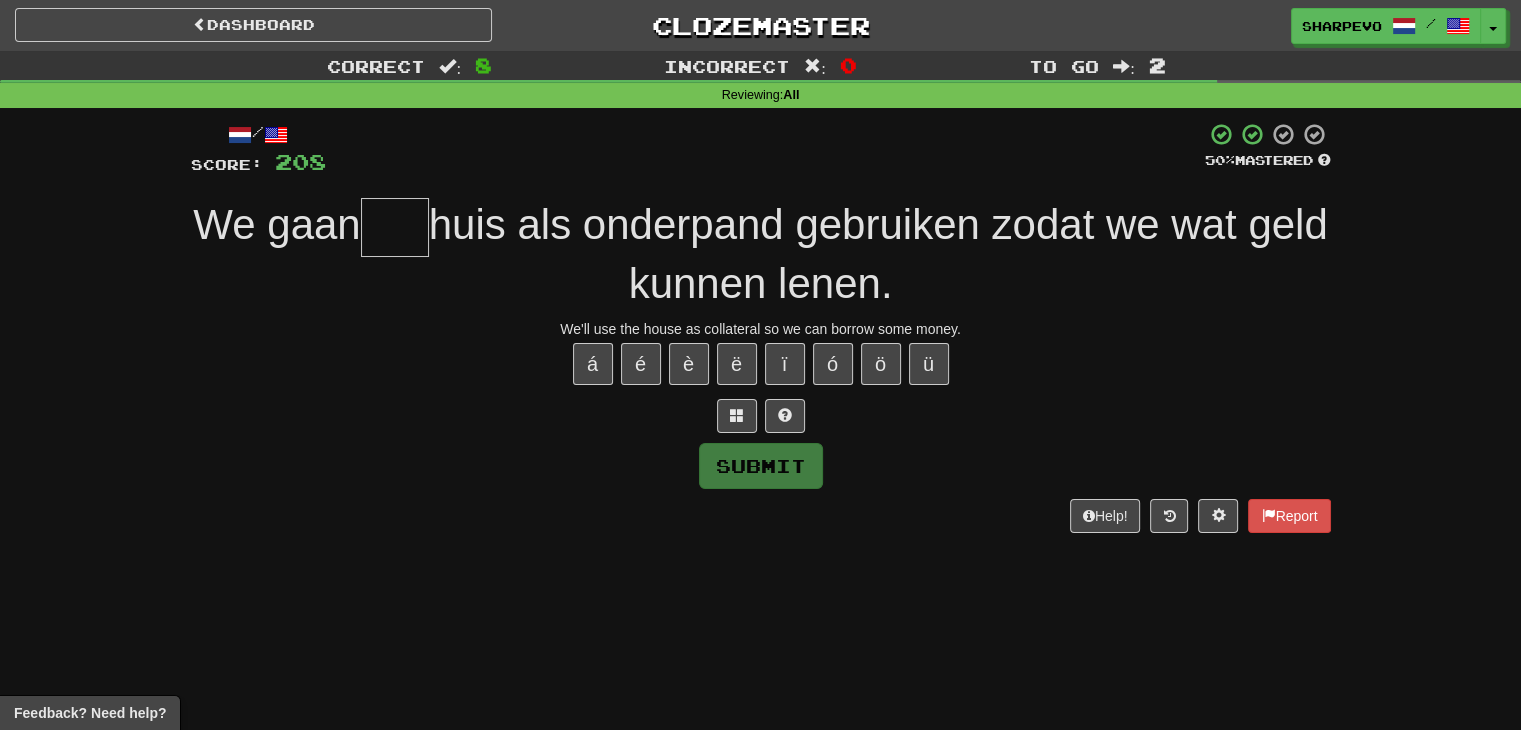 type on "*" 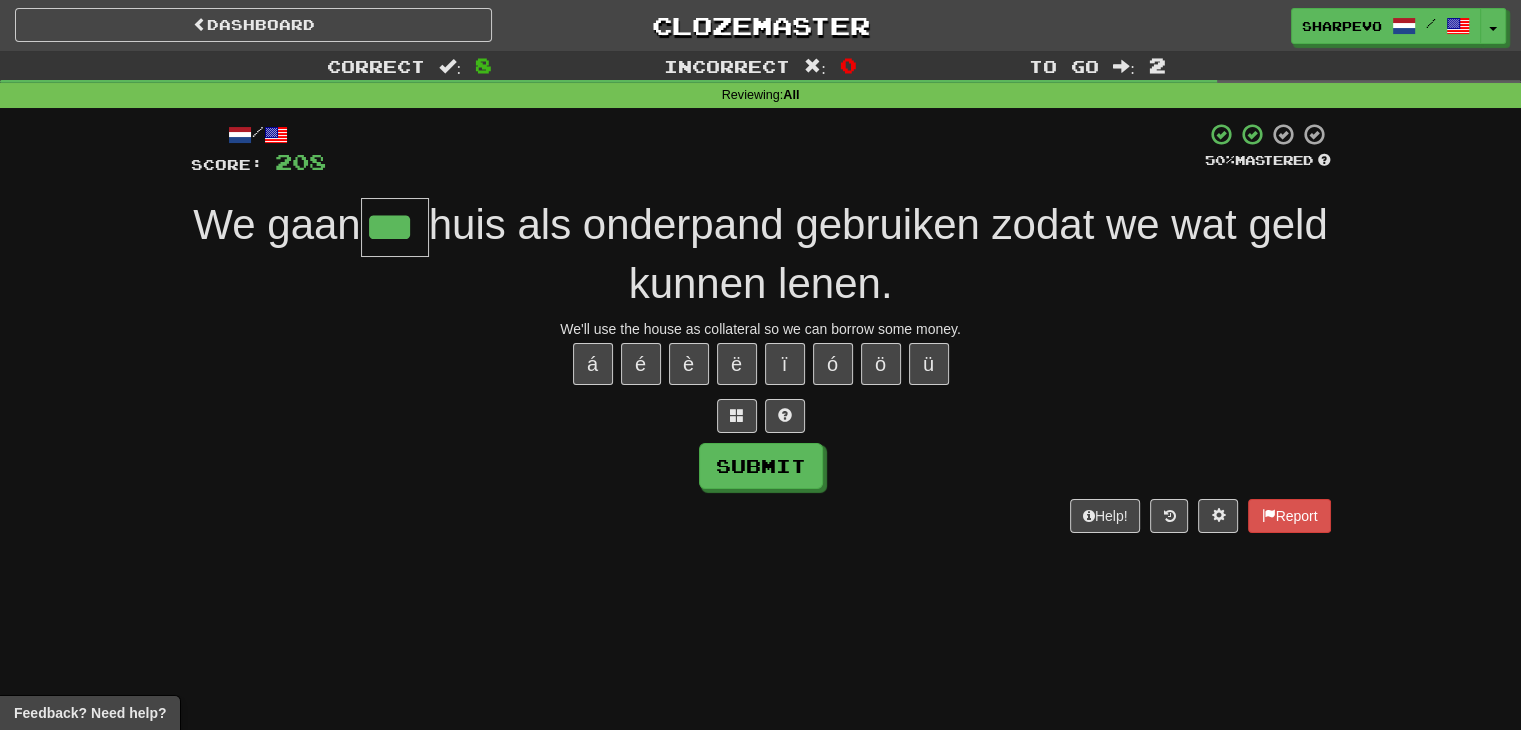 type on "***" 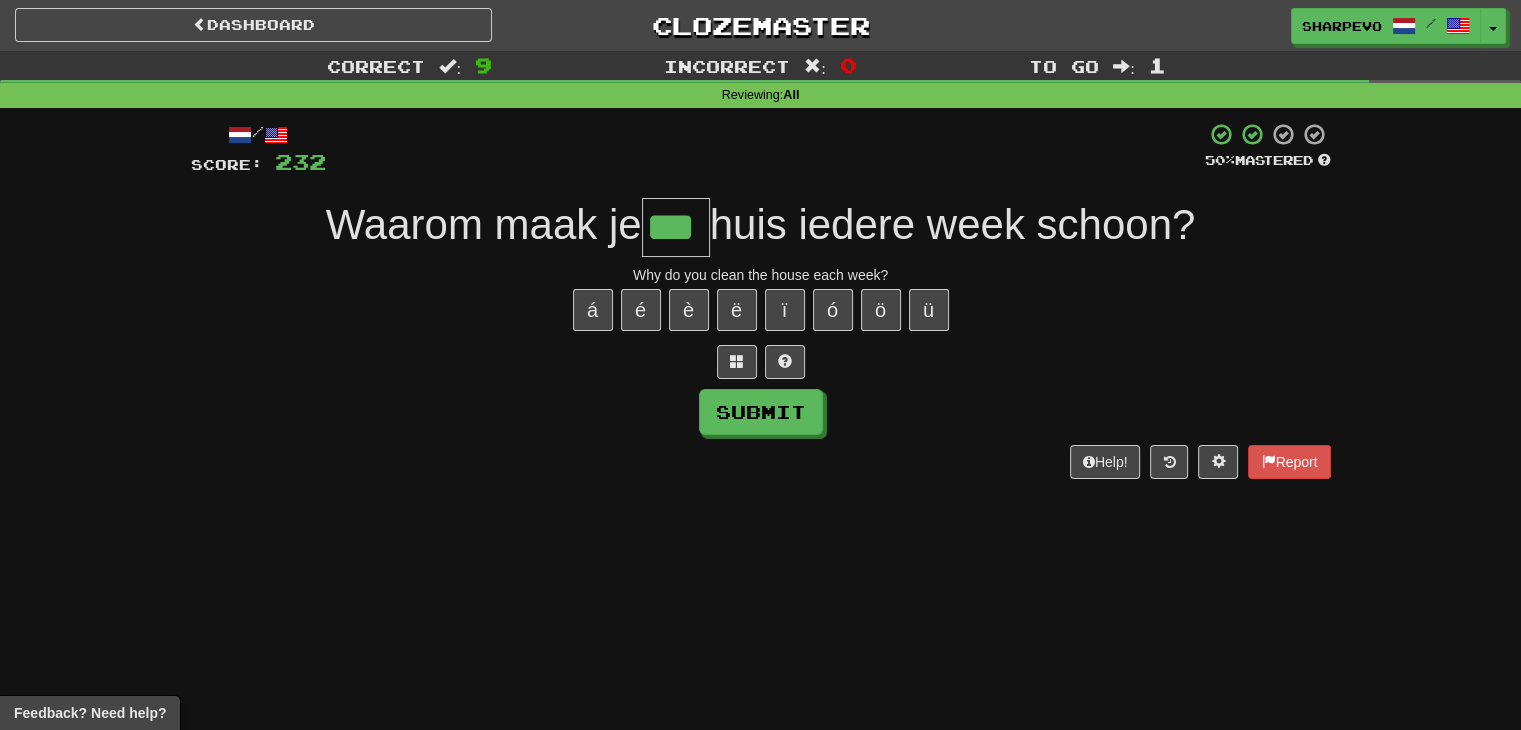 type on "***" 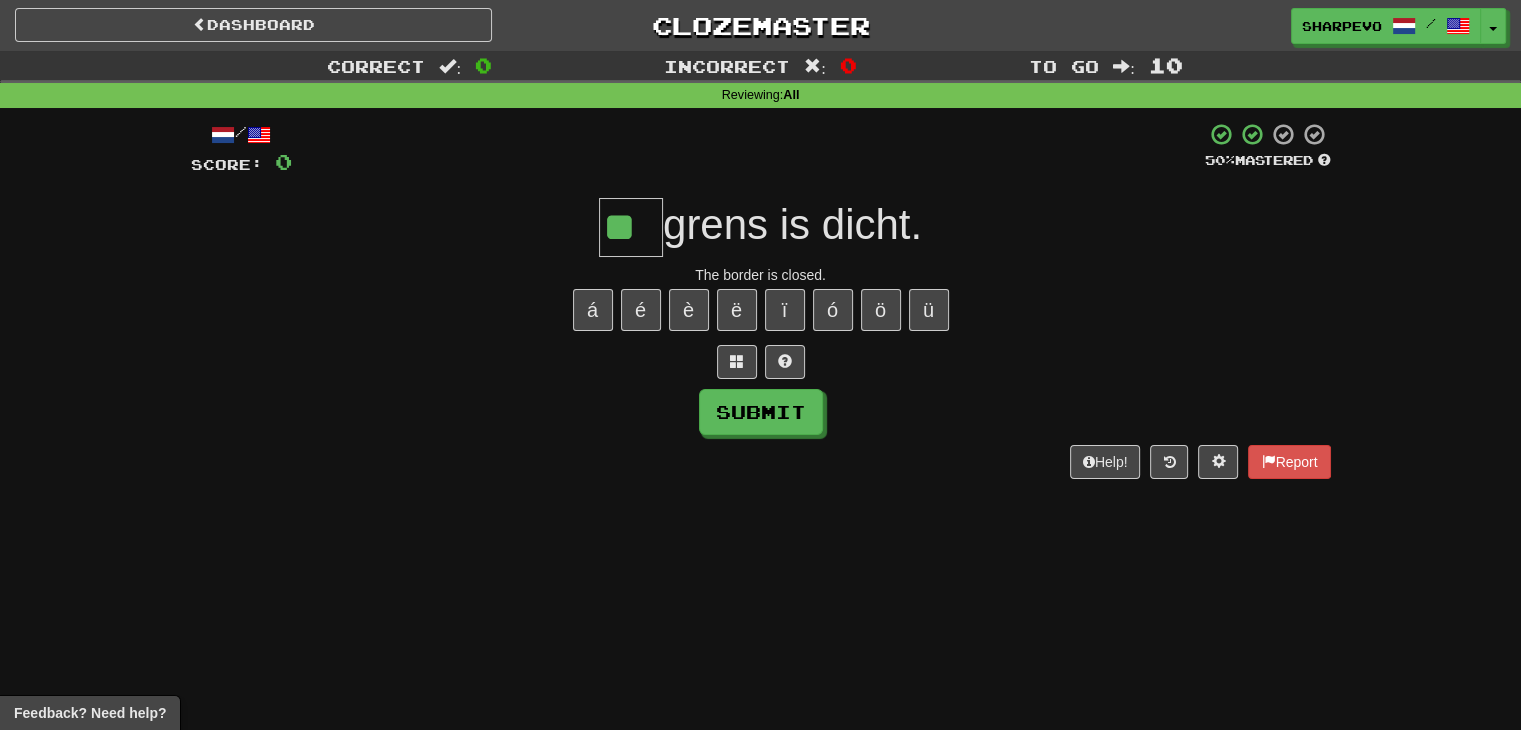 type on "**" 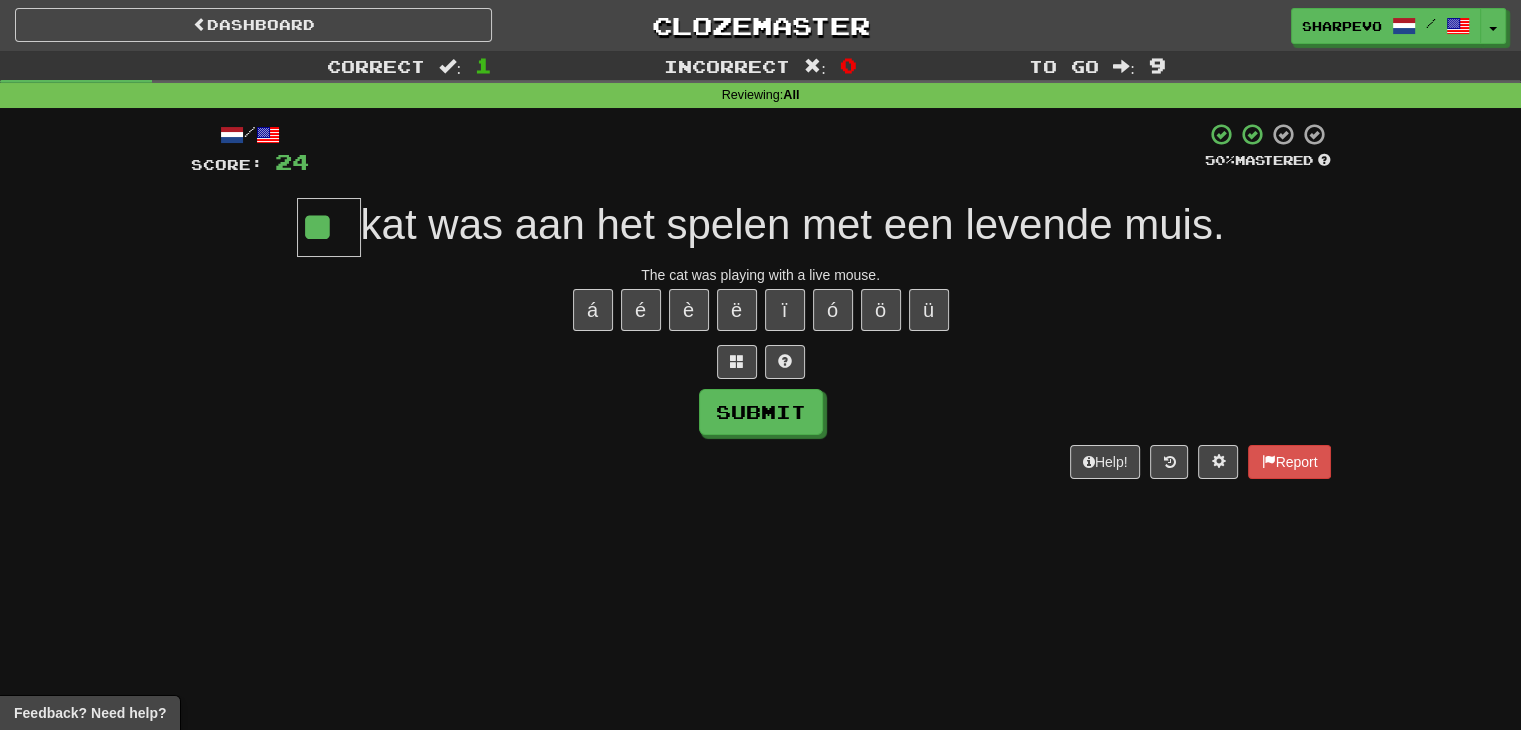 type on "**" 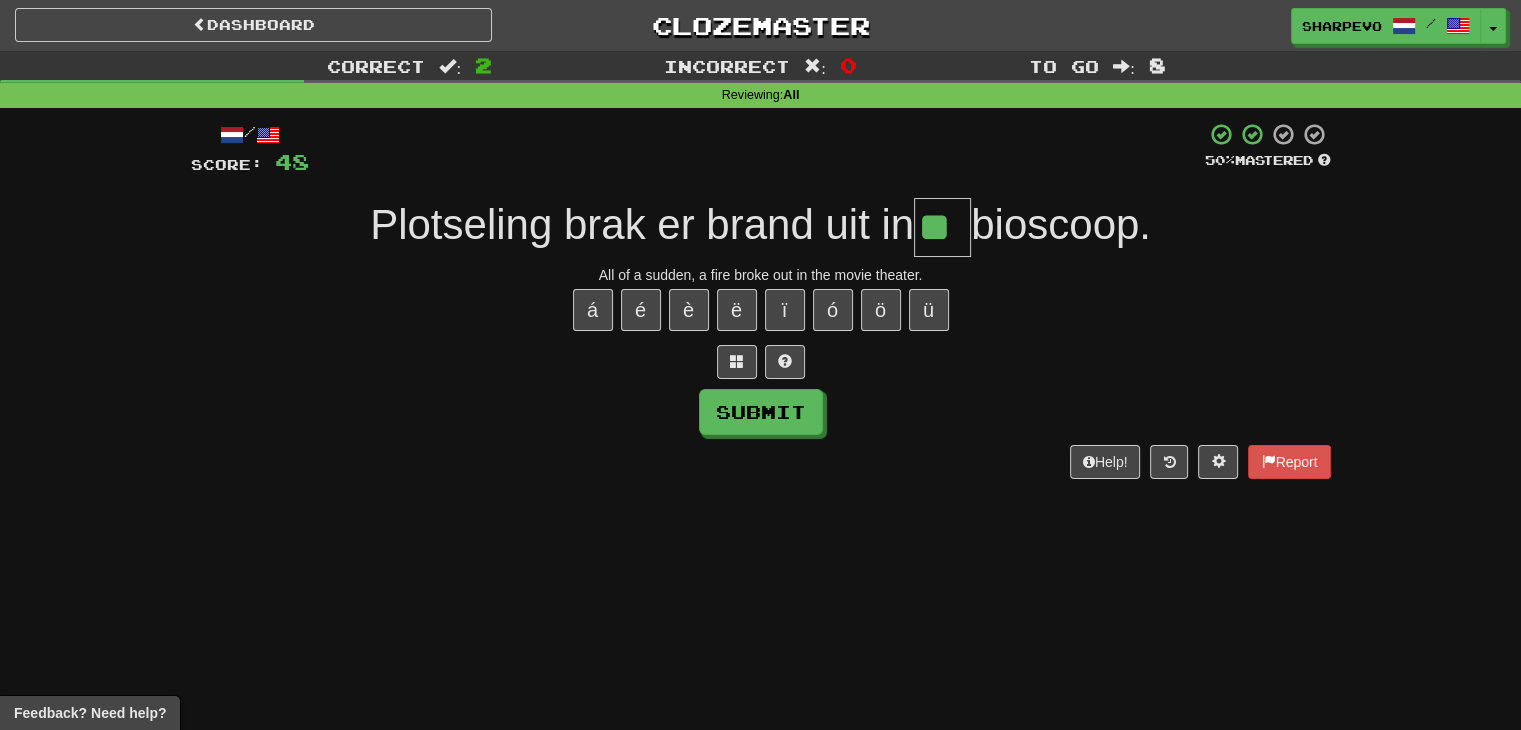 type on "**" 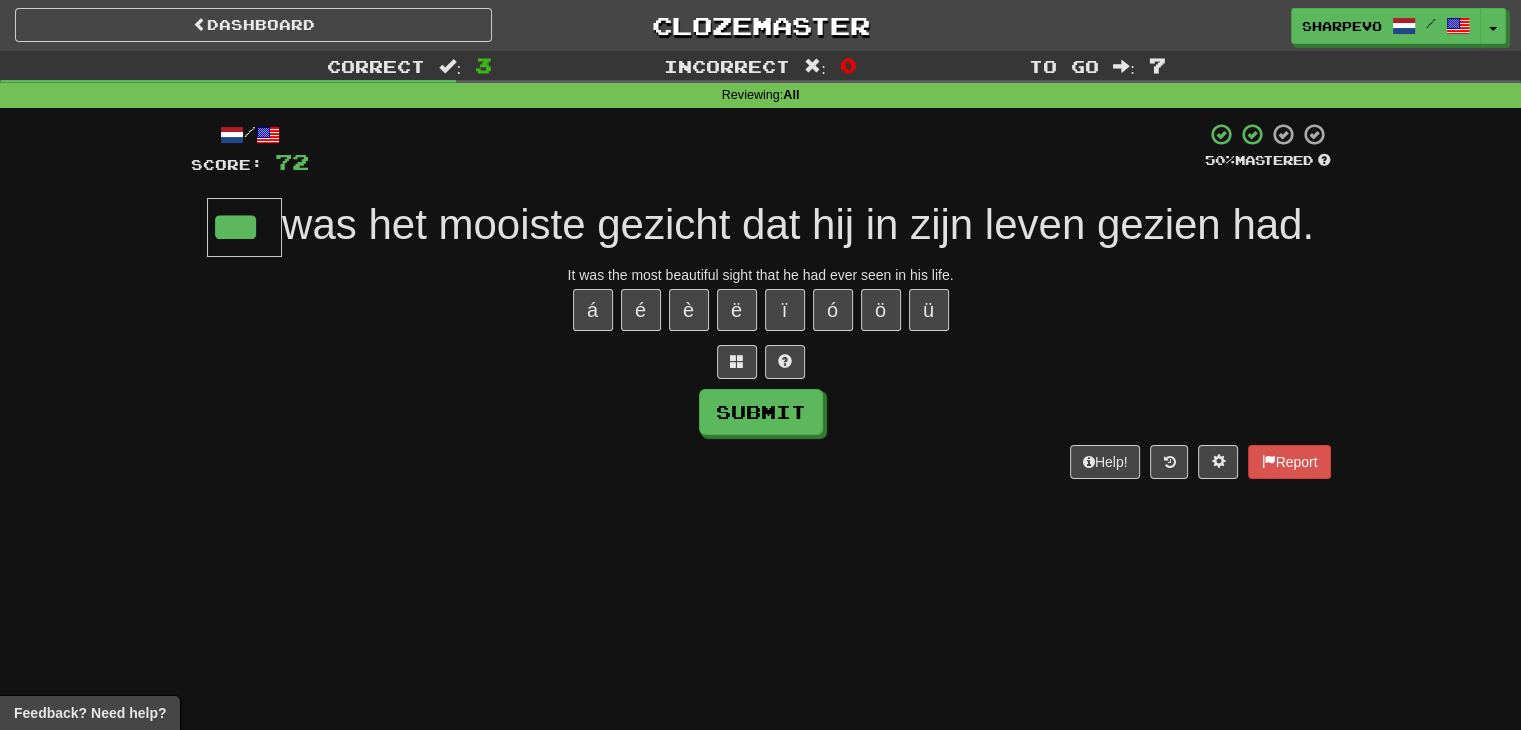 type on "***" 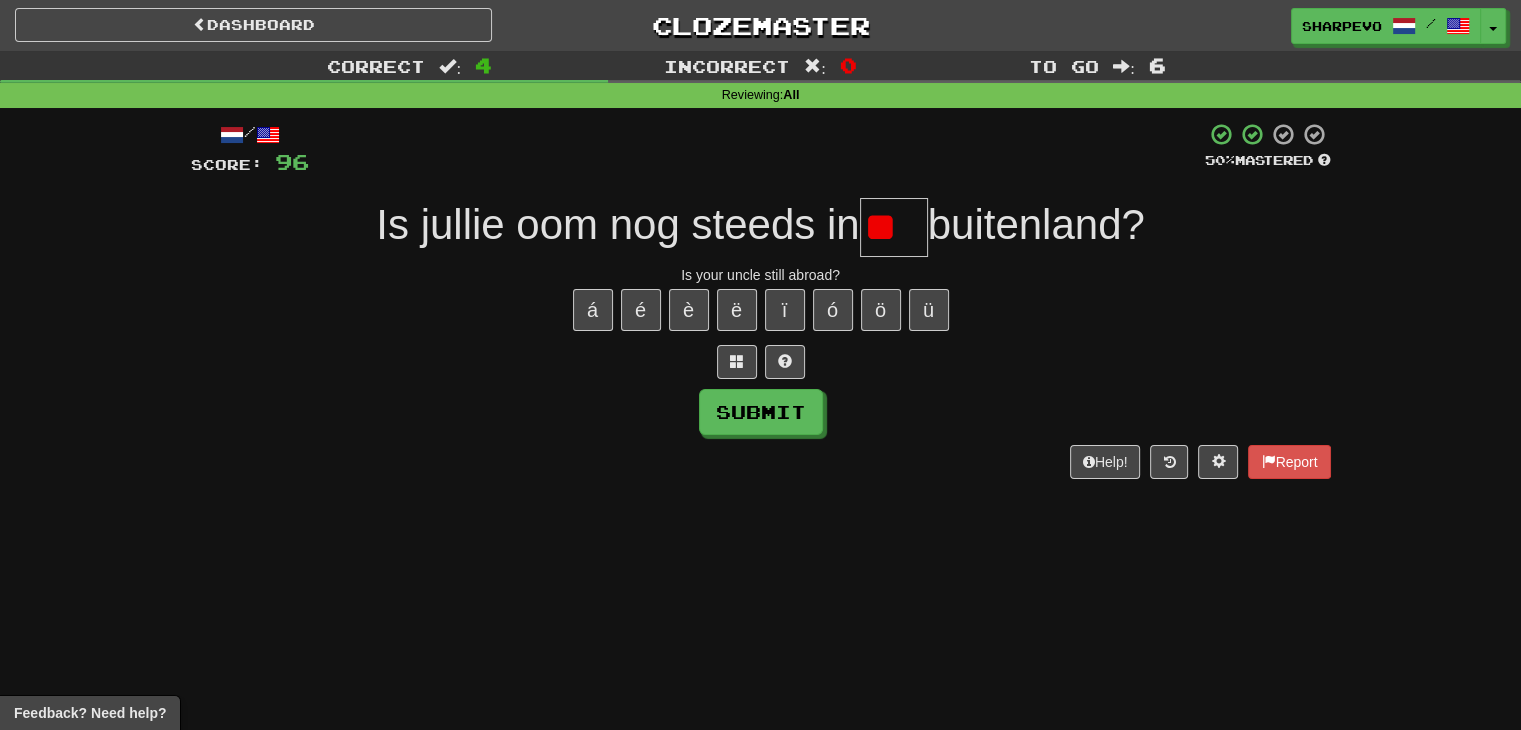 type on "*" 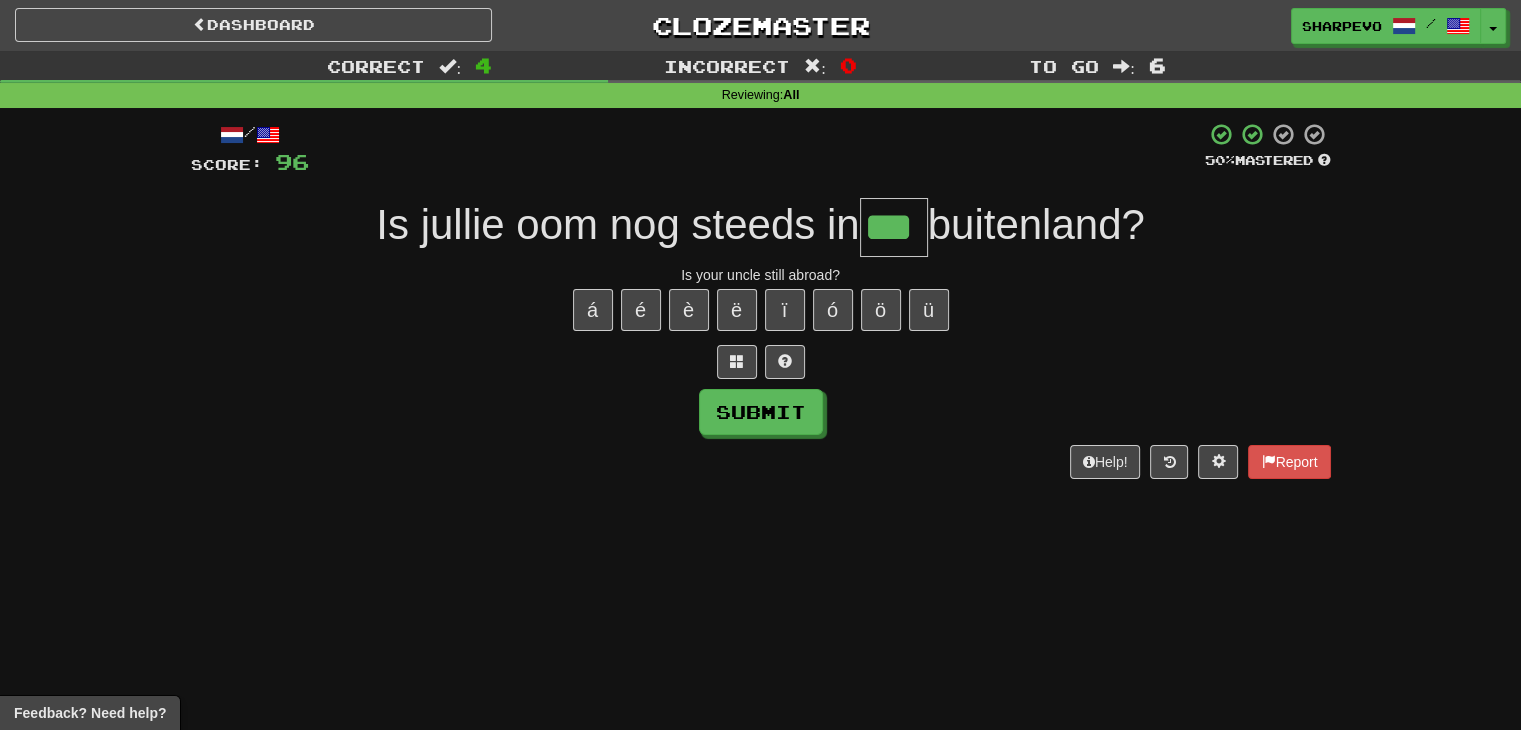 type on "***" 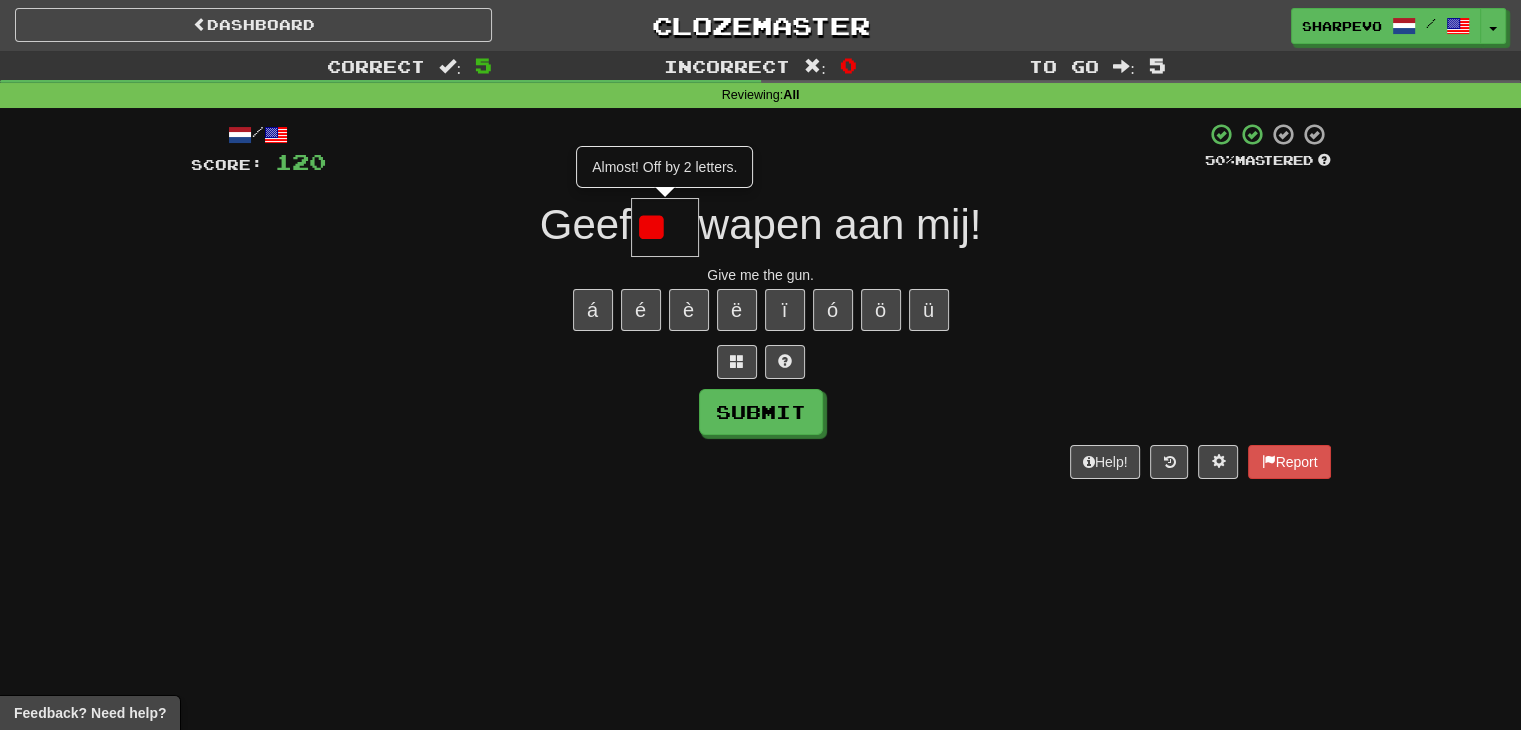 type on "*" 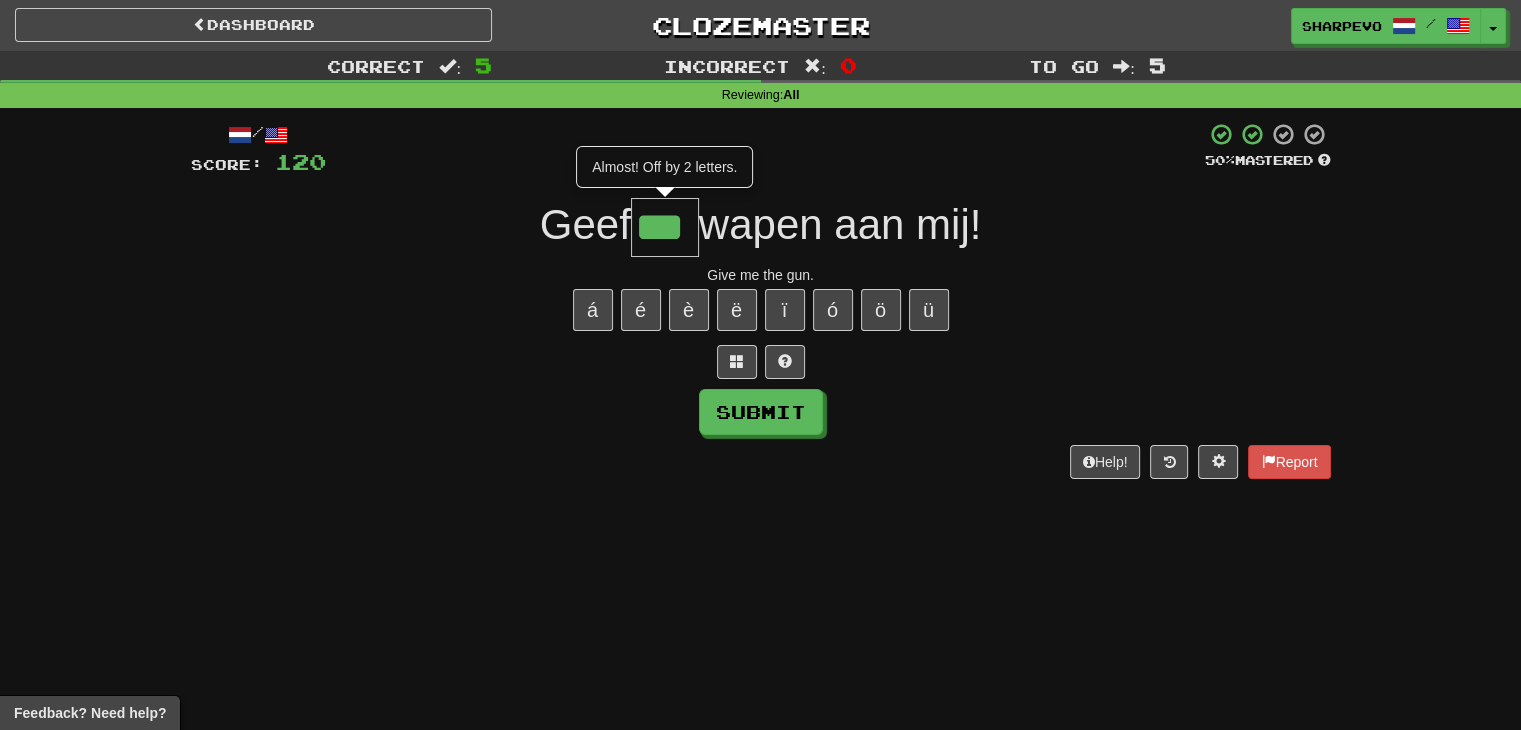type on "***" 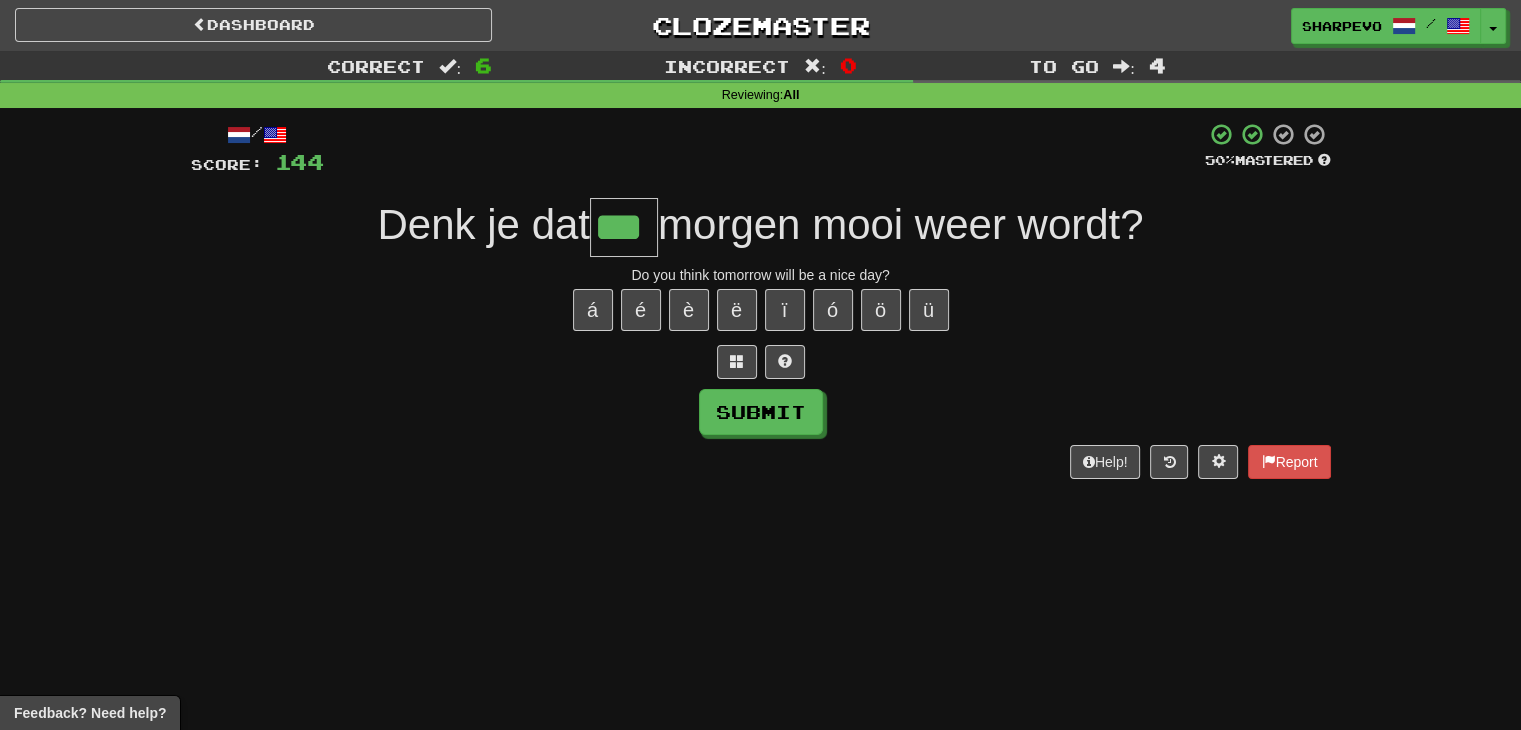type on "***" 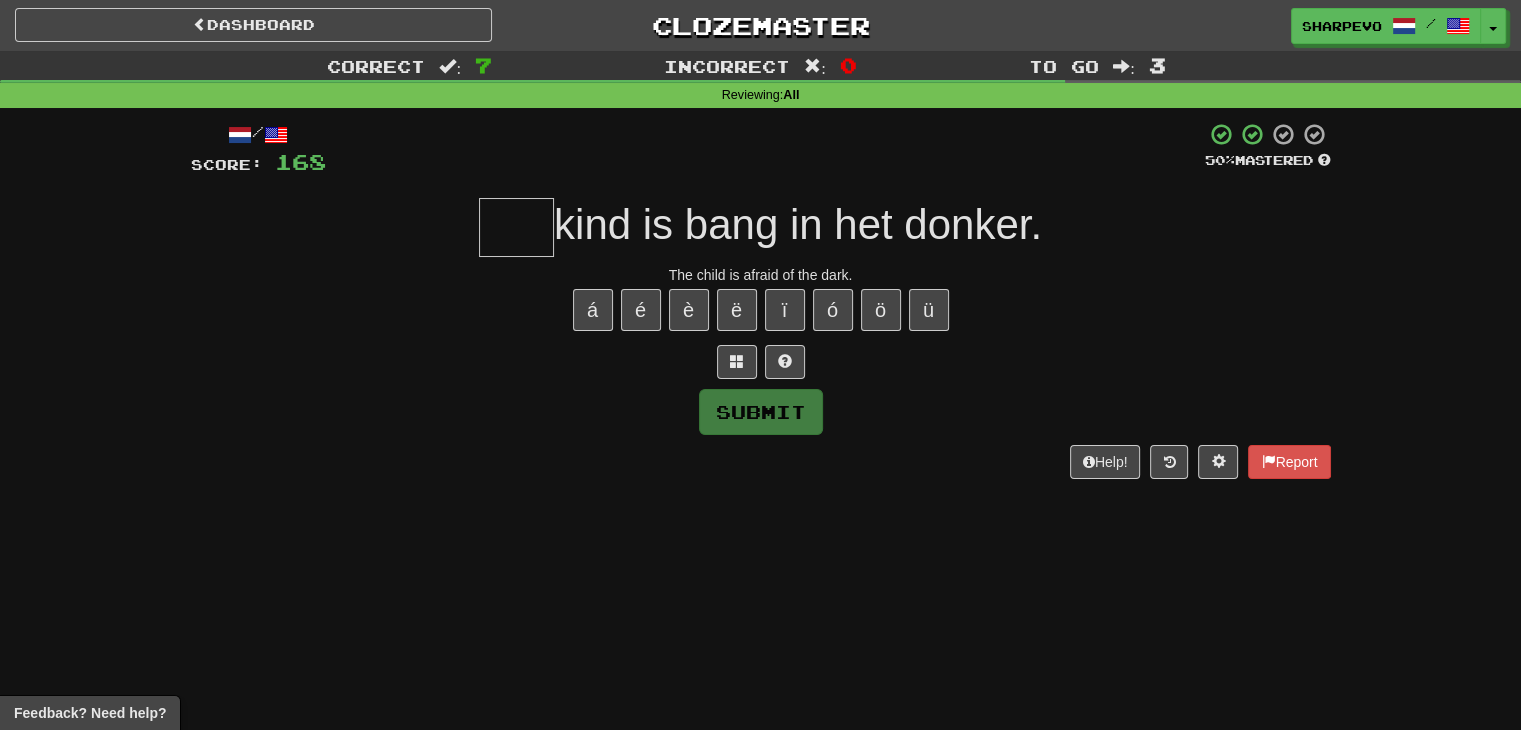type on "*" 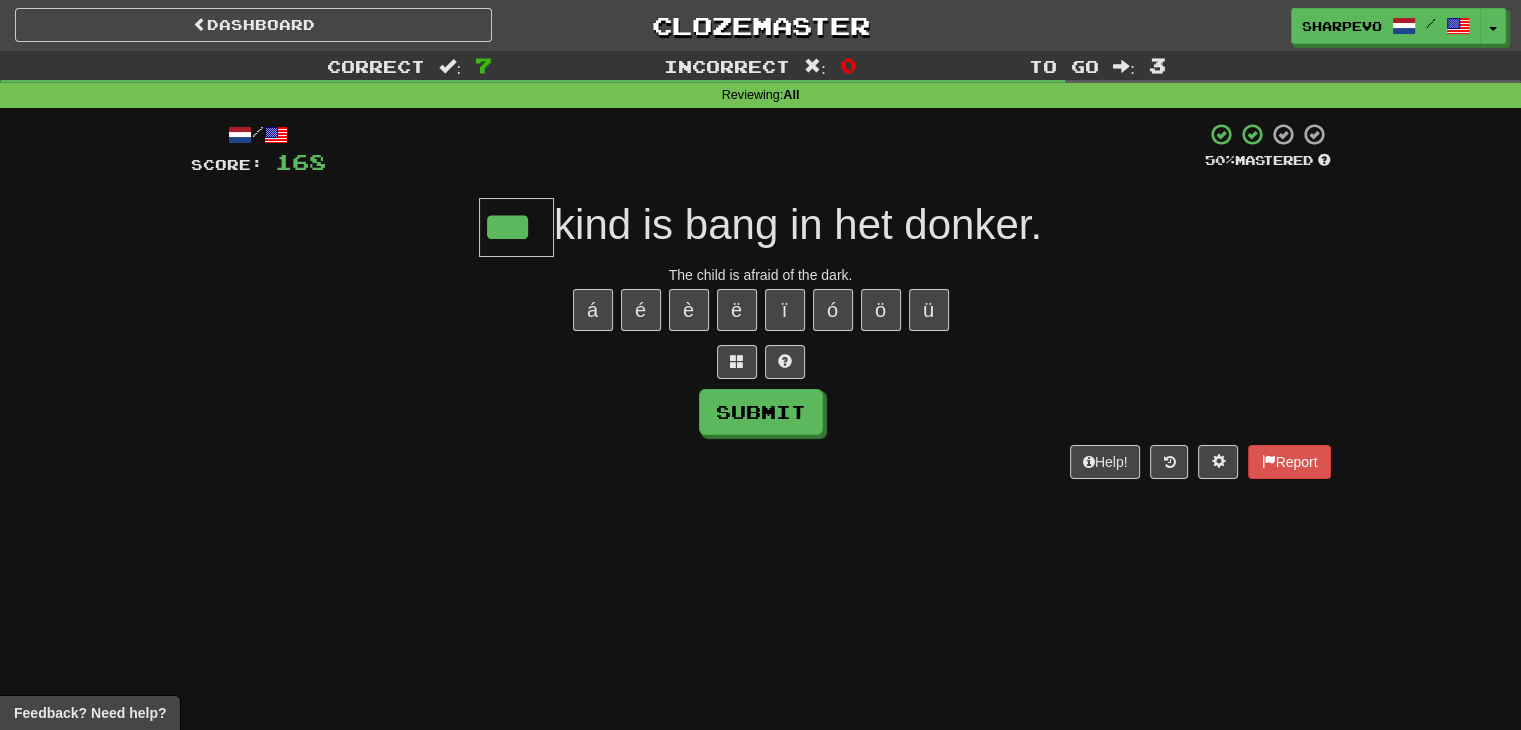 type on "***" 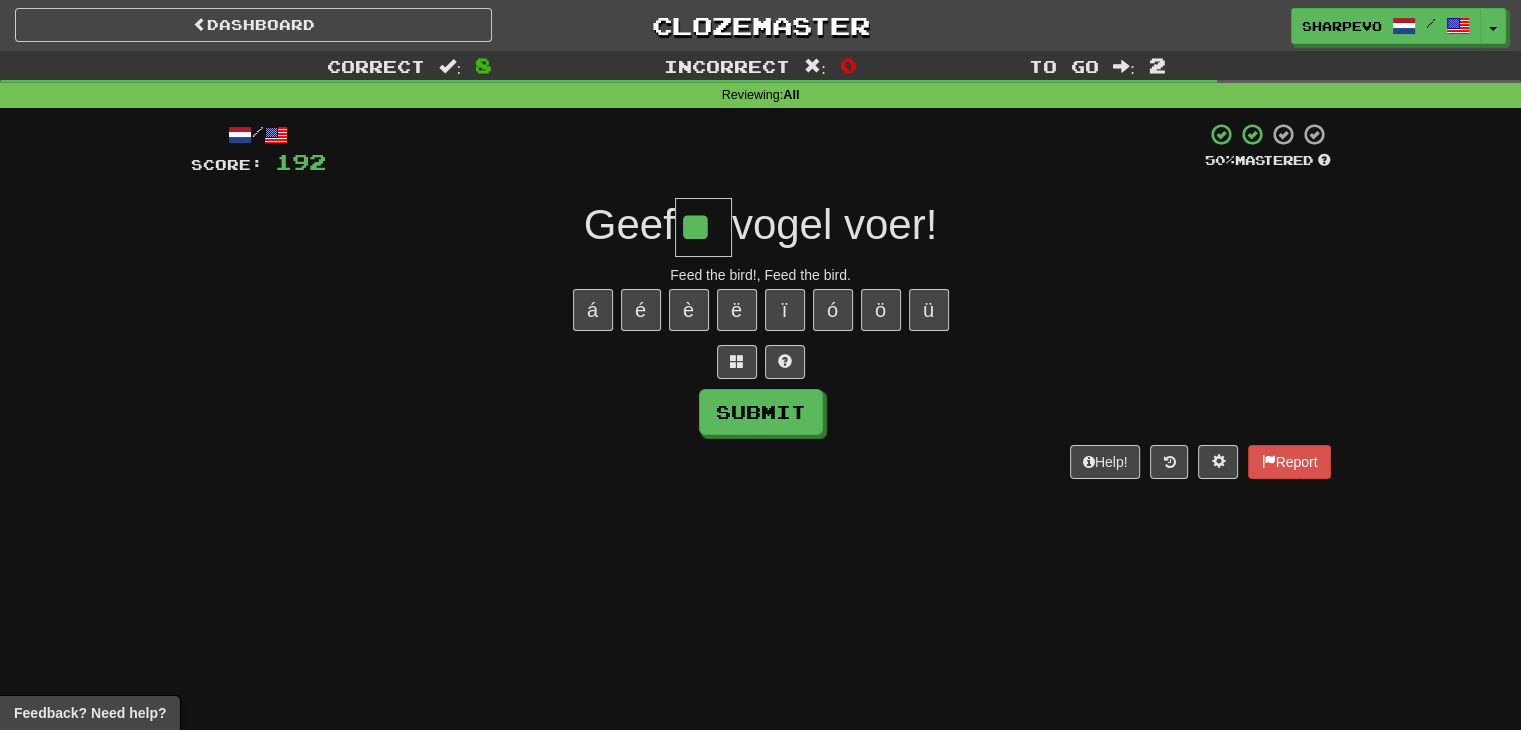 type on "**" 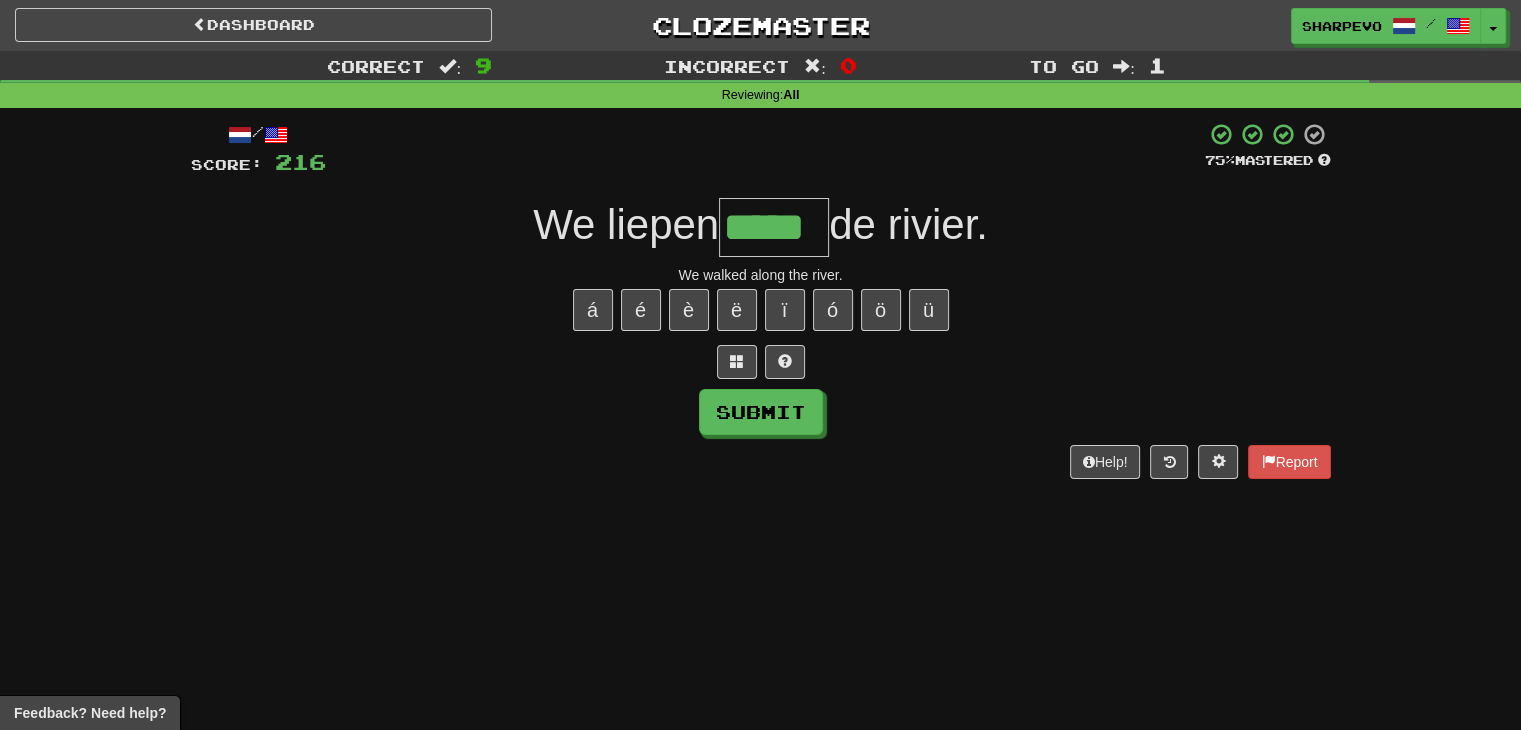type on "*****" 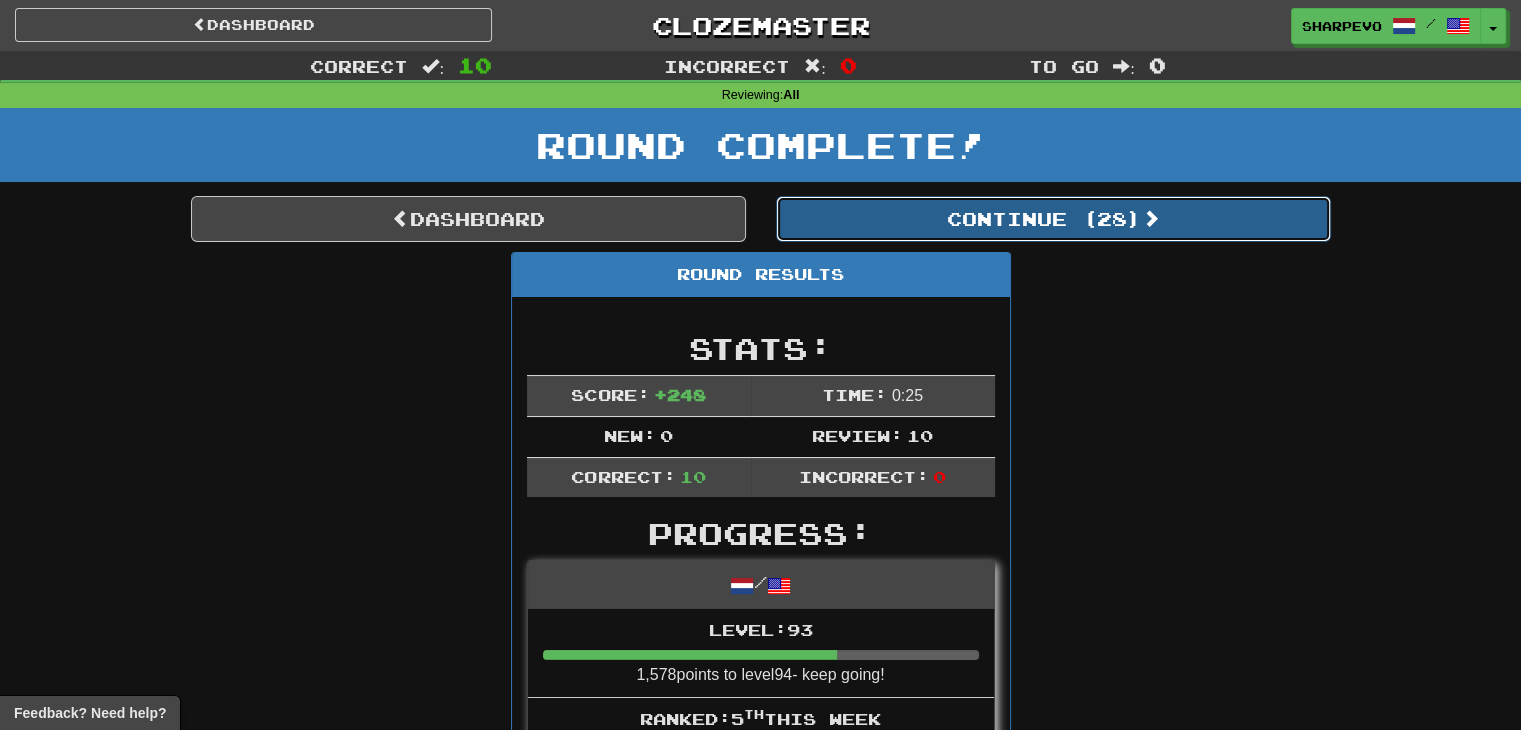 click on "Continue ( 28 )" at bounding box center (1053, 219) 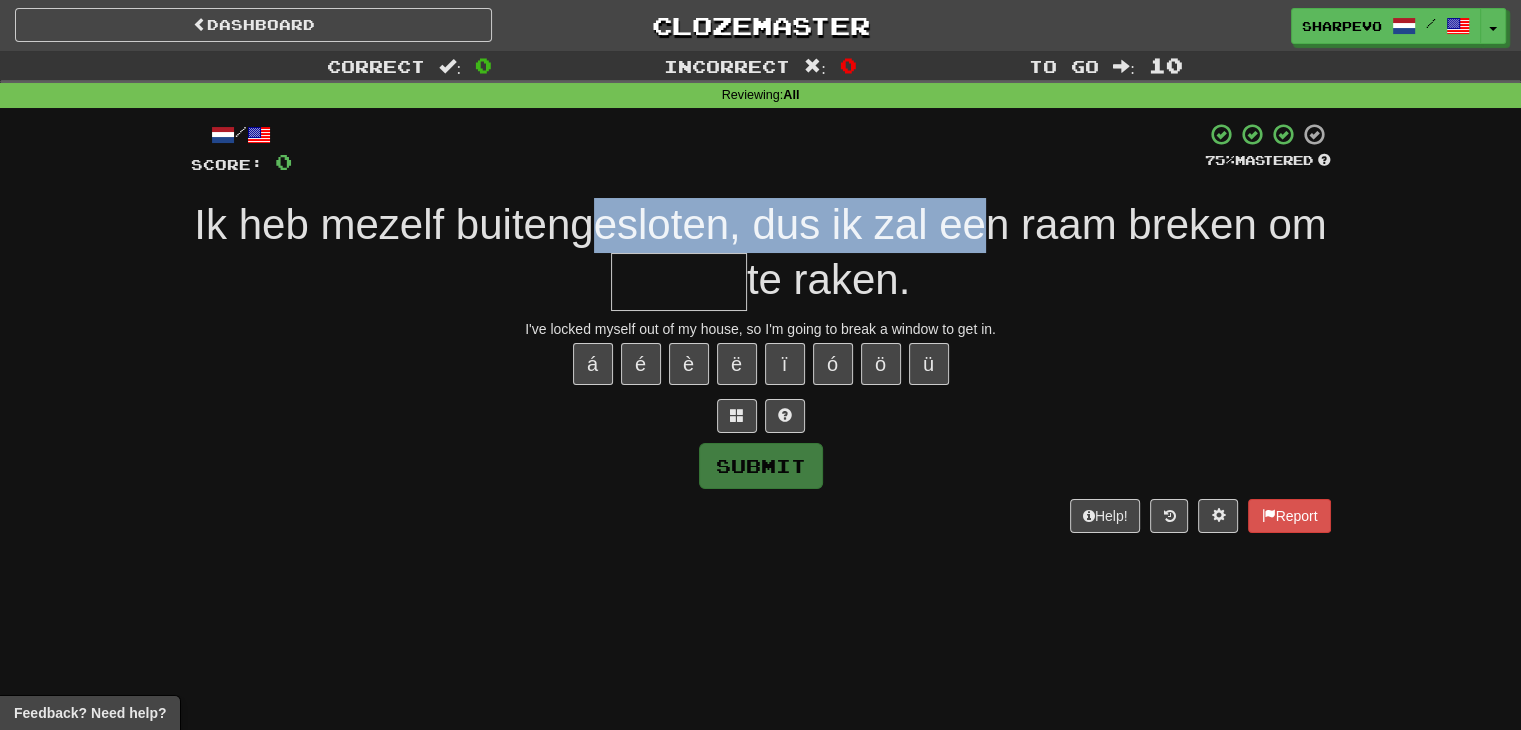 drag, startPoint x: 600, startPoint y: 210, endPoint x: 986, endPoint y: 216, distance: 386.04663 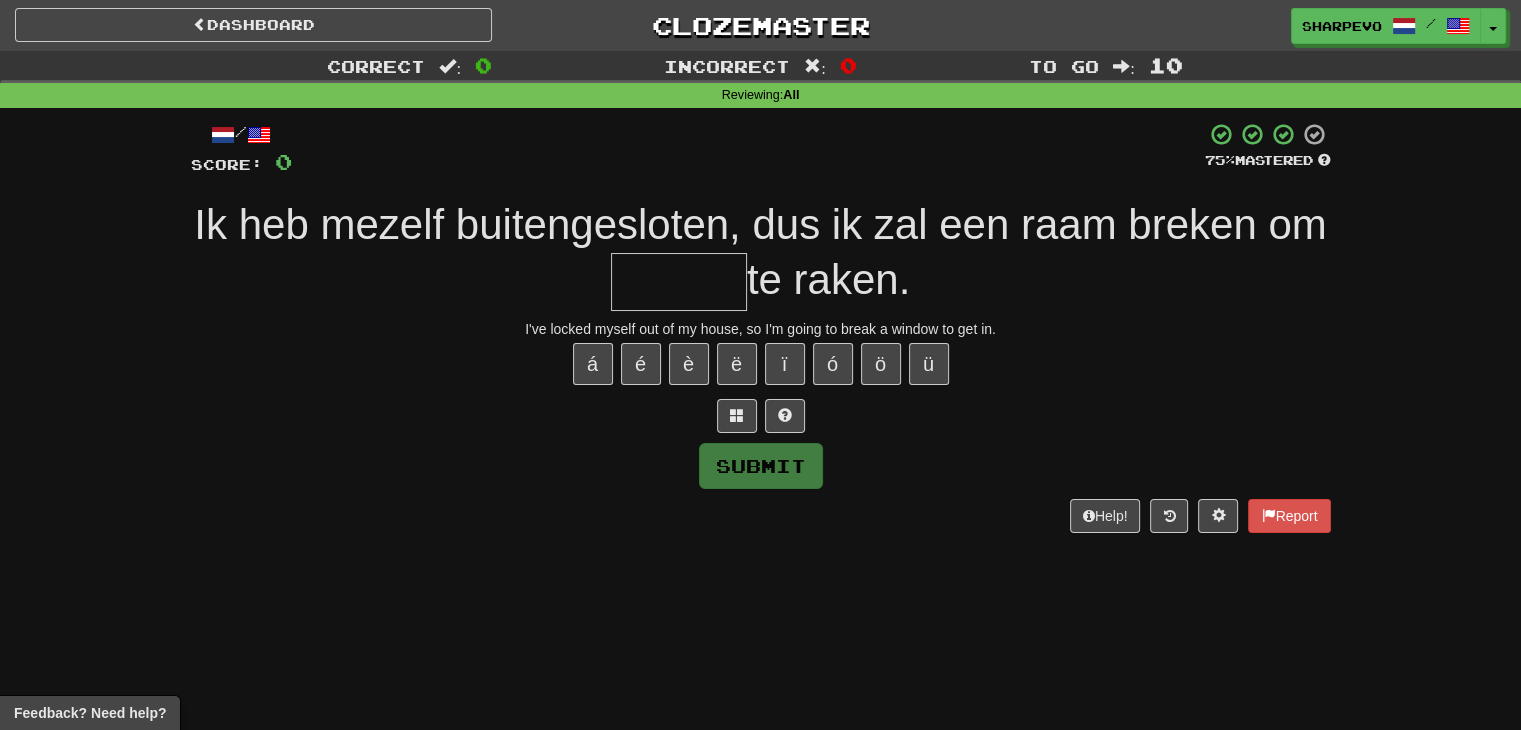 click at bounding box center (679, 282) 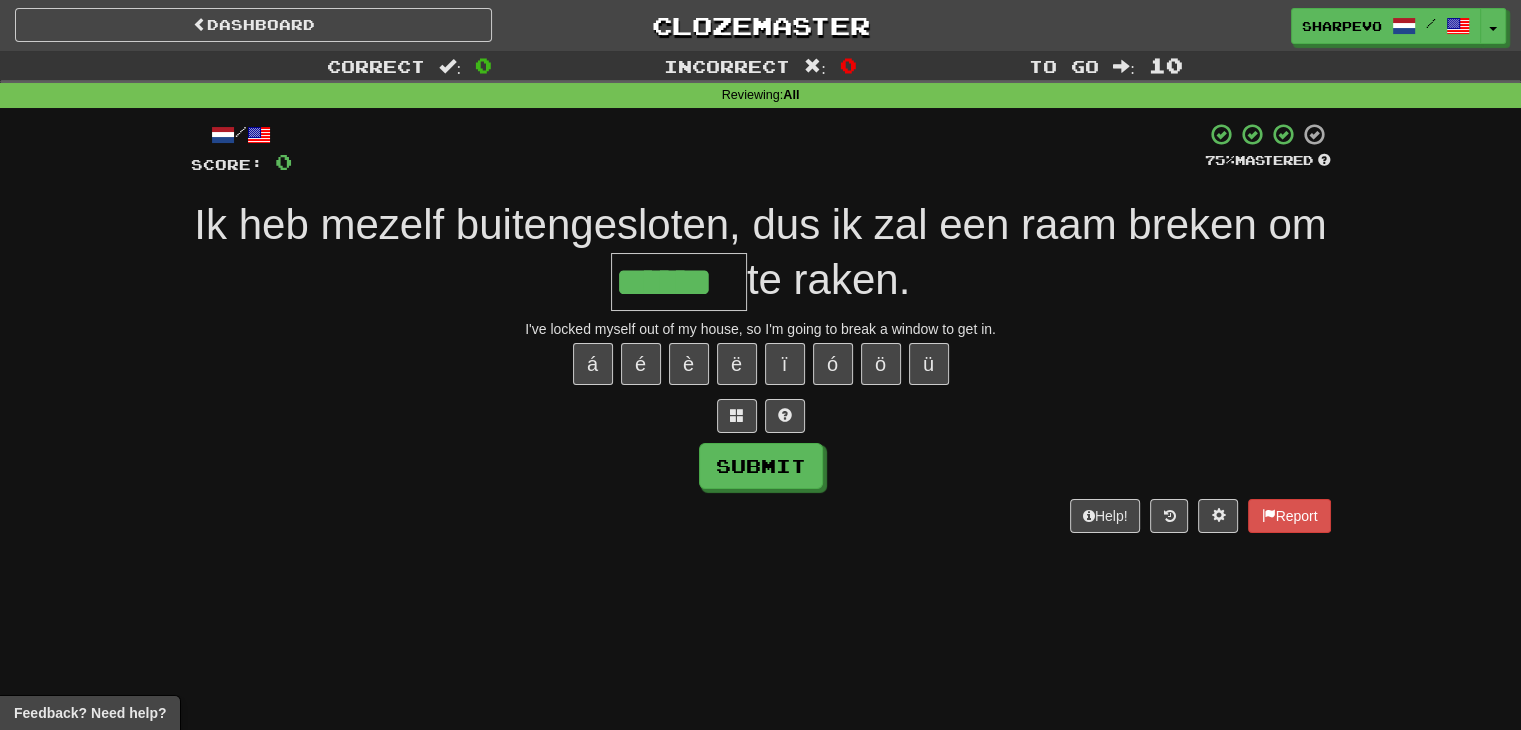type on "******" 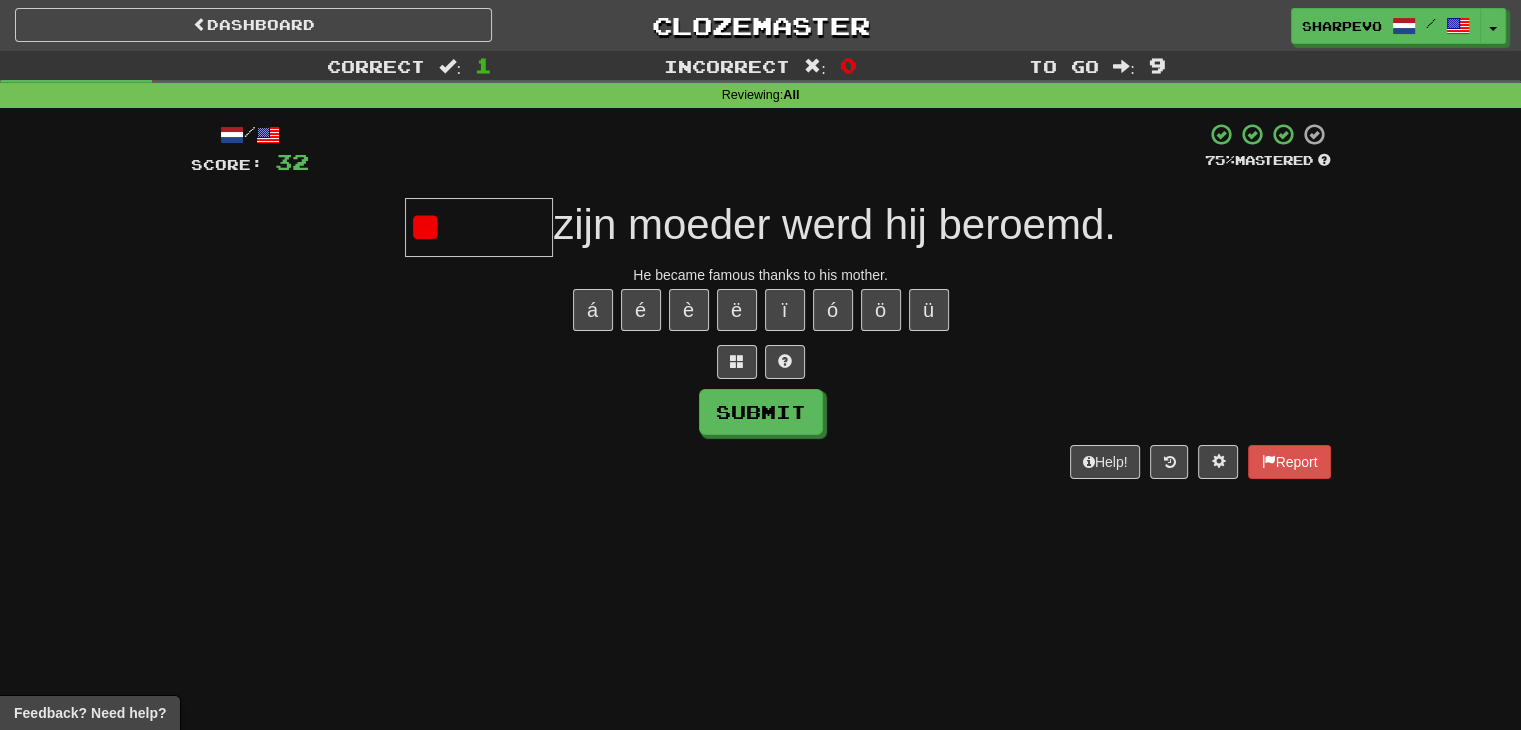 type on "*" 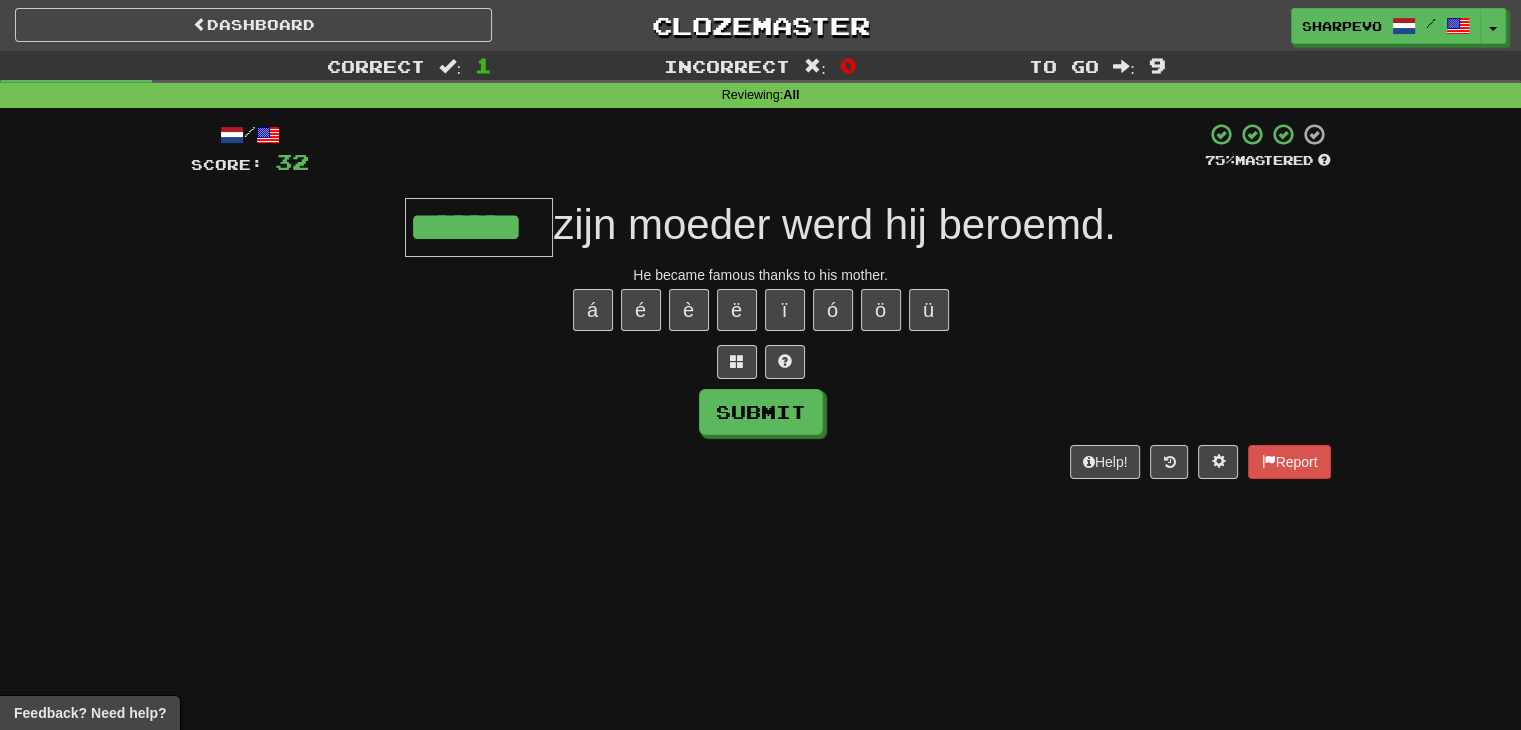 type on "*******" 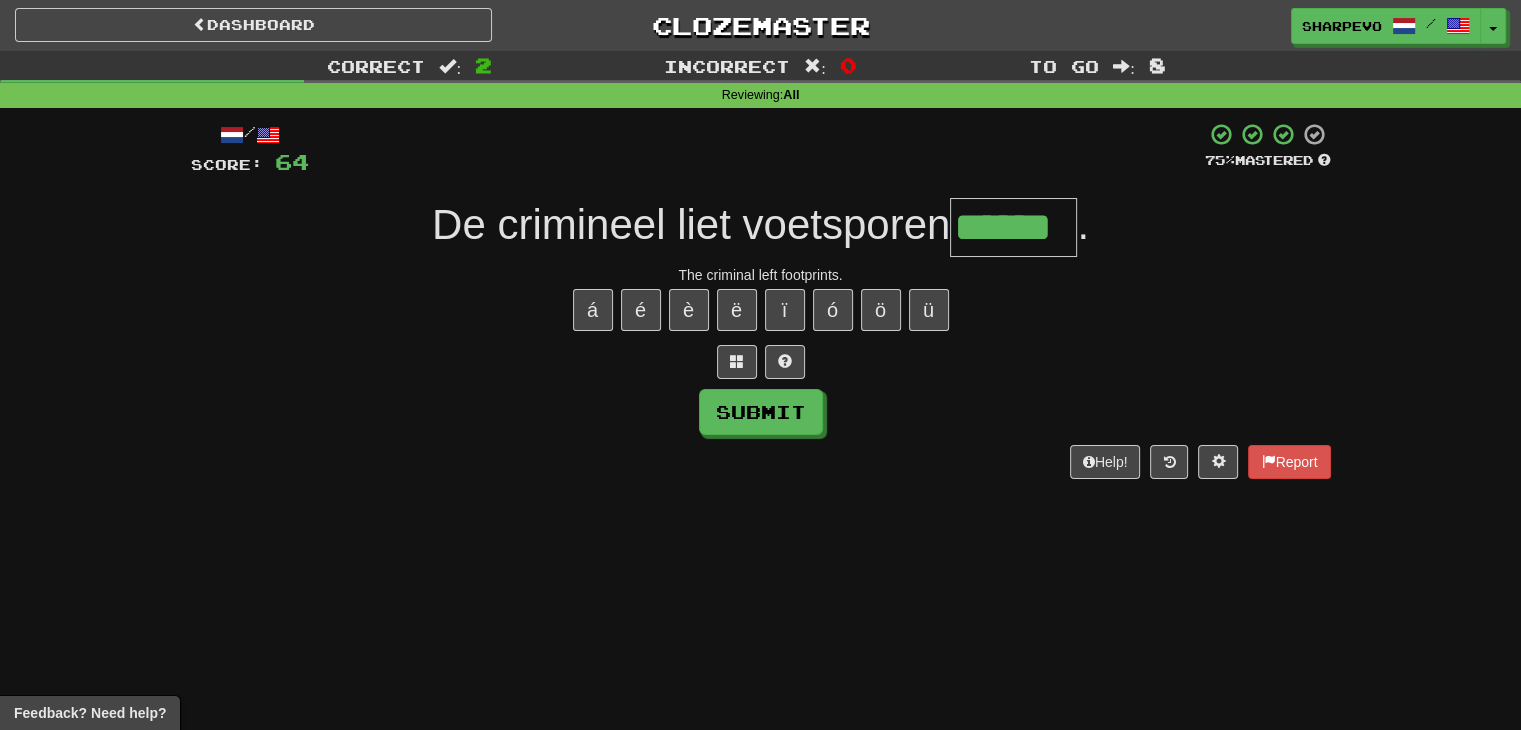 type on "******" 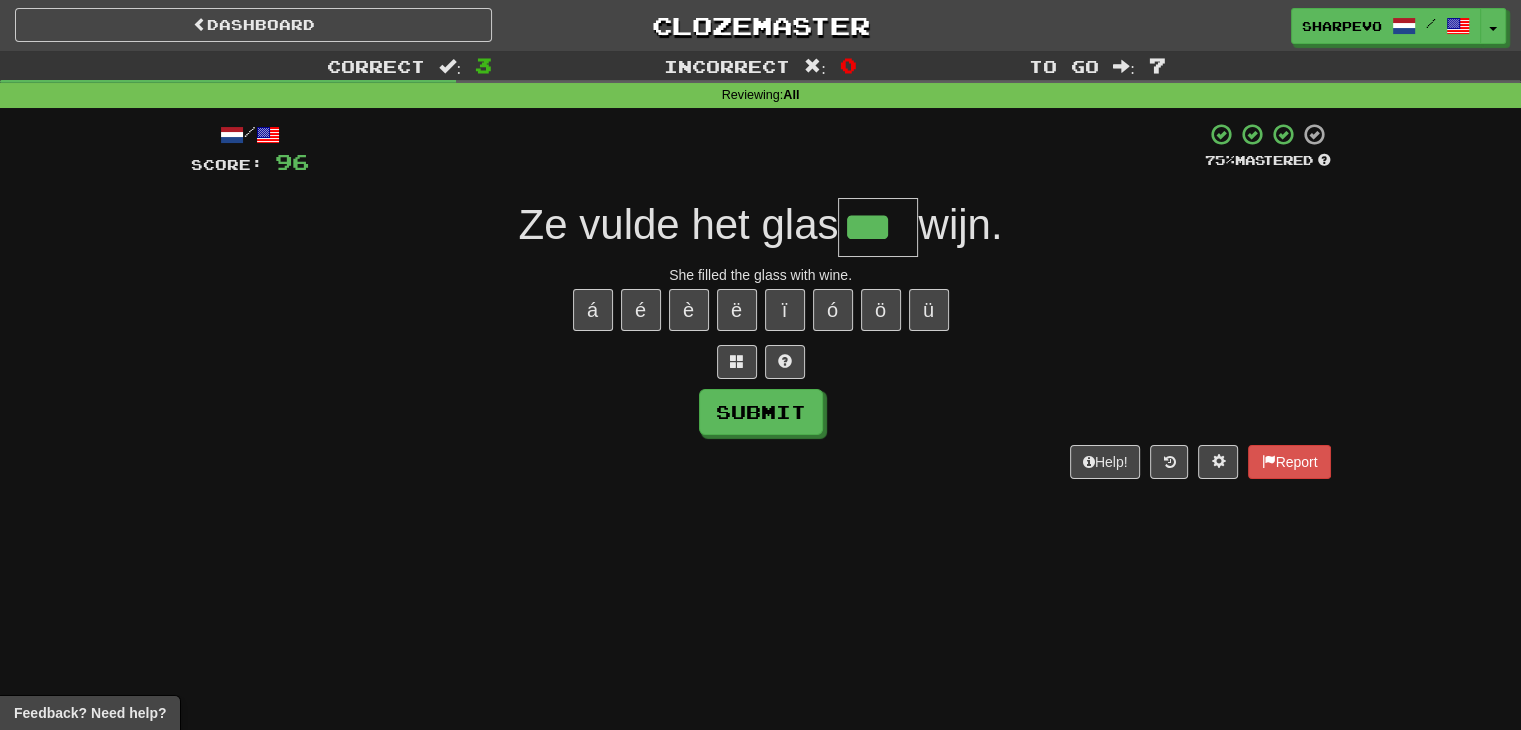 type on "***" 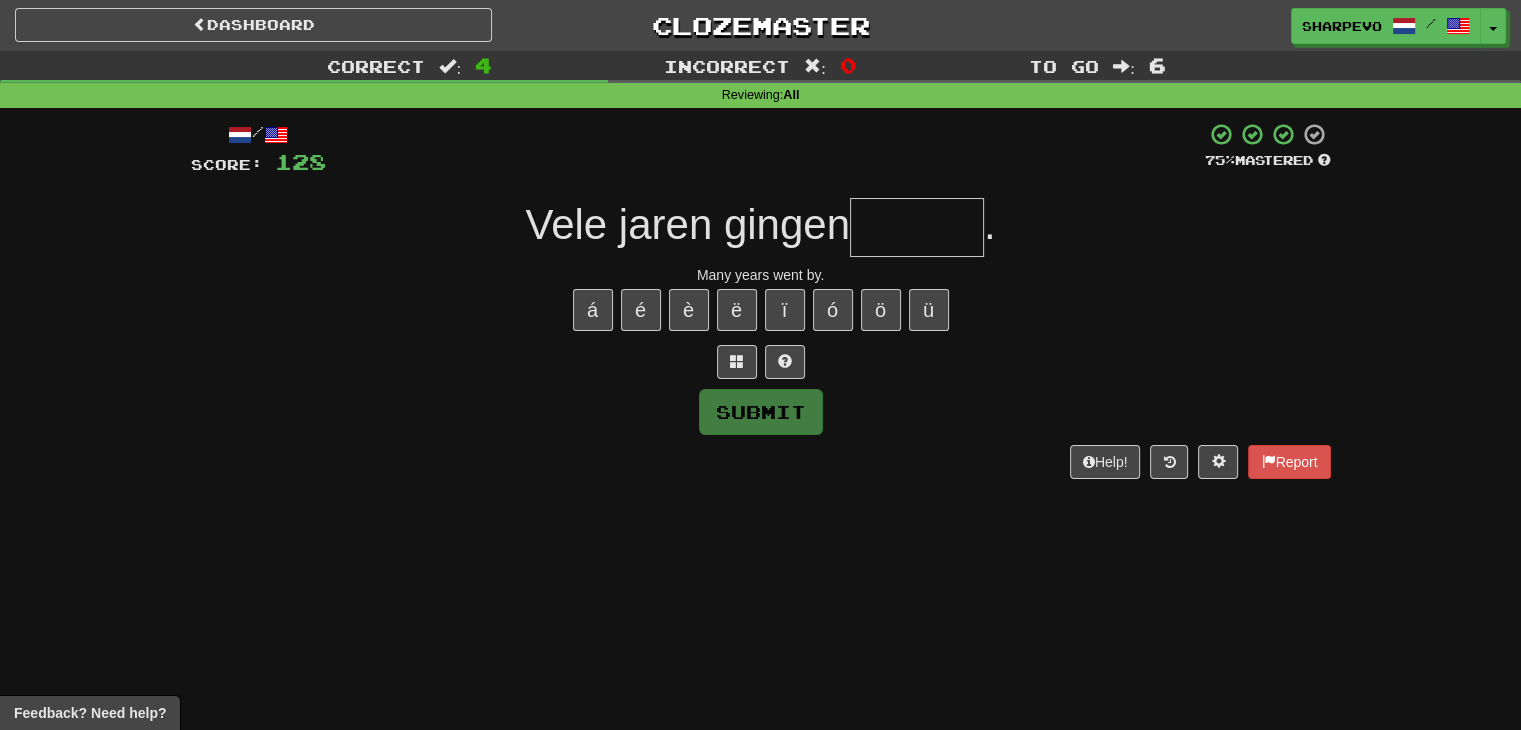 click at bounding box center [917, 227] 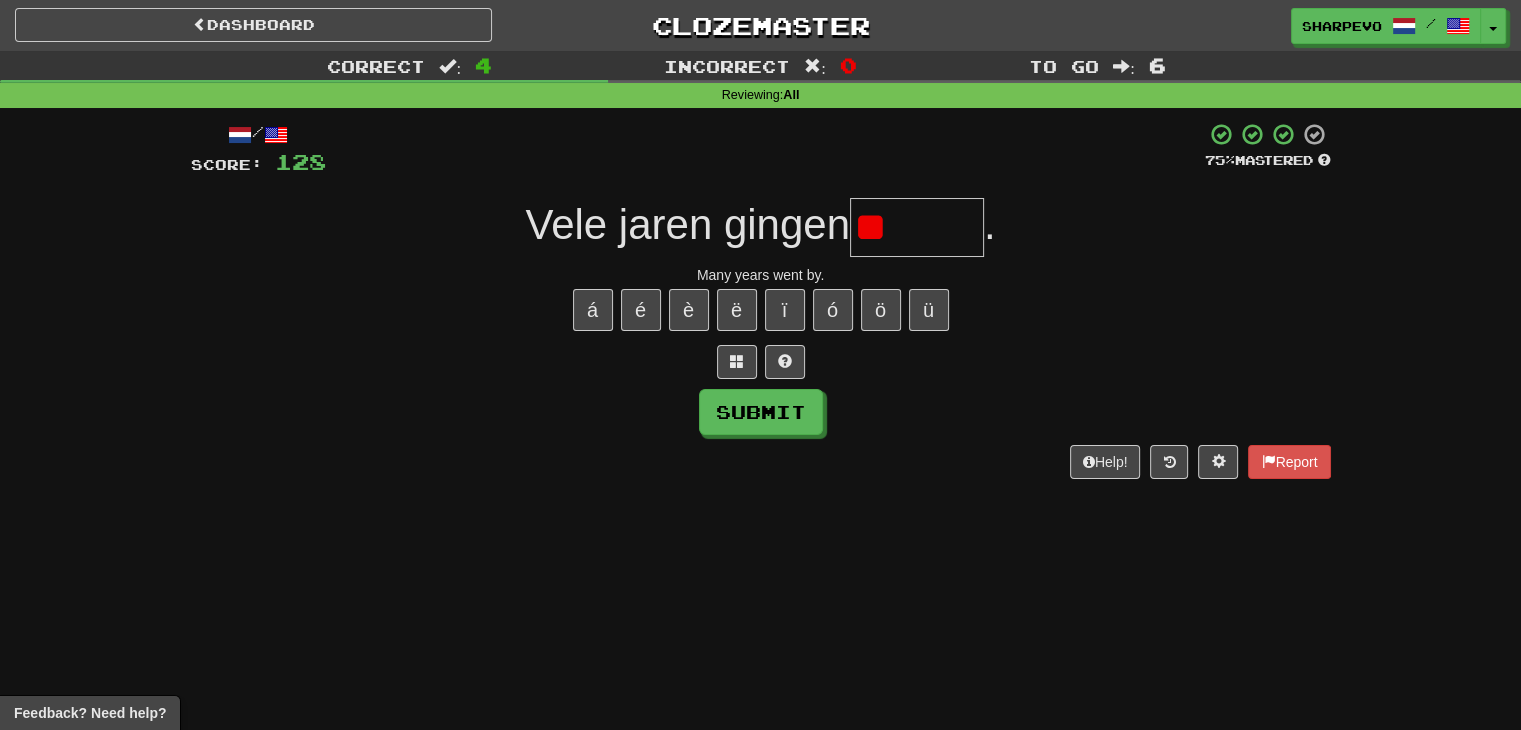 type on "*" 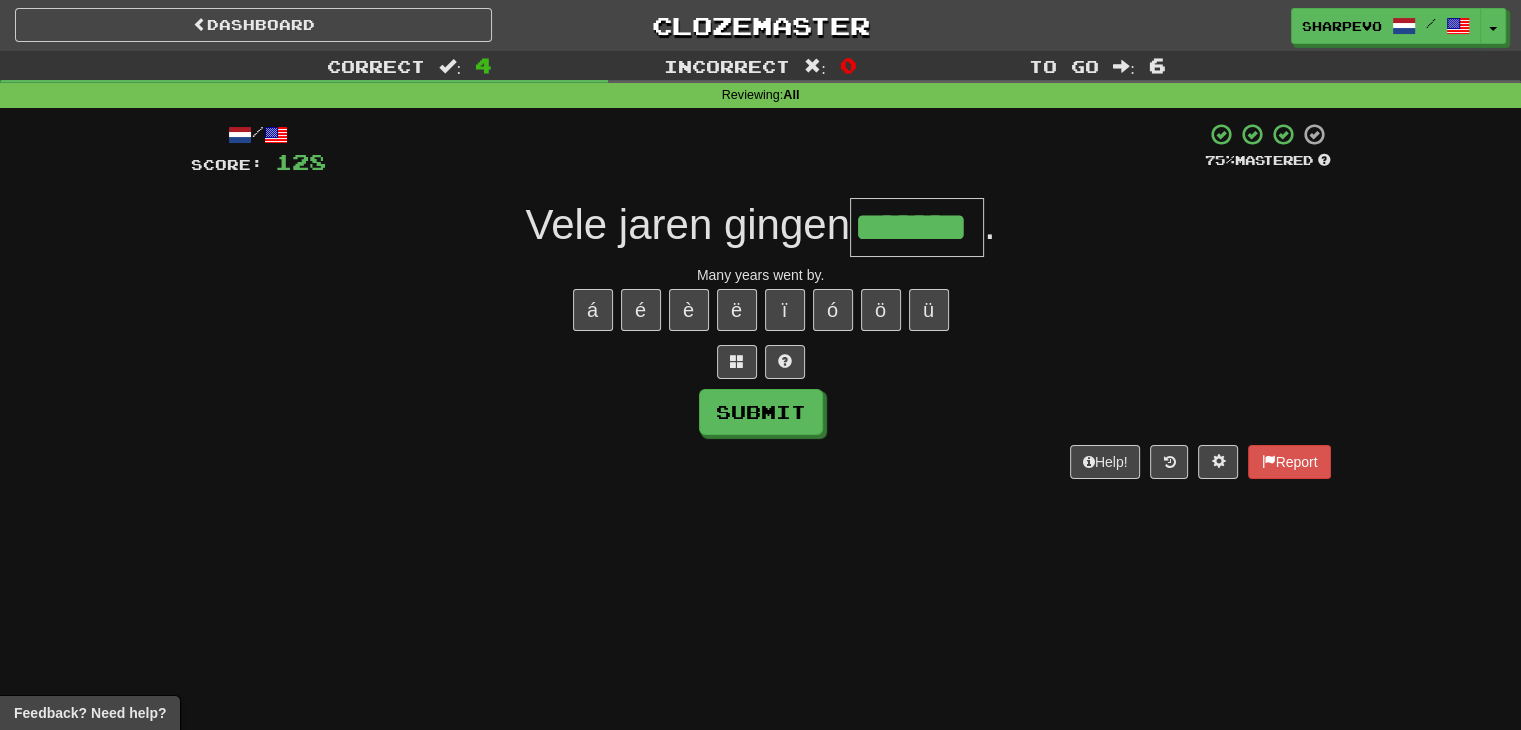 type on "*******" 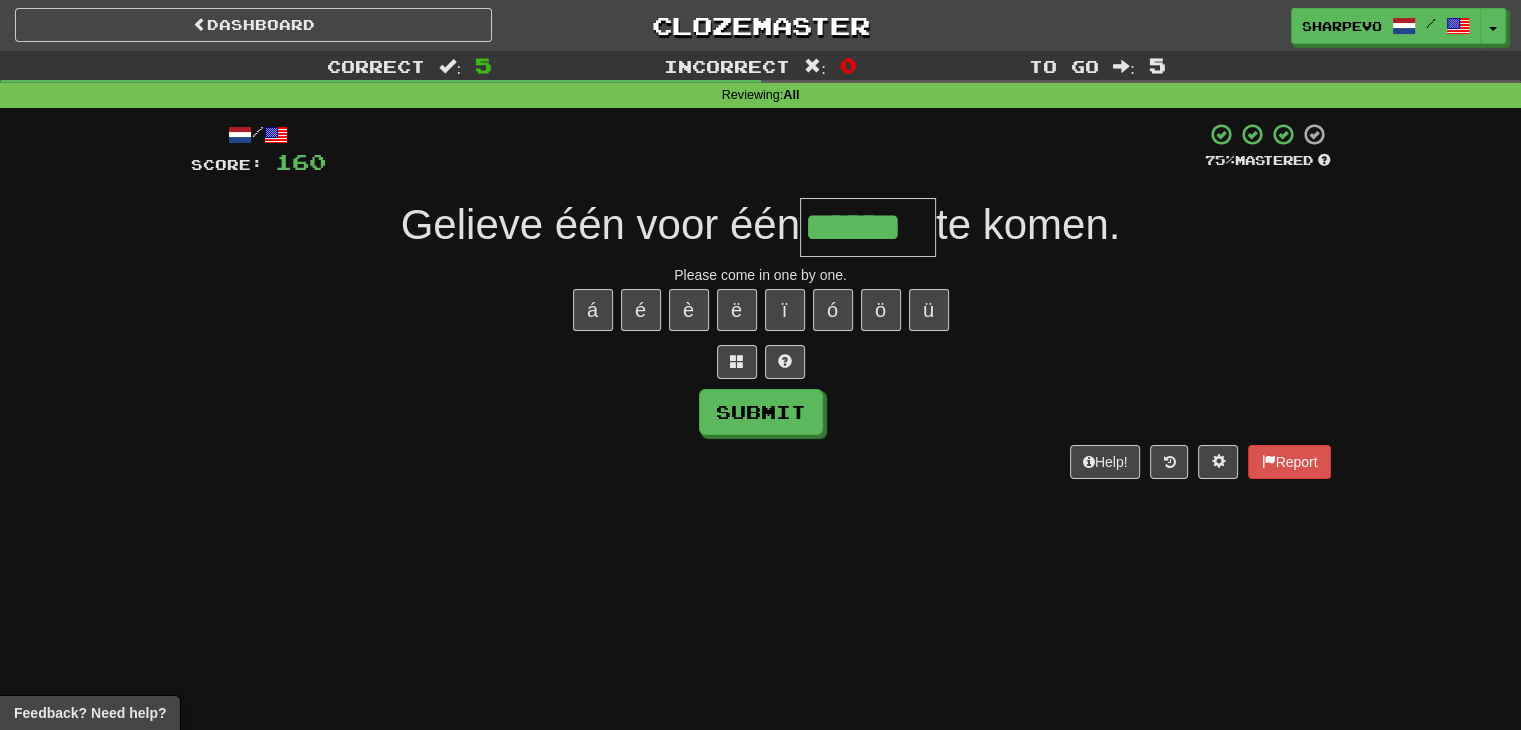 type on "******" 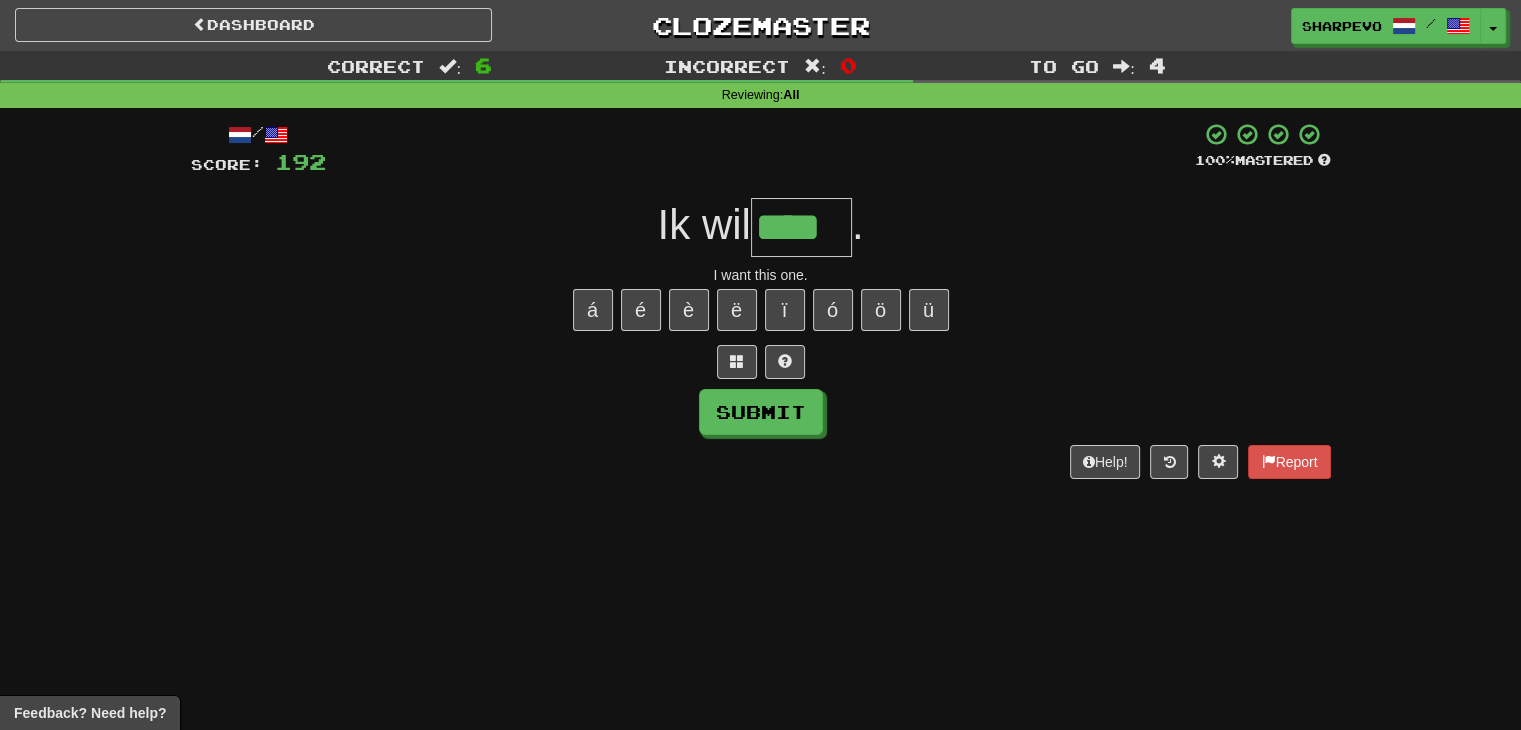 type on "****" 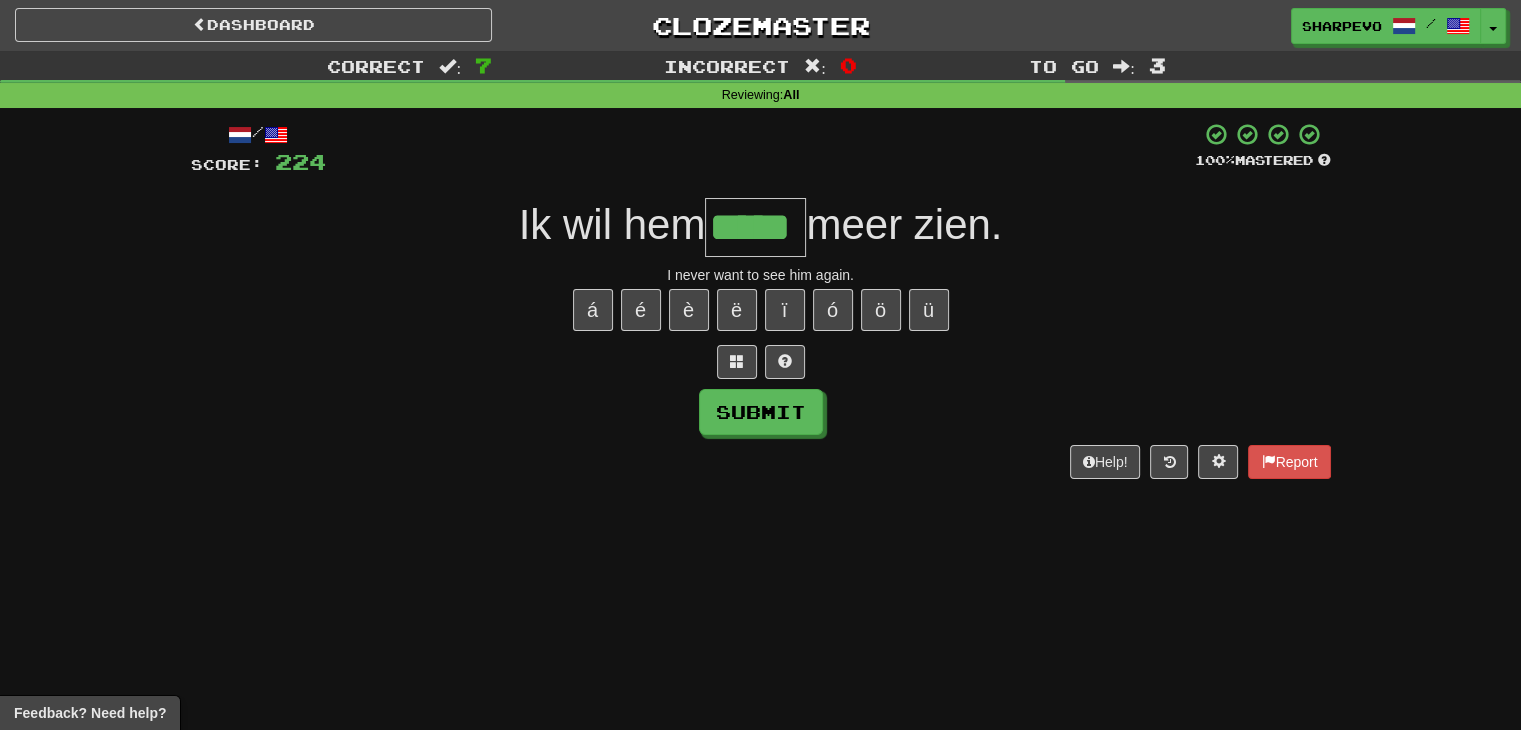 type on "*****" 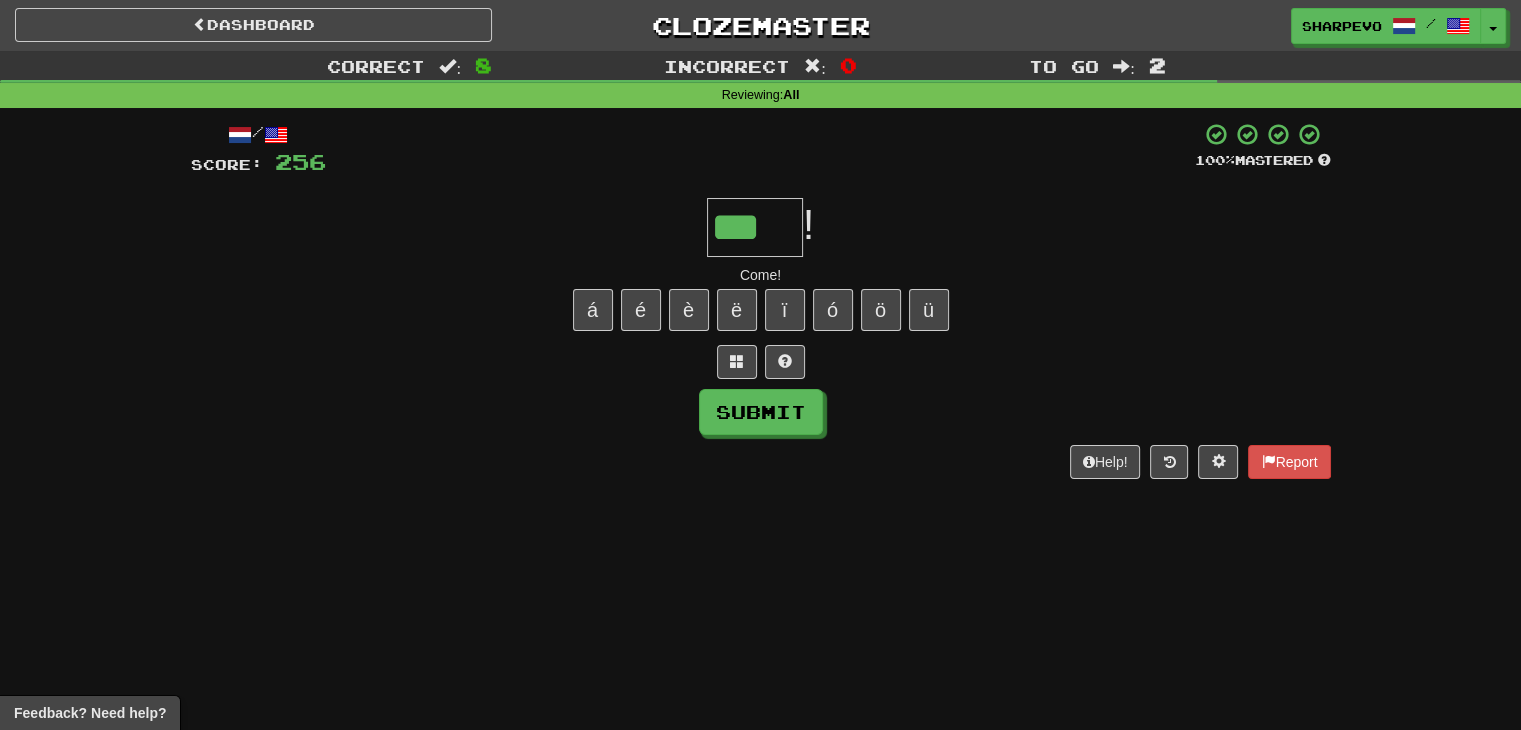 type on "***" 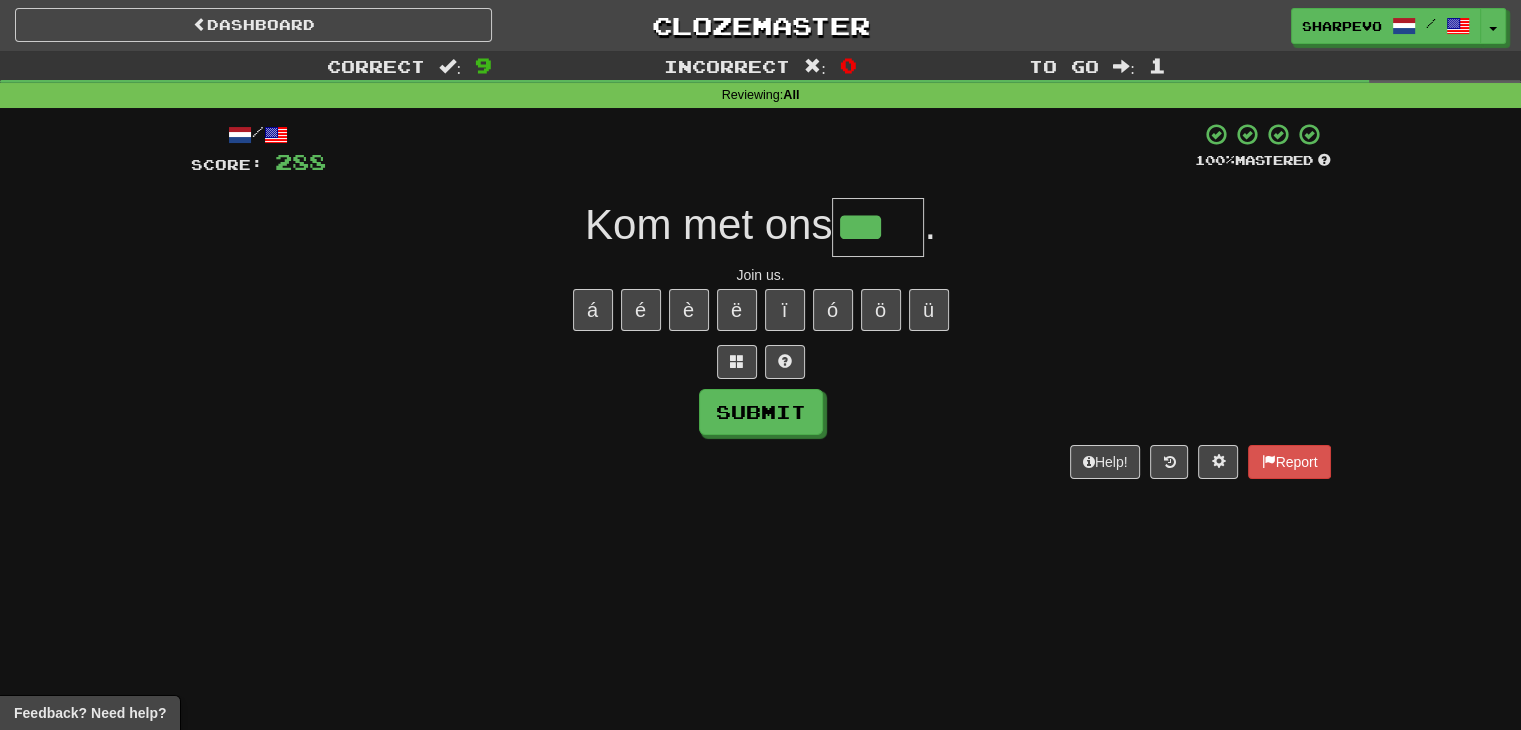 type on "***" 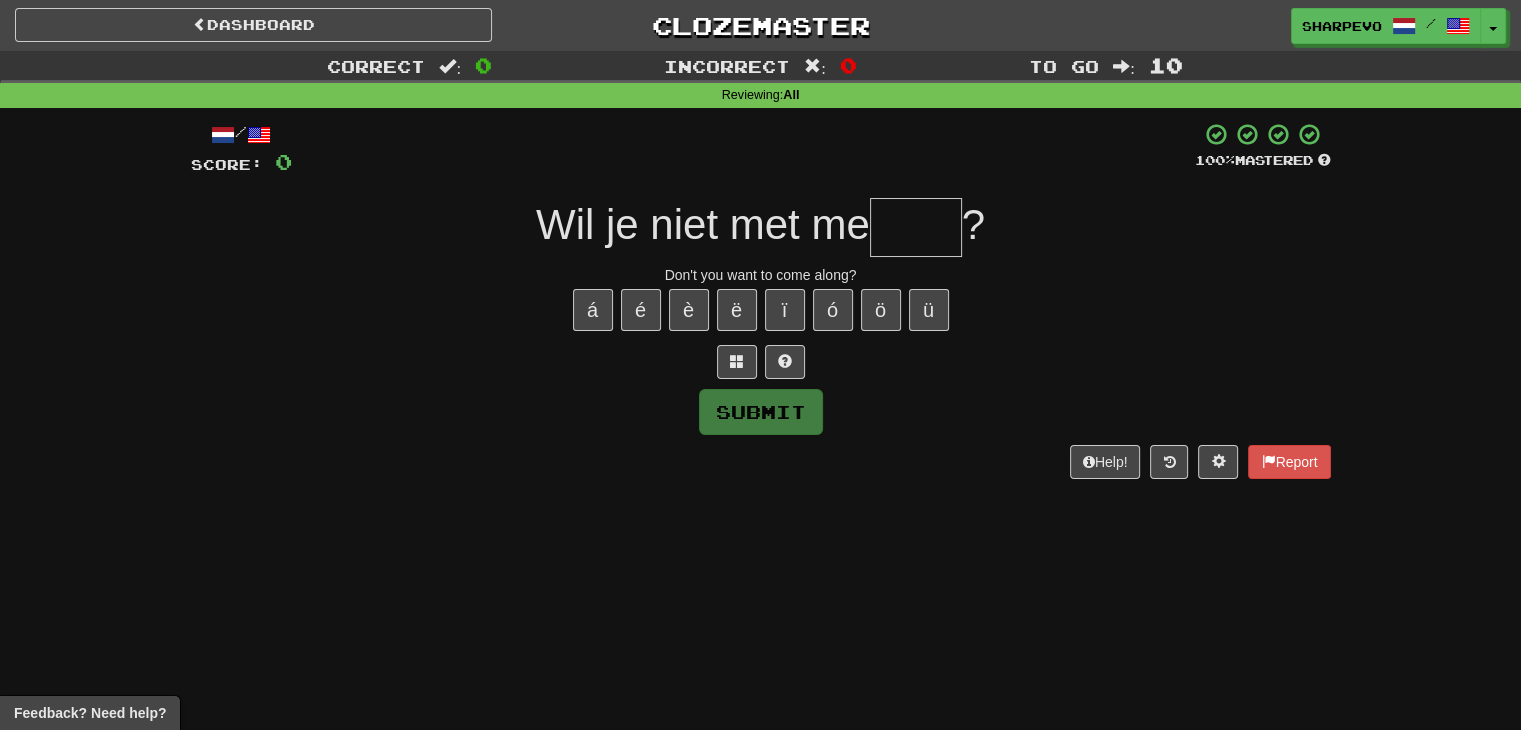click at bounding box center [916, 227] 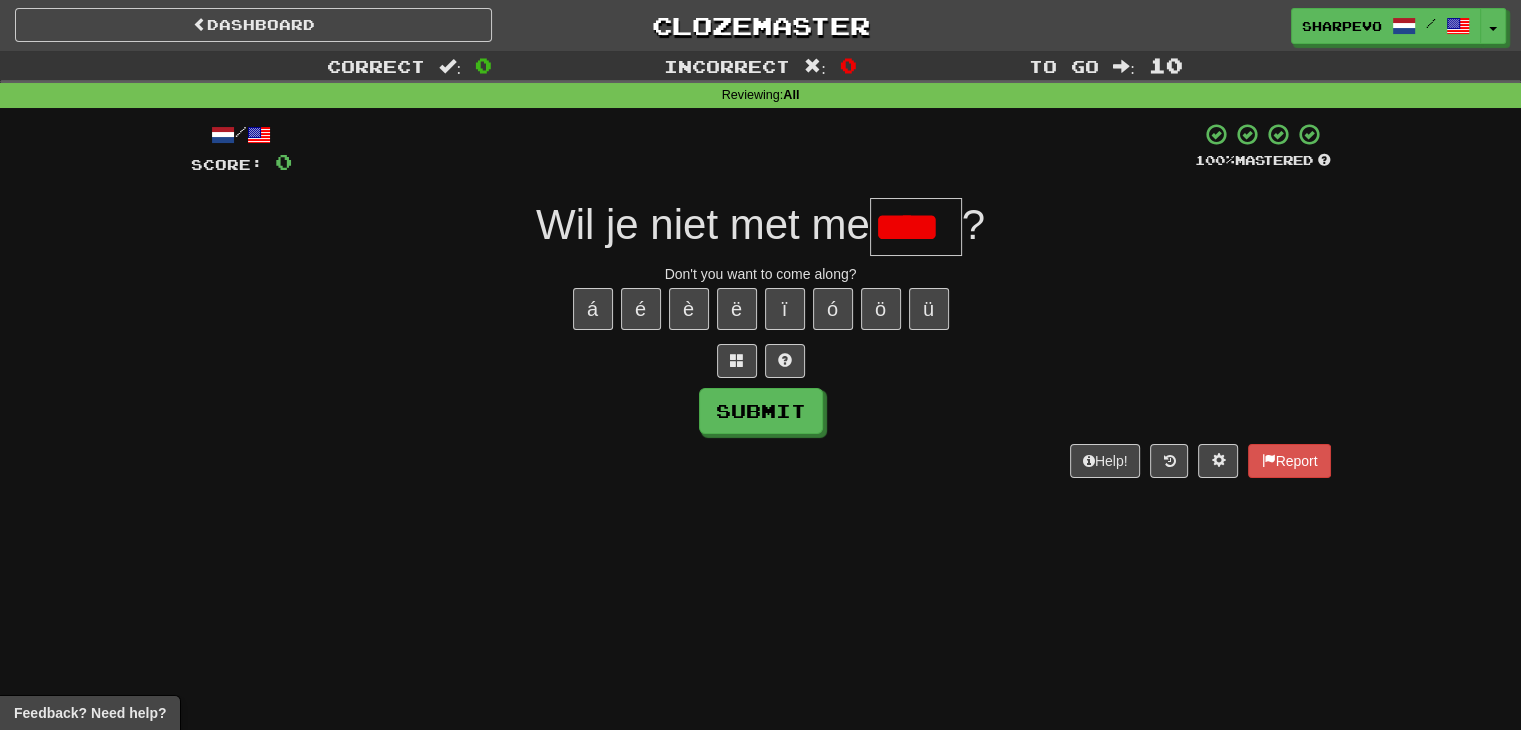 scroll, scrollTop: 0, scrollLeft: 0, axis: both 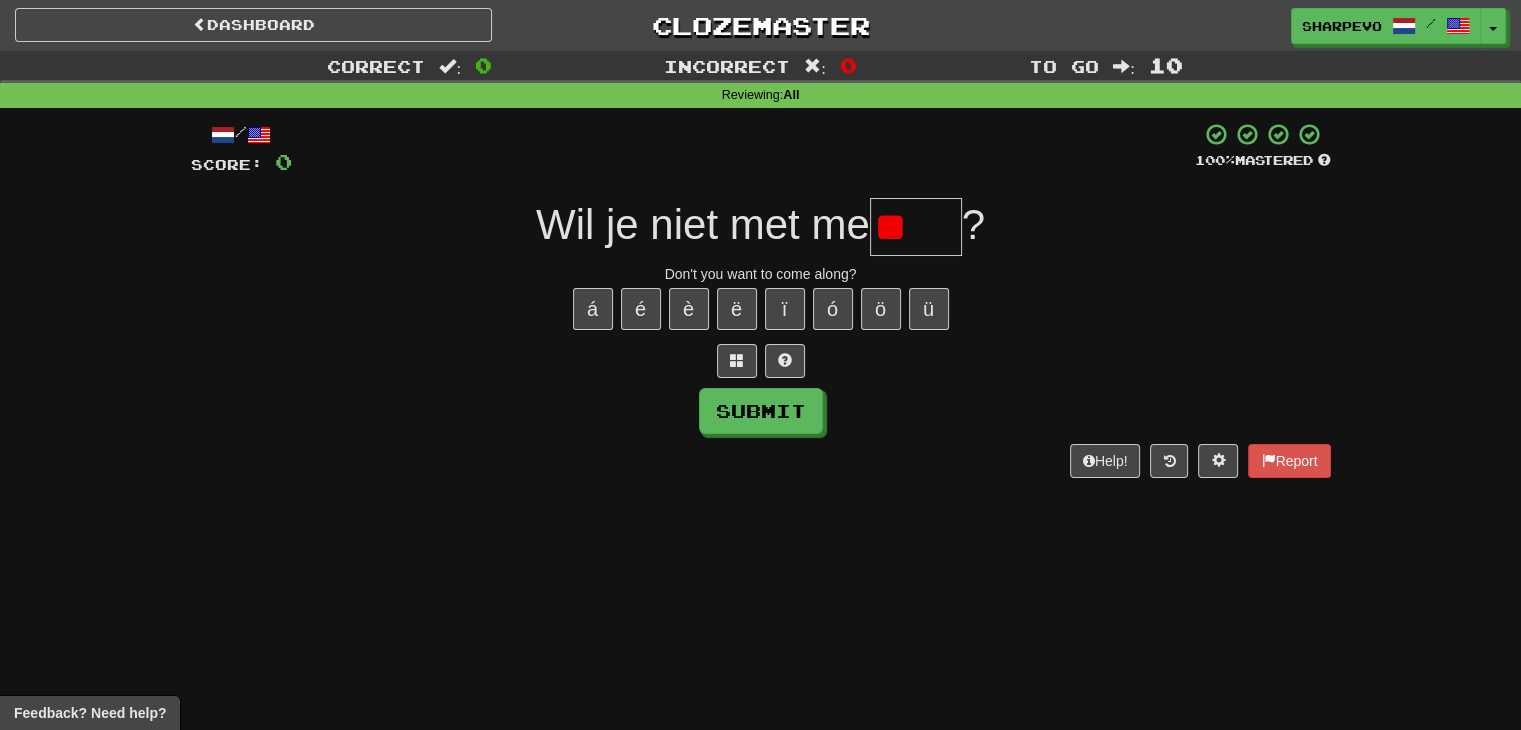 type on "*" 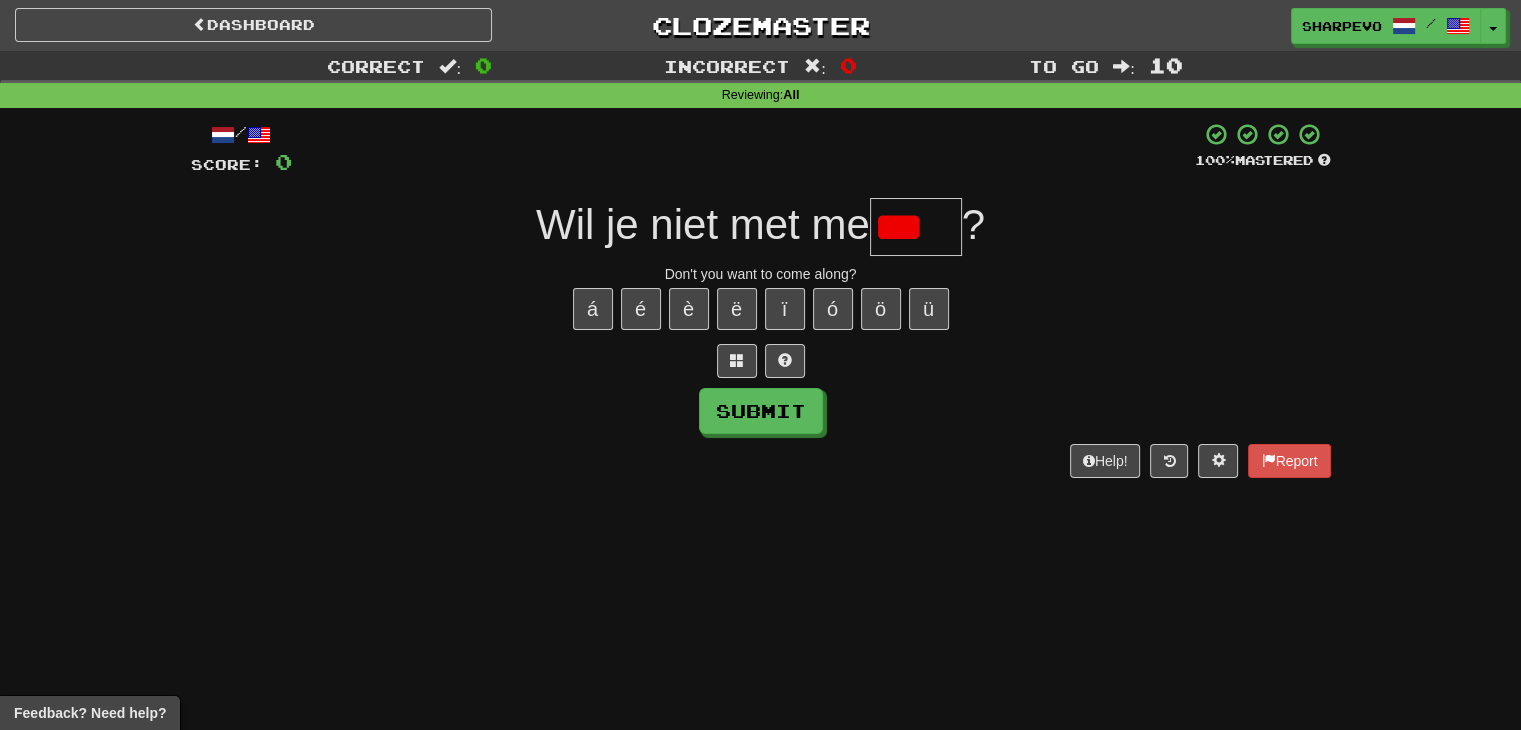 scroll, scrollTop: 0, scrollLeft: 0, axis: both 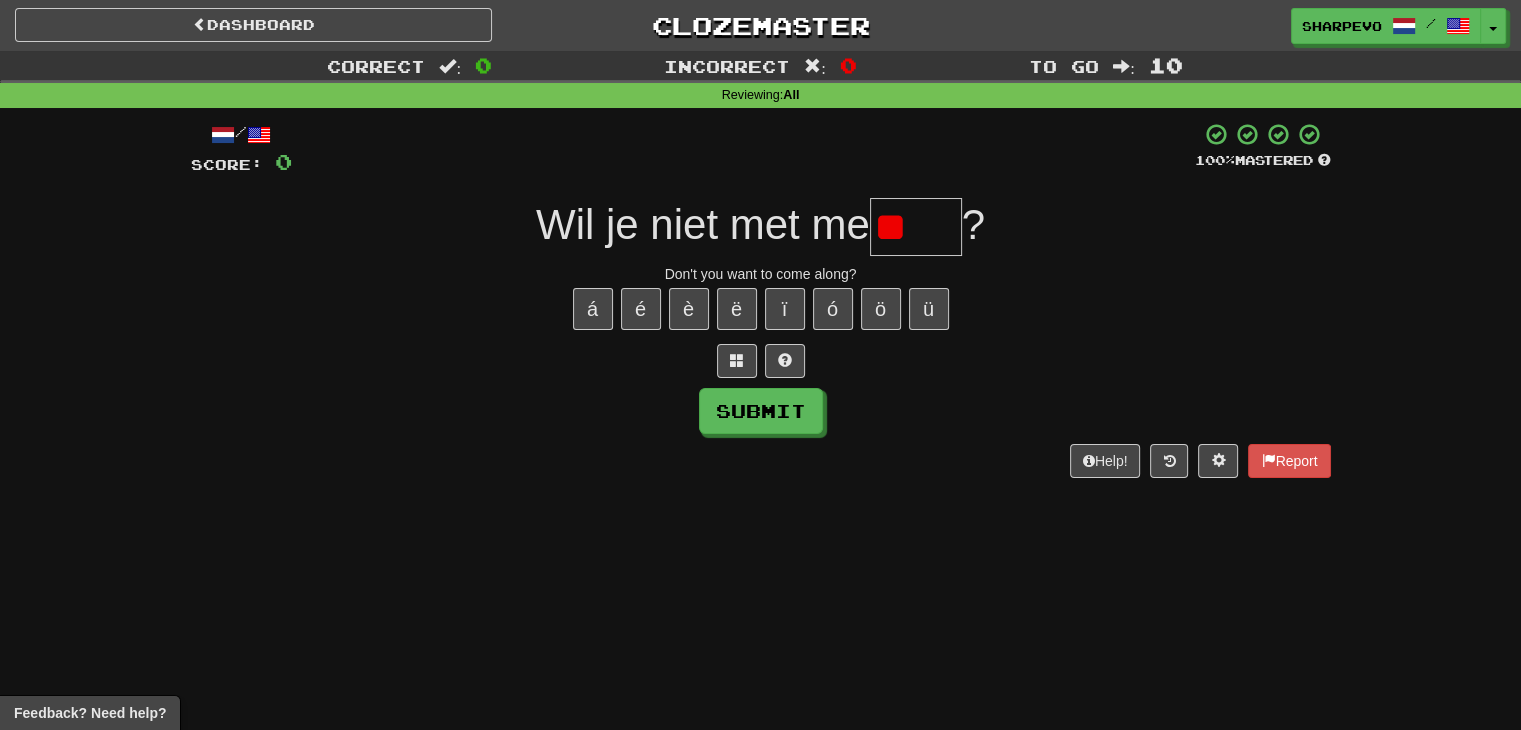 type on "*" 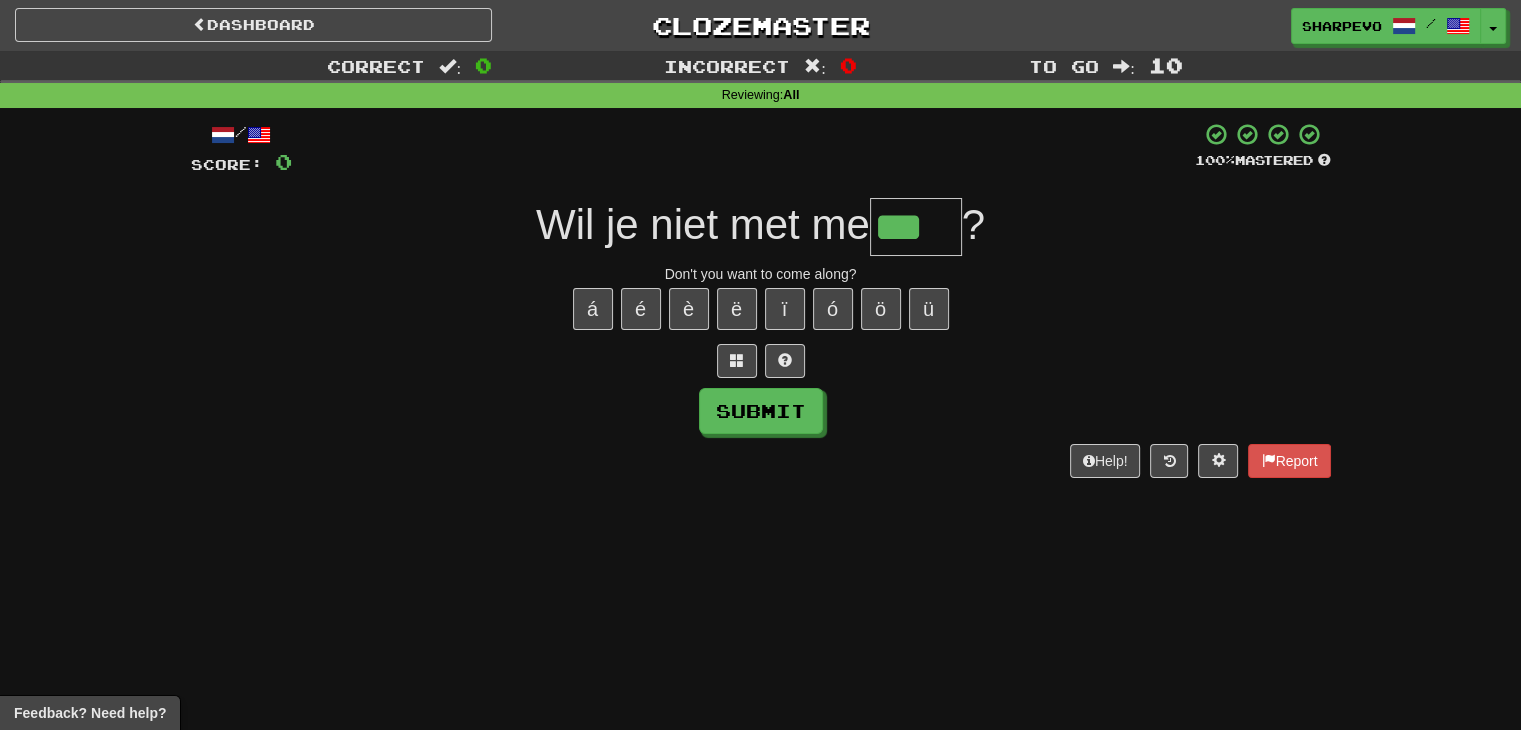 type on "***" 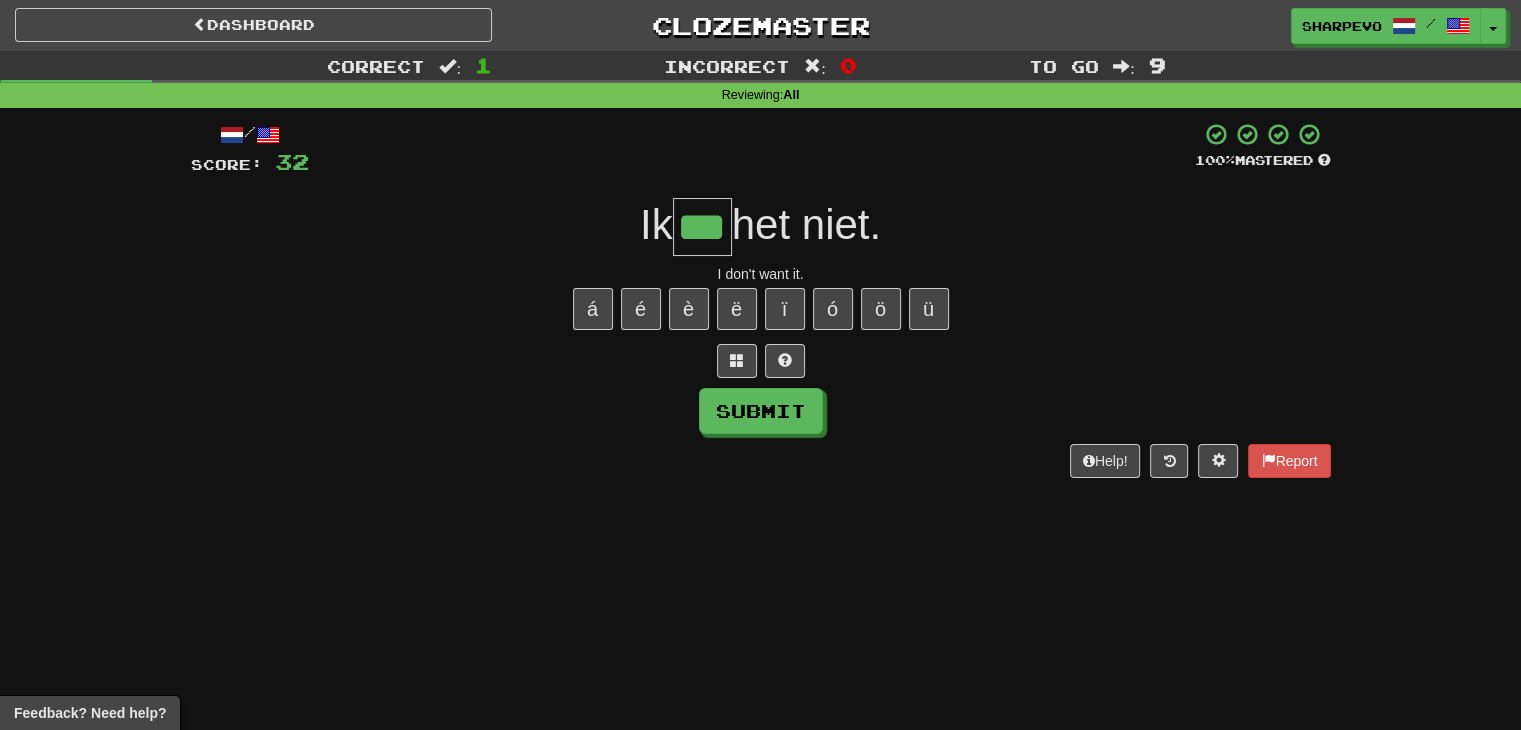 type on "***" 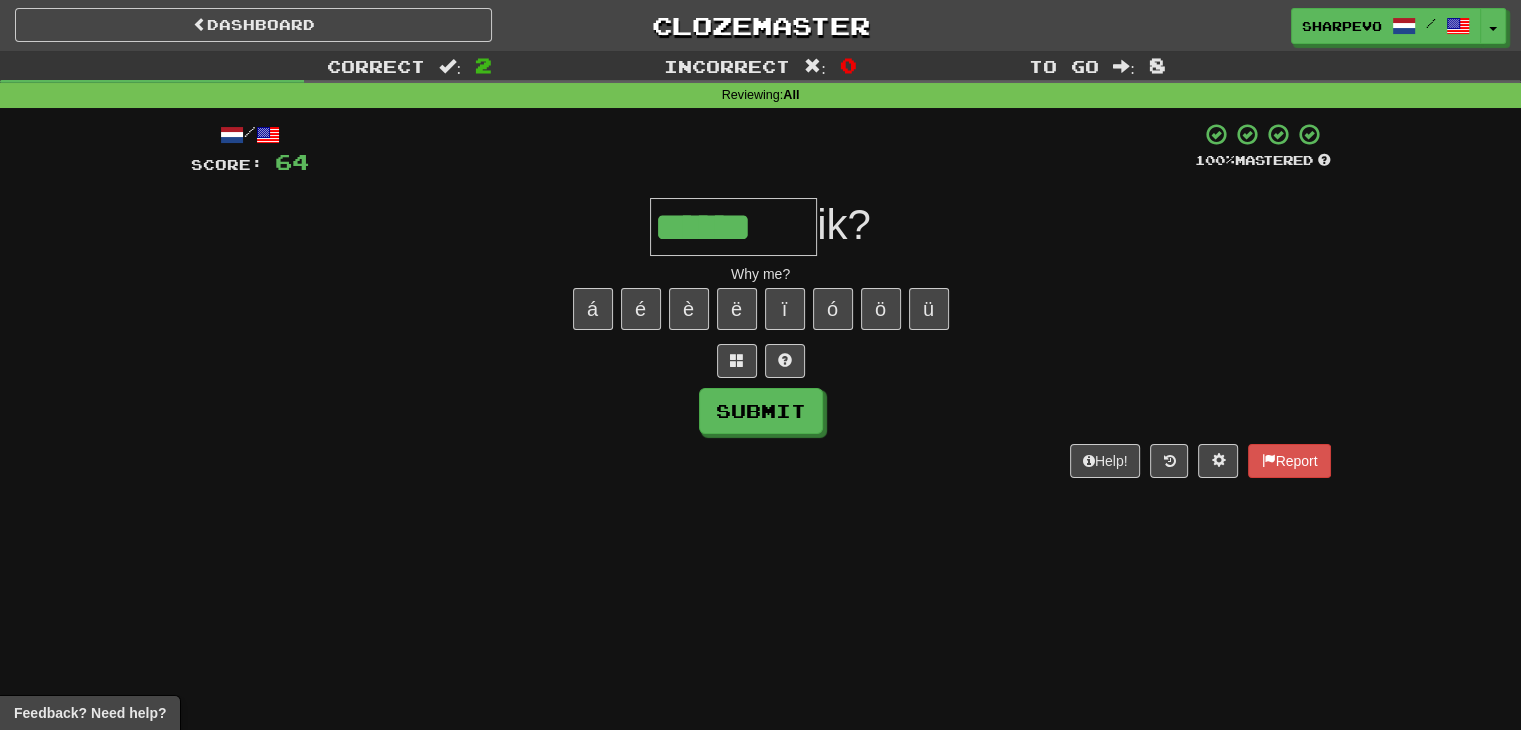 type on "******" 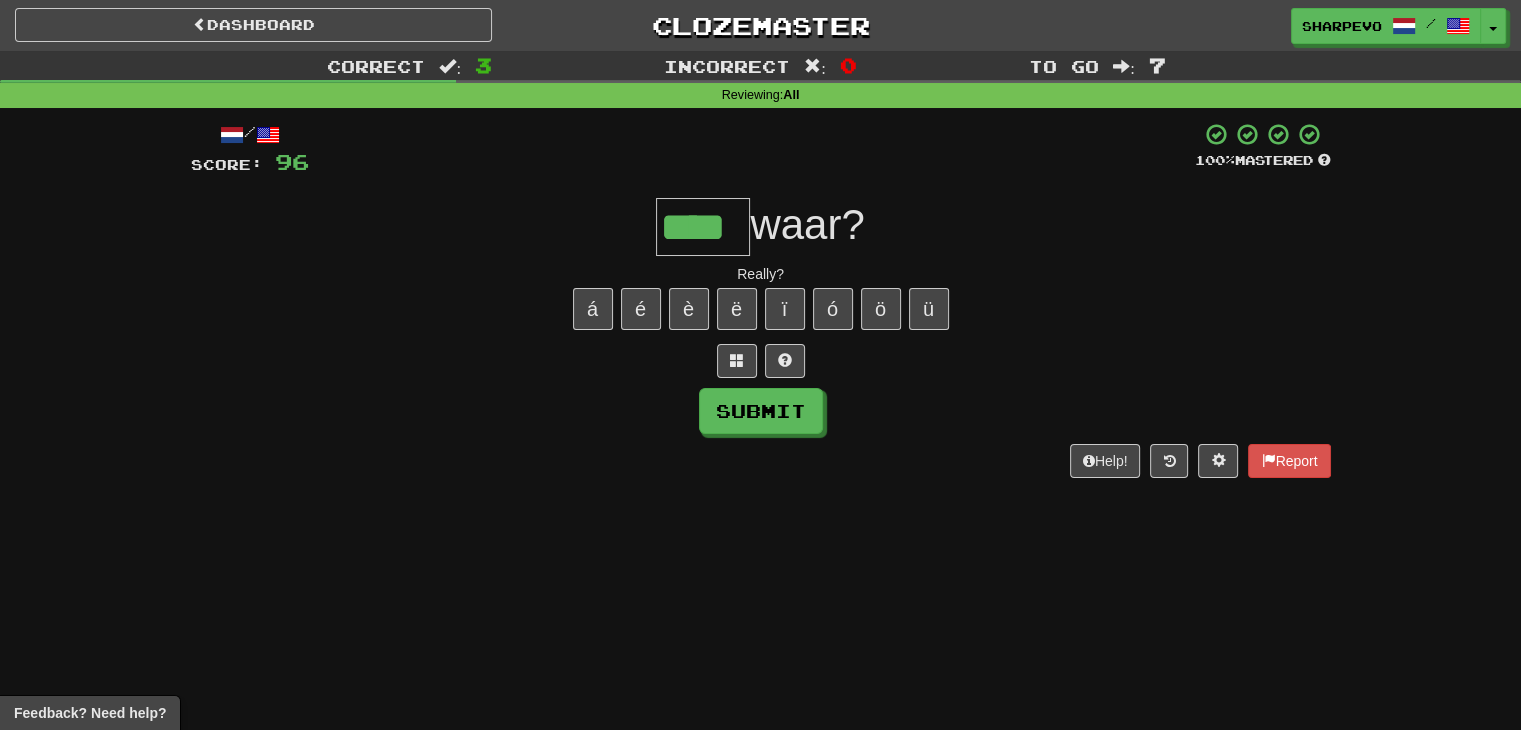 type on "****" 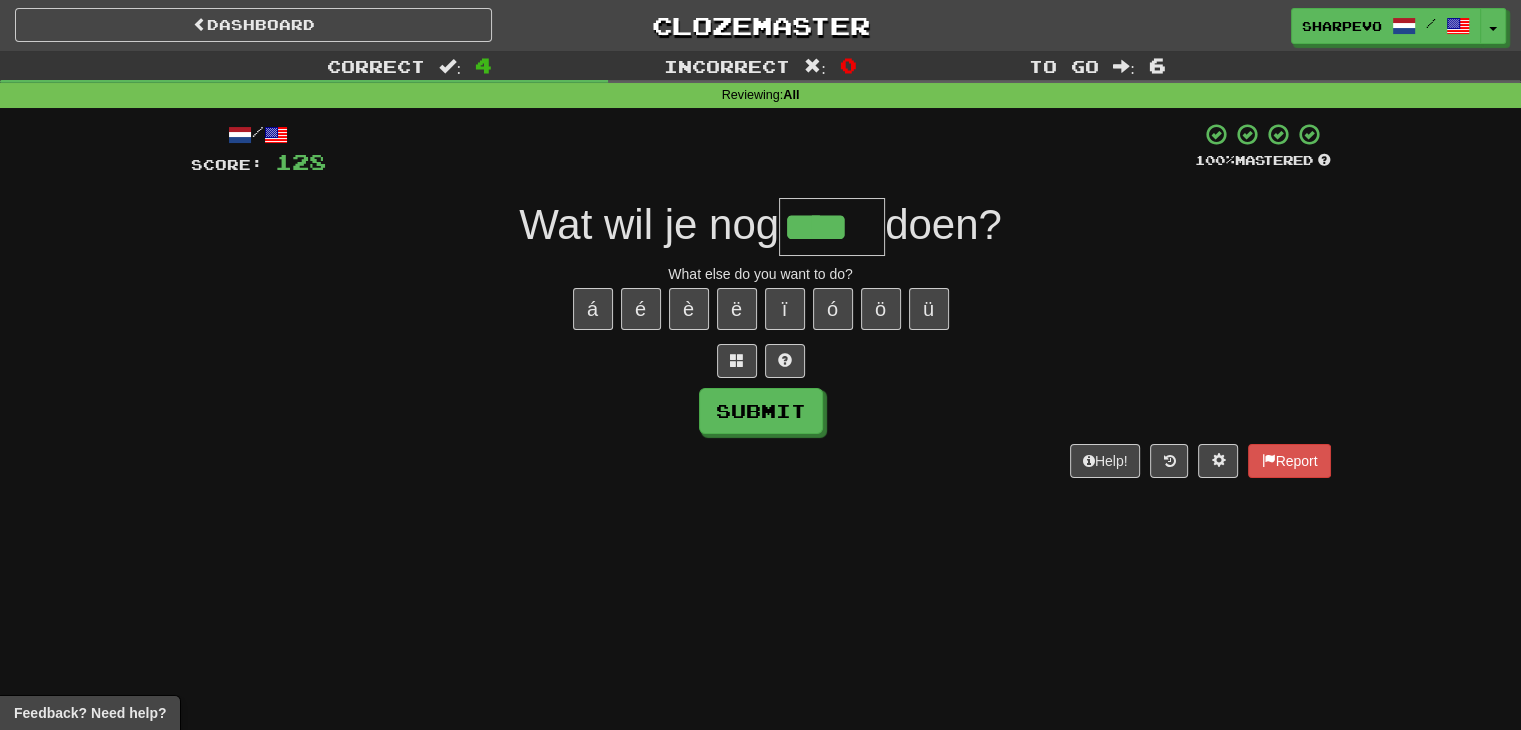 type on "****" 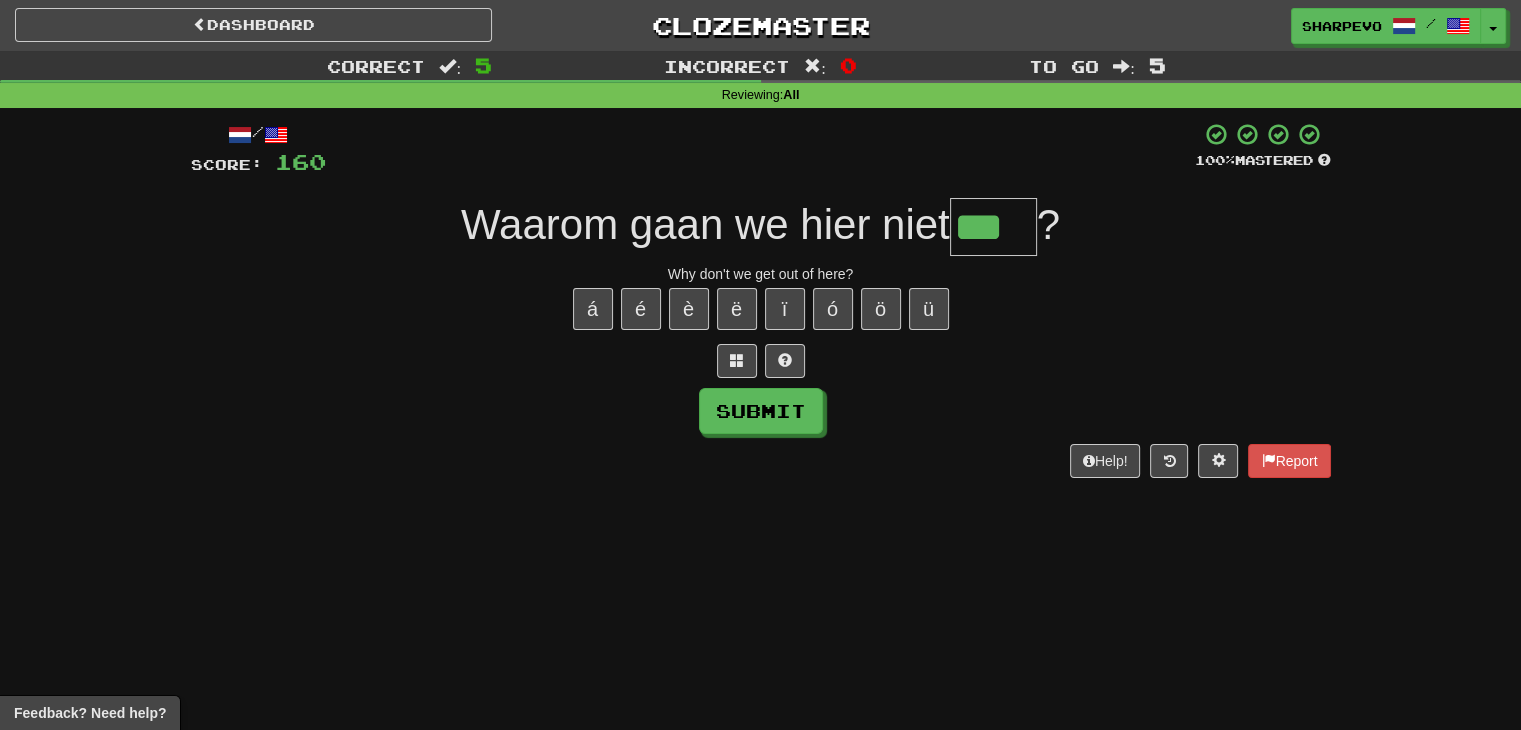 type on "***" 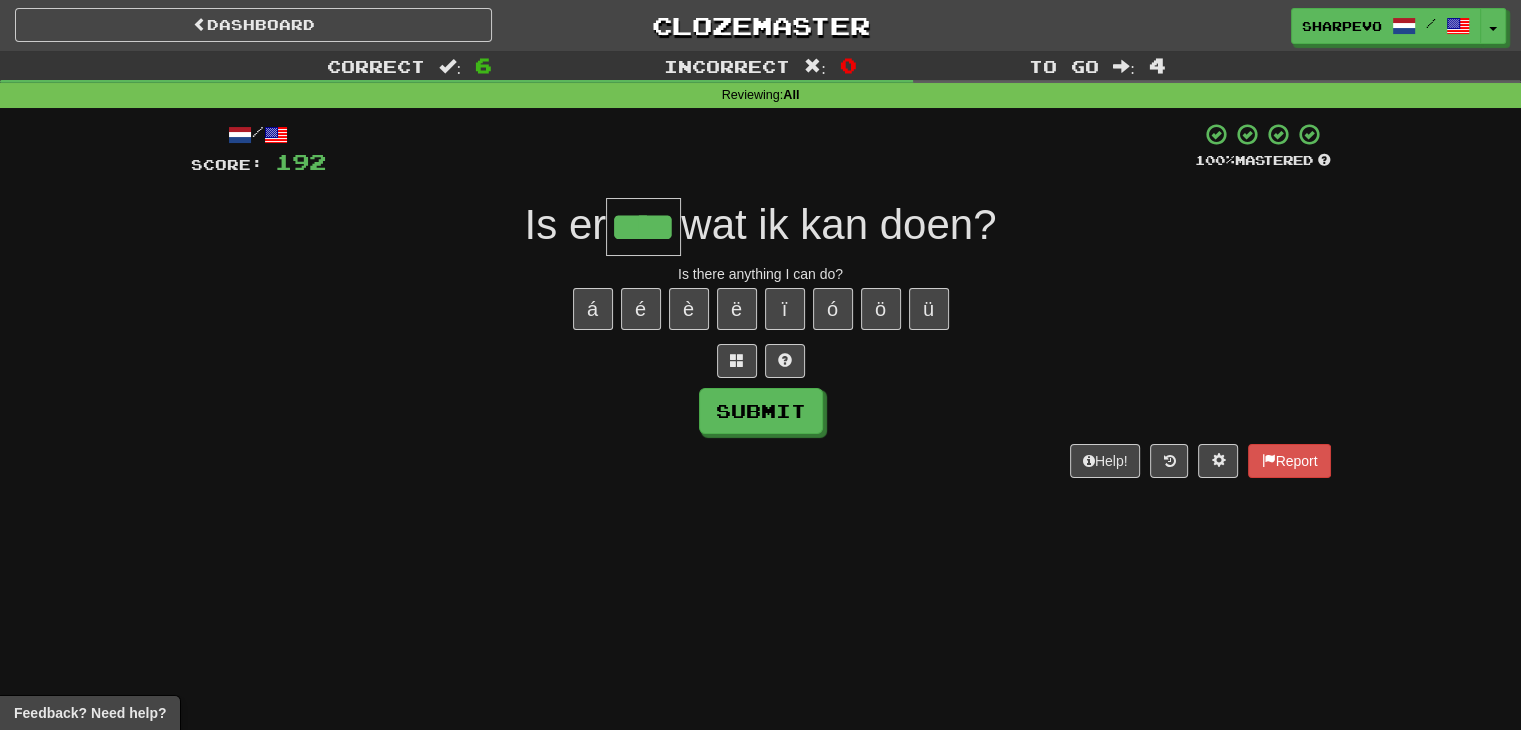 type on "****" 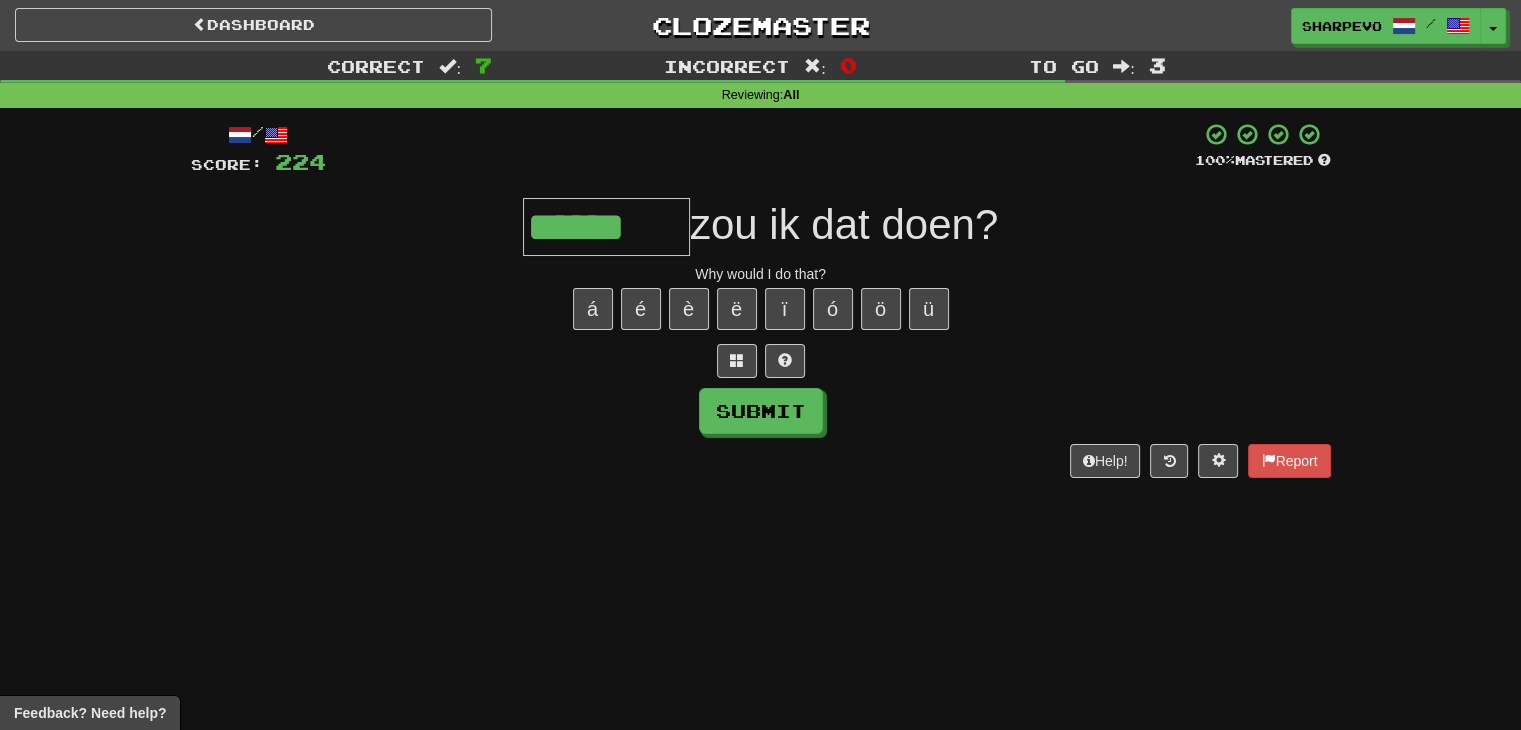 type on "******" 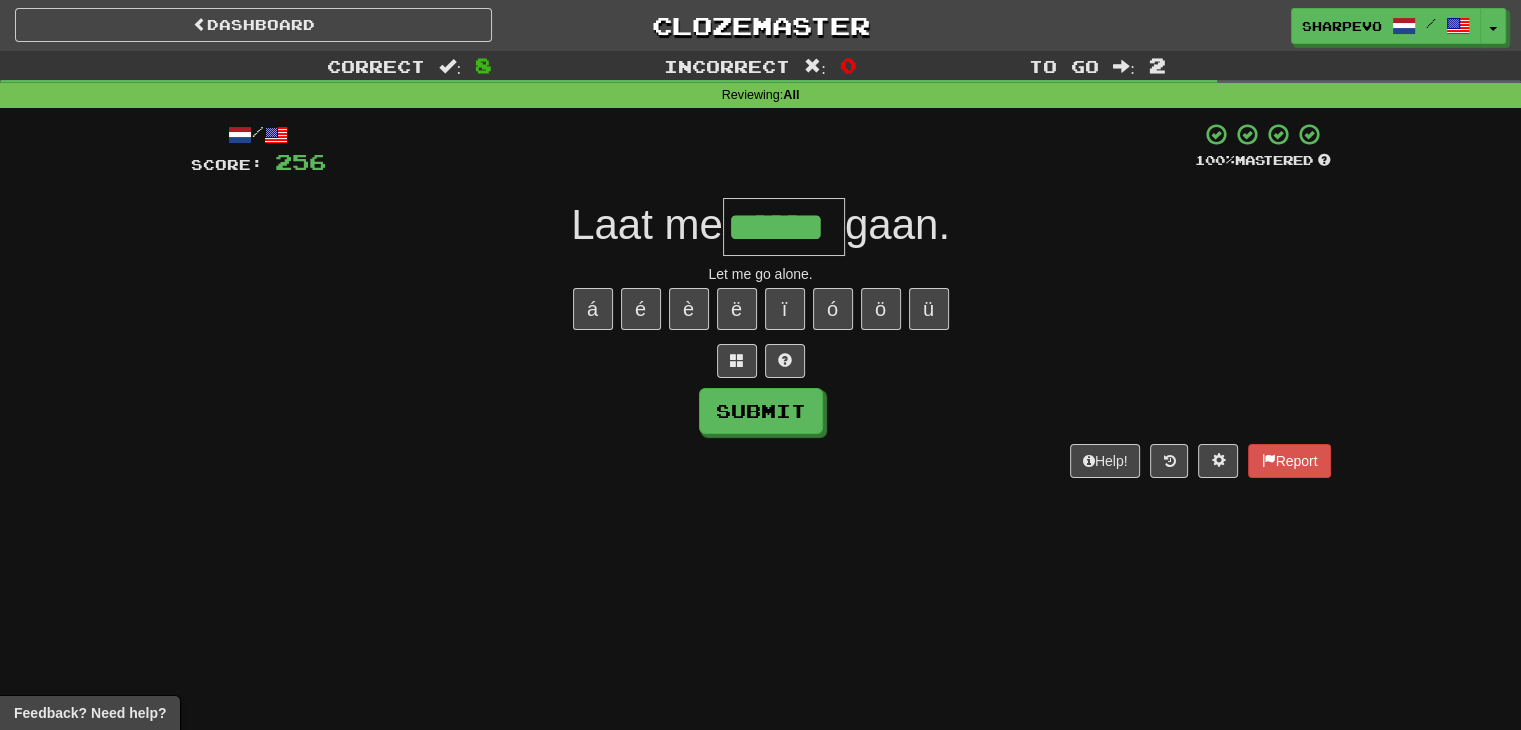 type on "******" 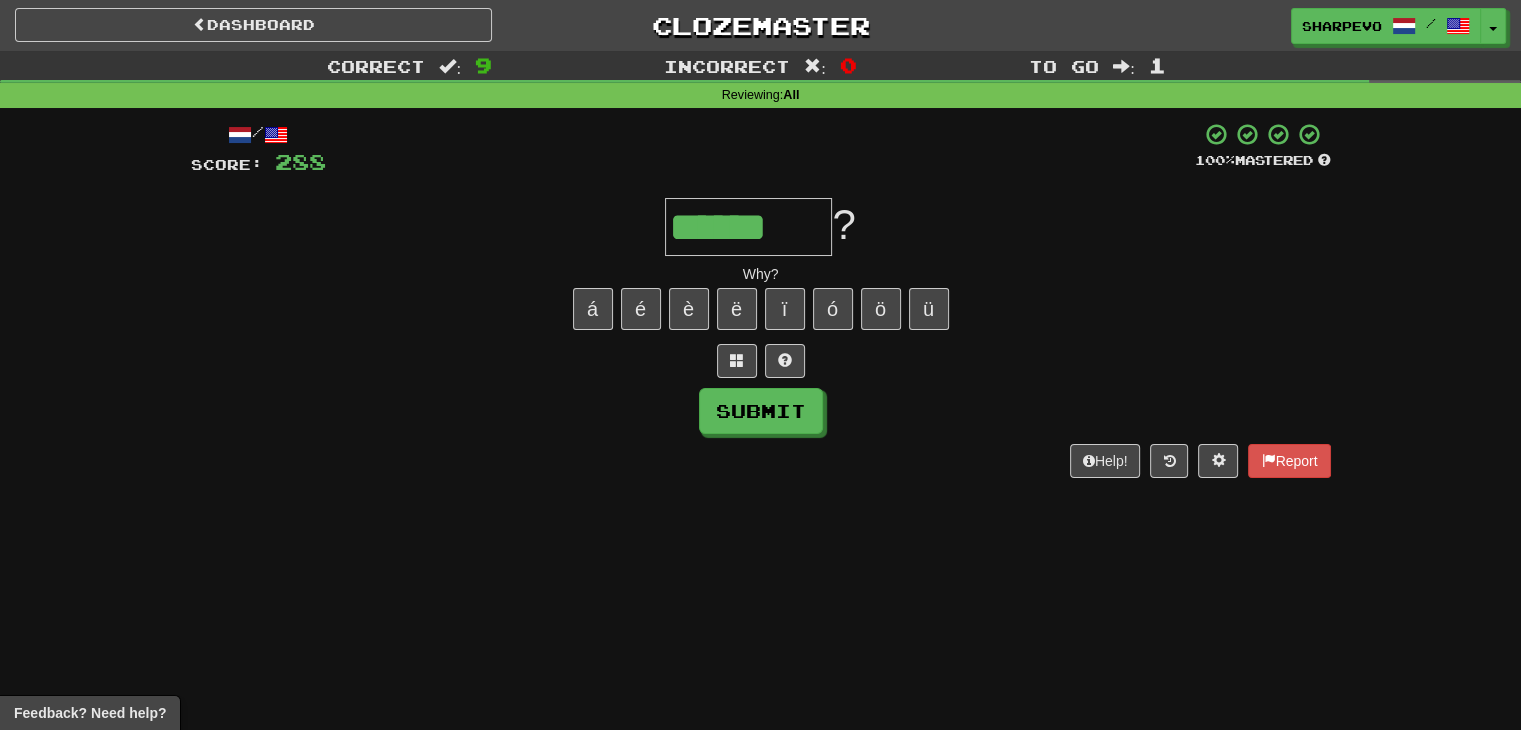 type on "******" 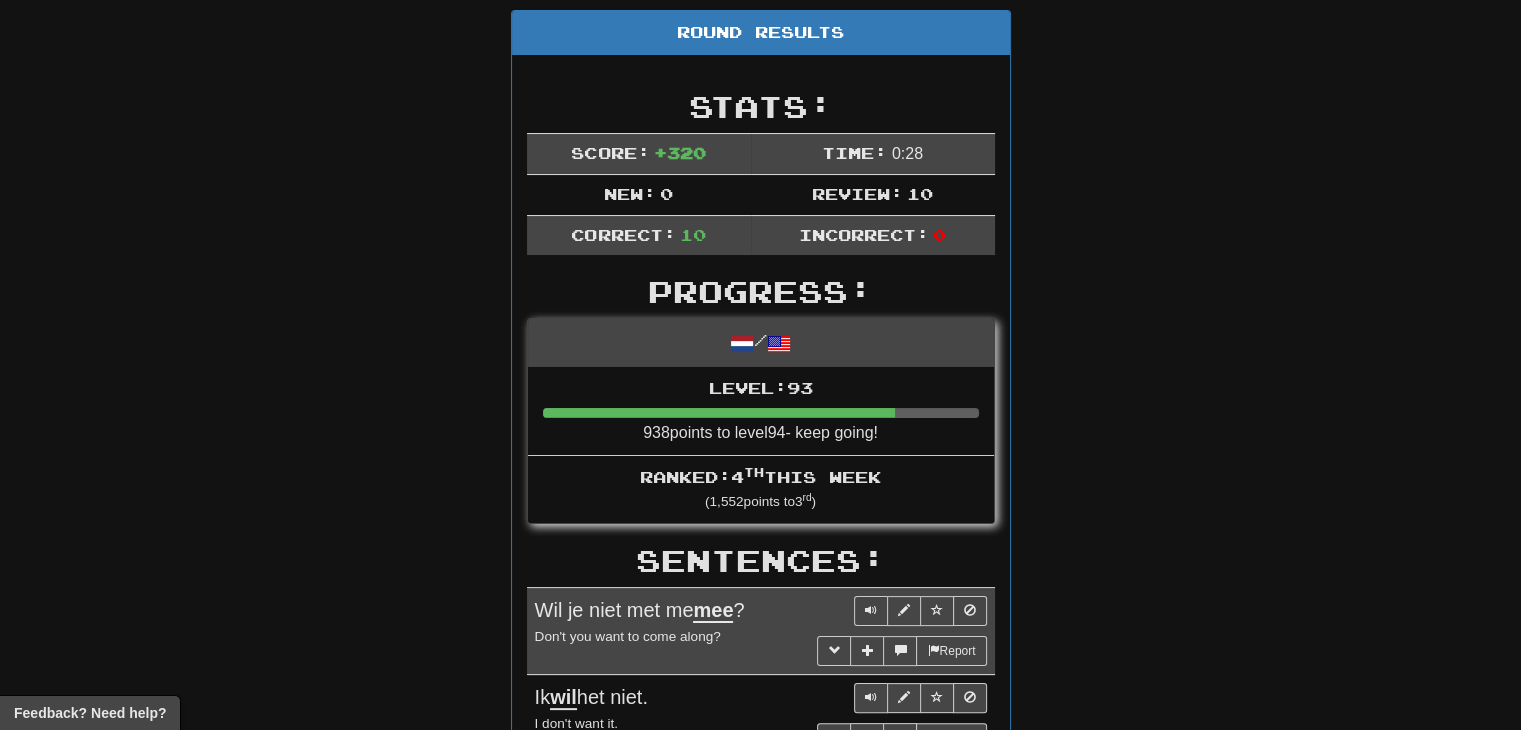 scroll, scrollTop: 0, scrollLeft: 0, axis: both 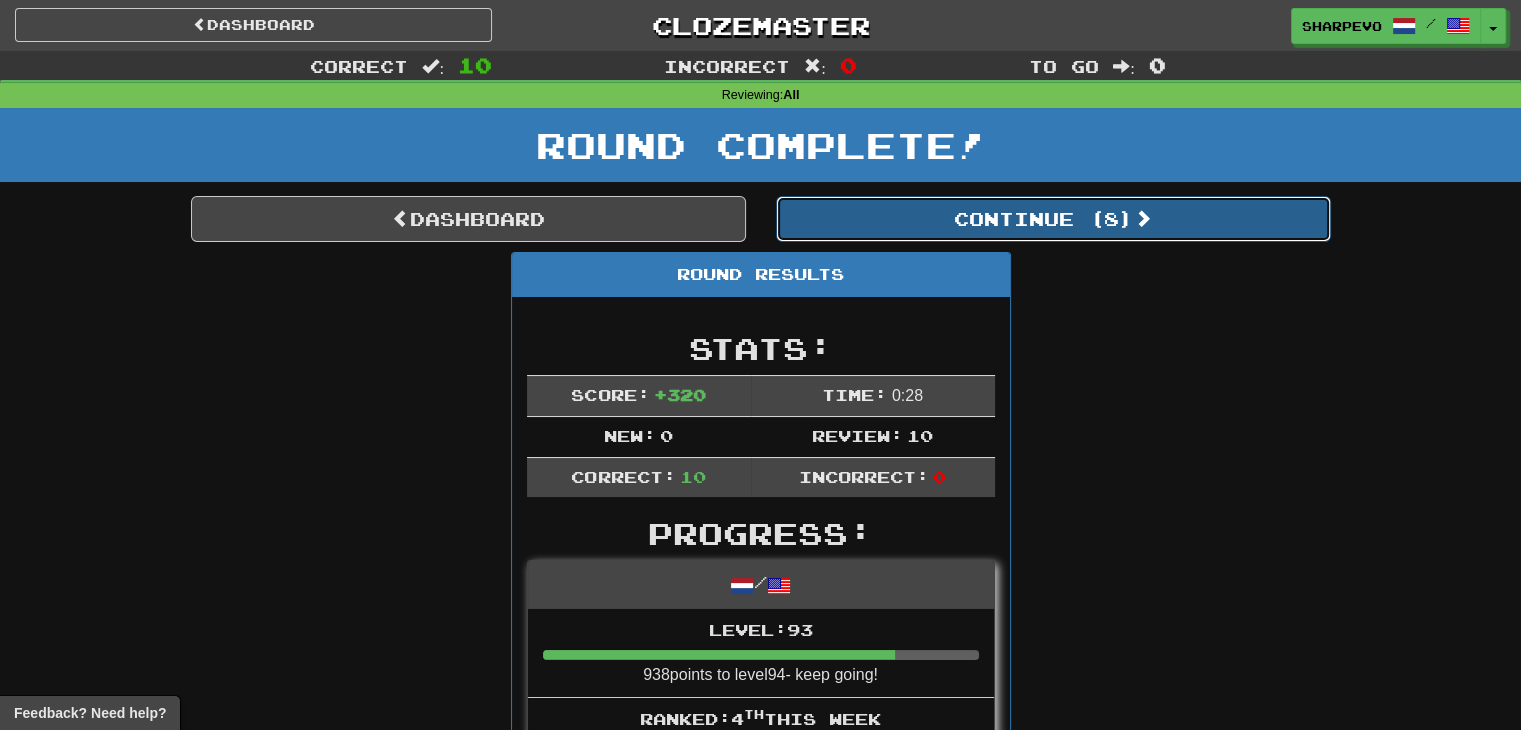 click on "Continue ( 8 )" at bounding box center [1053, 219] 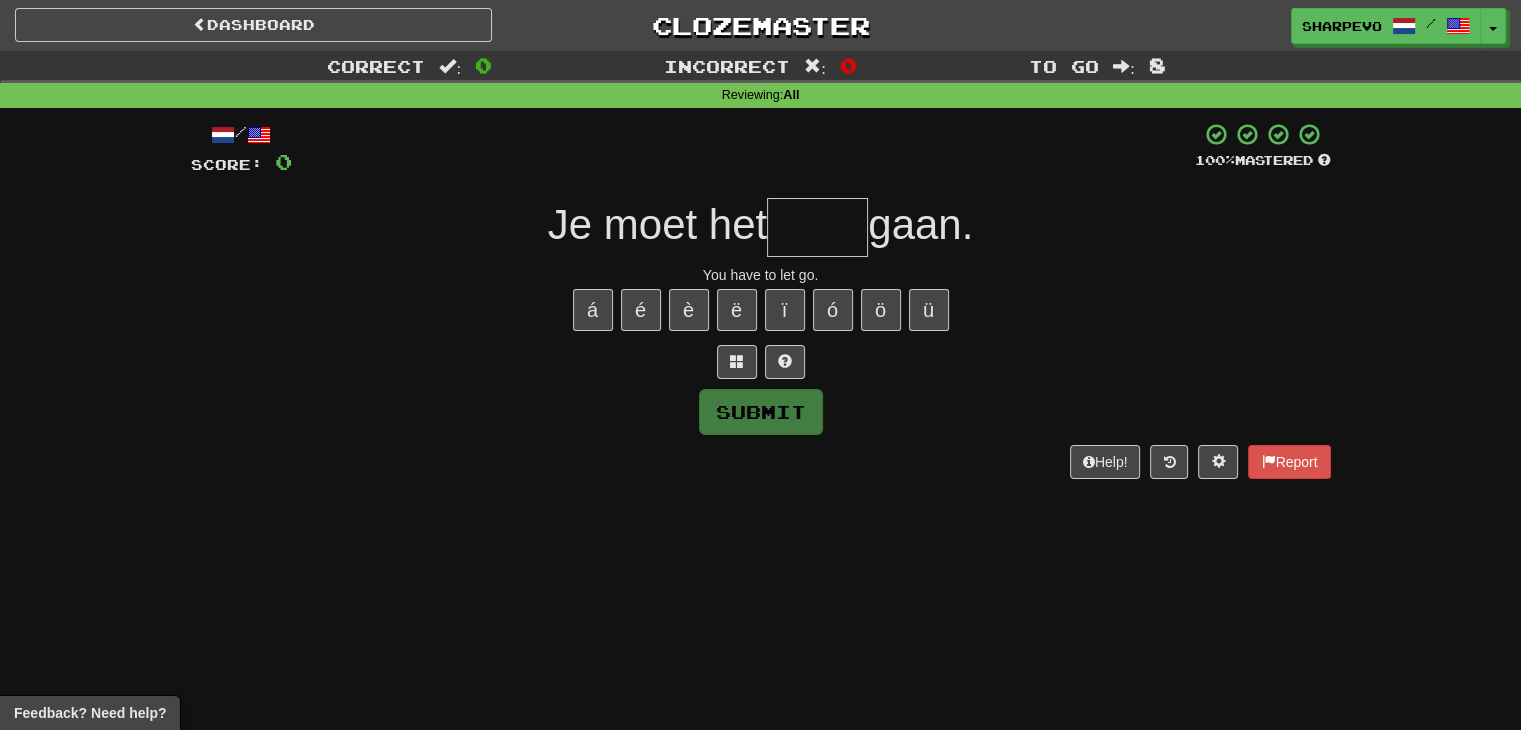 click at bounding box center (817, 227) 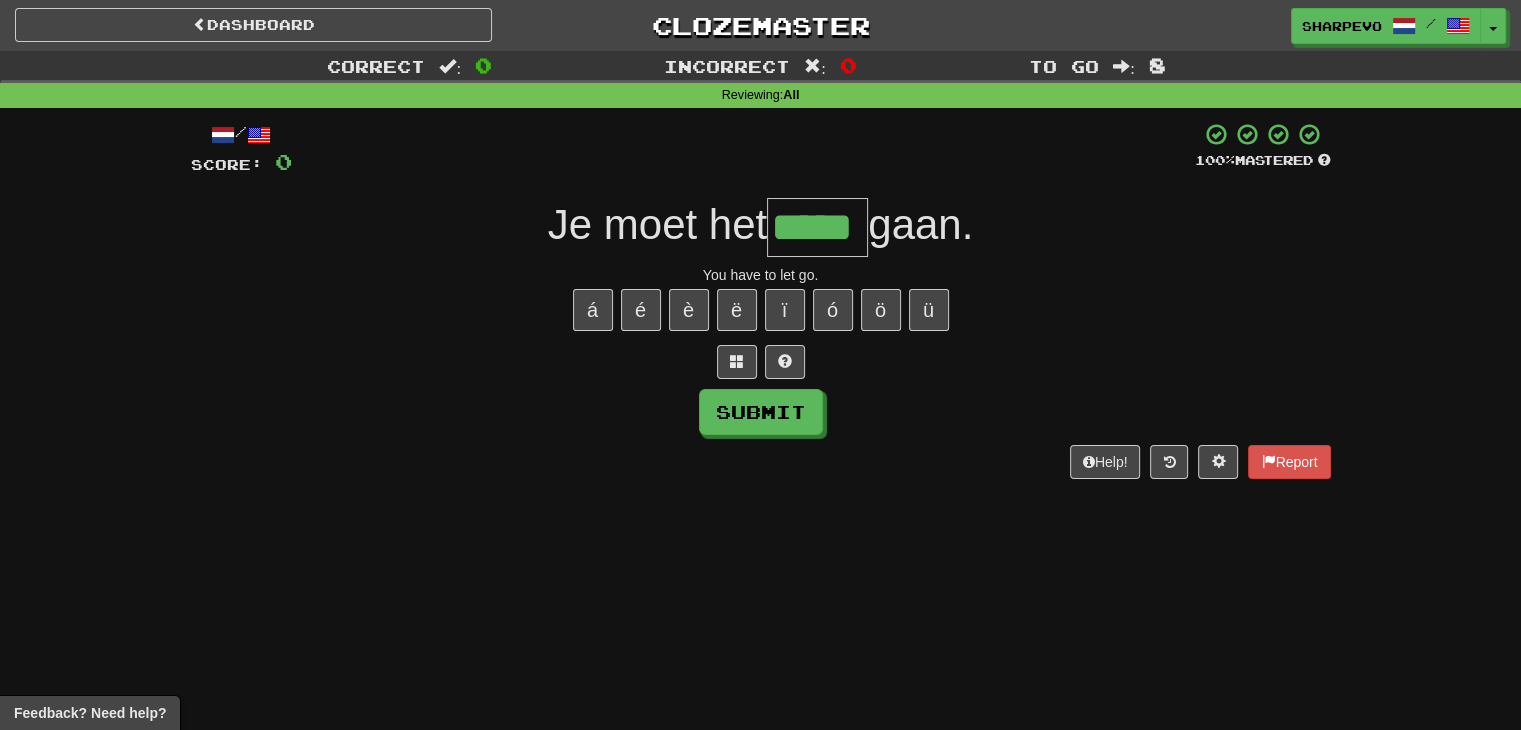 type on "*****" 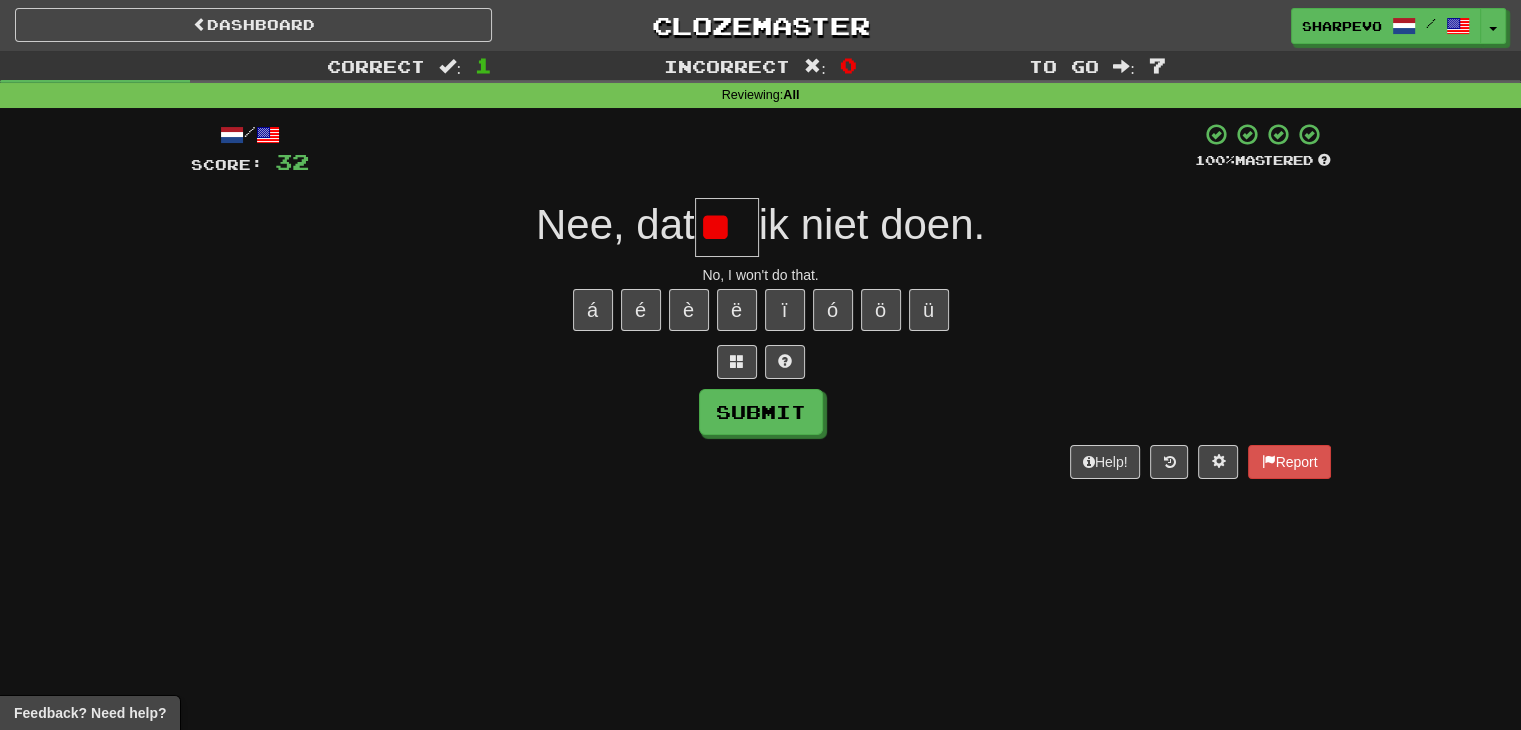 type on "*" 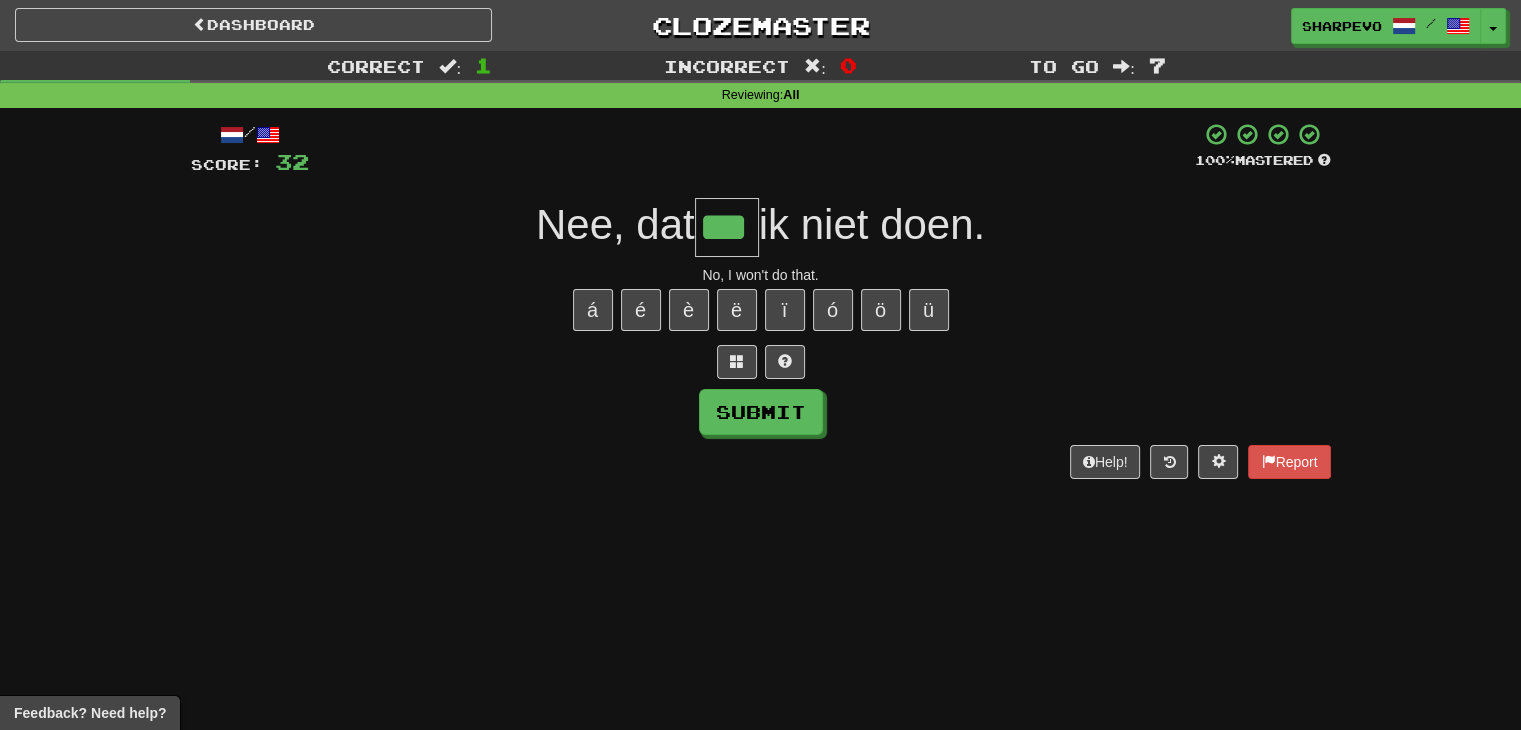 type on "***" 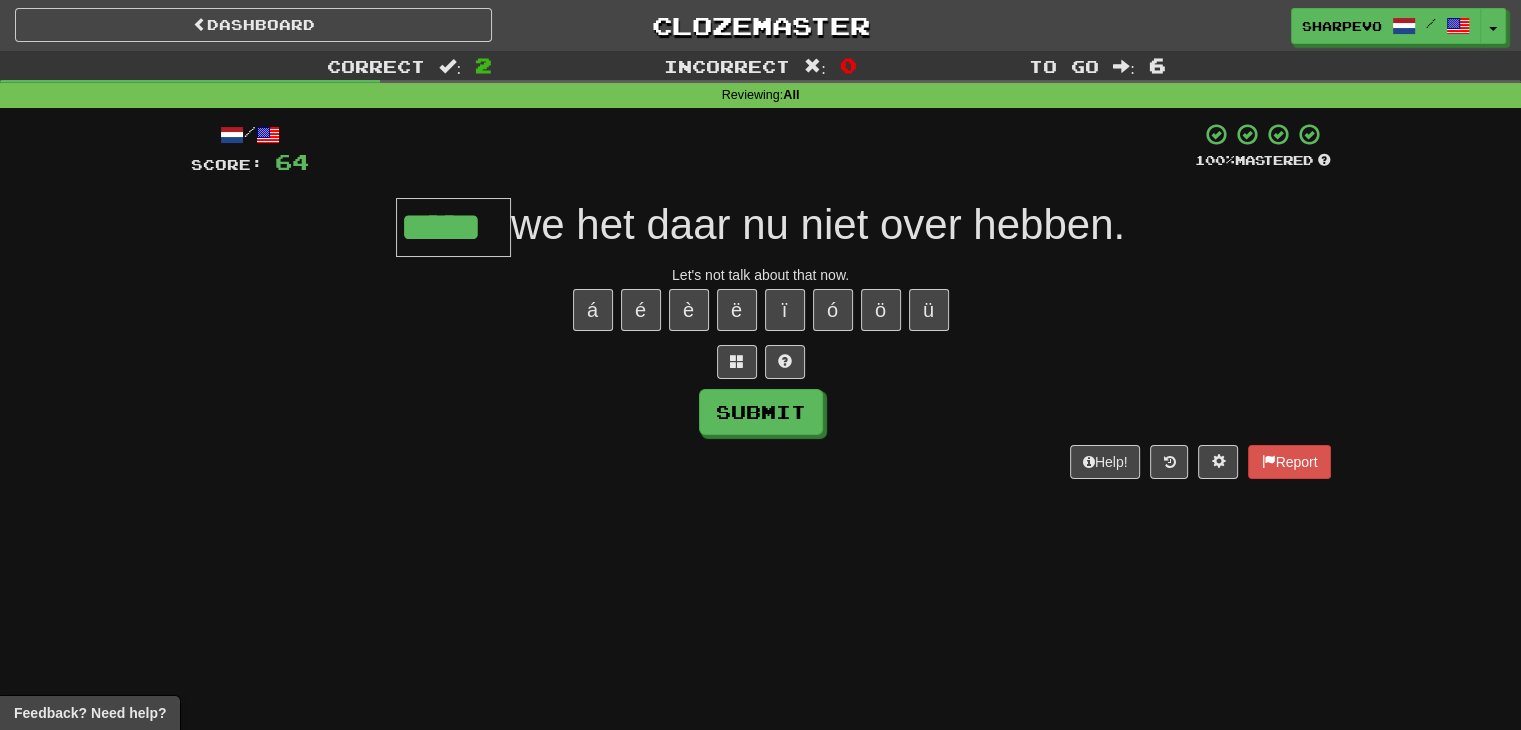 type on "*****" 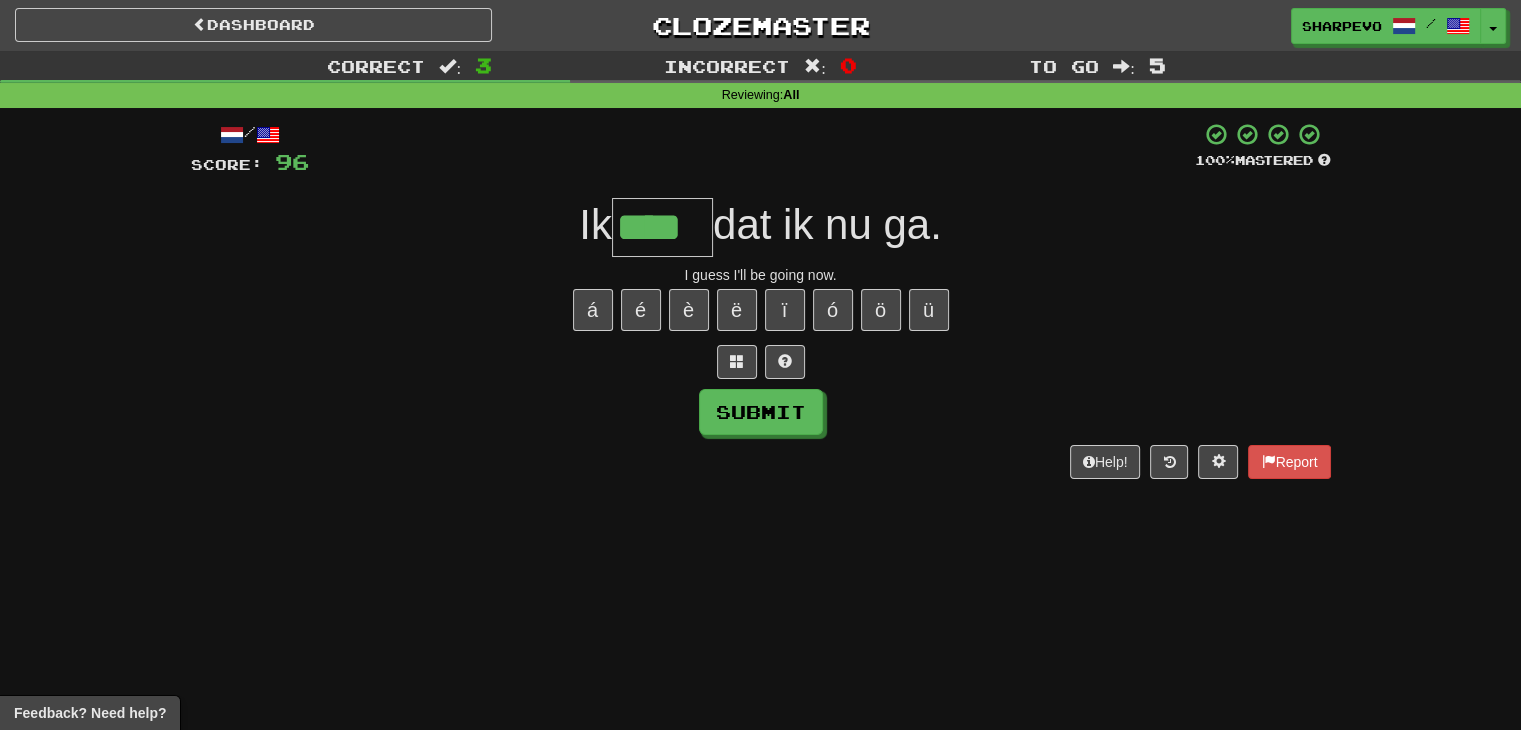 type on "****" 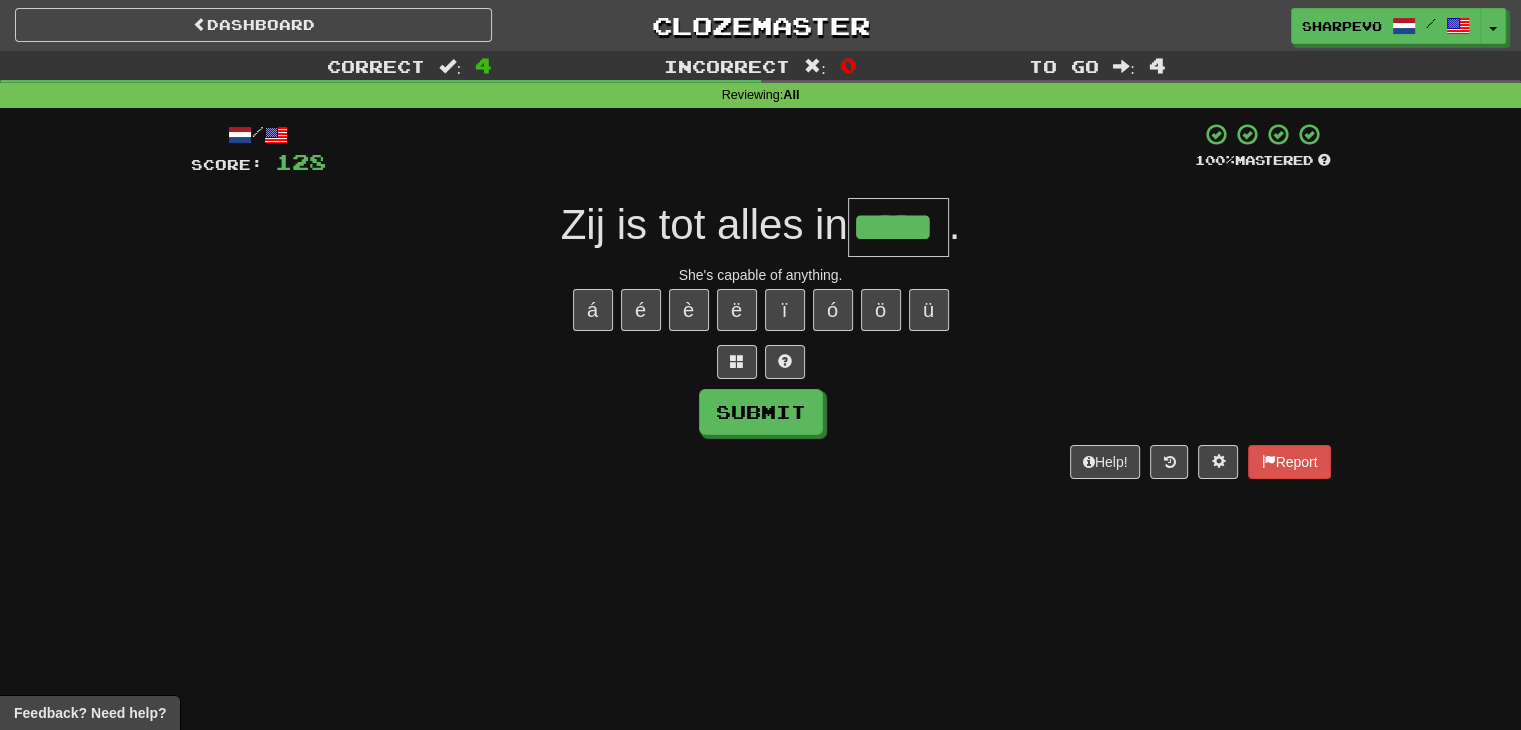 type on "*****" 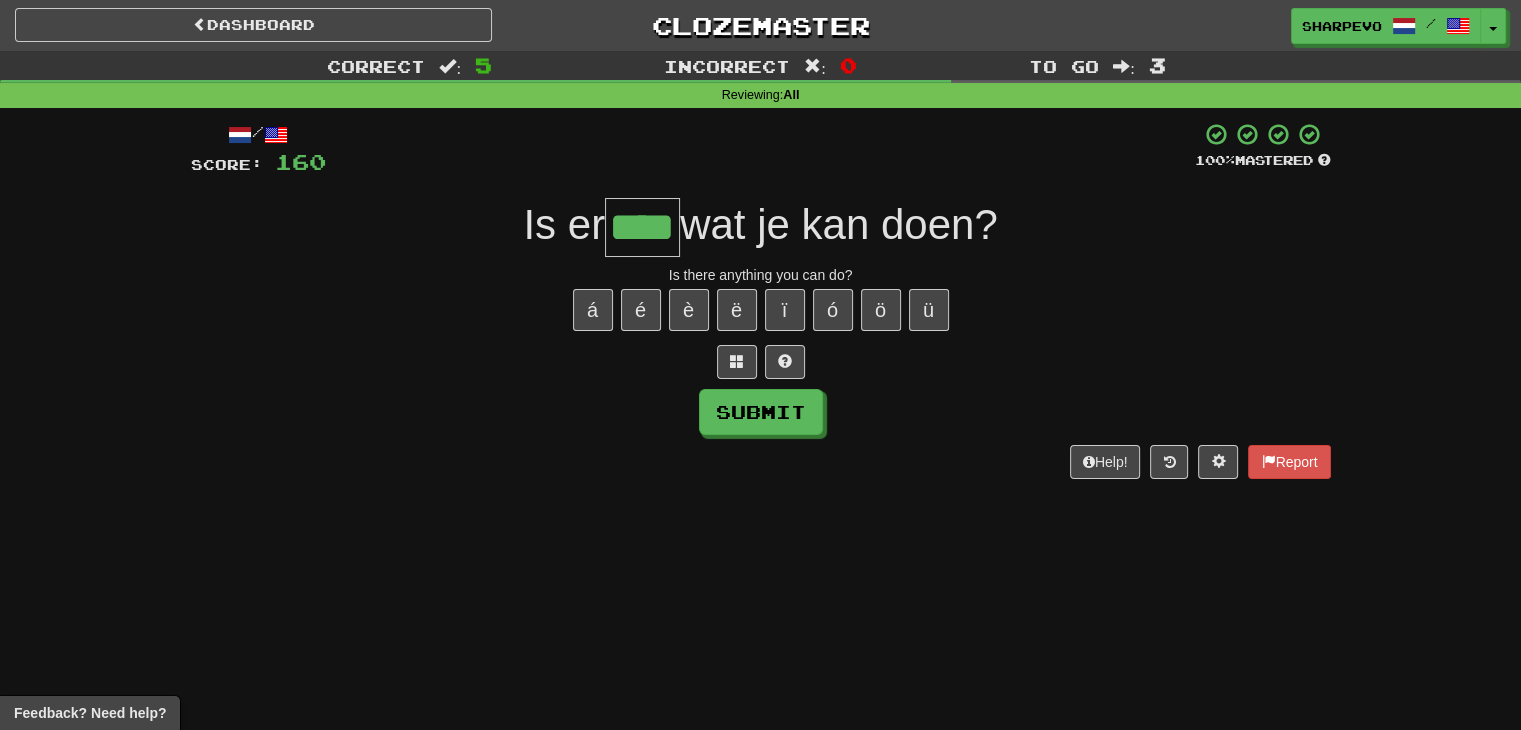 type on "****" 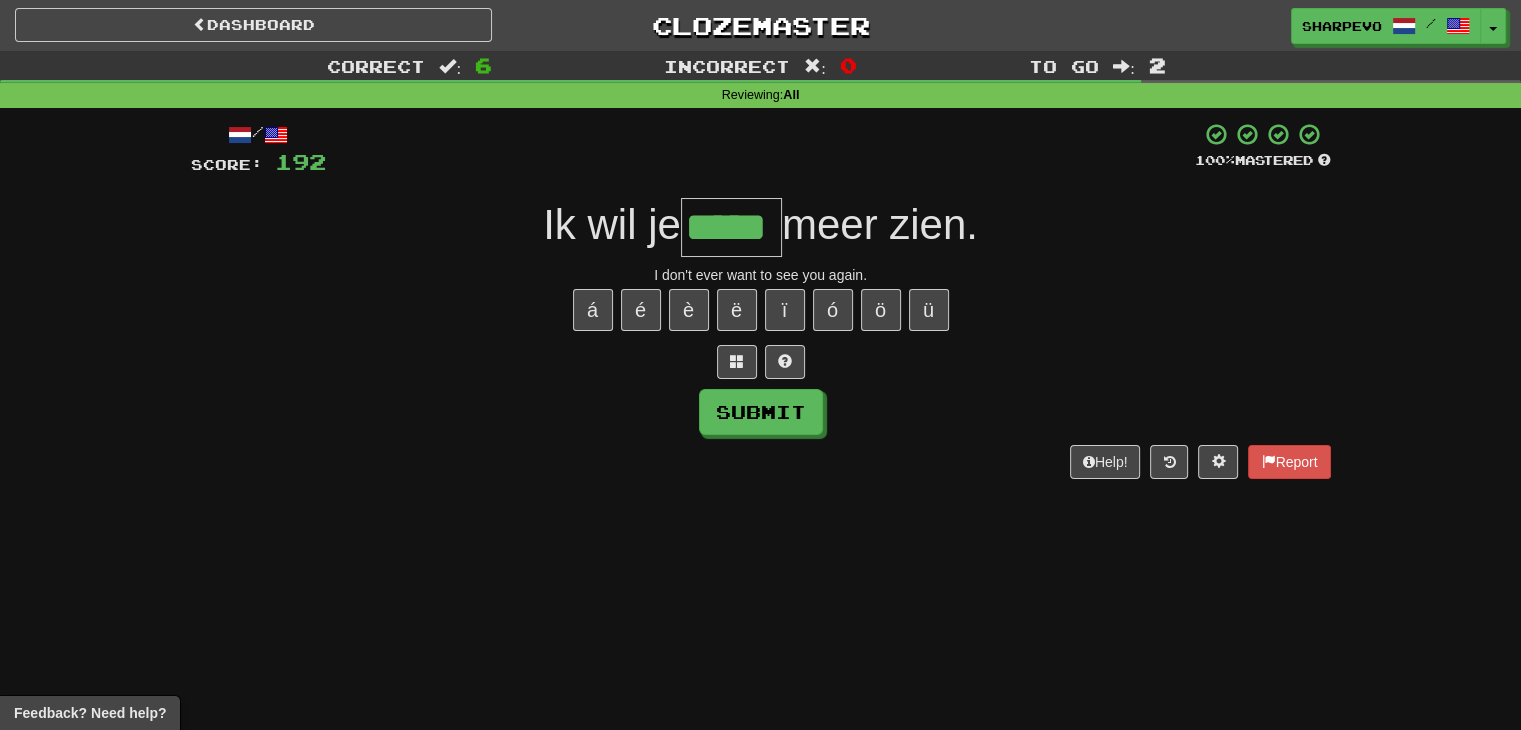 type on "*****" 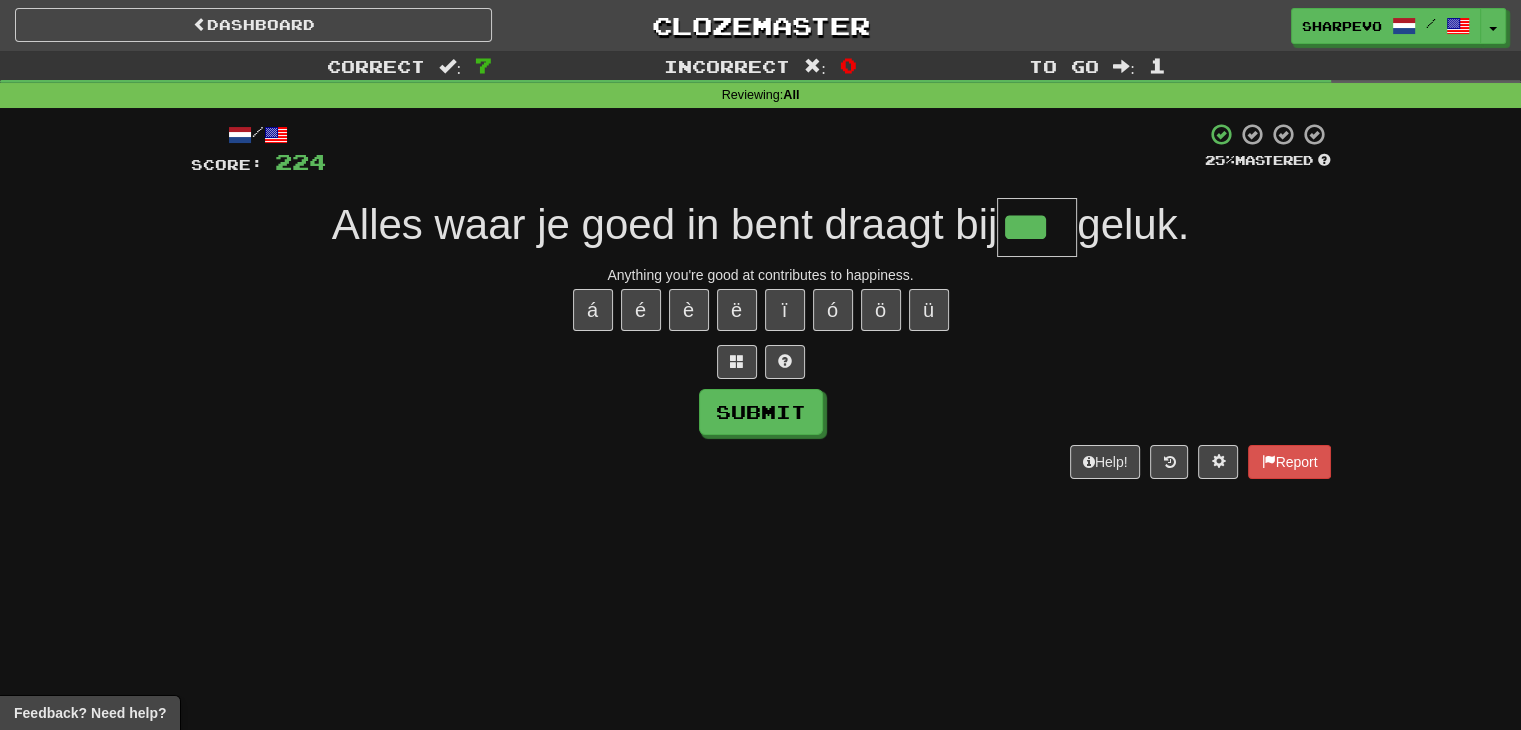 type on "***" 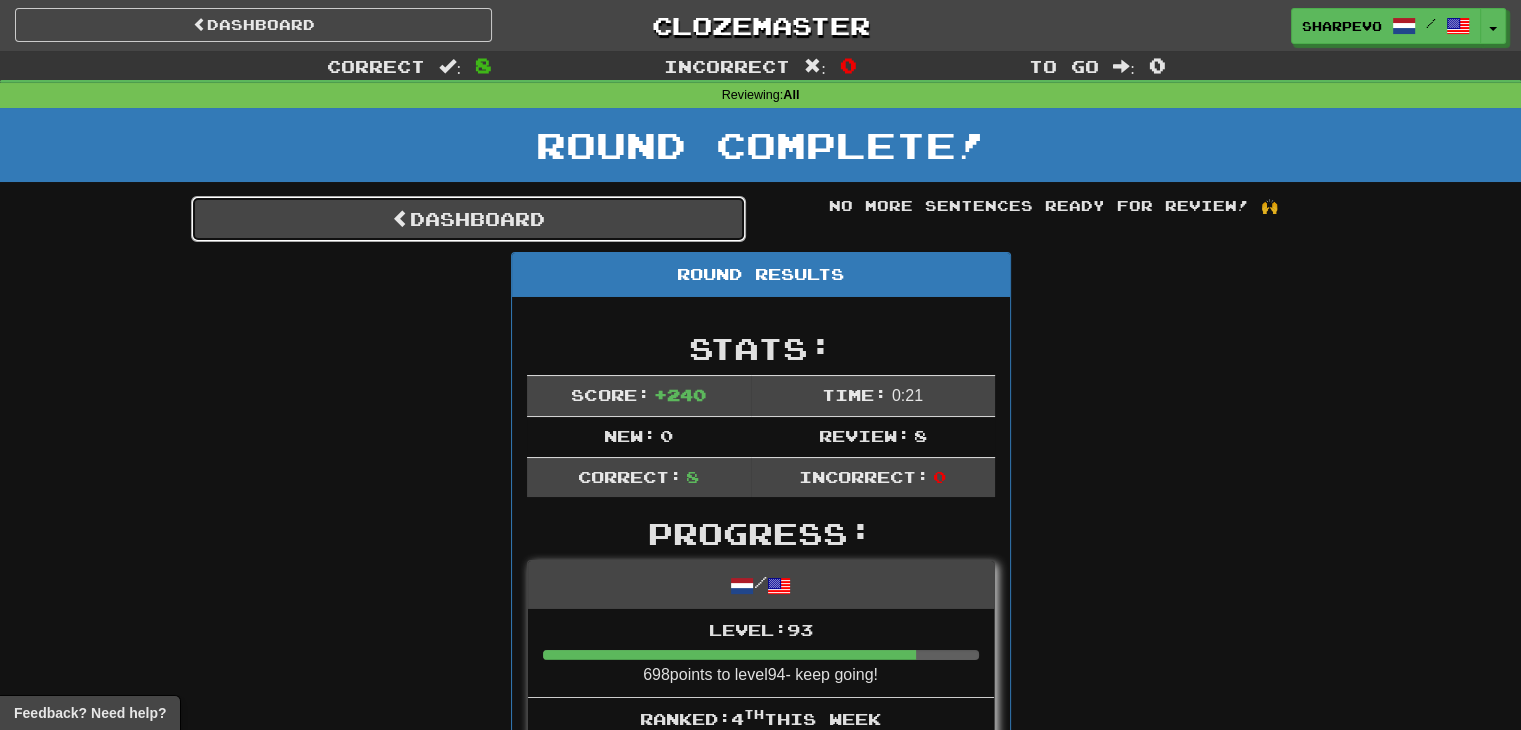 click on "Dashboard" at bounding box center [468, 219] 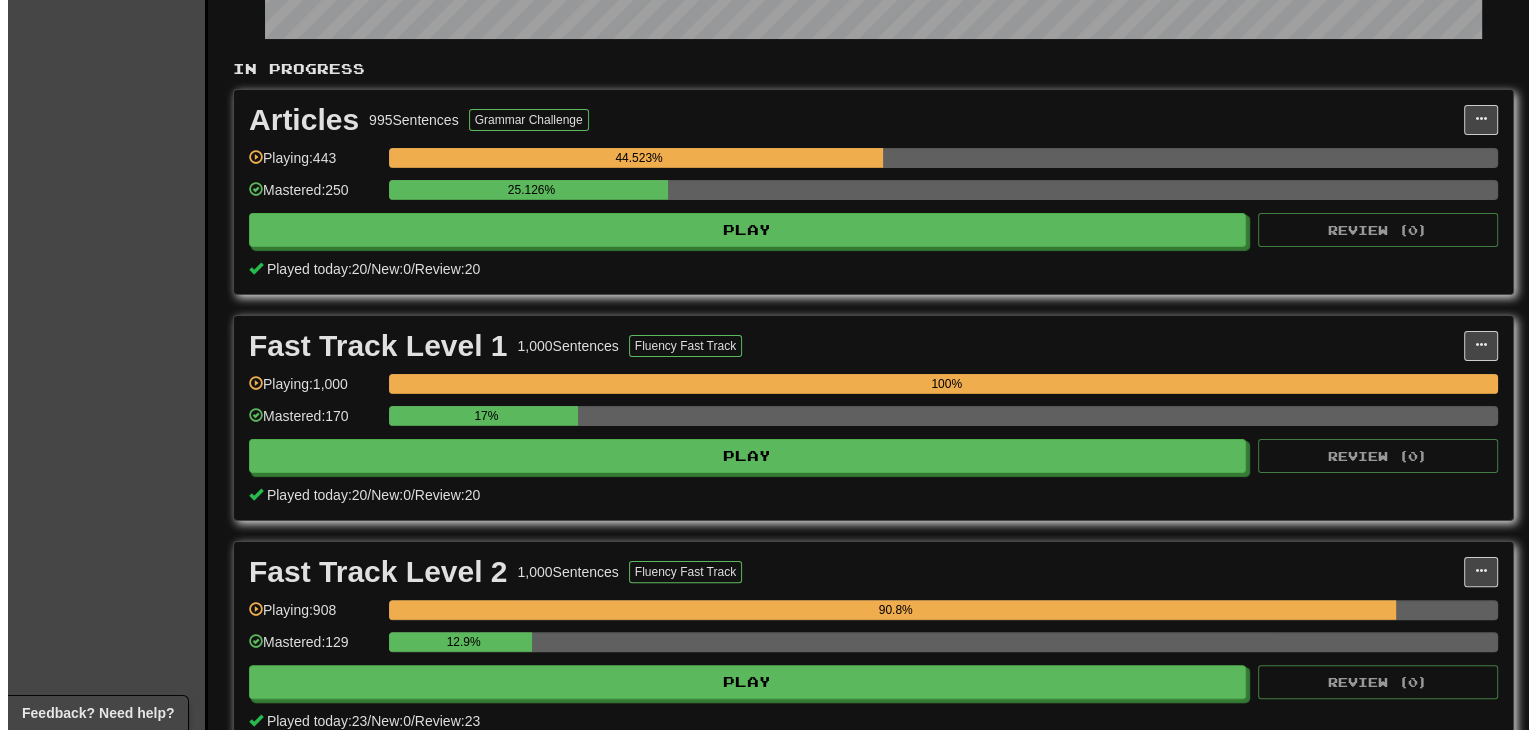 scroll, scrollTop: 680, scrollLeft: 0, axis: vertical 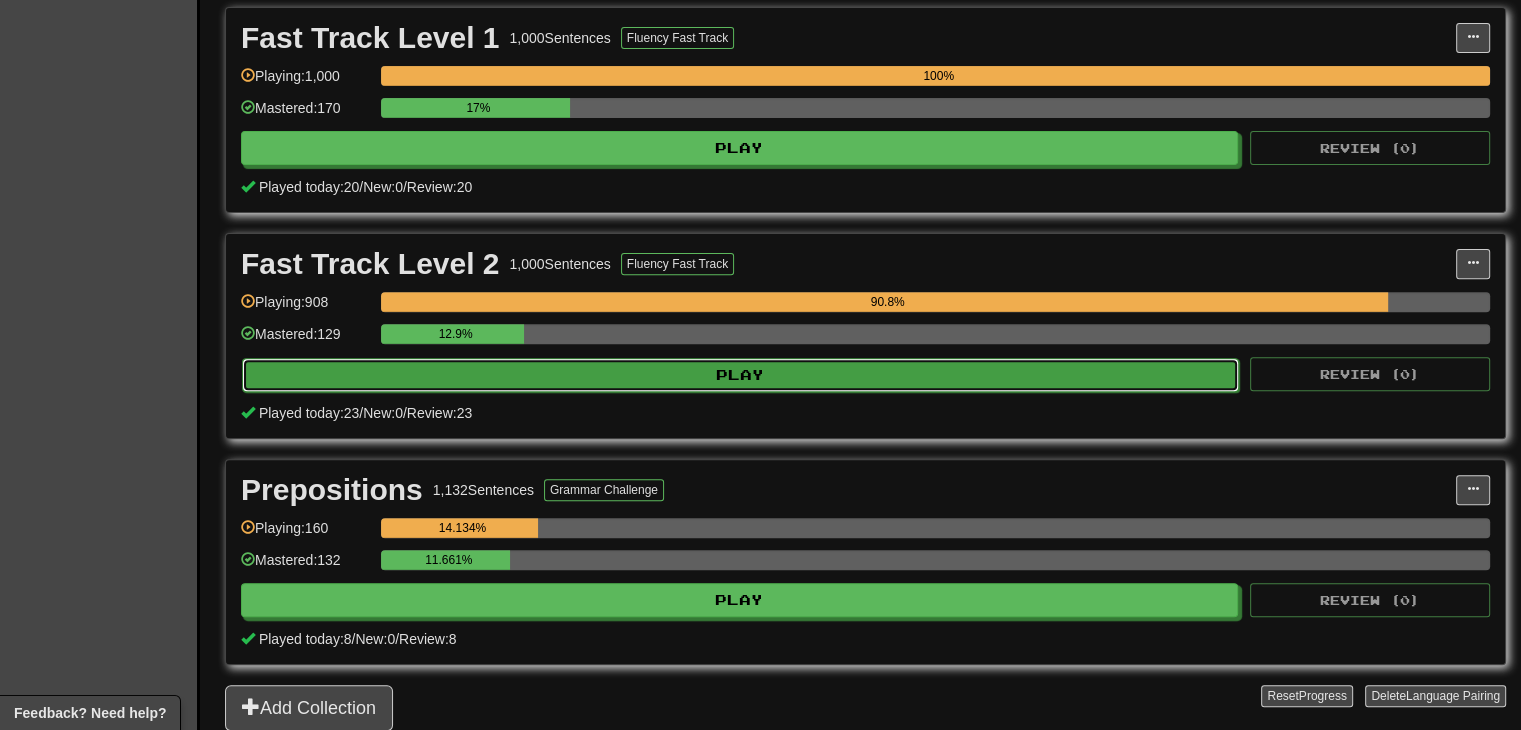 click on "Play" at bounding box center (740, 375) 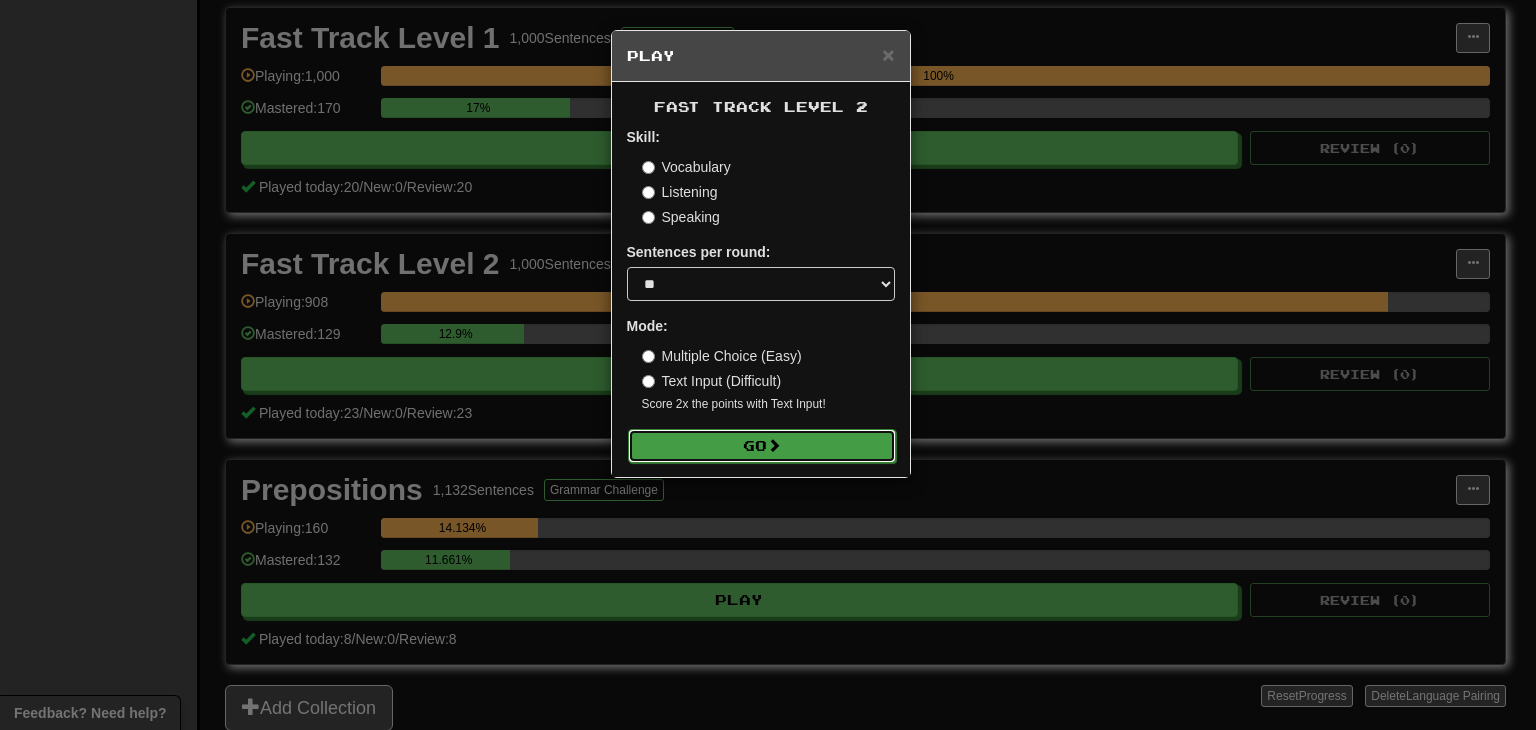 click on "Go" at bounding box center [762, 446] 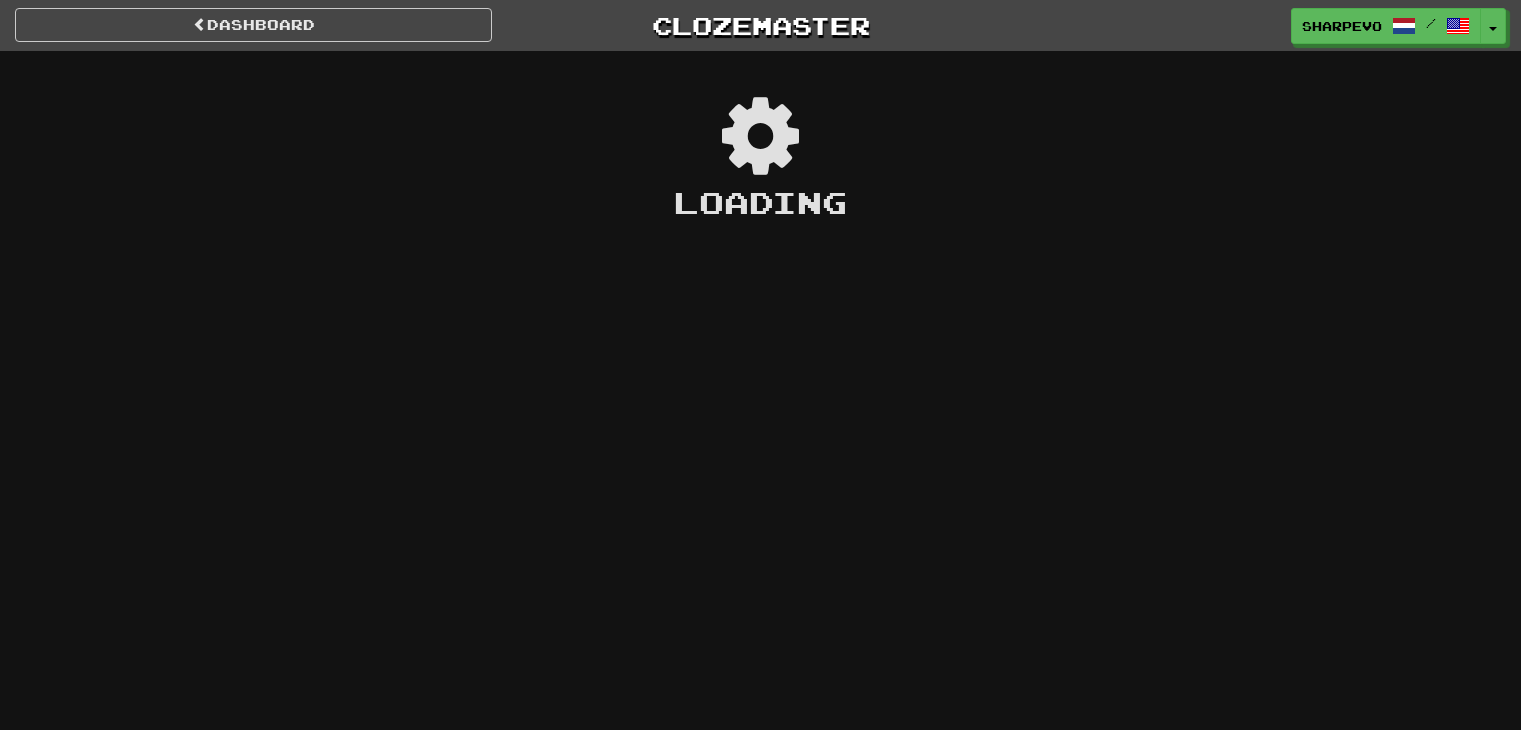 scroll, scrollTop: 0, scrollLeft: 0, axis: both 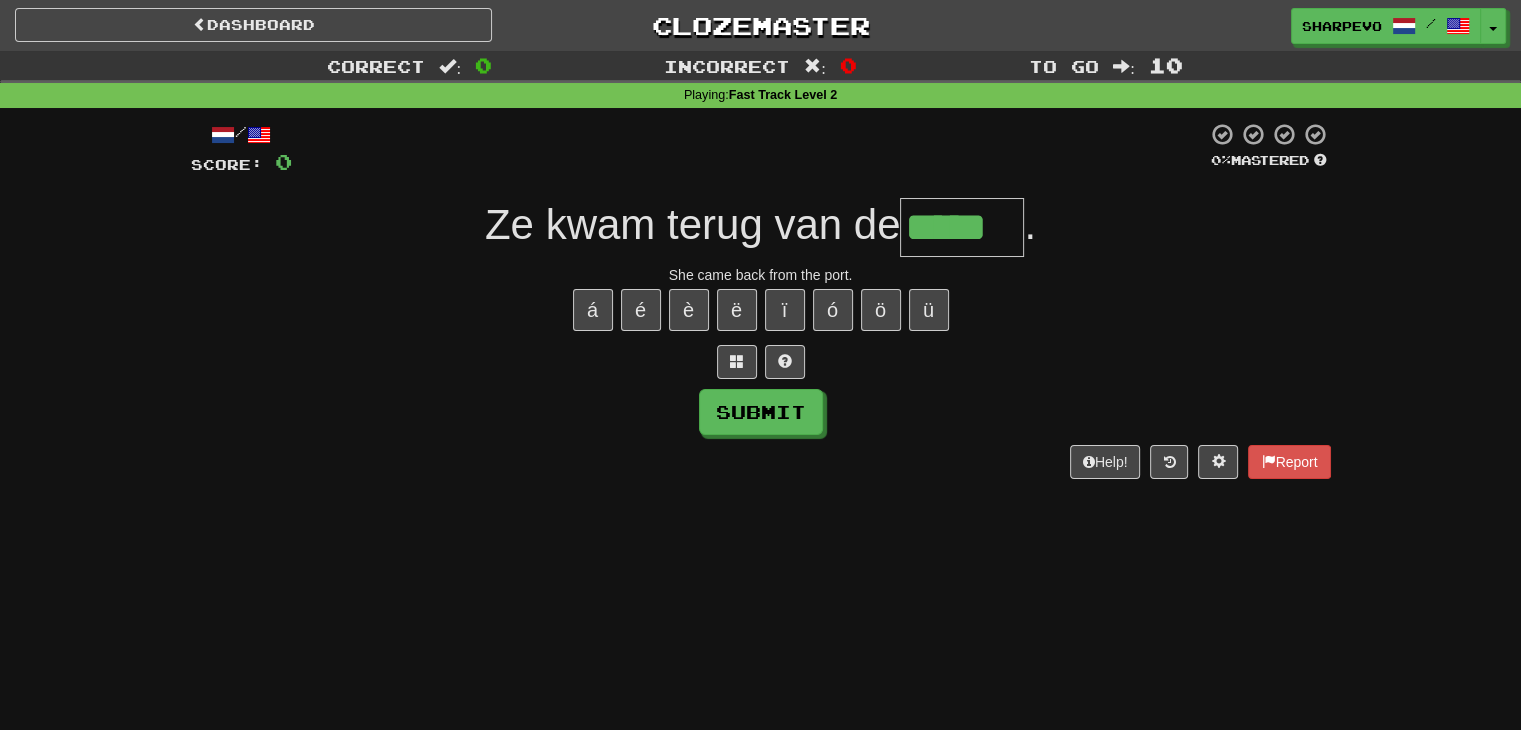 type on "*****" 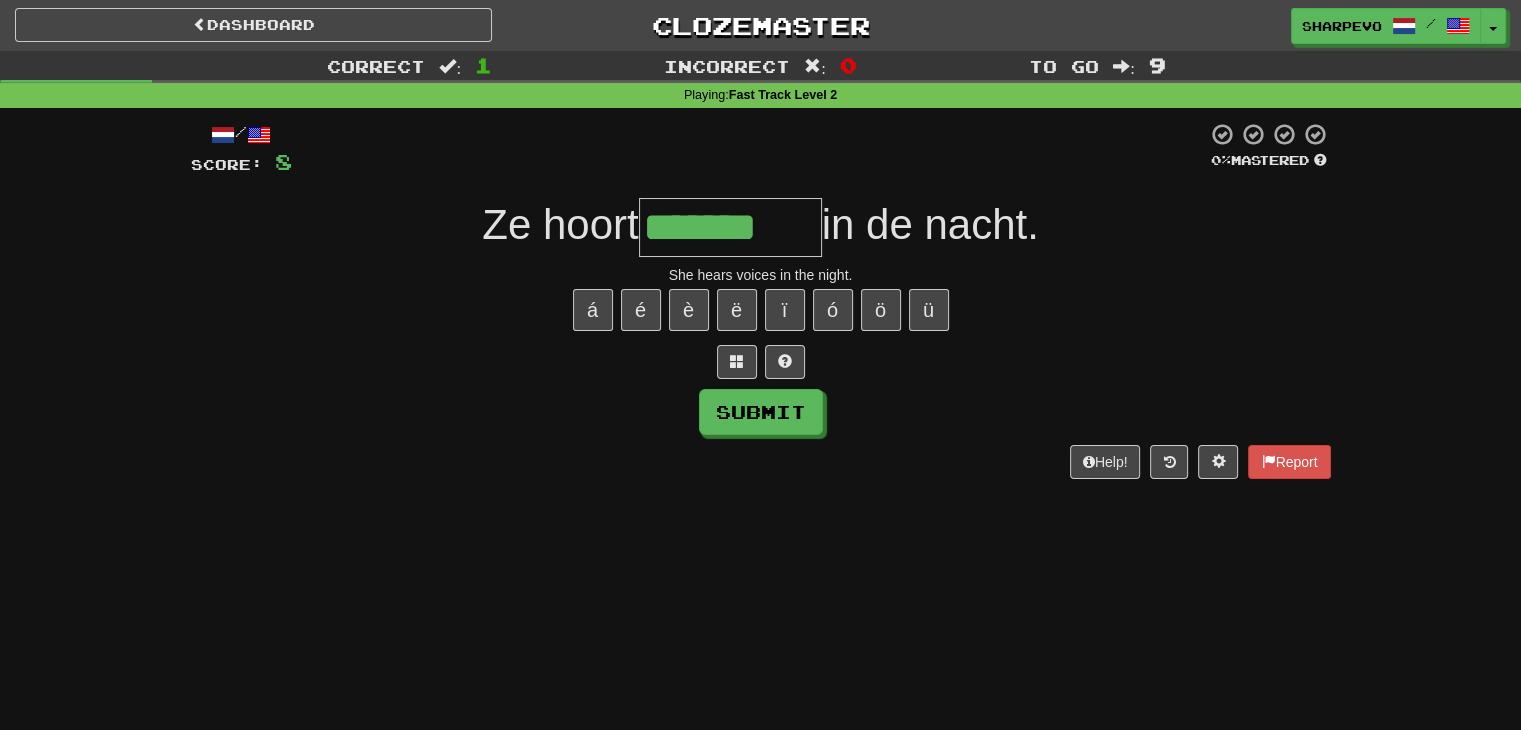 type on "*******" 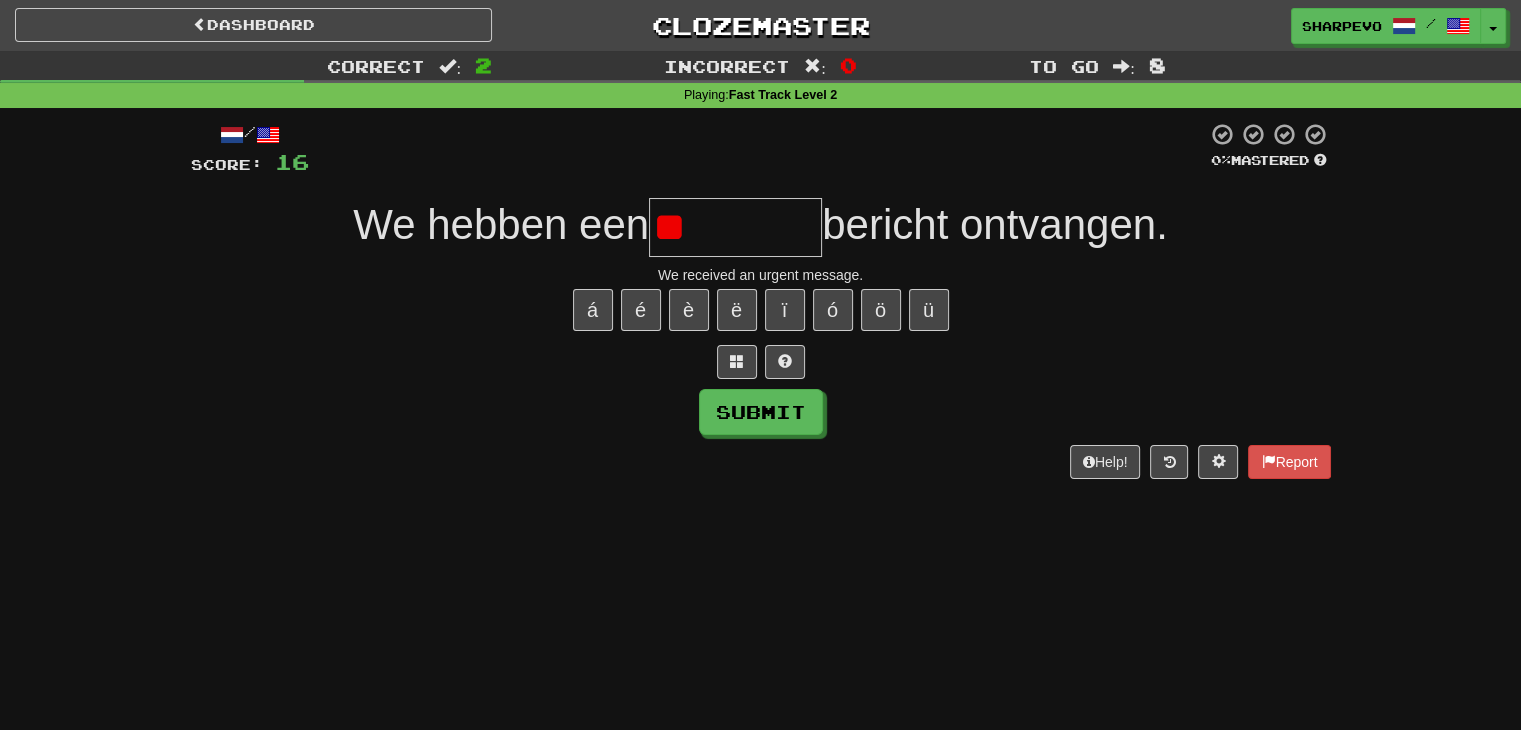 type on "*" 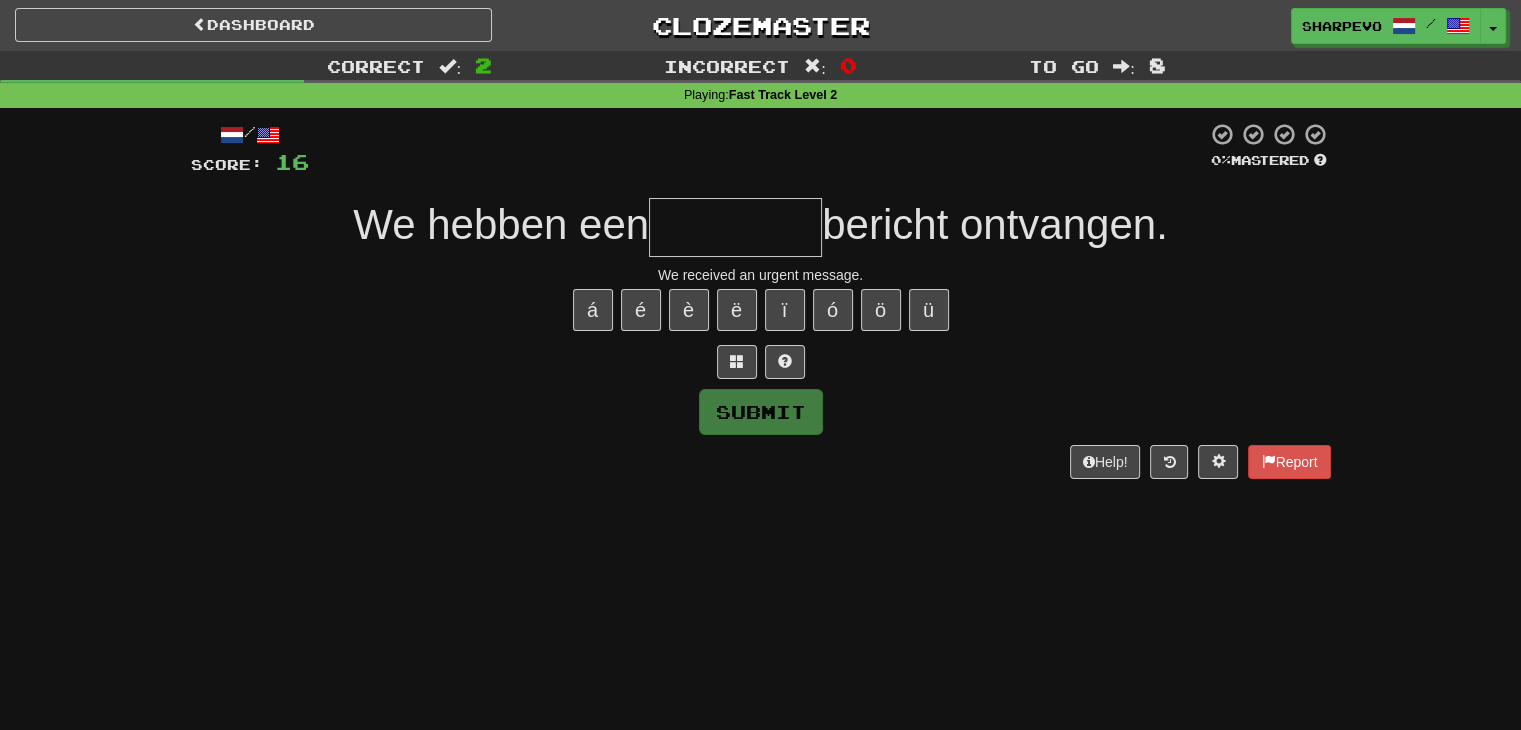 type on "*" 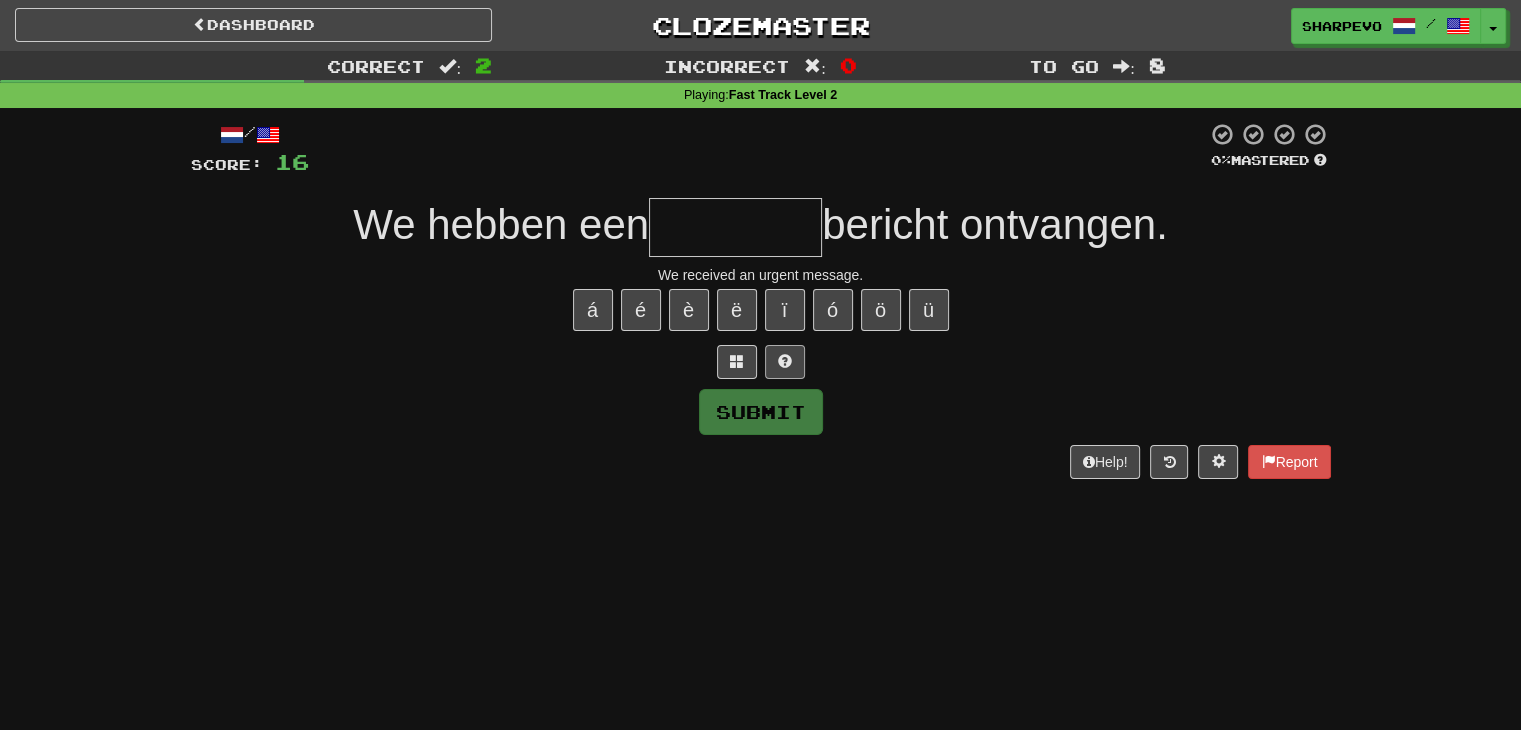 type on "*" 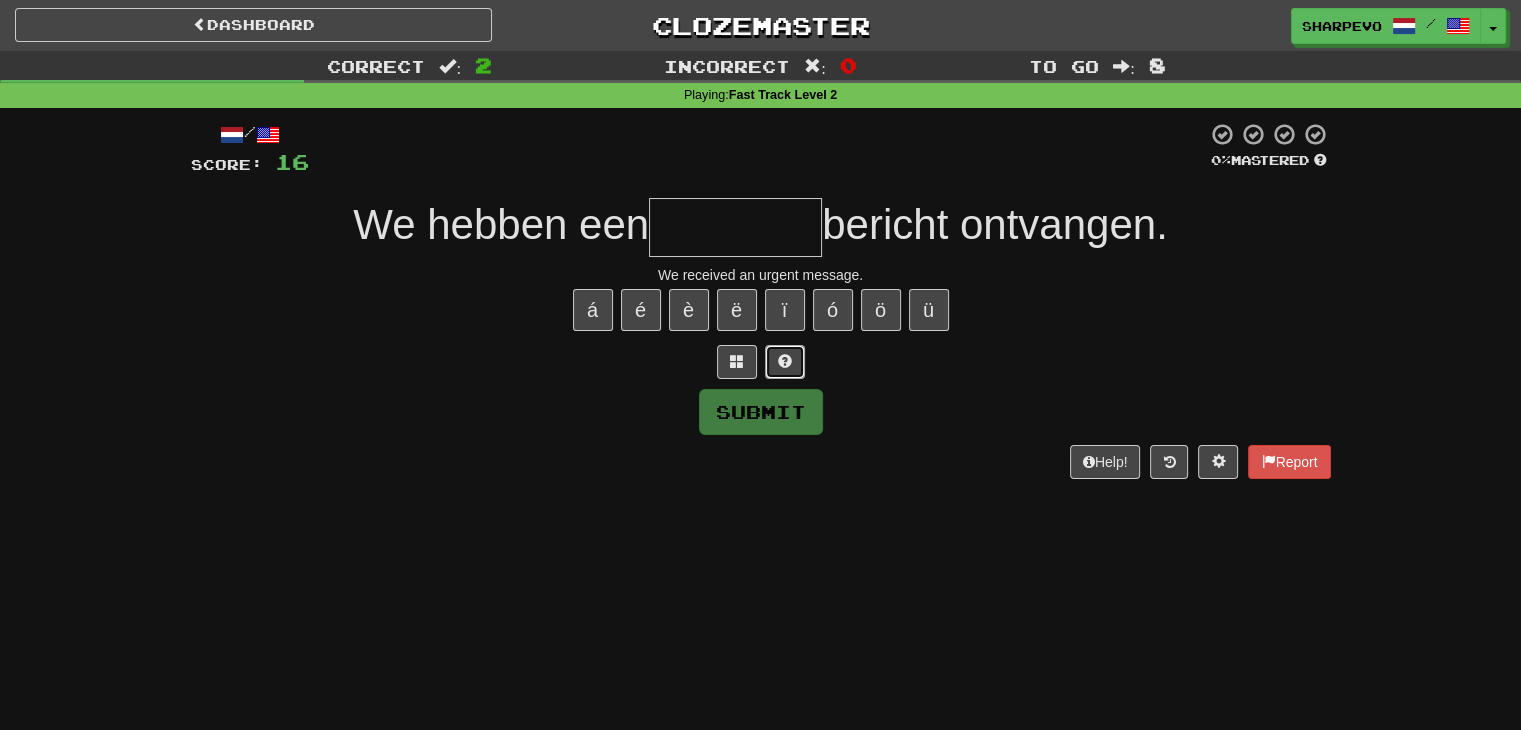 click at bounding box center [785, 361] 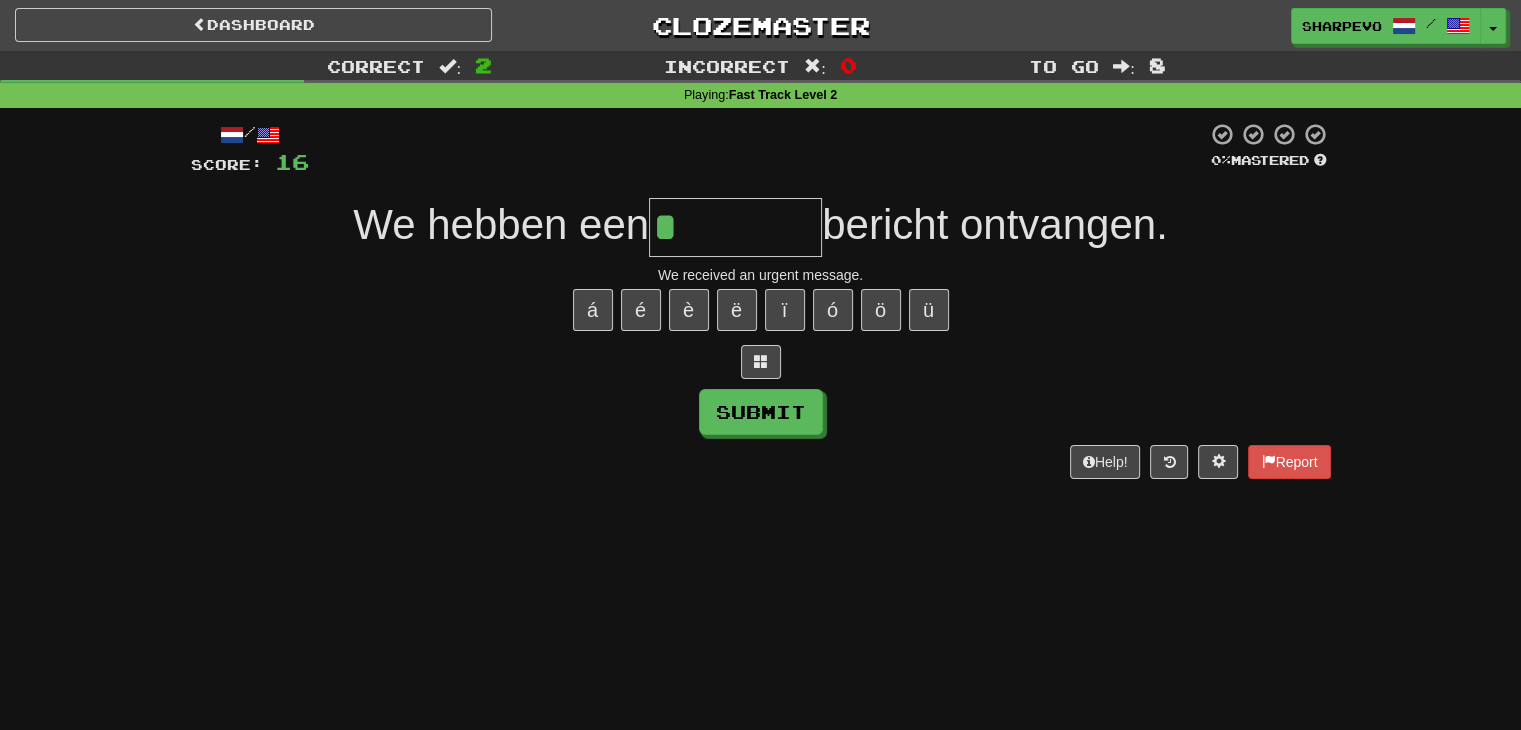 type on "********" 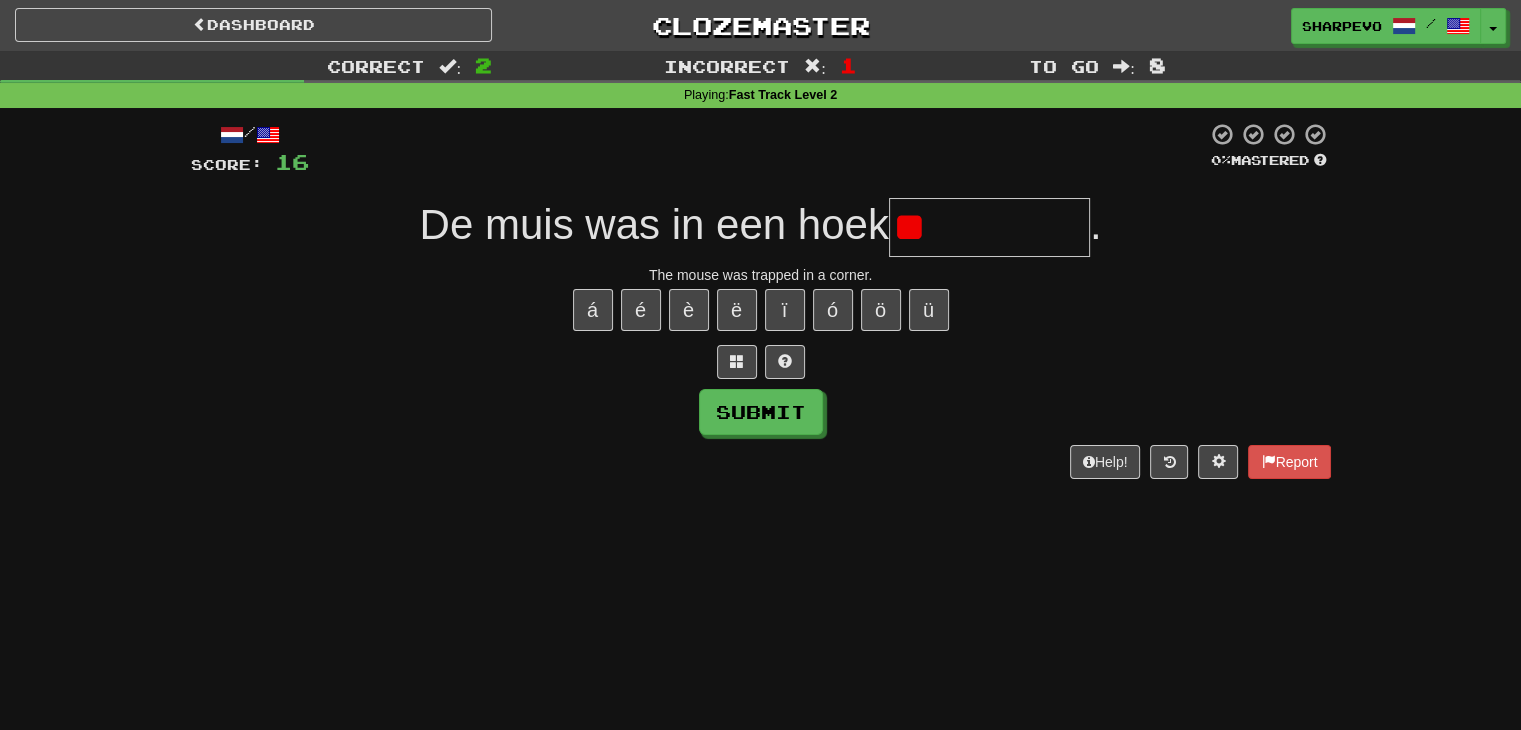 type on "*" 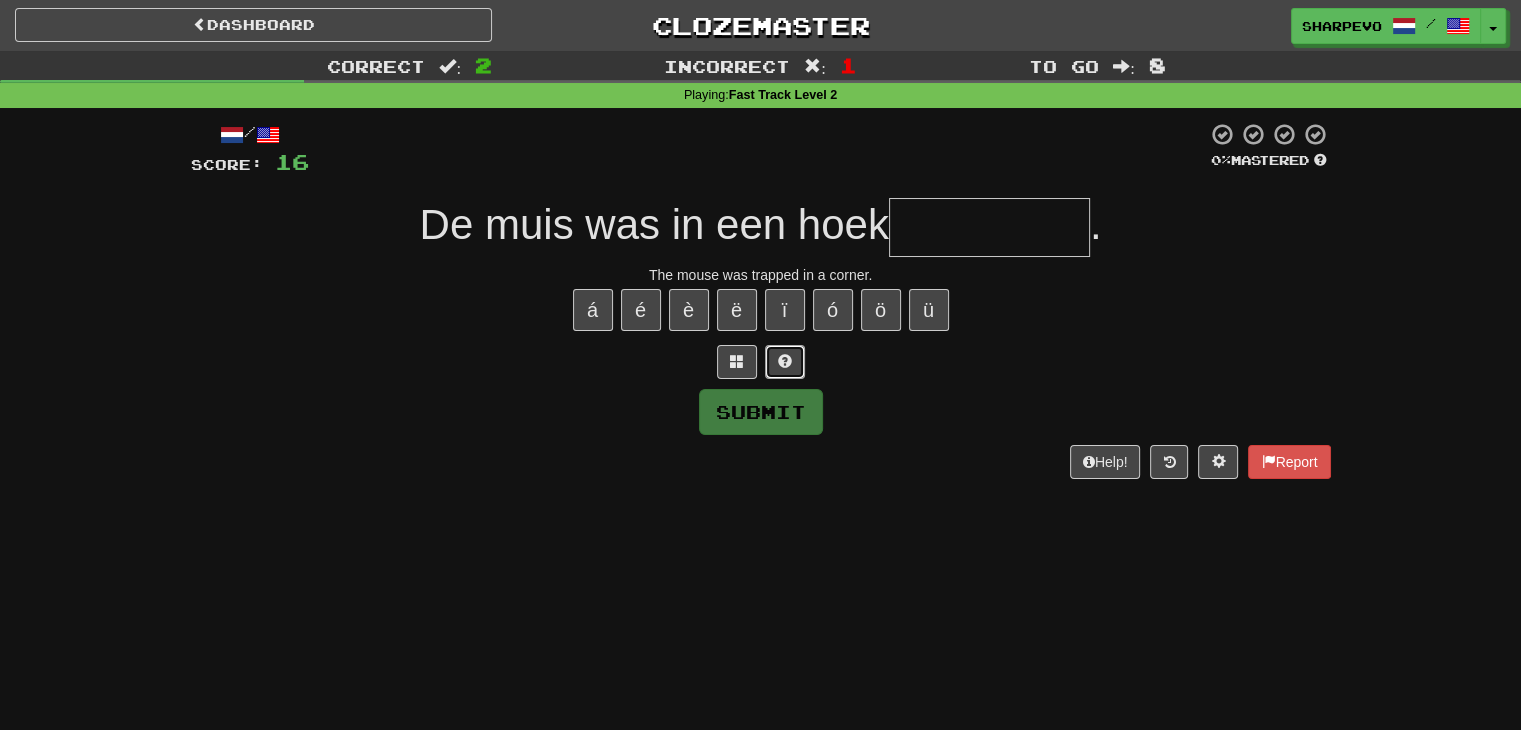 click at bounding box center (785, 362) 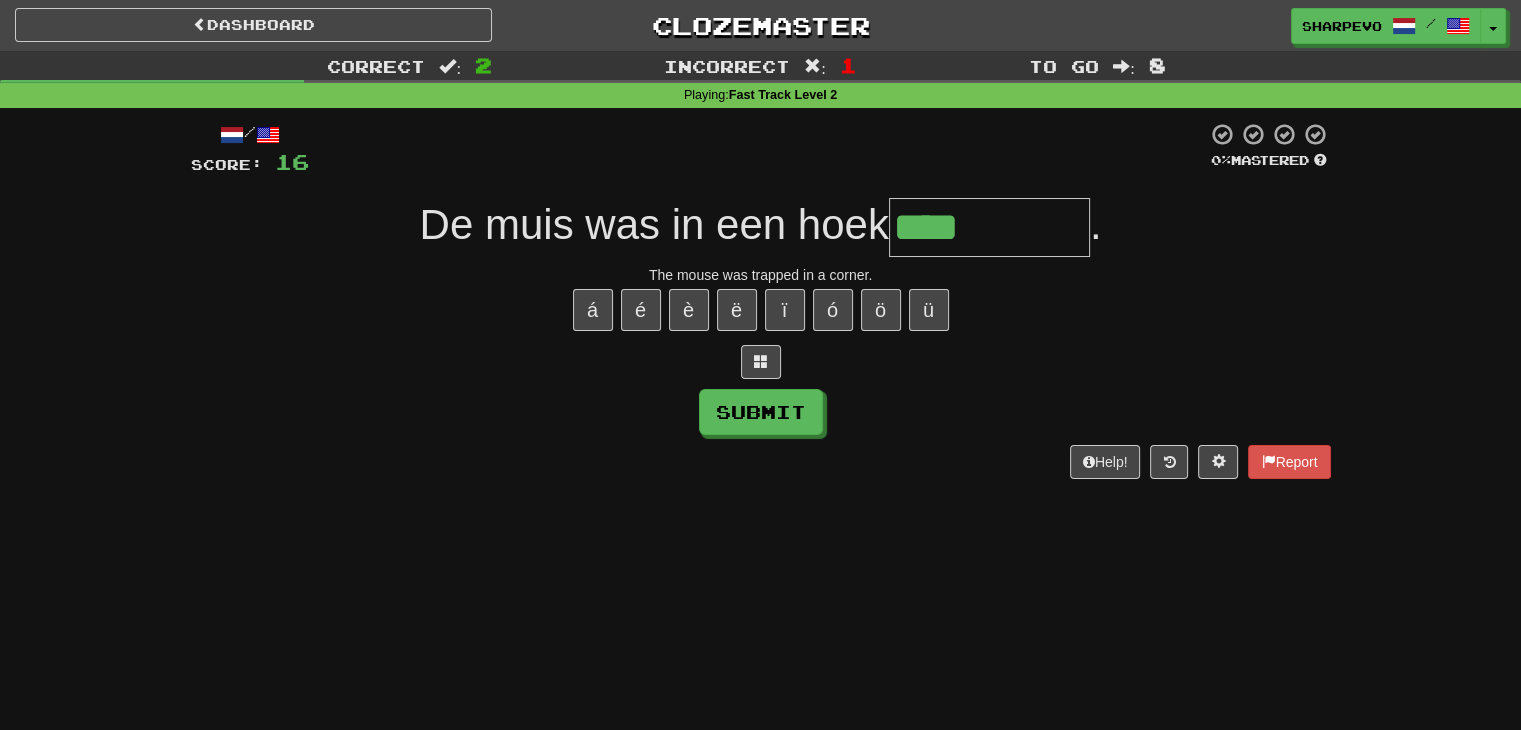 type on "**********" 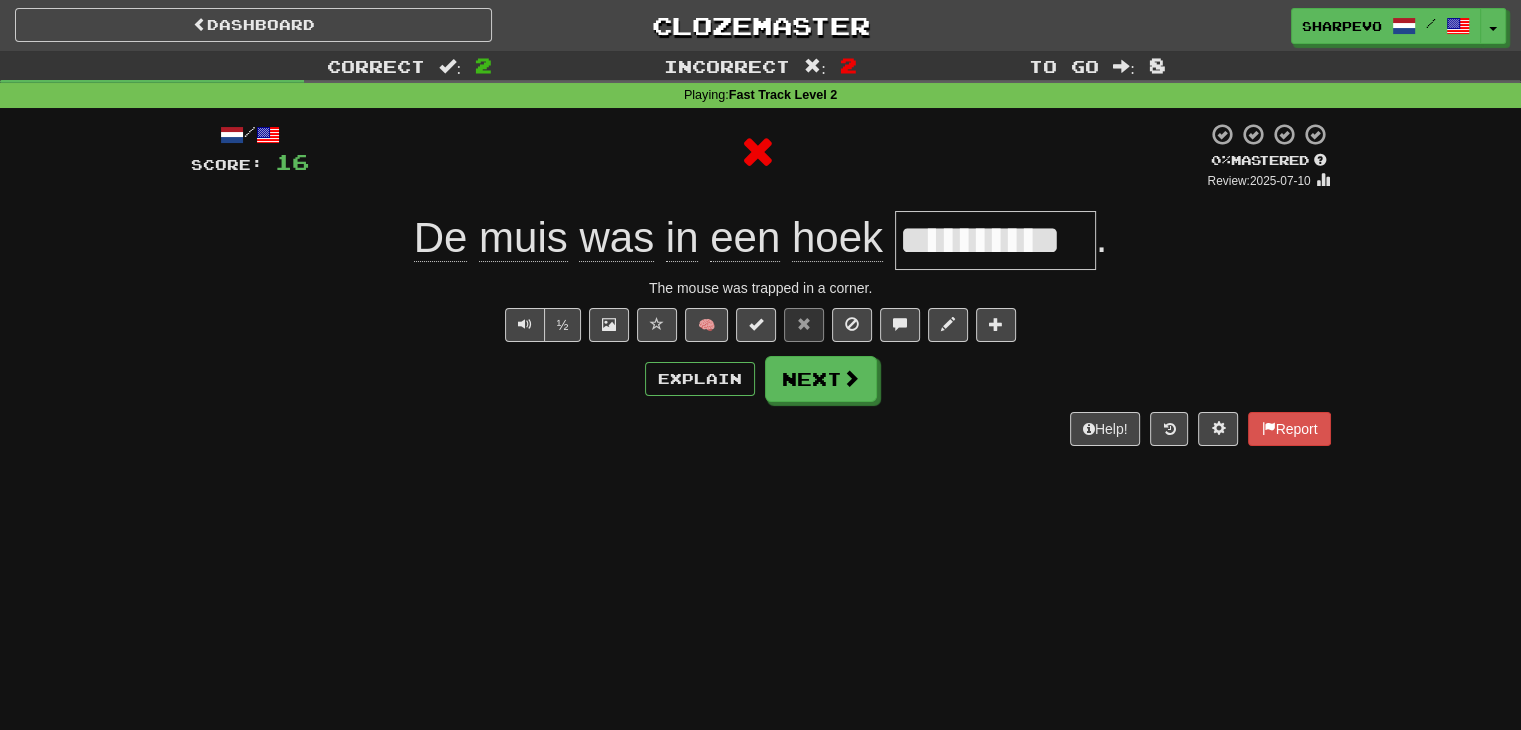 click on "Explain Next" at bounding box center (761, 379) 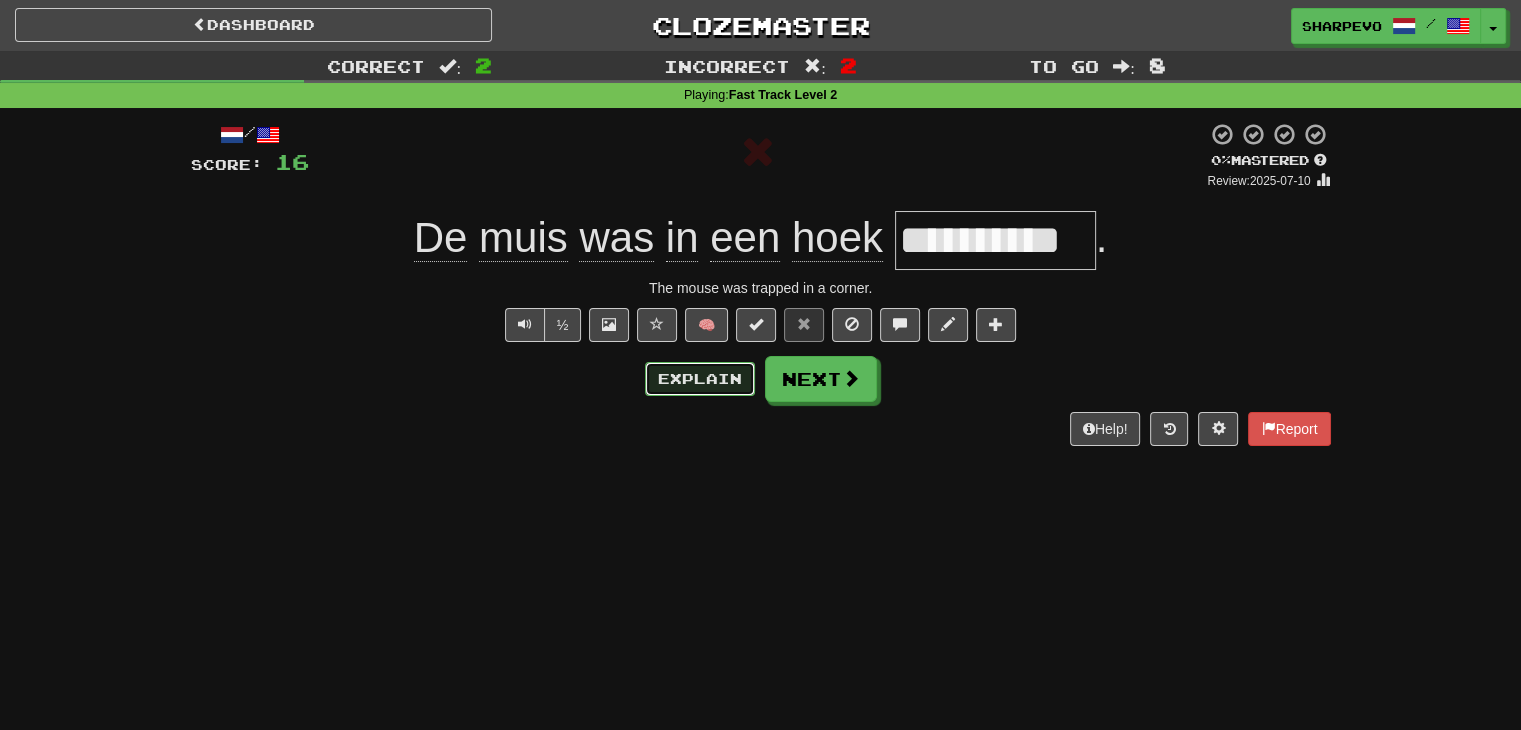 click on "Explain" at bounding box center (700, 379) 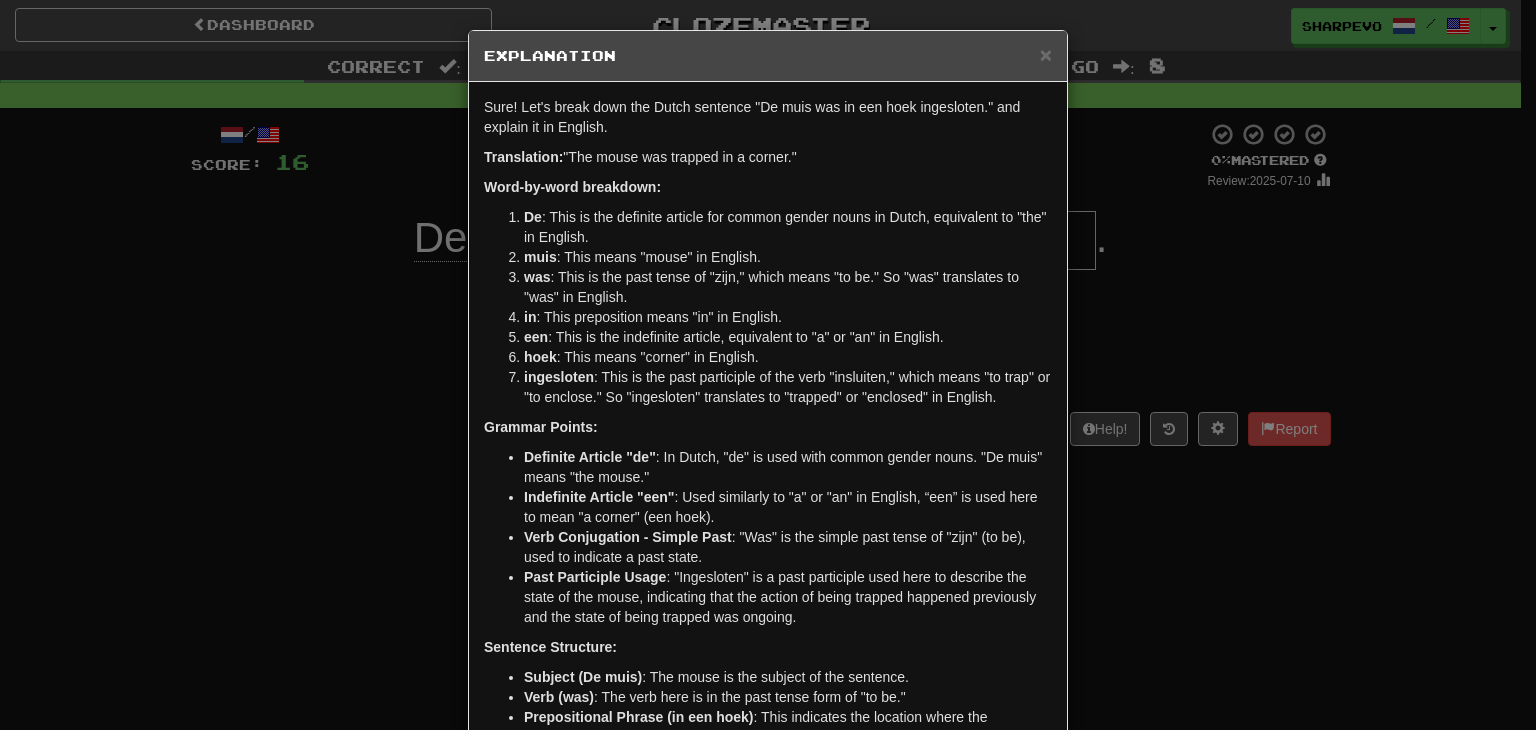 click on "× Explanation Sure! Let's break down the Dutch sentence "De muis was in een hoek ingesloten." and explain it in English.
Translation:
"The mouse was trapped in a corner."
Word-by-word breakdown:
De : This is the definite article for common gender nouns in Dutch, equivalent to "the" in English.
muis : This means "mouse" in English.
was : This is the past tense of "zijn," which means "to be." So "was" translates to "was" in English.
in : This preposition means "in" in English.
een : This is the indefinite article, equivalent to "a" or "an" in English.
hoek : This means "corner" in English.
ingesloten : This is the past participle of the verb "insluiten," which means "to trap" or "to enclose." So "ingesloten" translates to "trapped" or "enclosed" in English.
Grammar Points:
Definite Article "de" : In Dutch, "de" is used with common gender nouns. "De muis" means "the mouse."
Indefinite Article "een"
Verb Conjugation - Simple Past
Past Participle Usage
Sentence Structure:" at bounding box center [768, 365] 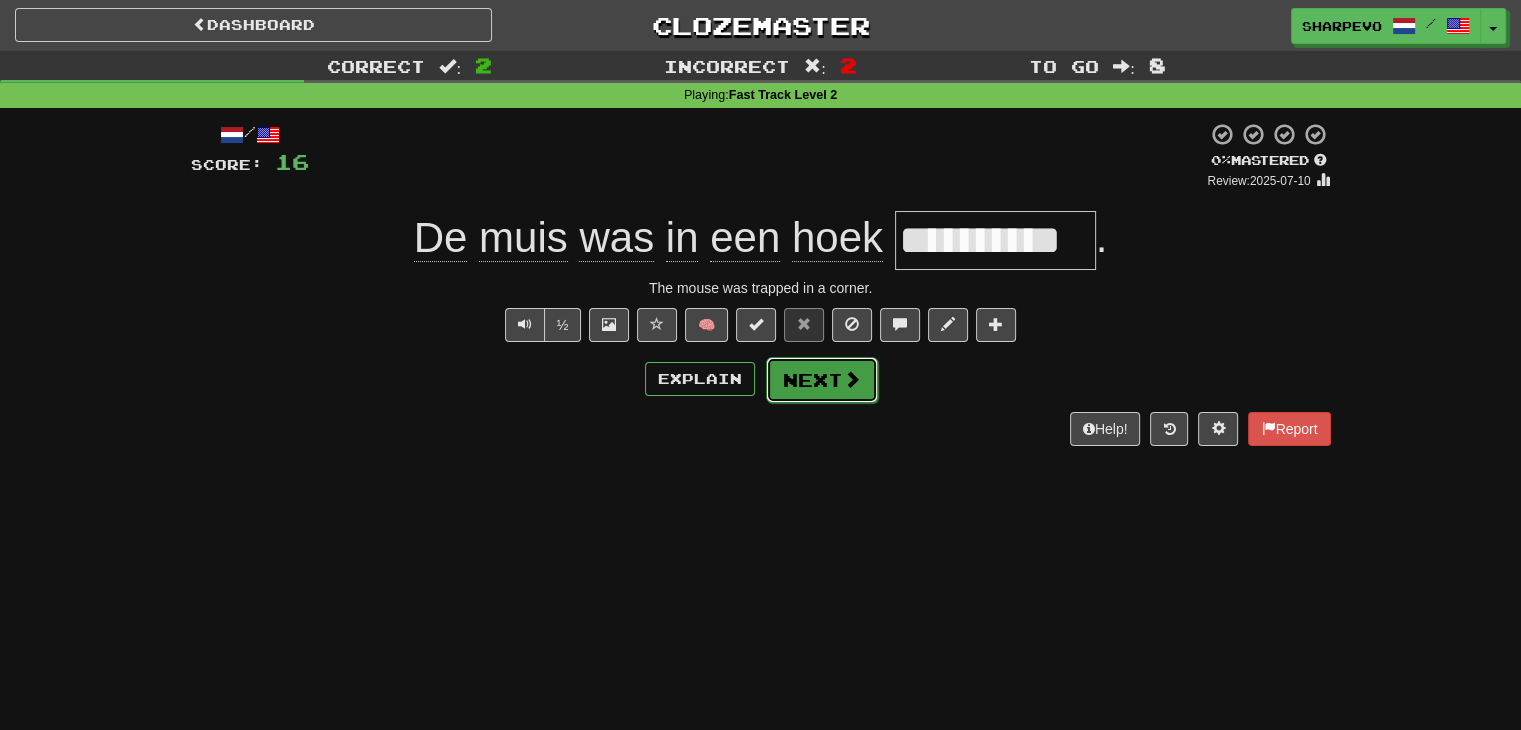 click at bounding box center (852, 379) 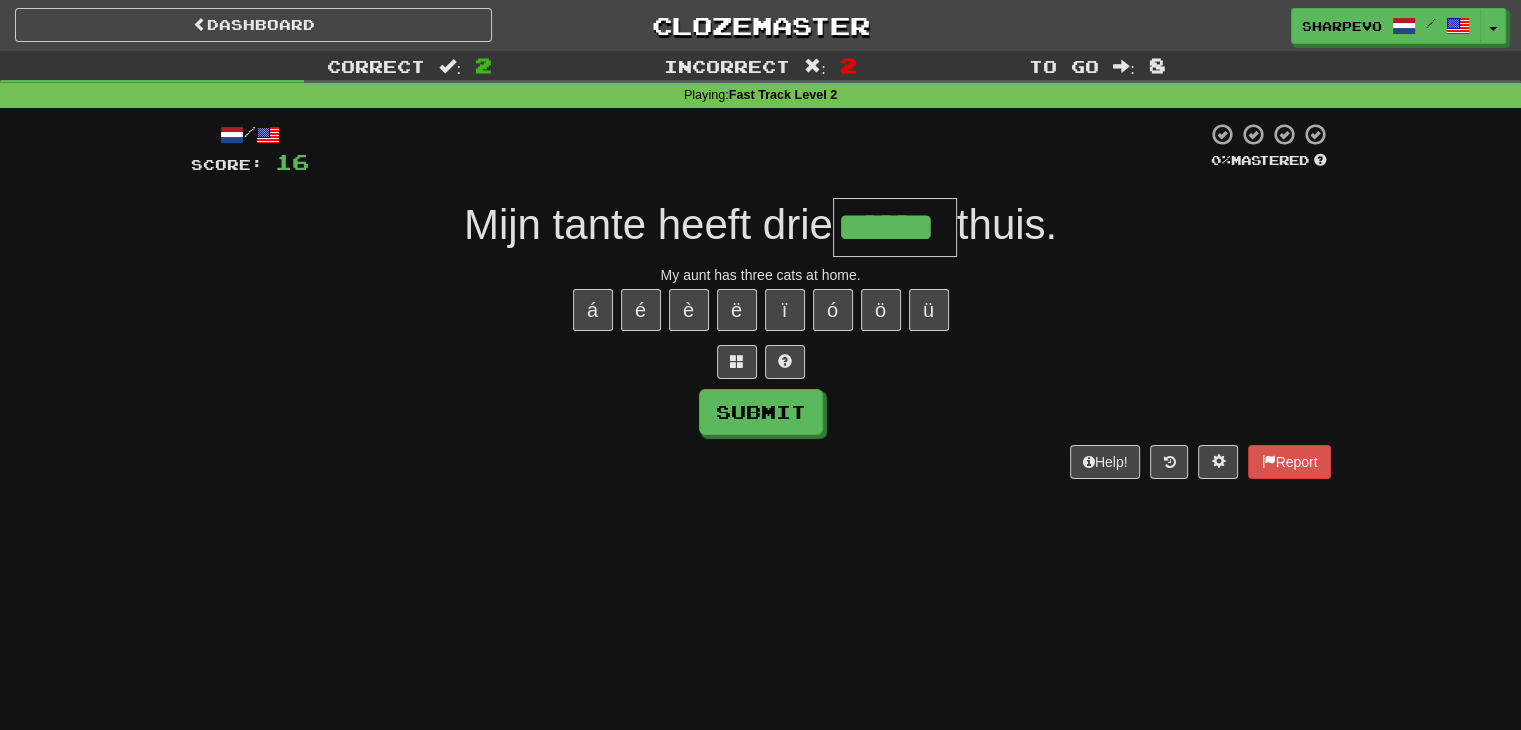 type on "******" 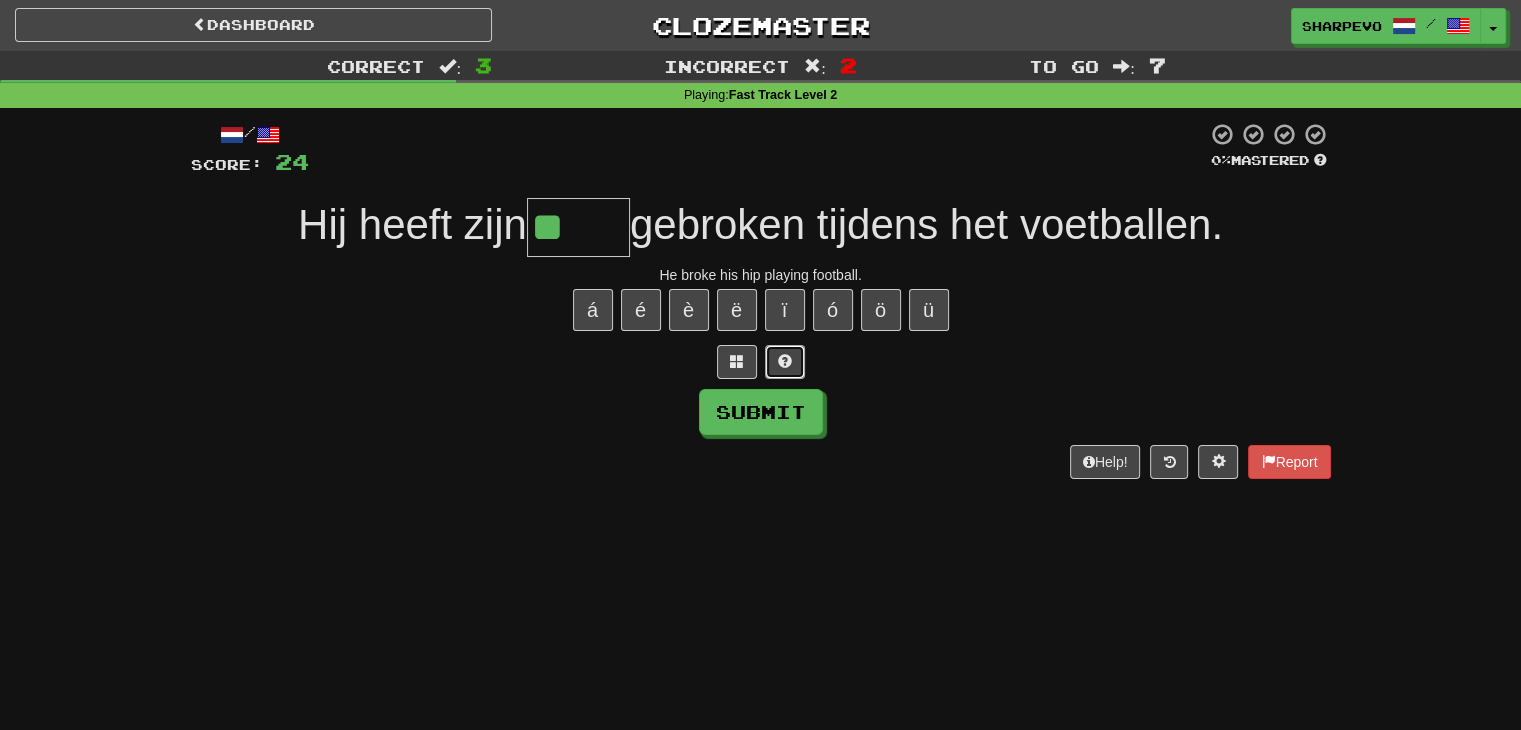click at bounding box center [785, 362] 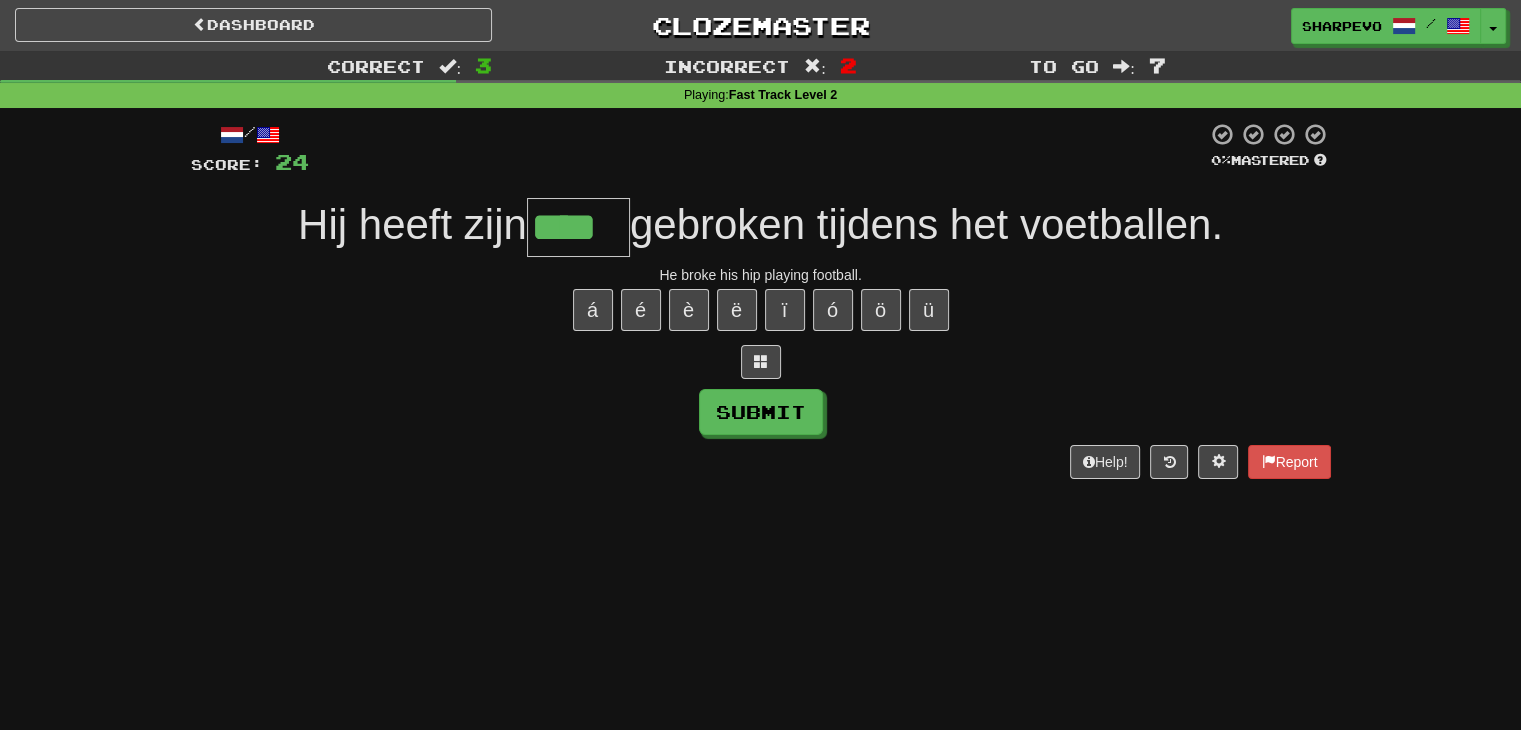 type on "****" 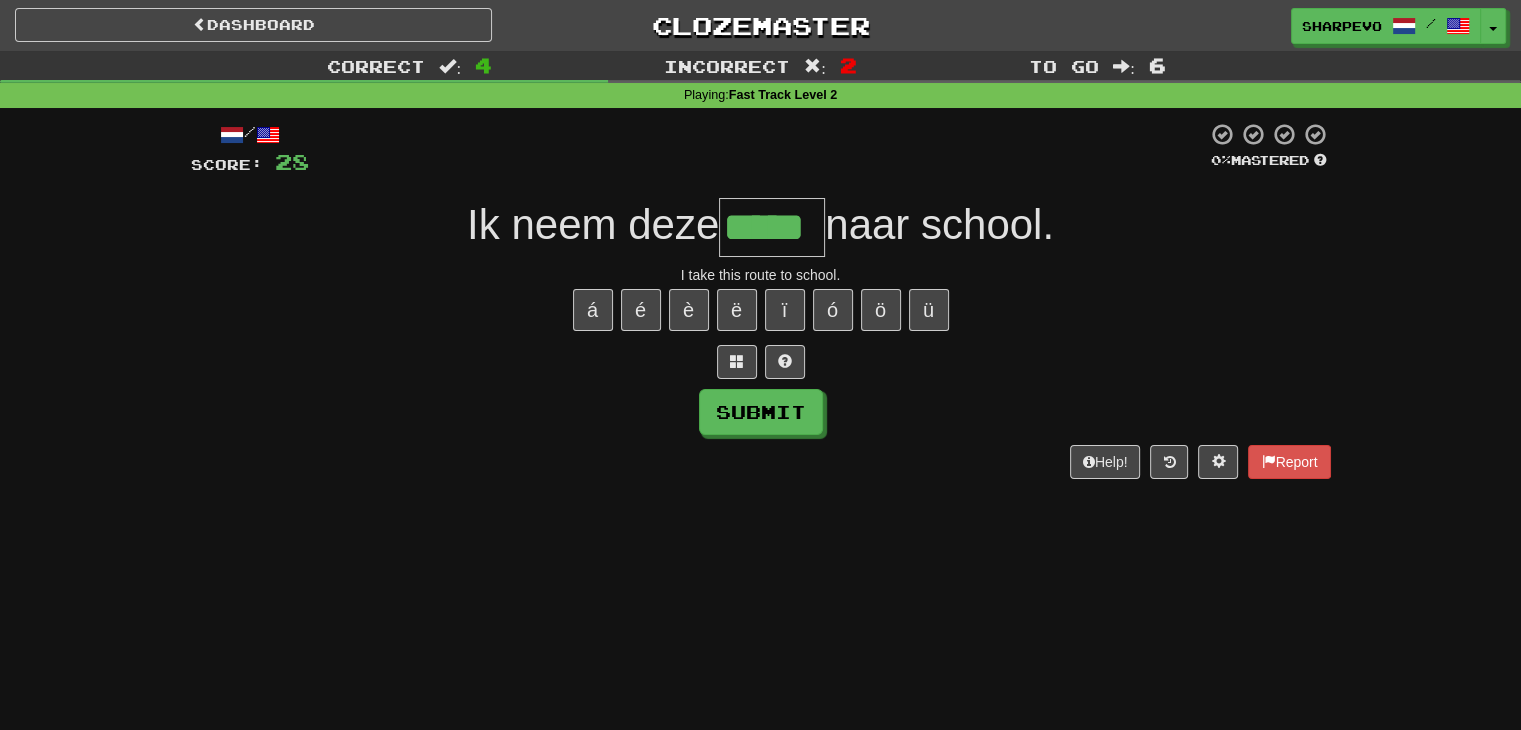 type on "*****" 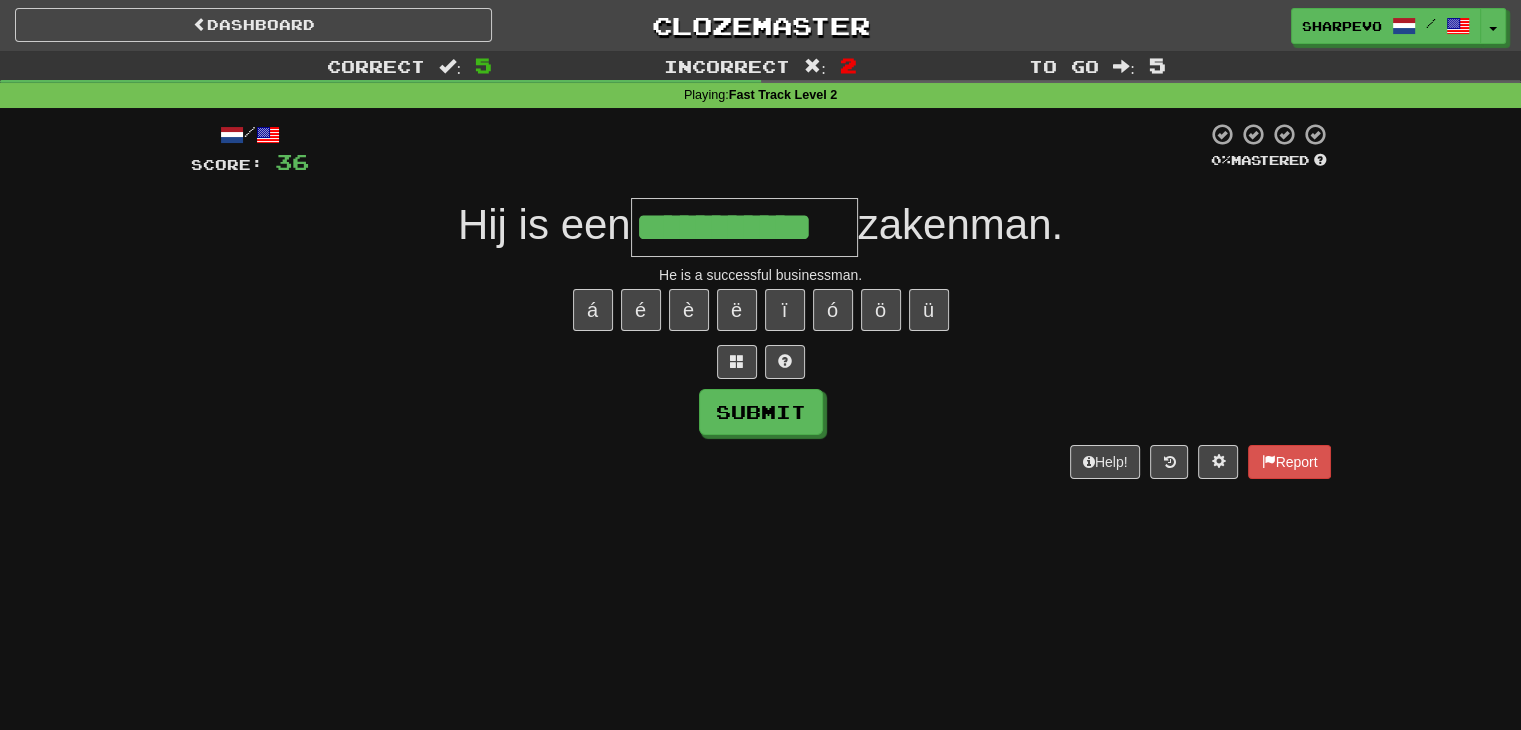 type on "**********" 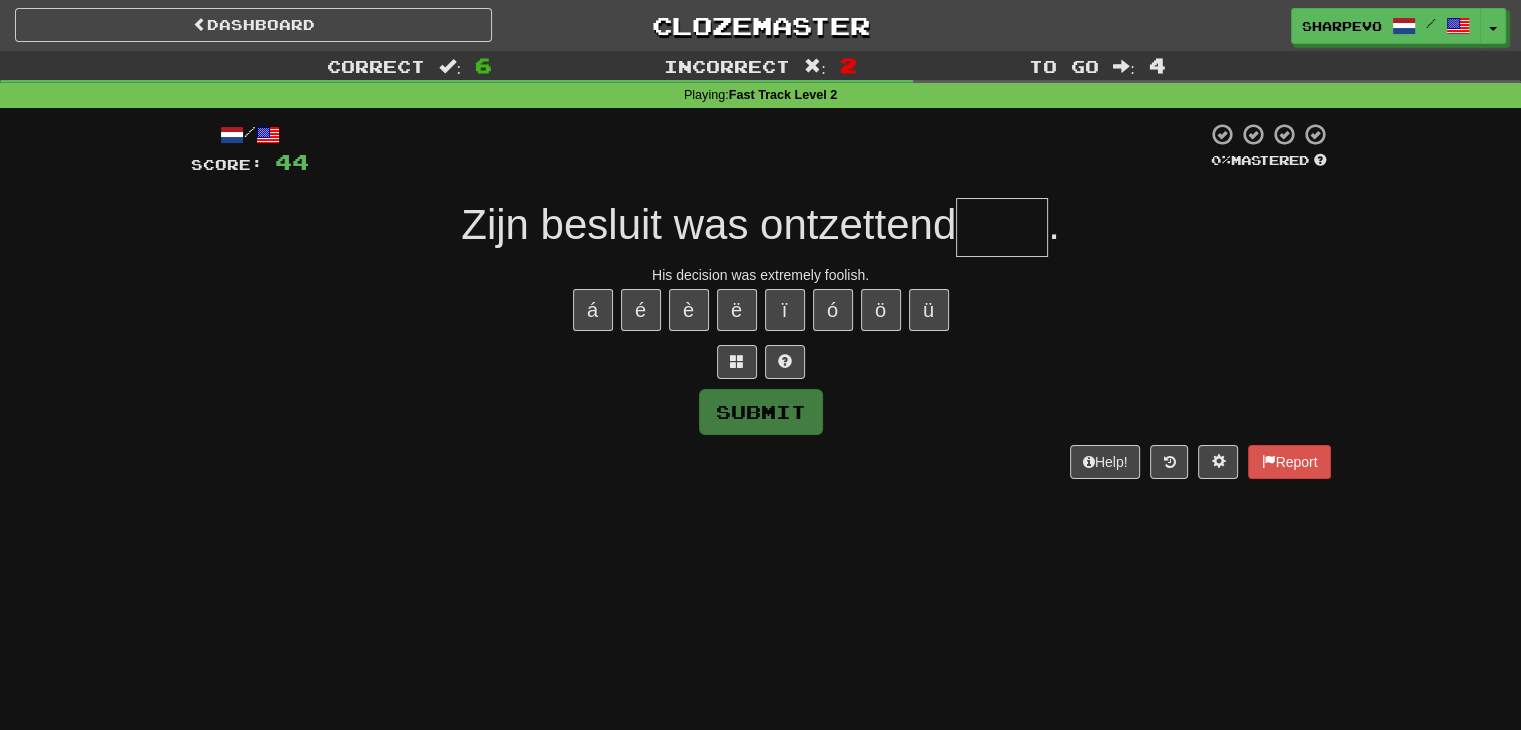 type on "*" 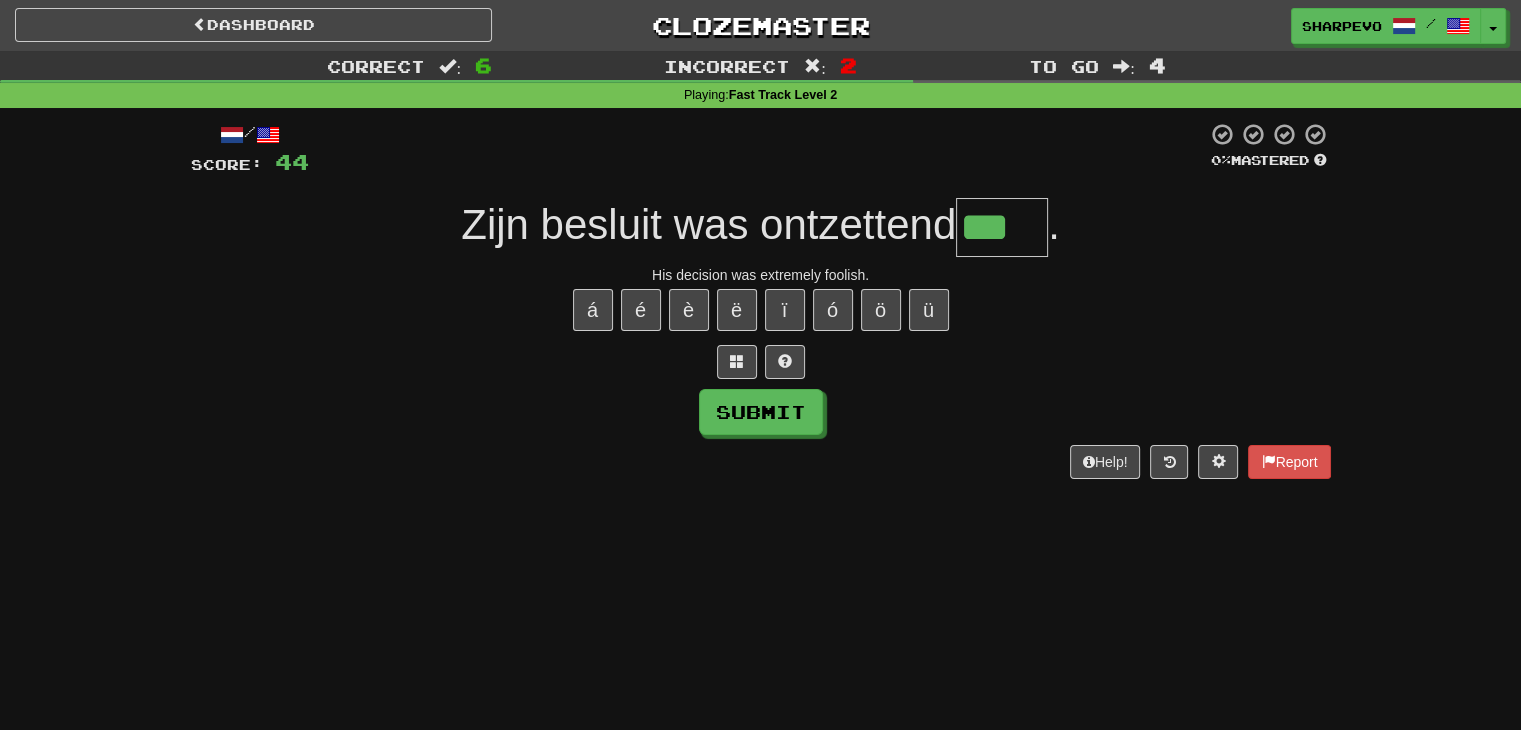 type on "***" 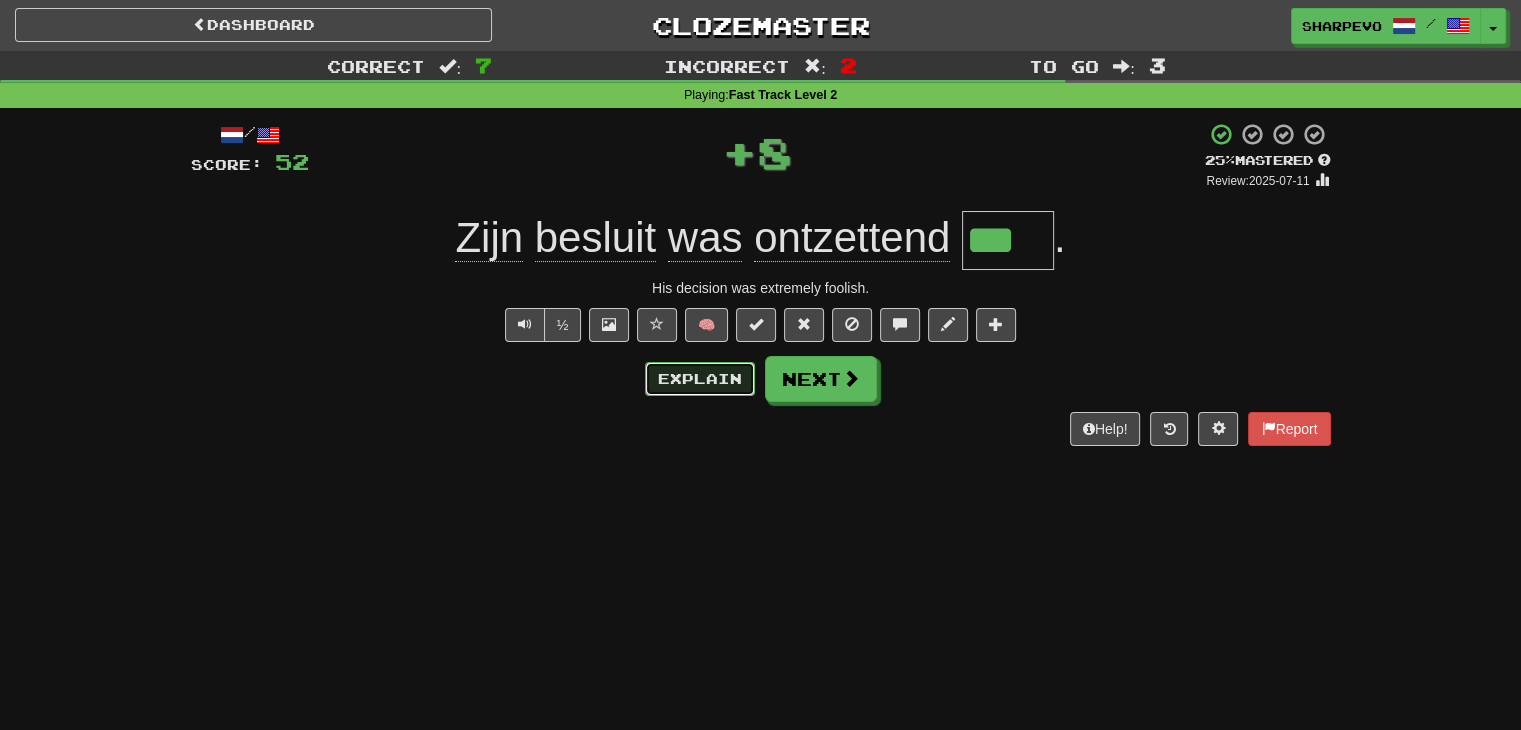 click on "Explain" at bounding box center (700, 379) 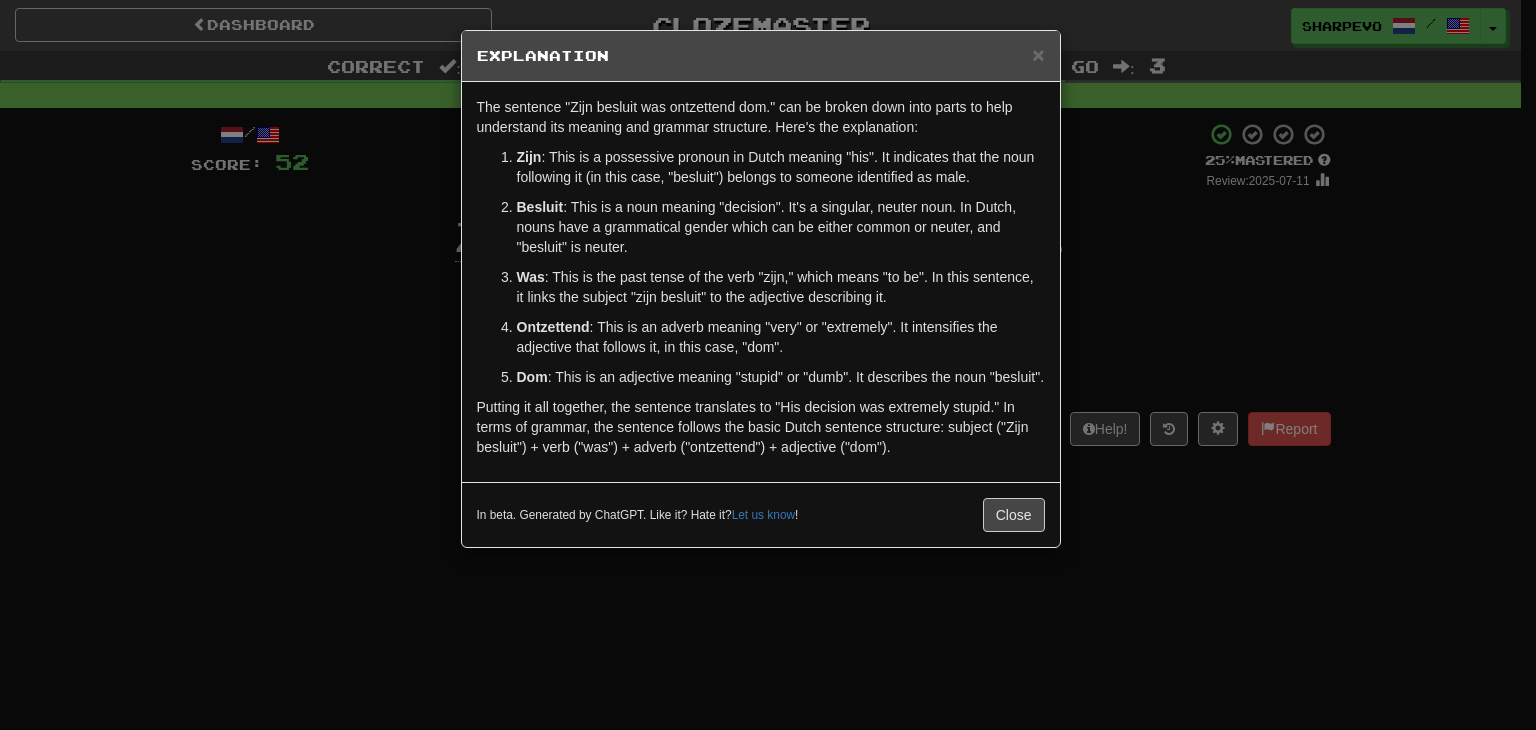 click on "× Explanation The sentence "Zijn besluit was ontzettend dom." can be broken down into parts to help understand its meaning and grammar structure. Here's the explanation:
Zijn : This is a possessive pronoun in Dutch meaning "his". It indicates that the noun following it (in this case, "besluit") belongs to someone identified as male.
Besluit : This is a noun meaning "decision". It's a singular, neuter noun. In Dutch, nouns have a grammatical gender which can be either common or neuter, and "besluit" is neuter.
Was : This is the past tense of the verb "zijn," which means "to be". In this sentence, it links the subject "zijn besluit" to the adjective describing it.
Ontzettend : This is an adverb meaning "very" or "extremely". It intensifies the adjective that follows it, in this case, "dom".
Dom : This is an adjective meaning "stupid" or "dumb". It describes the noun "besluit".
In beta. Generated by ChatGPT. Like it? Hate it?  Let us know ! Close" at bounding box center (768, 365) 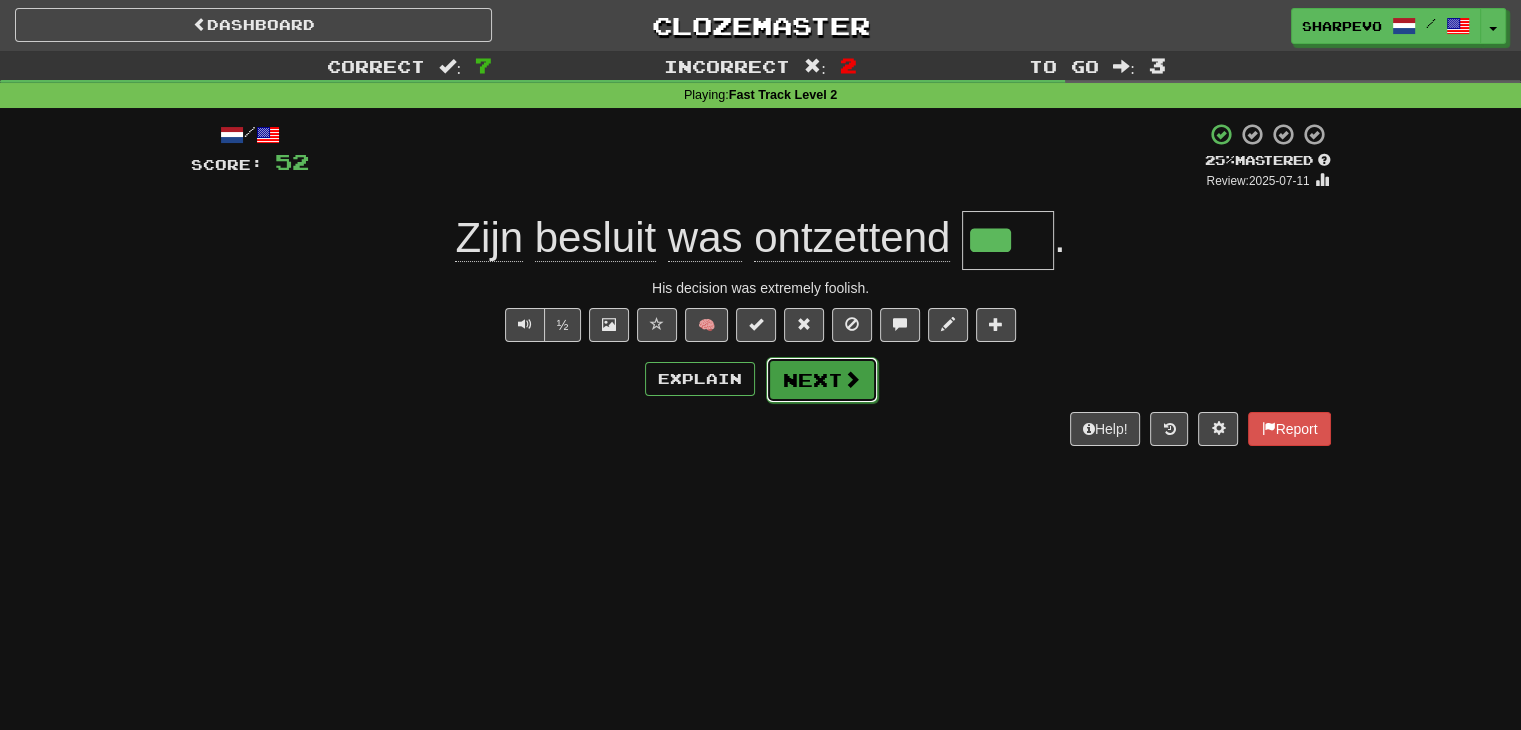 click on "Next" at bounding box center (822, 380) 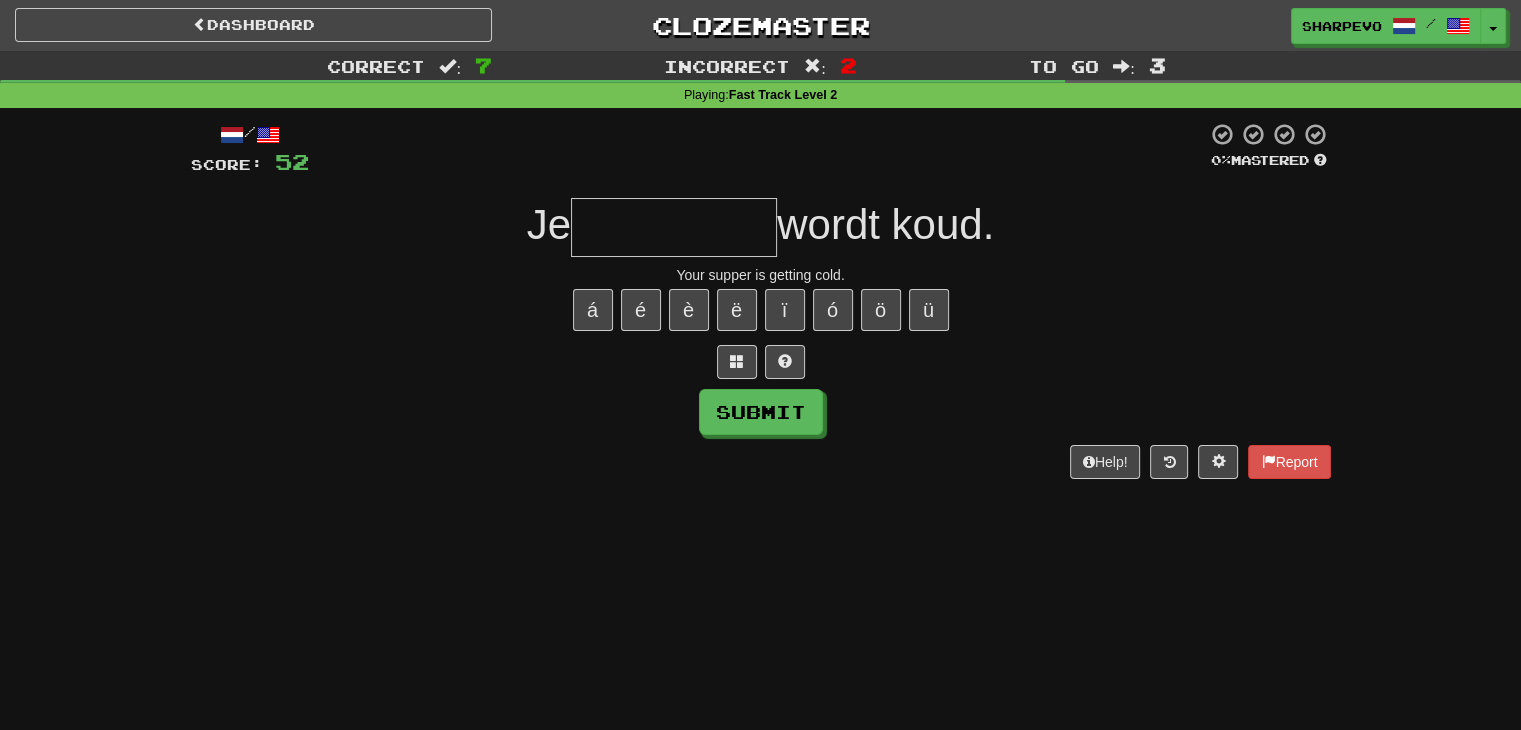 type on "*" 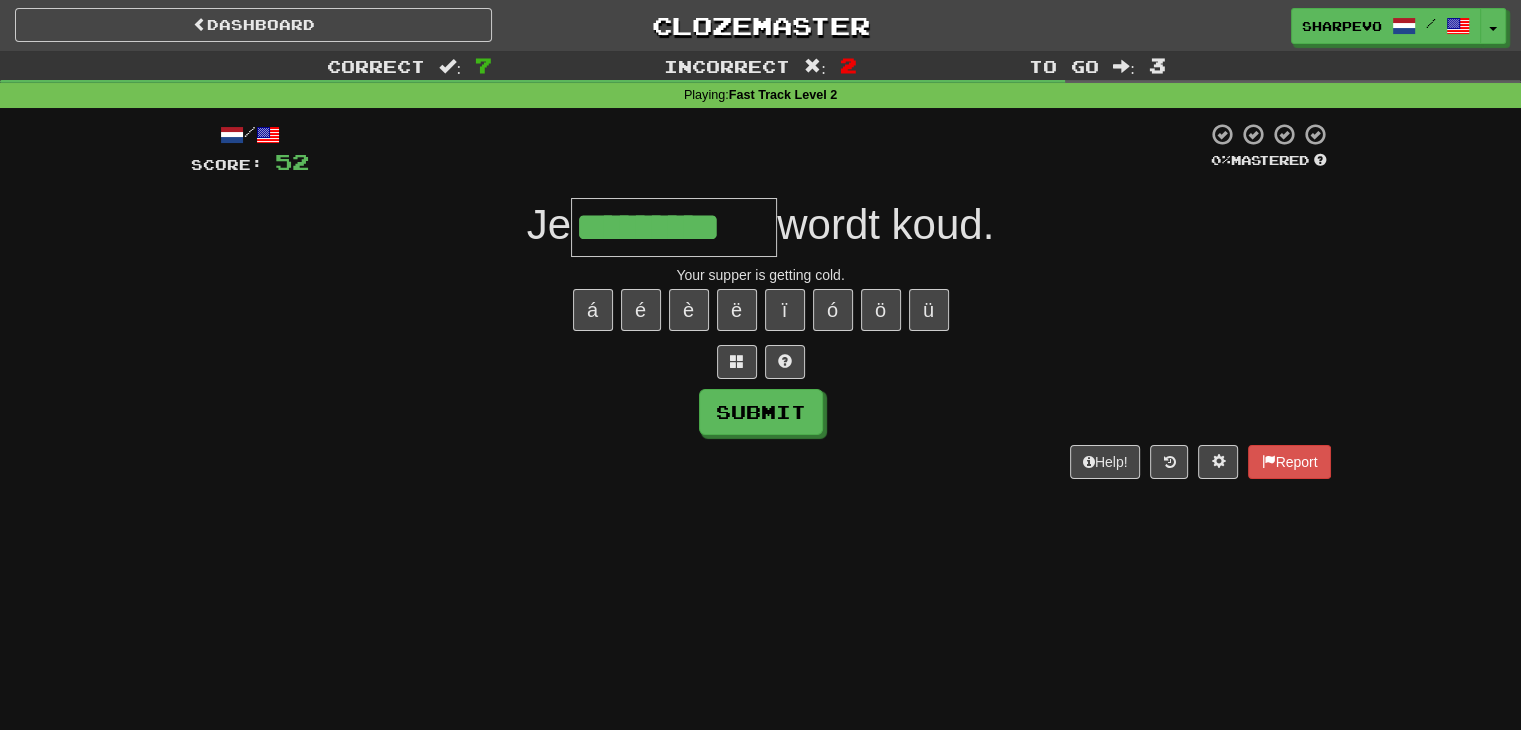 type on "*********" 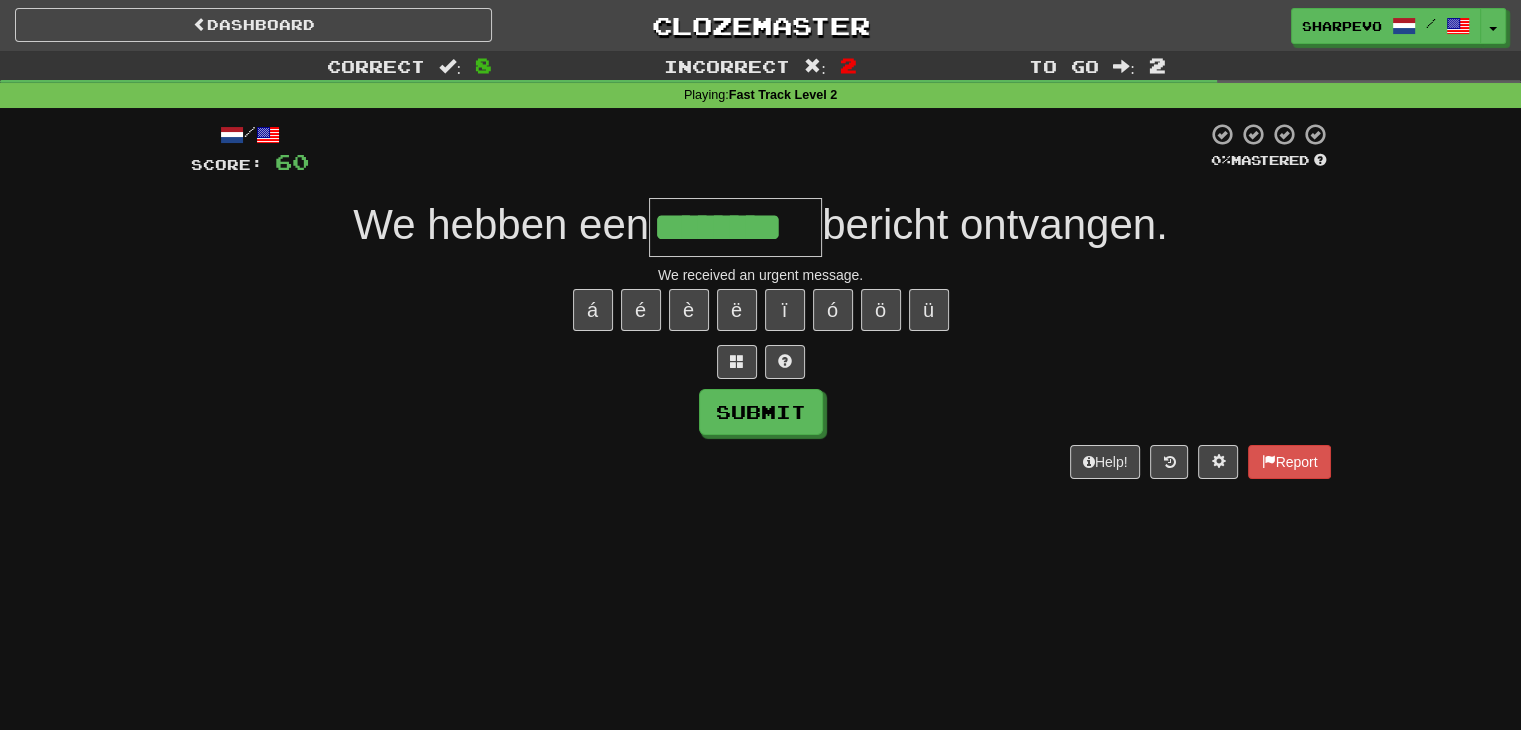 type on "********" 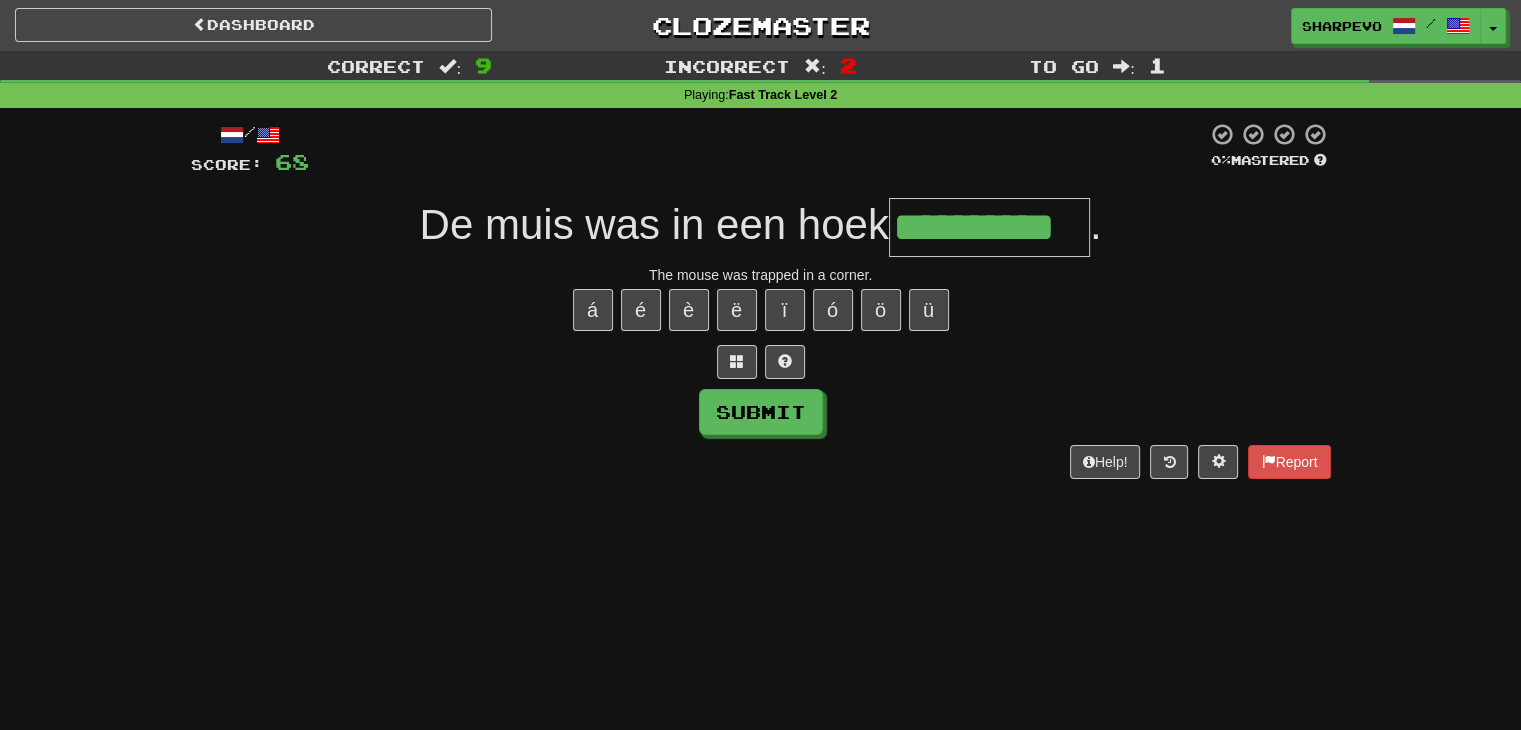 type on "**********" 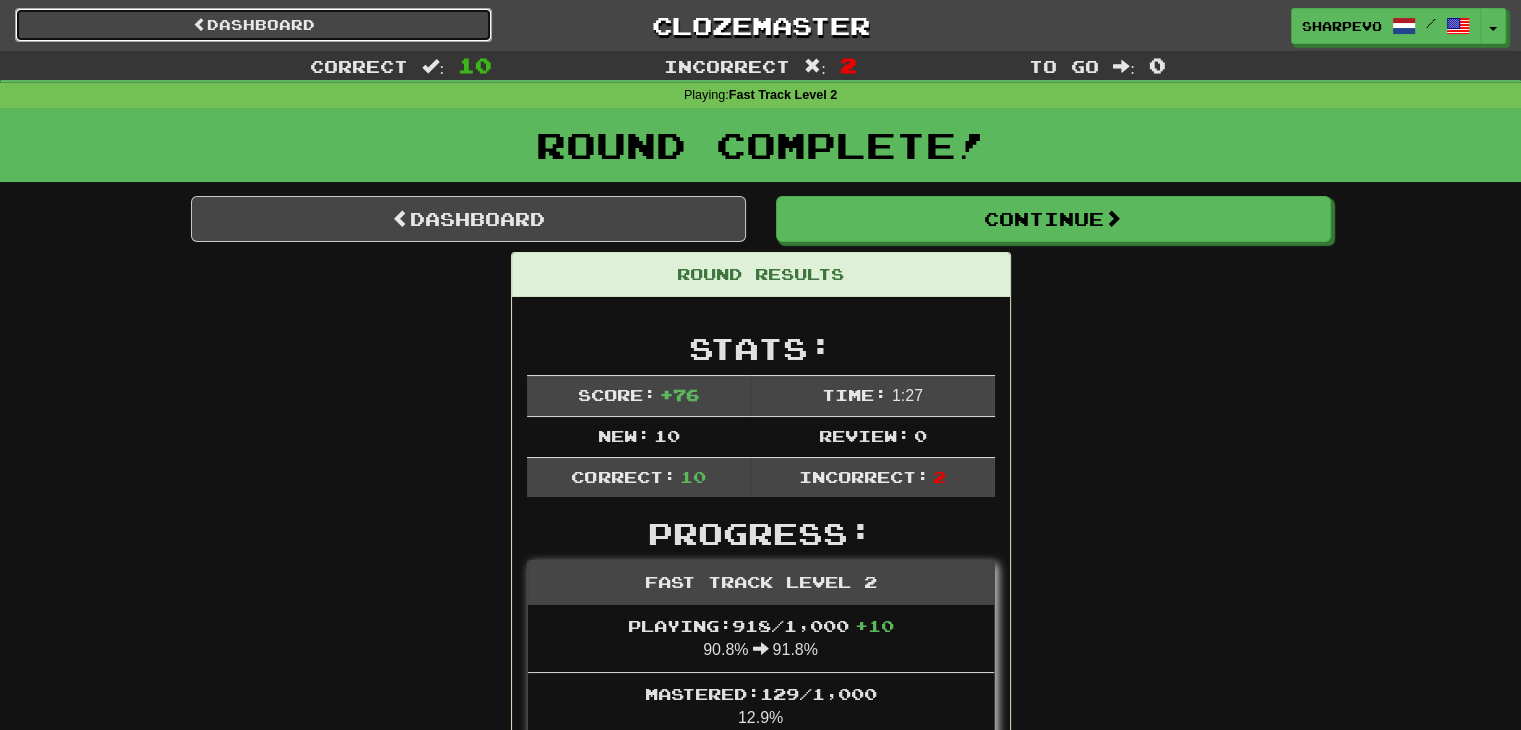 click on "Dashboard" at bounding box center [253, 25] 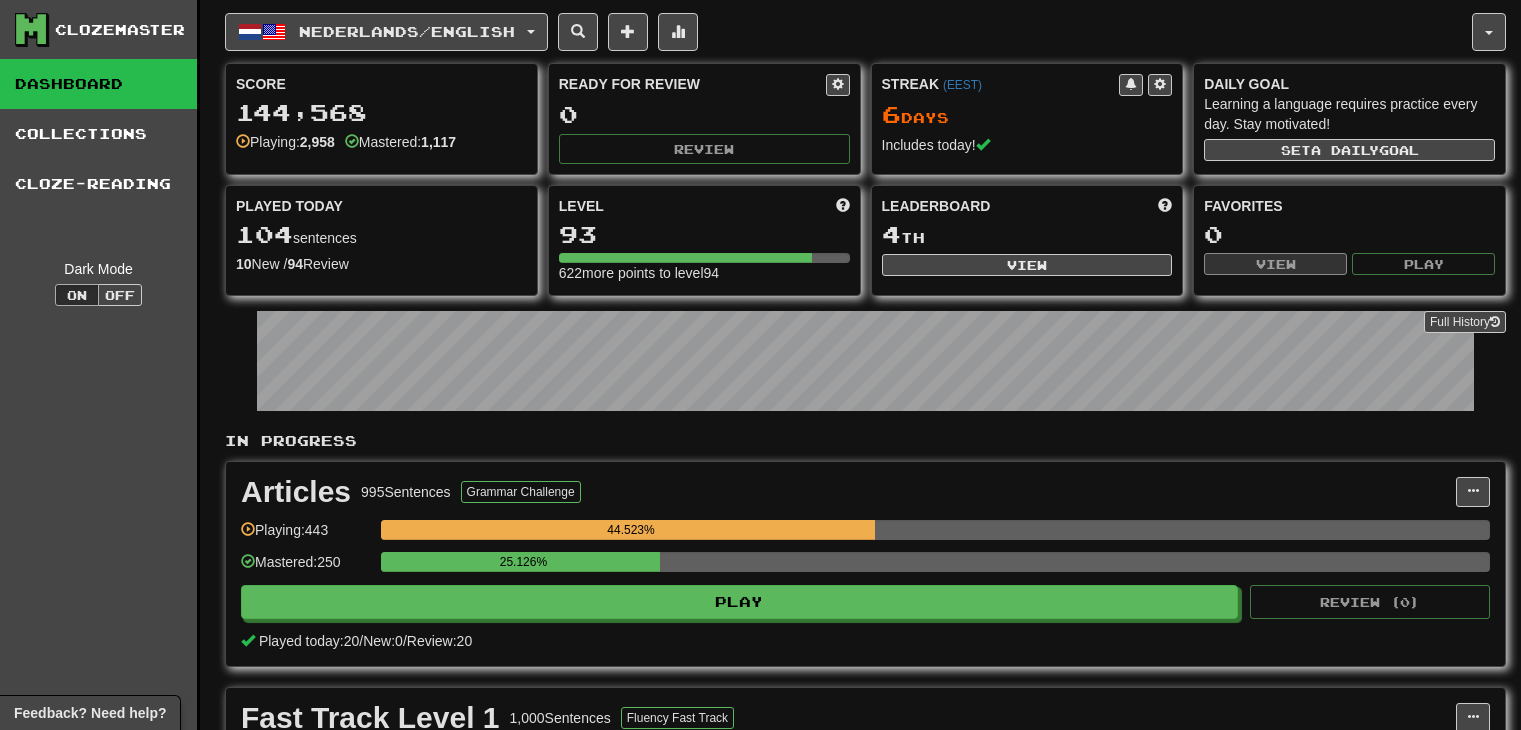 scroll, scrollTop: 0, scrollLeft: 0, axis: both 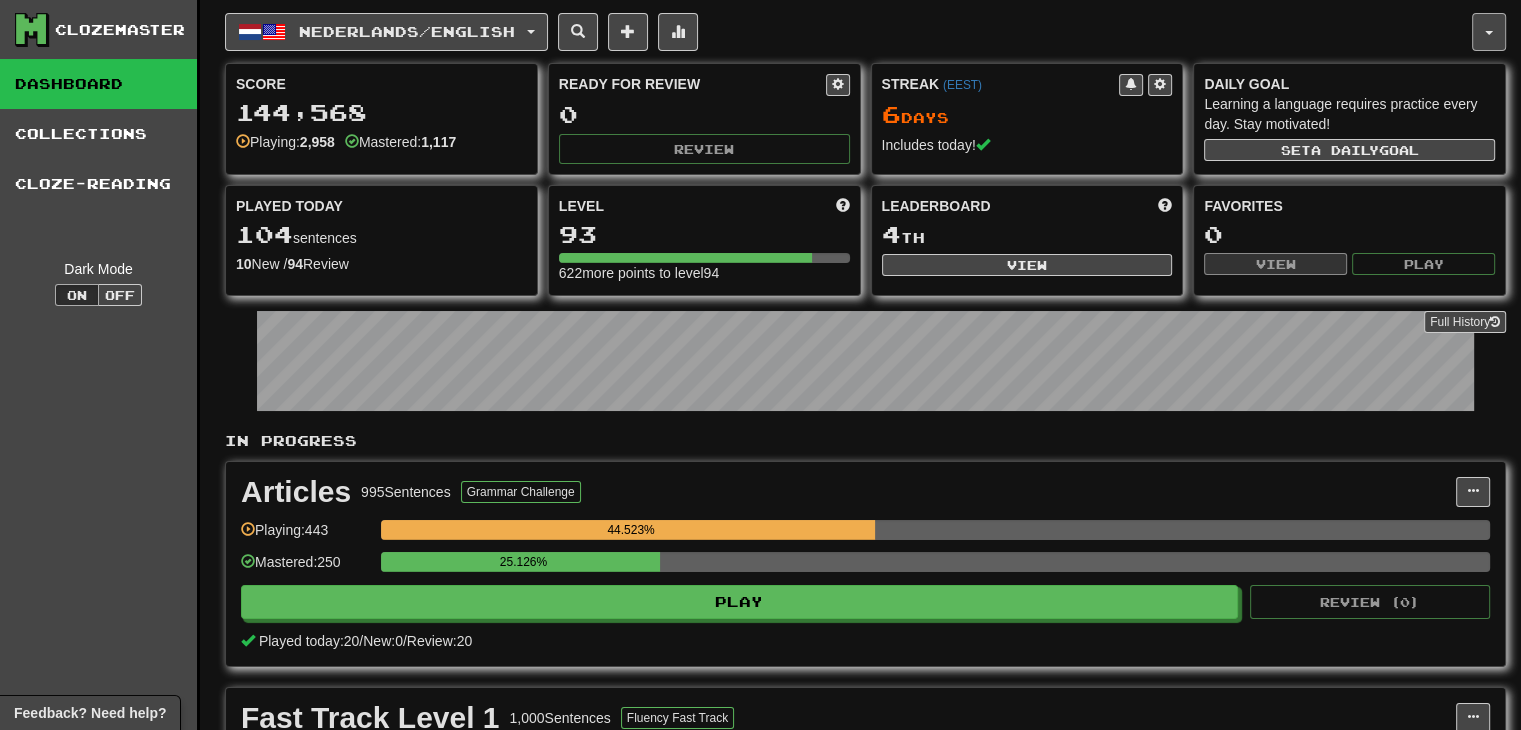click at bounding box center [1489, 32] 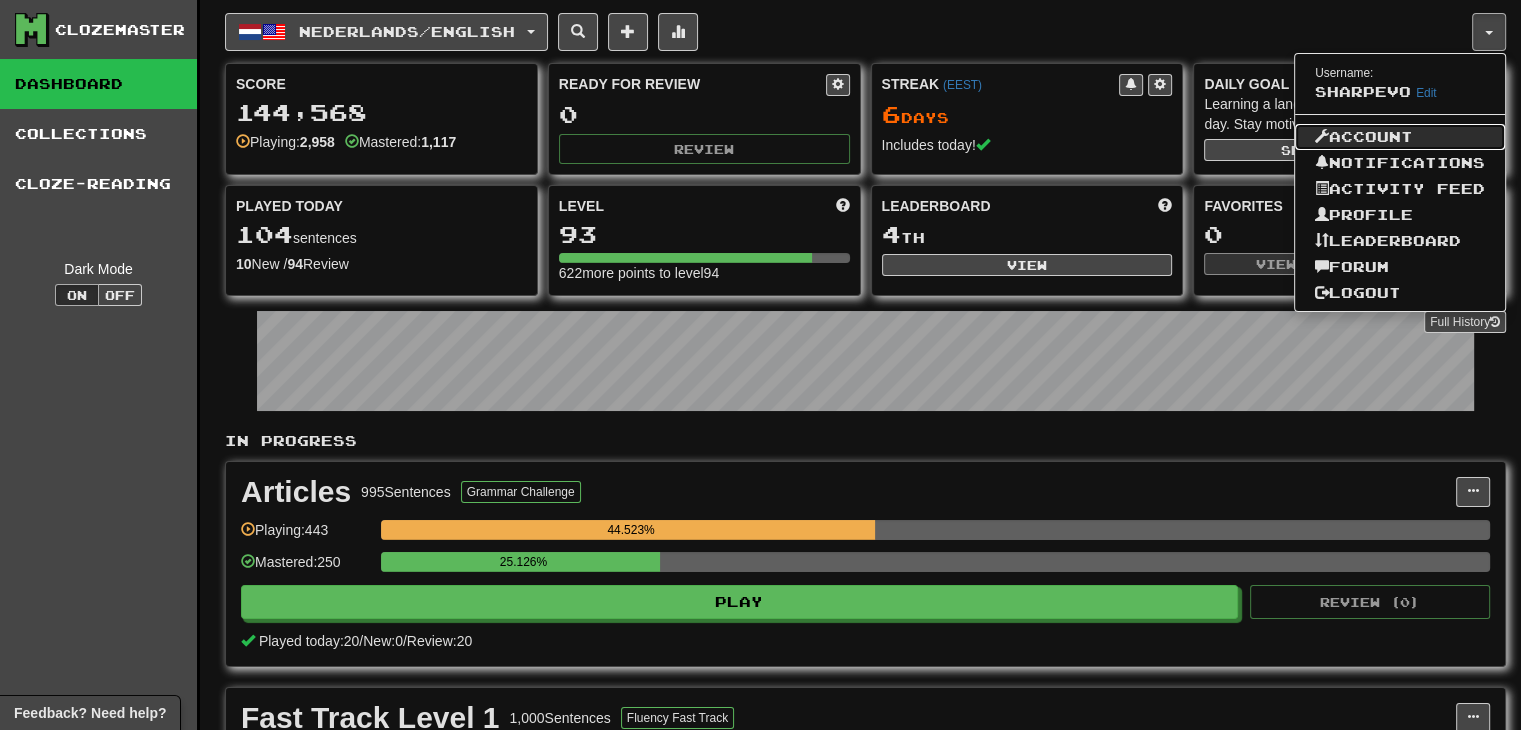 click on "Account" at bounding box center (1400, 137) 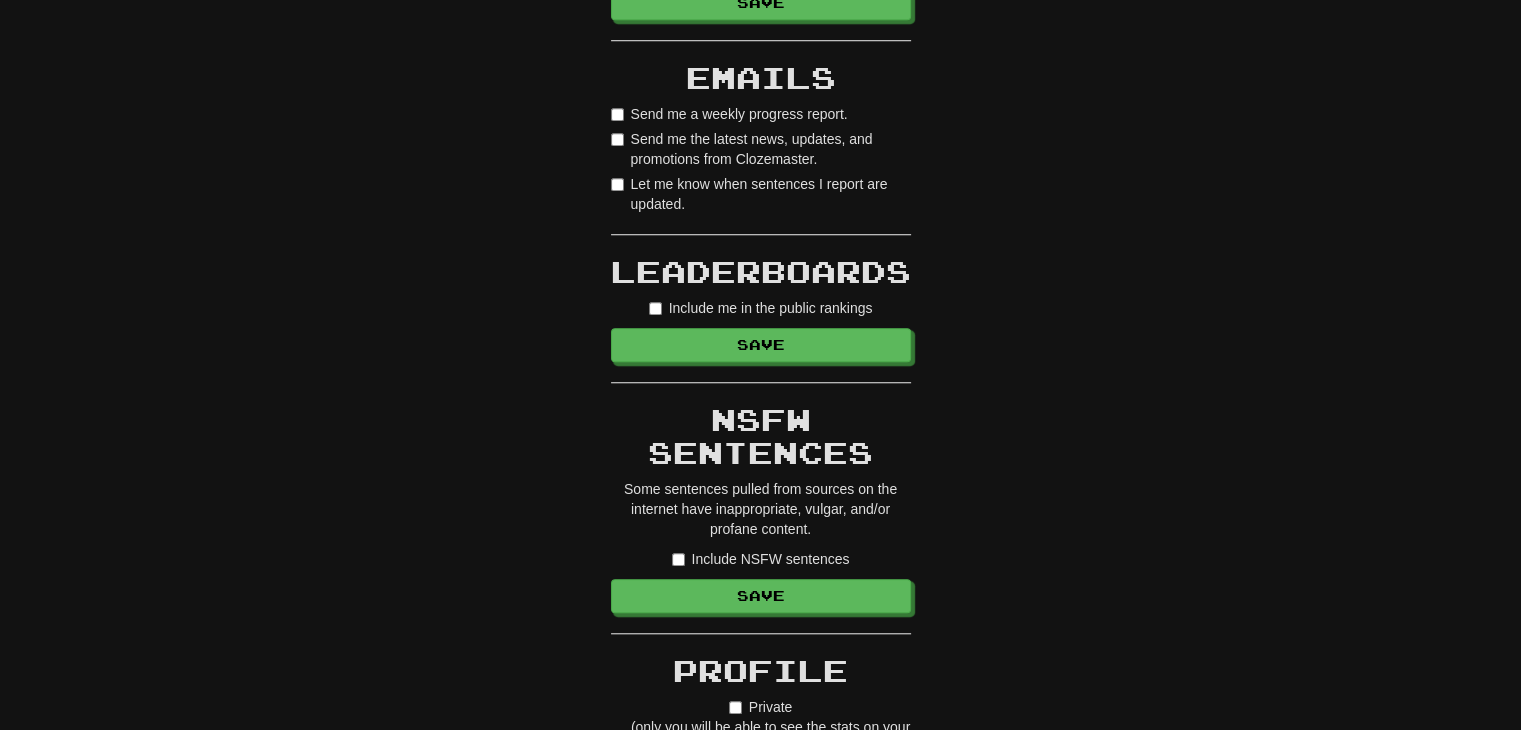scroll, scrollTop: 1656, scrollLeft: 0, axis: vertical 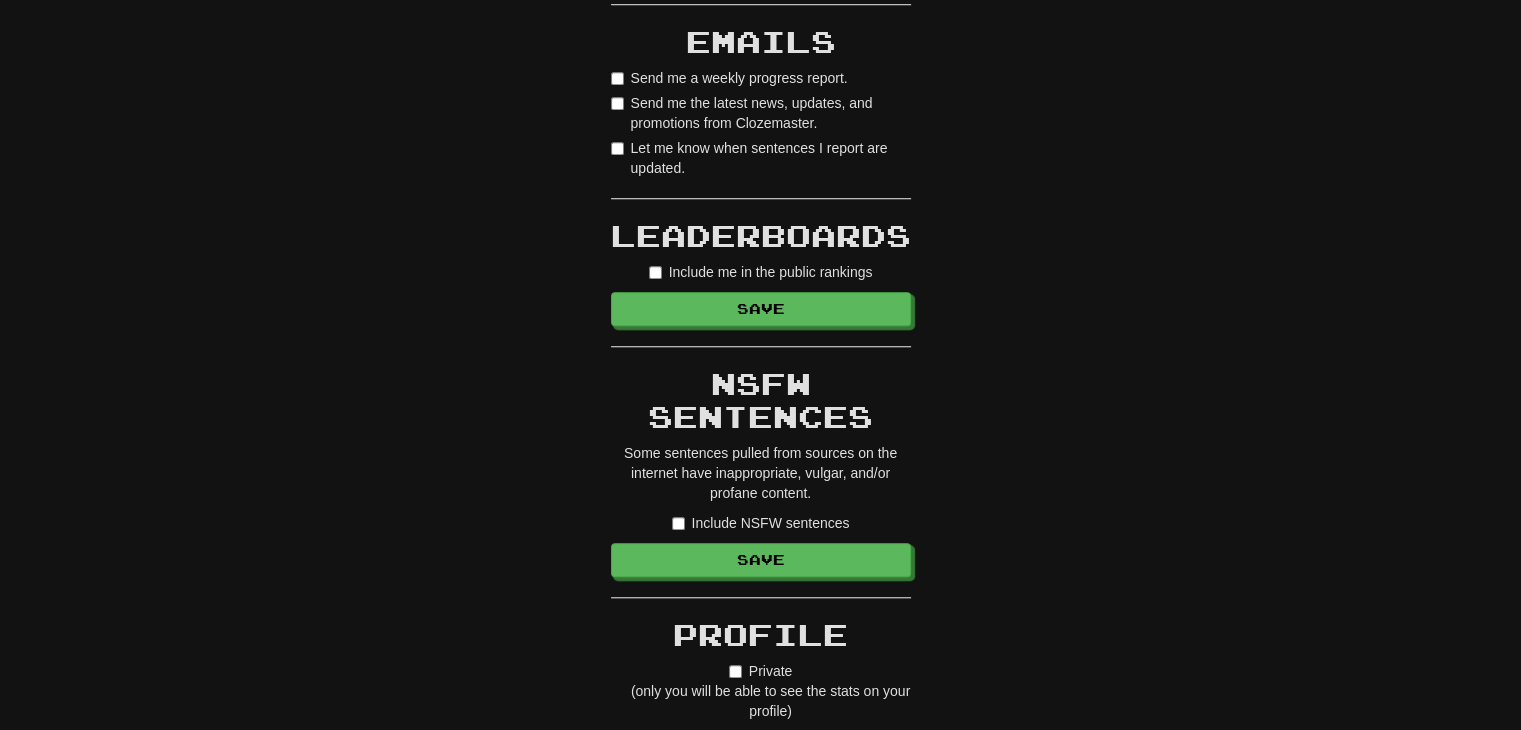 click on "Include NSFW sentences" at bounding box center (761, 523) 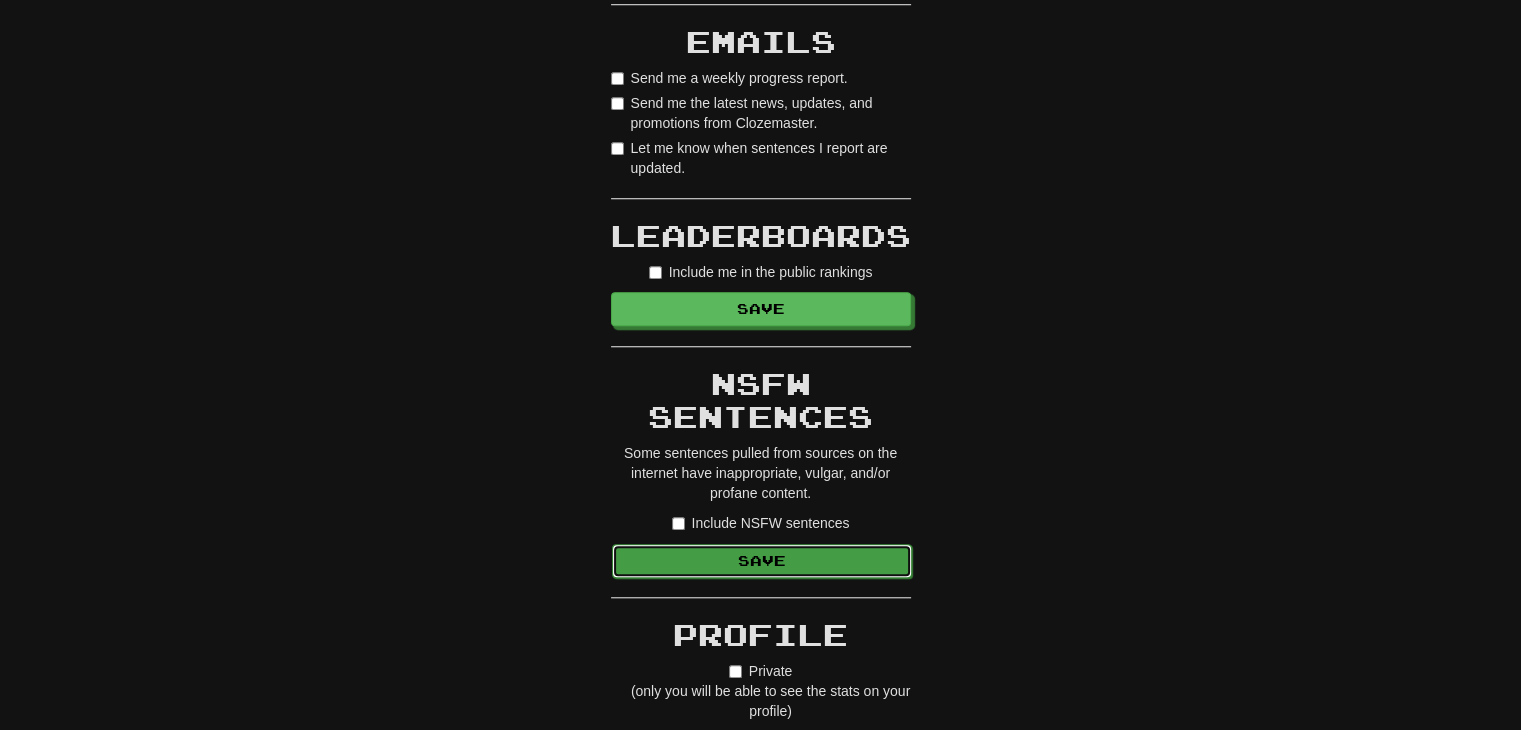 click on "Save" at bounding box center (762, 561) 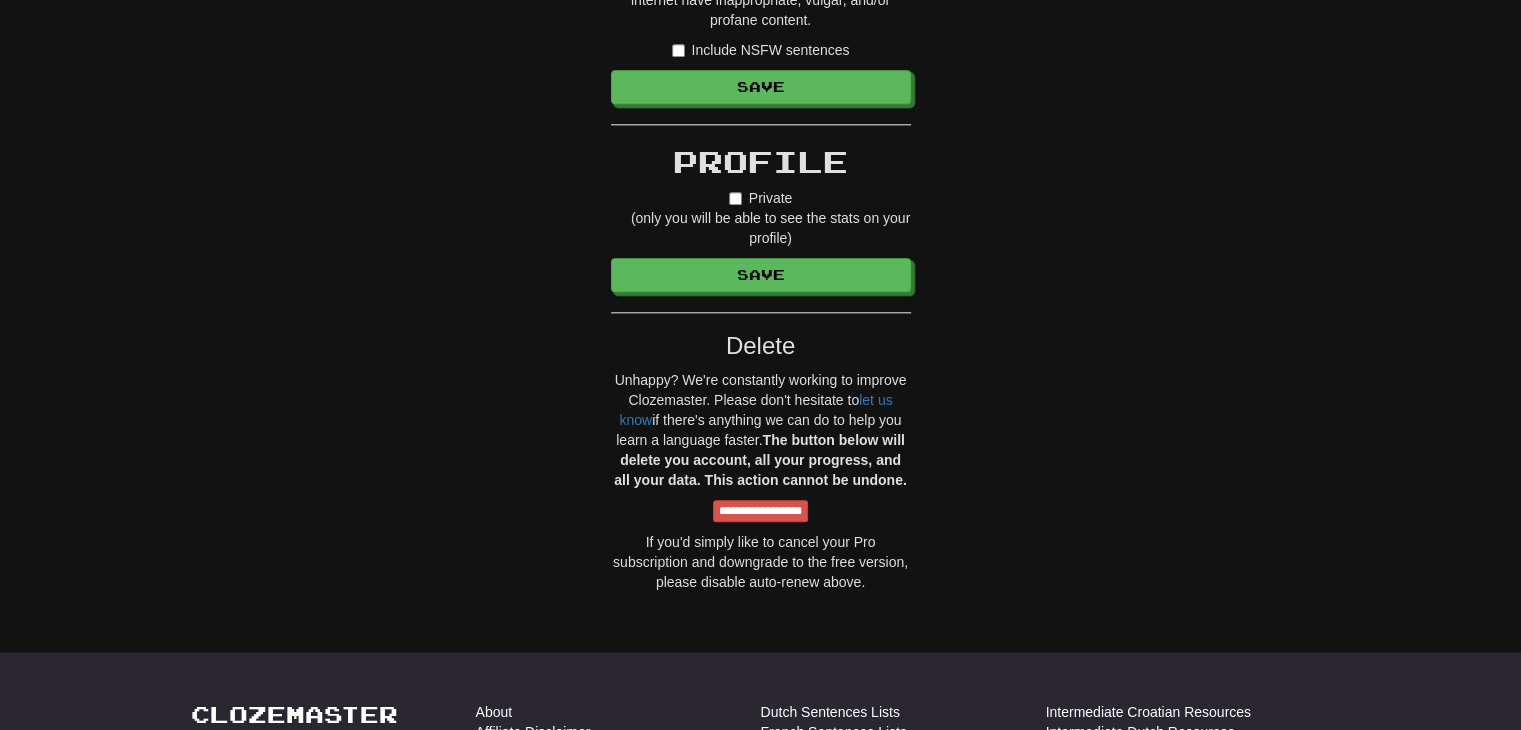 scroll, scrollTop: 2182, scrollLeft: 0, axis: vertical 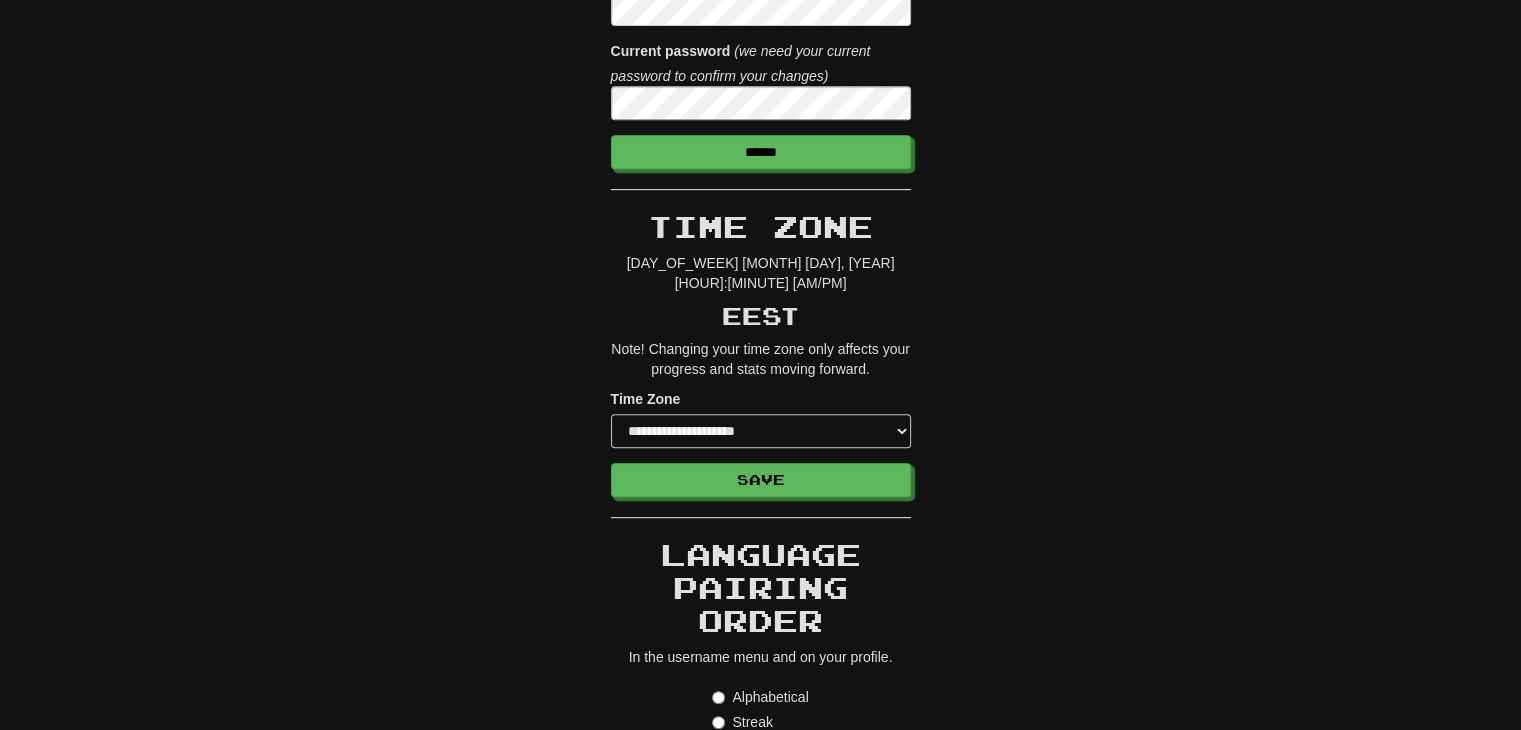 drag, startPoint x: 0, startPoint y: 0, endPoint x: 980, endPoint y: 432, distance: 1070.9921 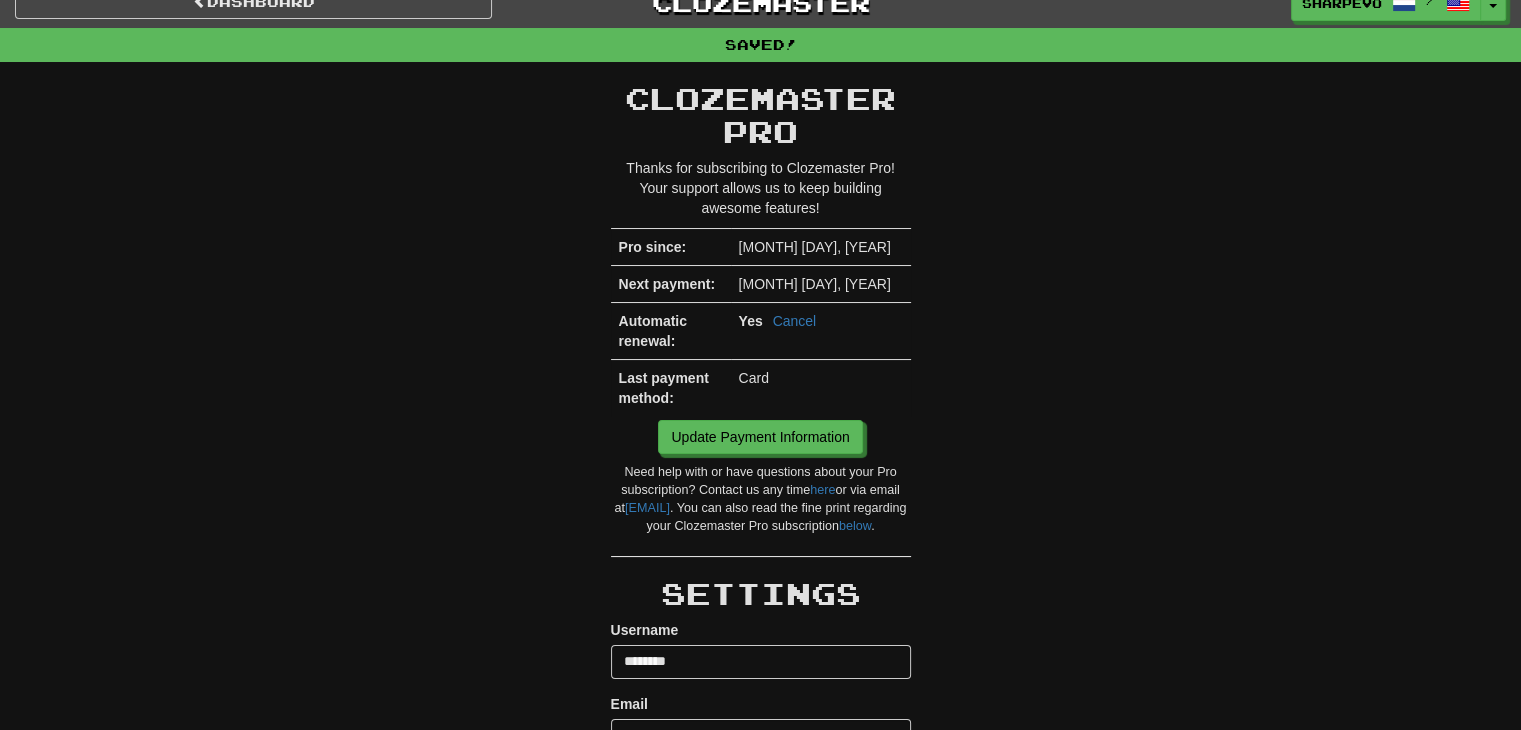 scroll, scrollTop: 0, scrollLeft: 0, axis: both 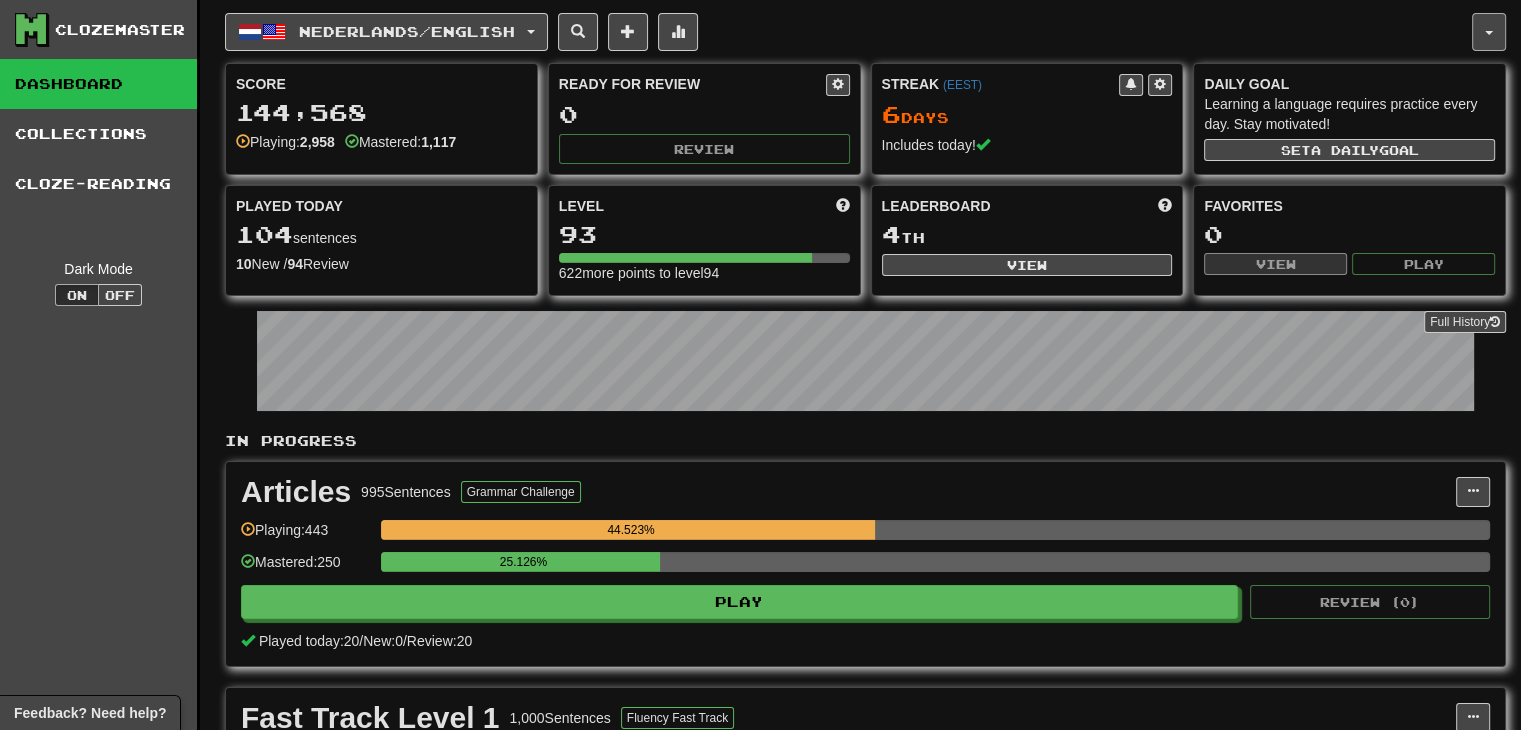 click at bounding box center (1489, 32) 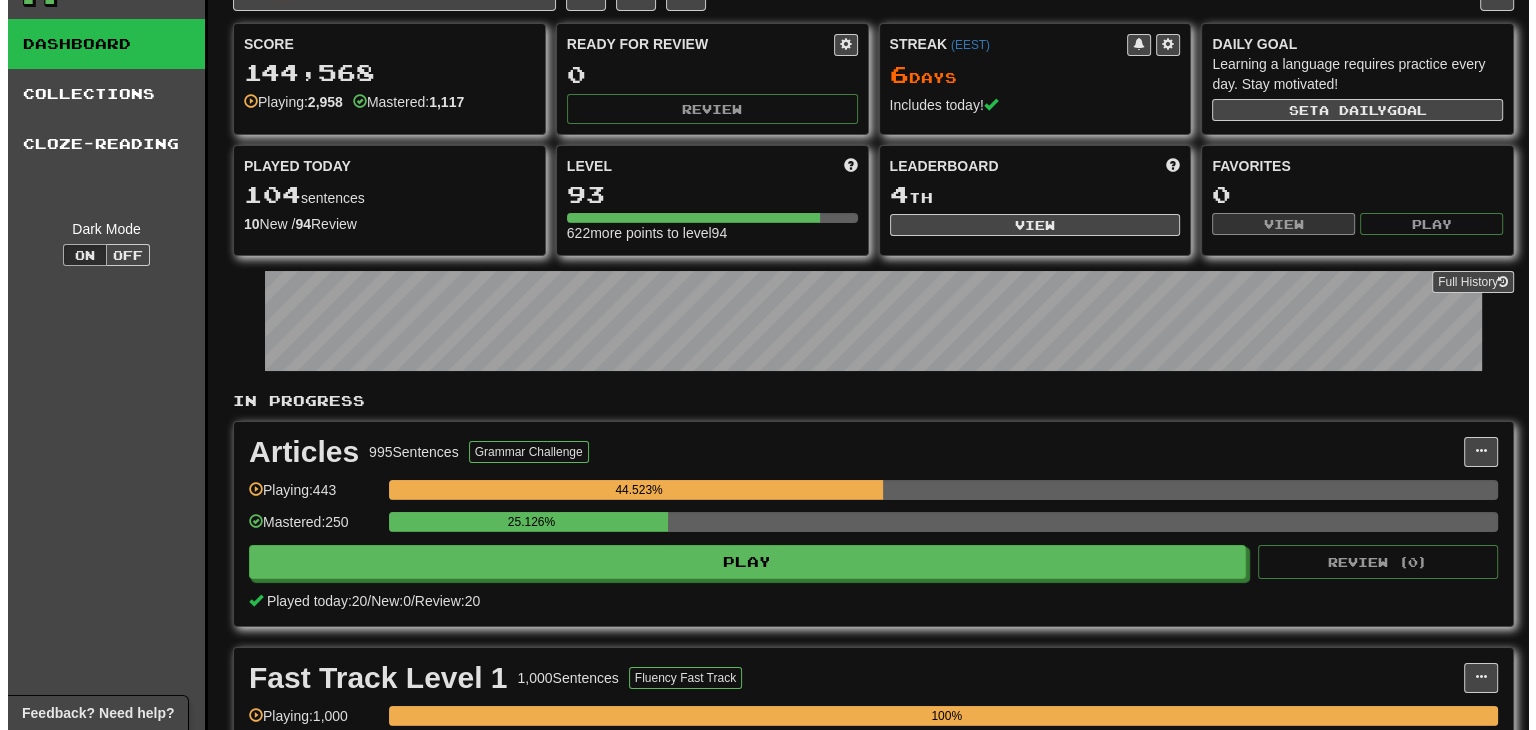 scroll, scrollTop: 0, scrollLeft: 0, axis: both 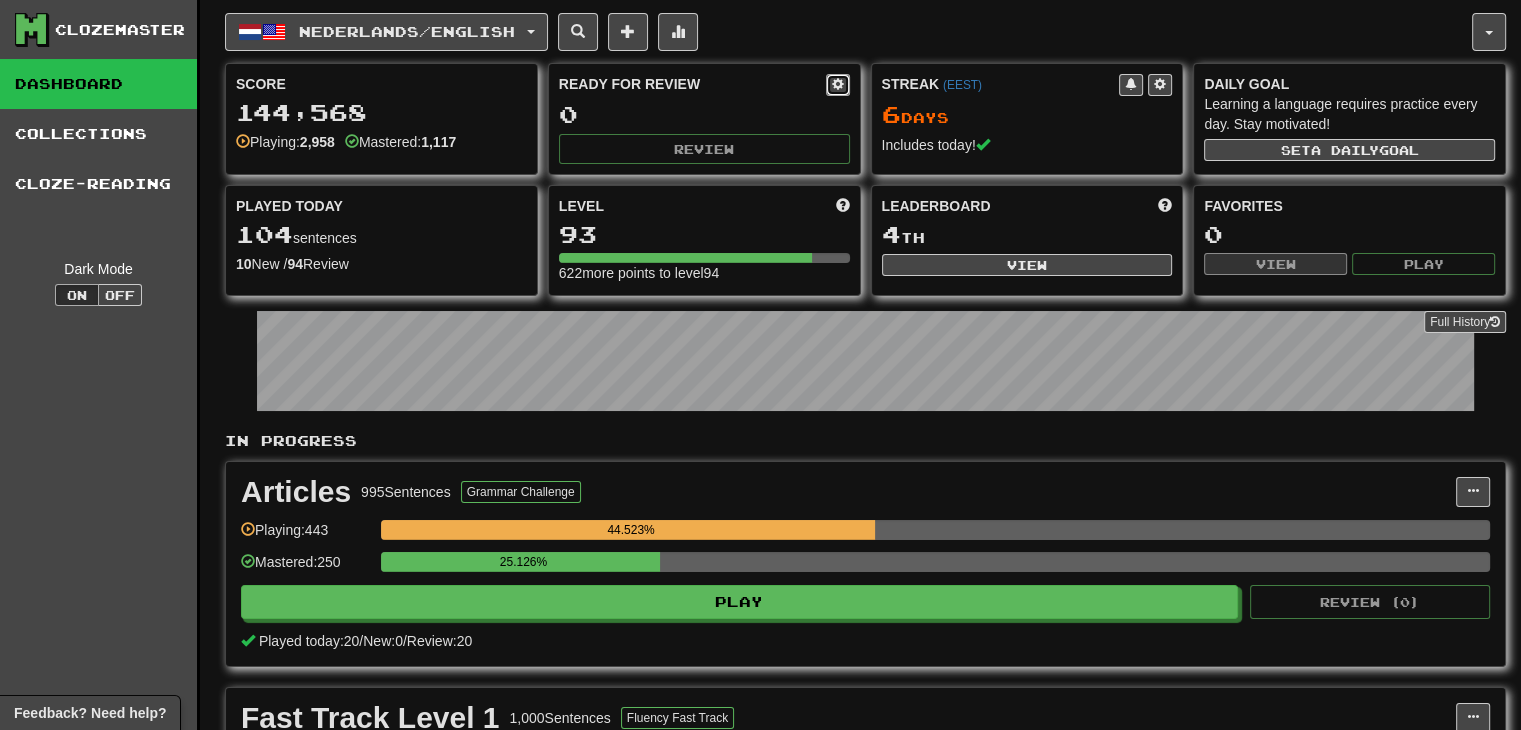 click at bounding box center (838, 85) 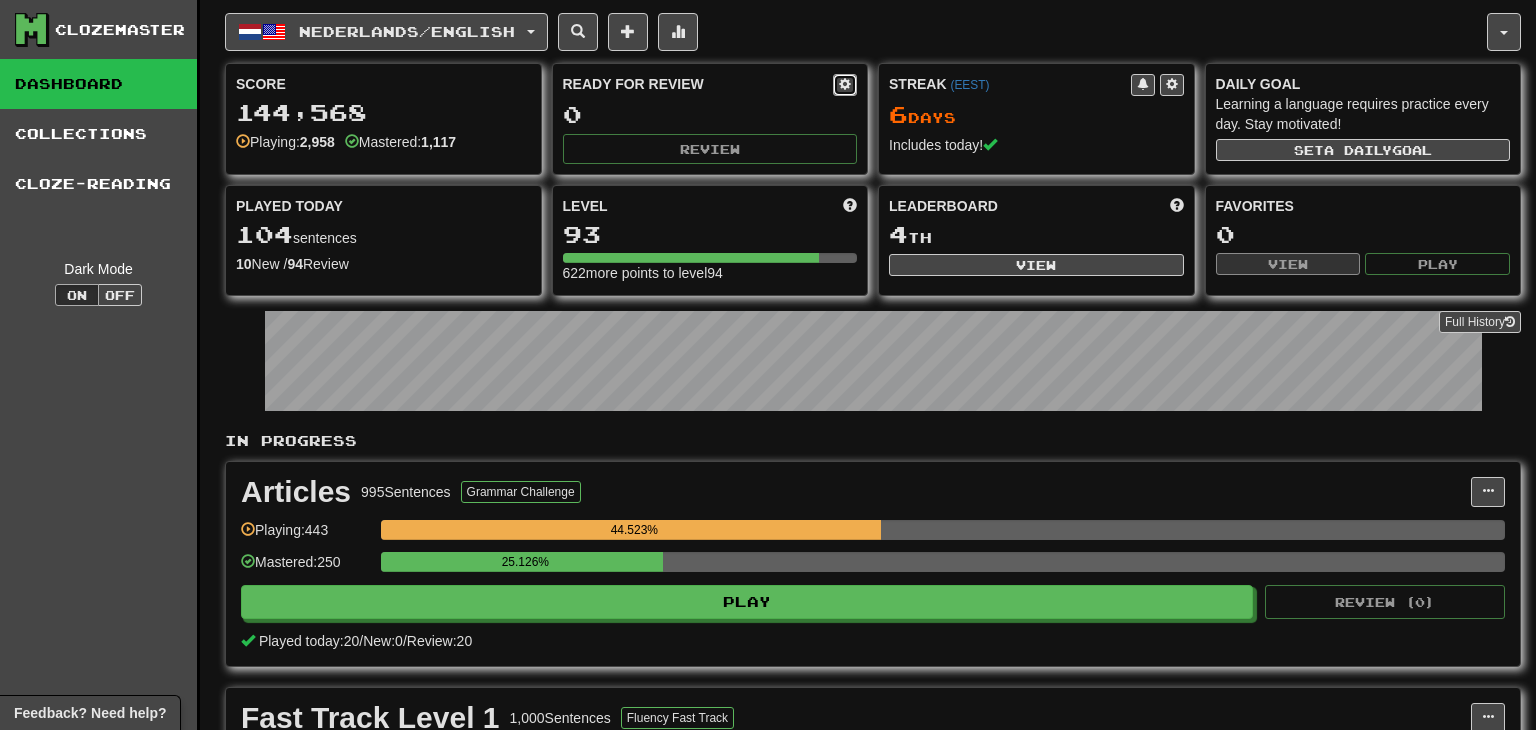 select on "*" 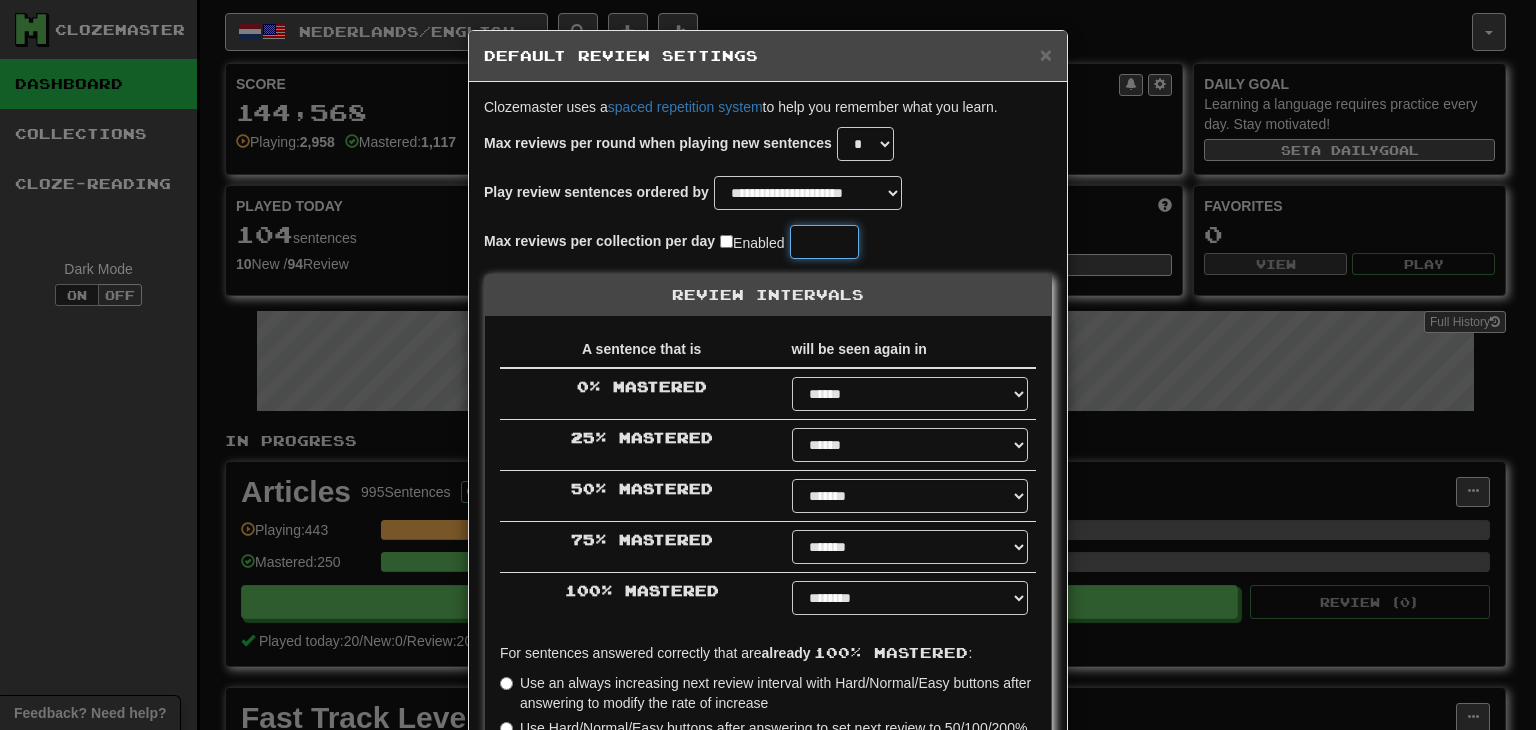 click on "**" at bounding box center (824, 242) 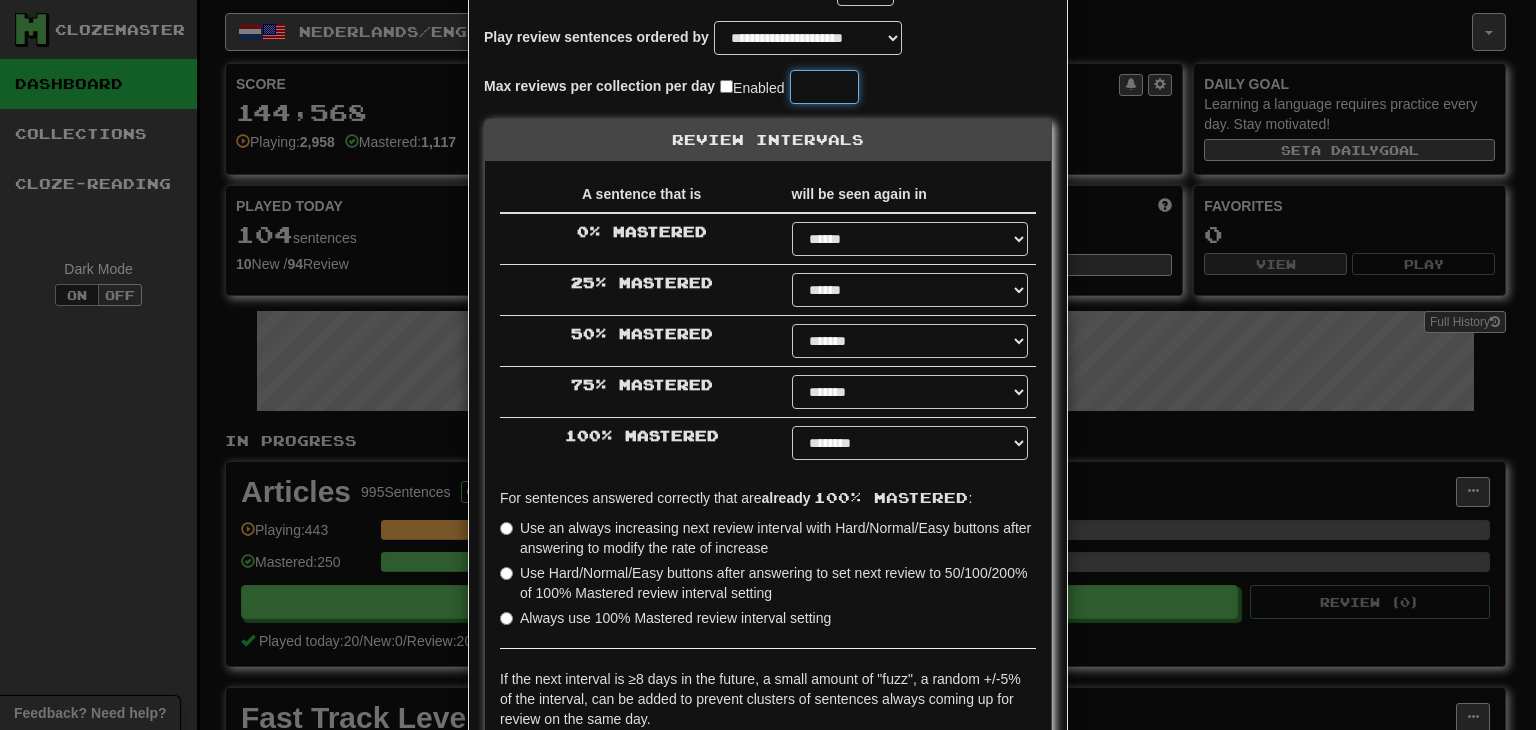 scroll, scrollTop: 372, scrollLeft: 0, axis: vertical 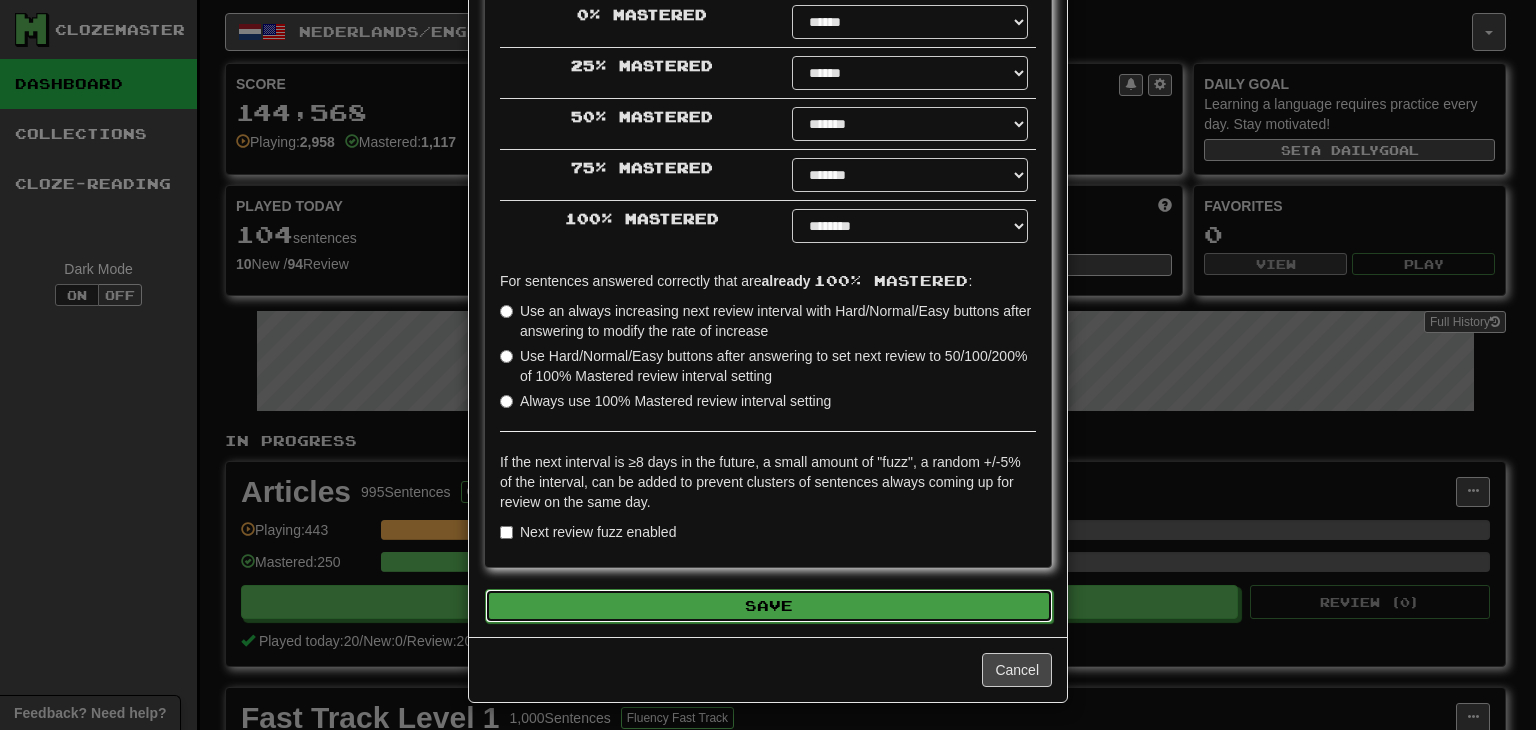 click on "Save" at bounding box center (769, 606) 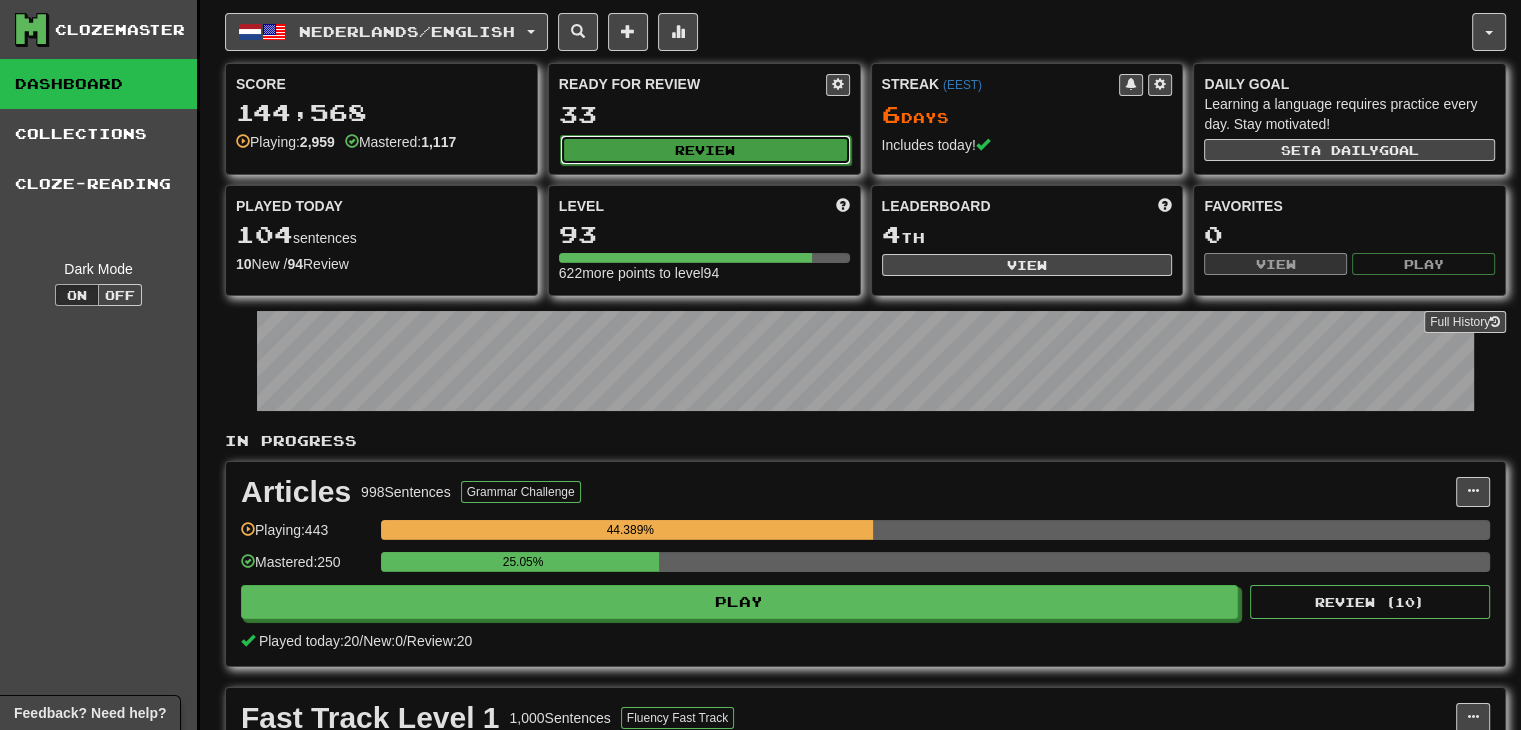 click on "Review" at bounding box center (705, 150) 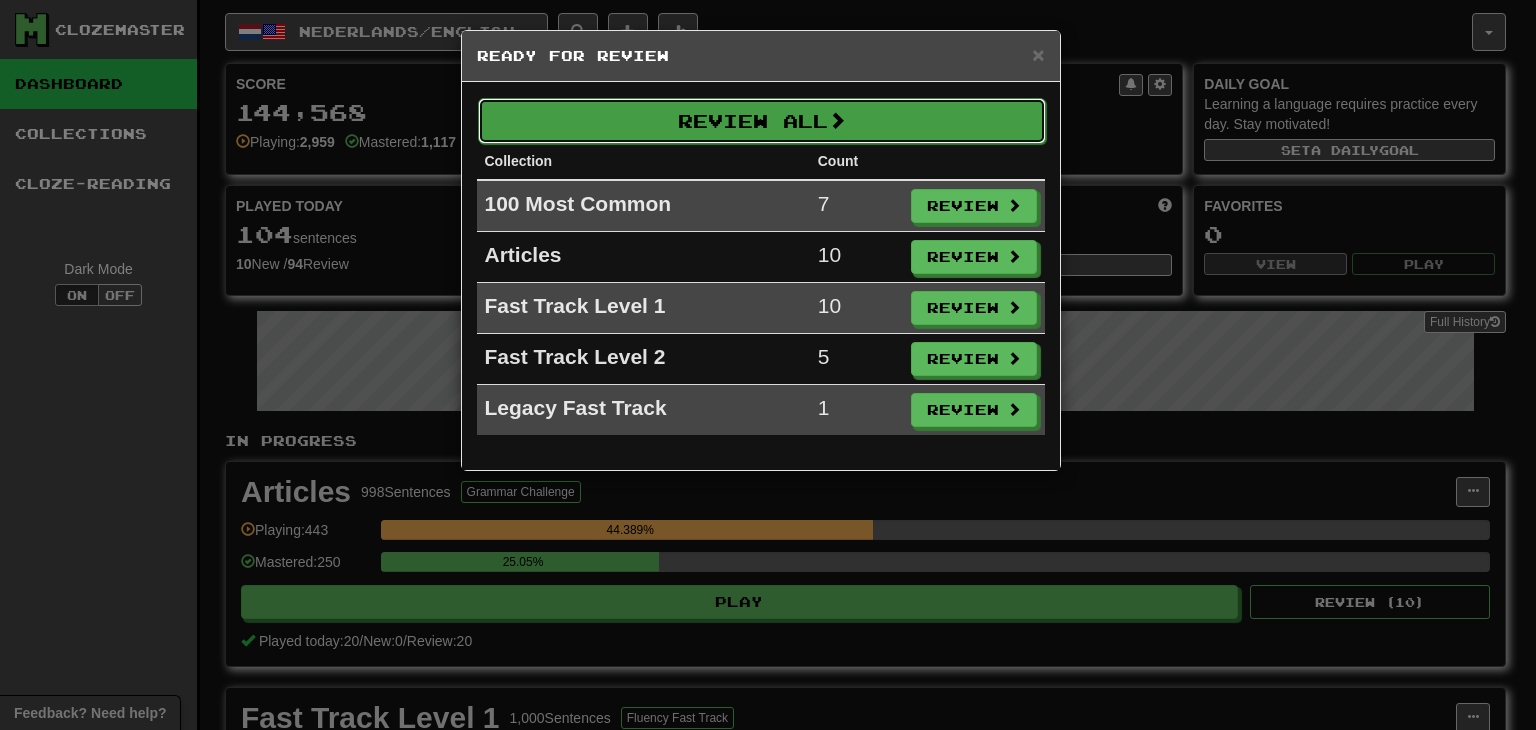 click on "Review All" at bounding box center (762, 121) 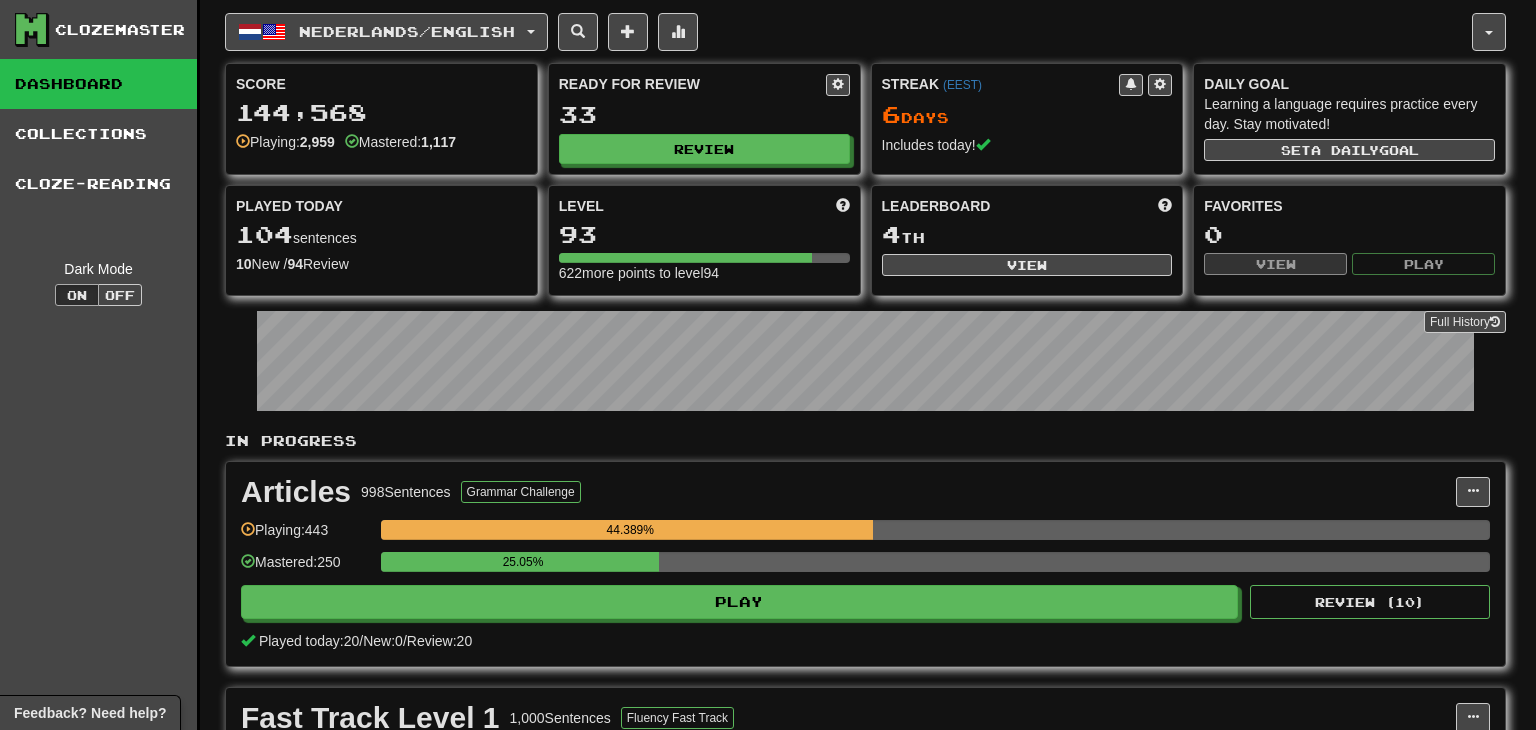 select on "**" 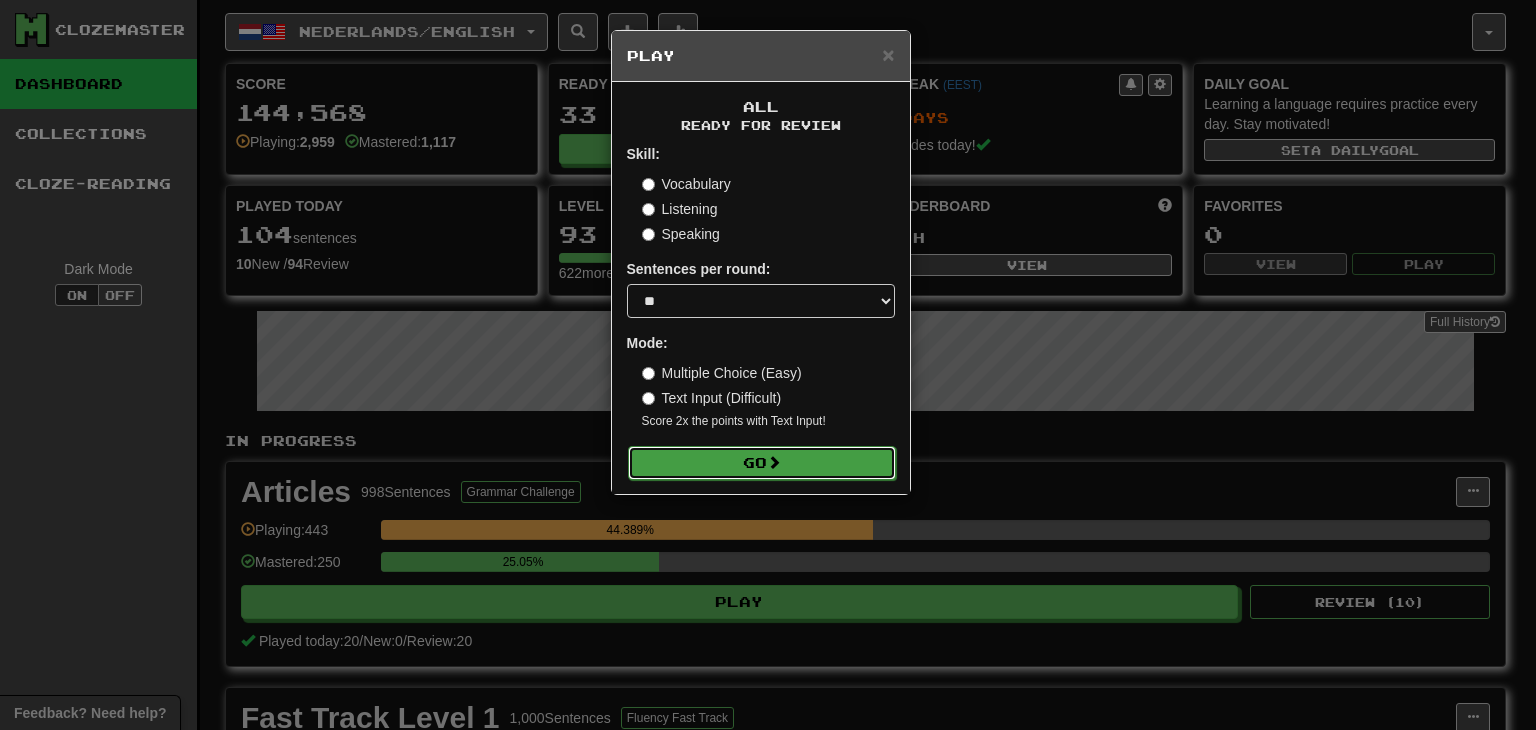 click at bounding box center [774, 462] 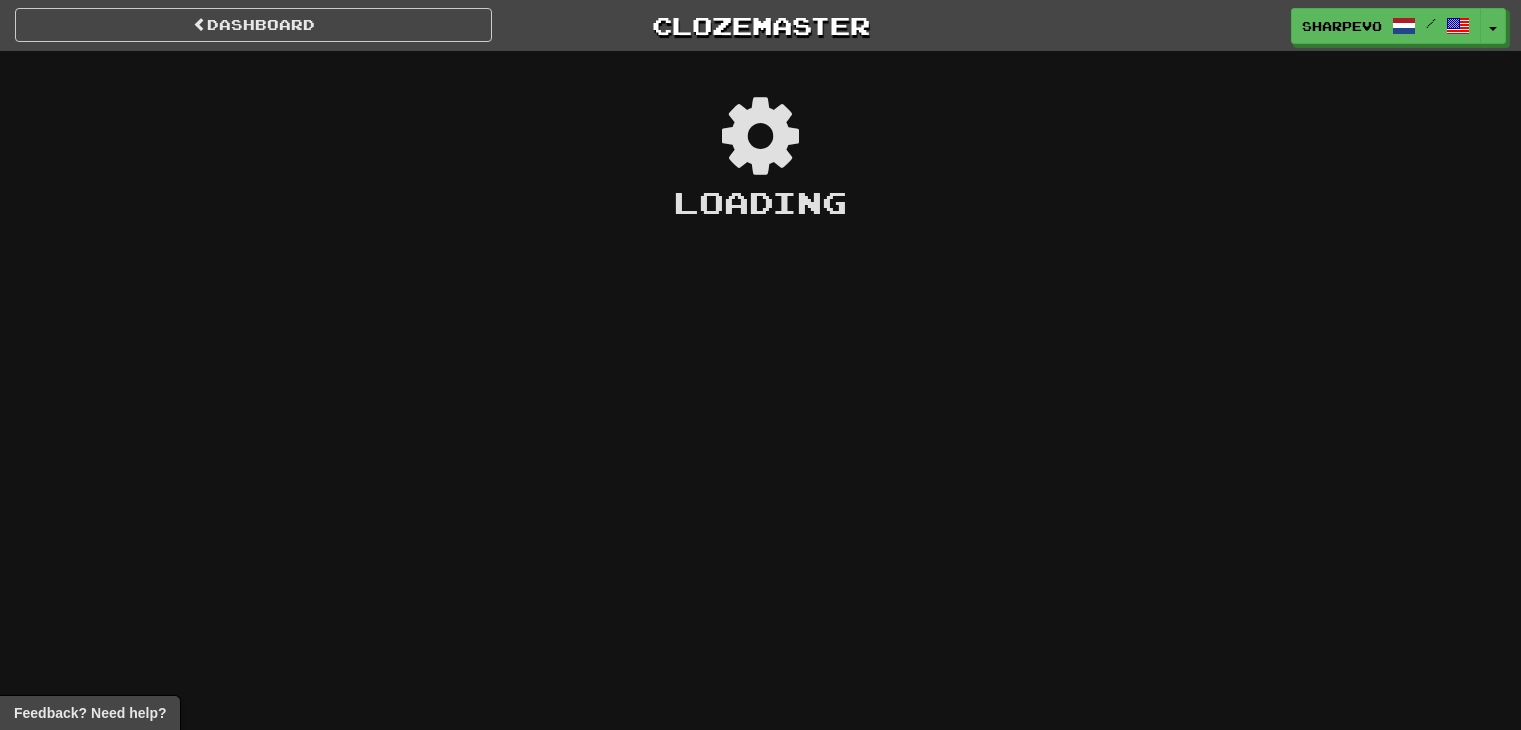 scroll, scrollTop: 0, scrollLeft: 0, axis: both 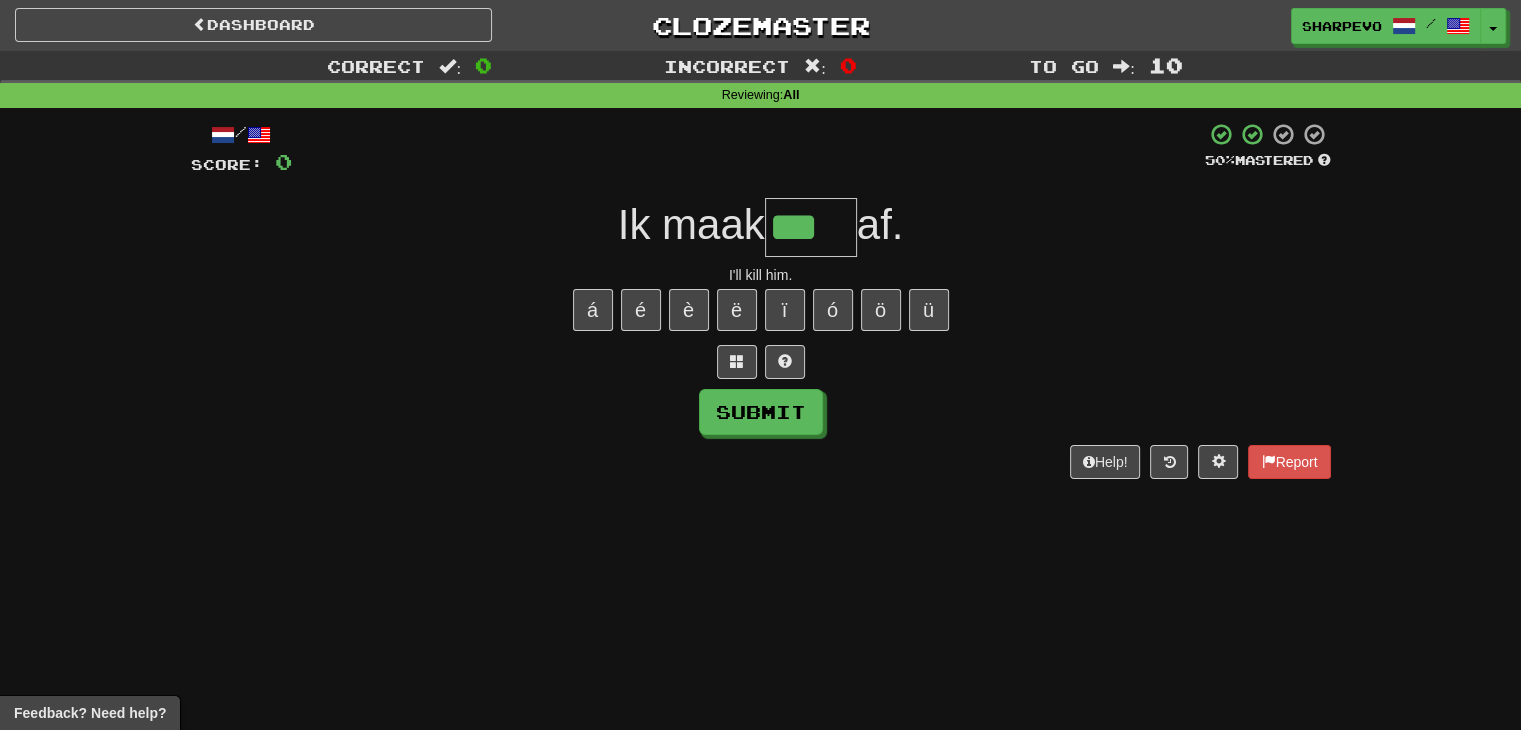 type on "***" 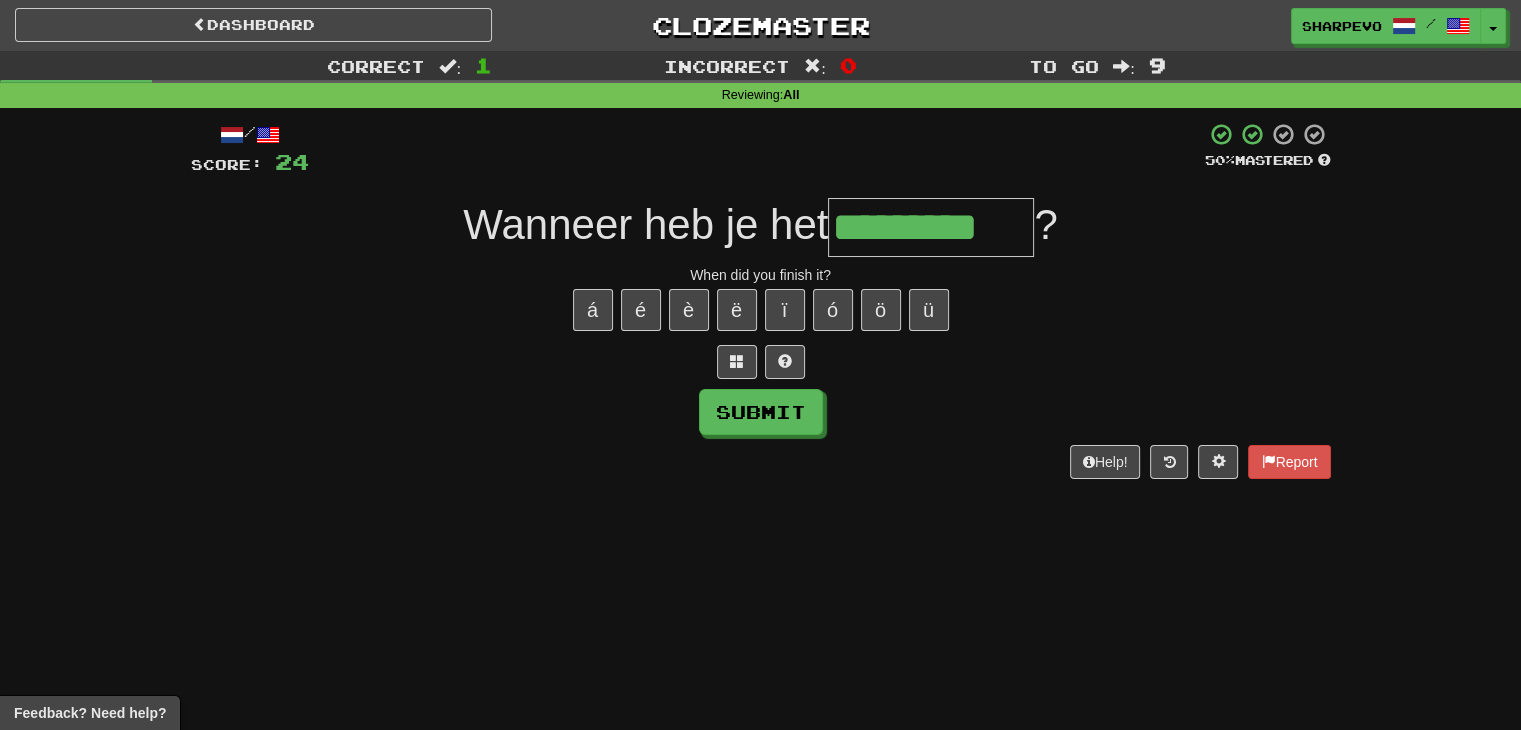 type on "*********" 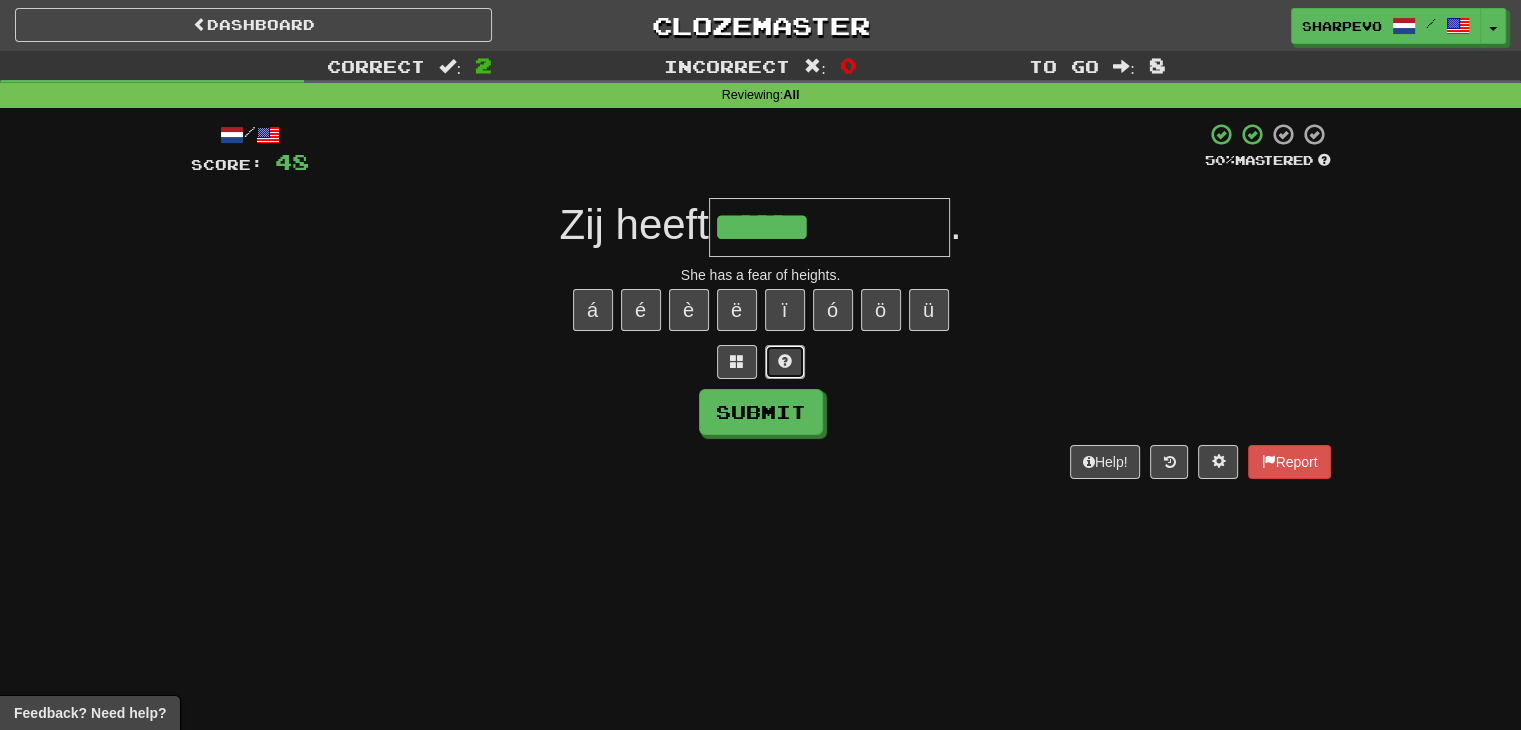 click at bounding box center (785, 362) 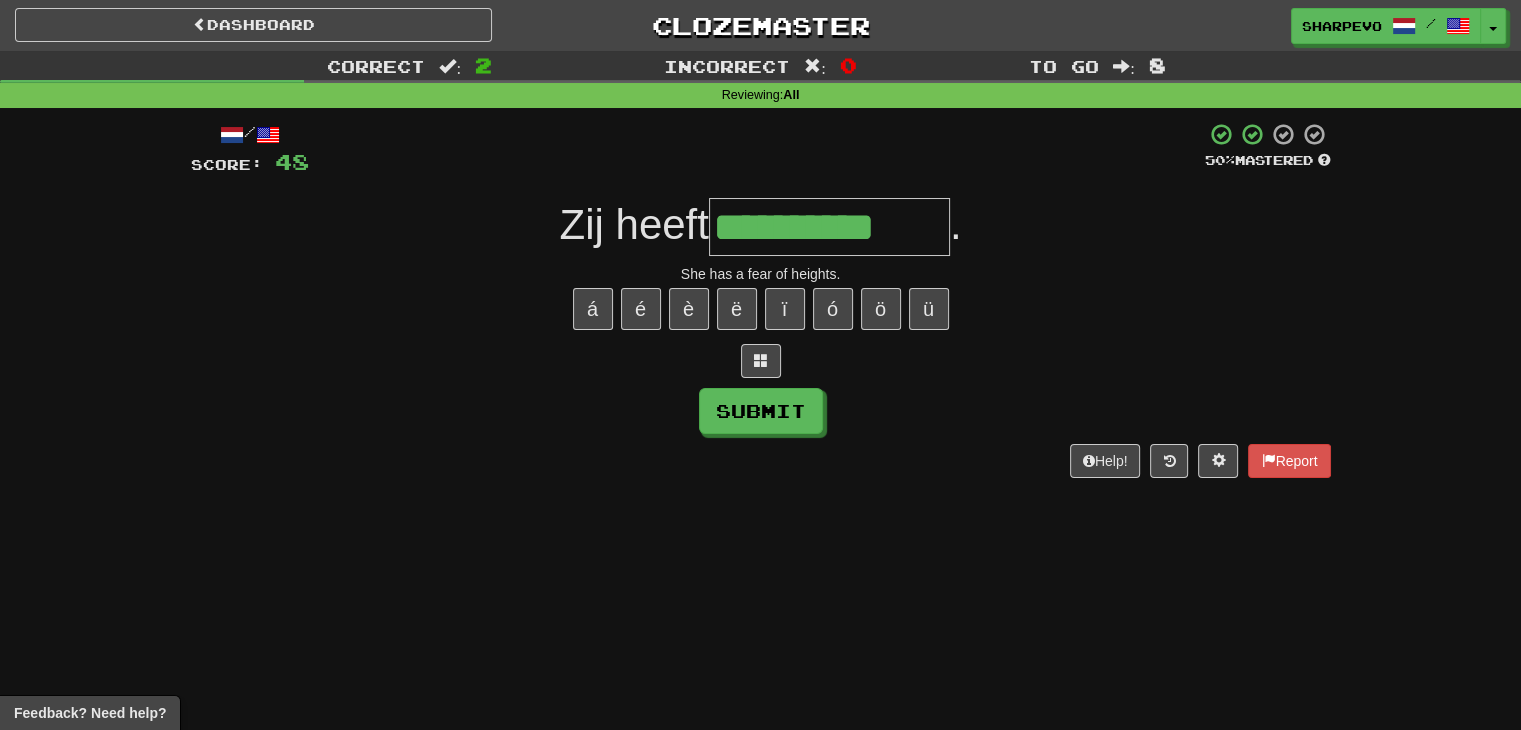 scroll, scrollTop: 0, scrollLeft: 0, axis: both 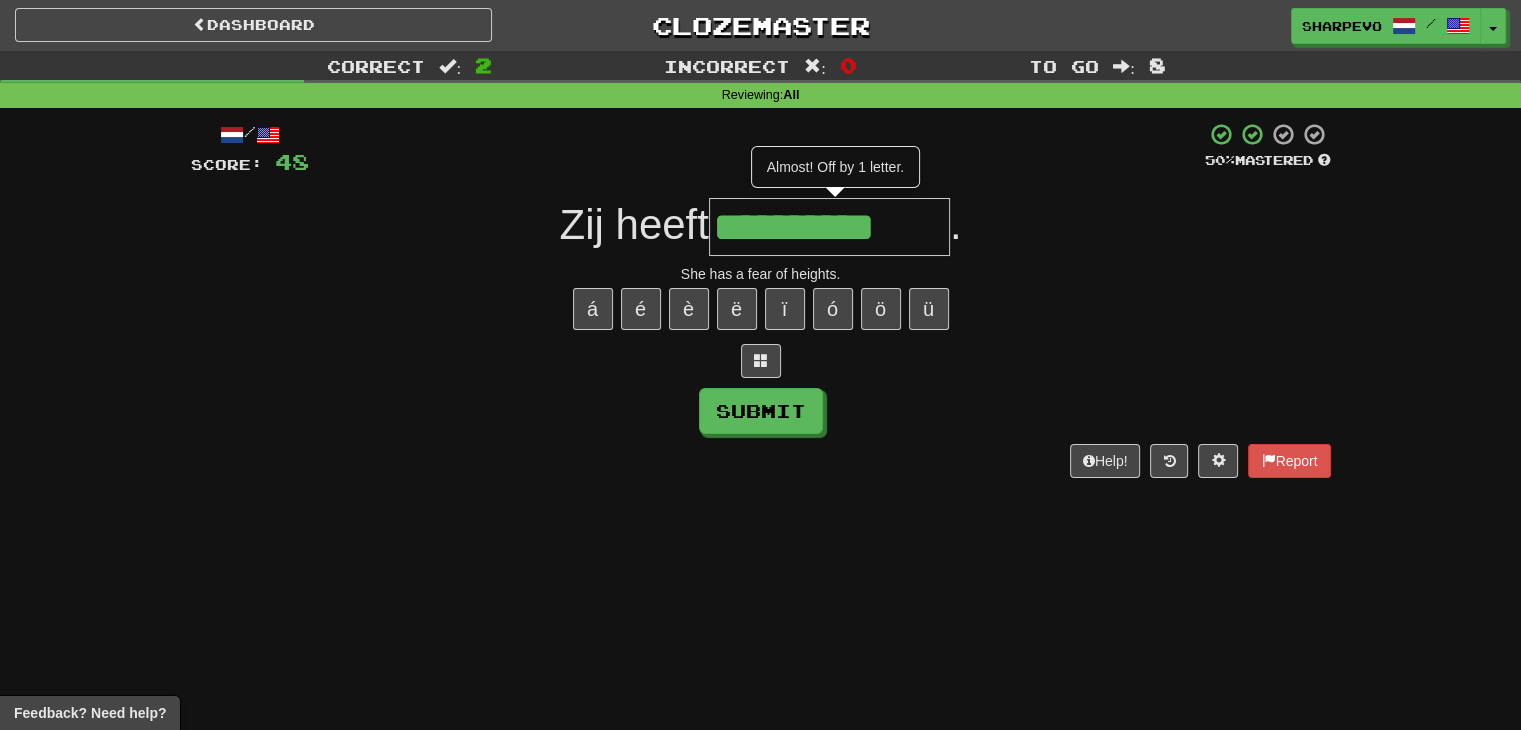 type on "**********" 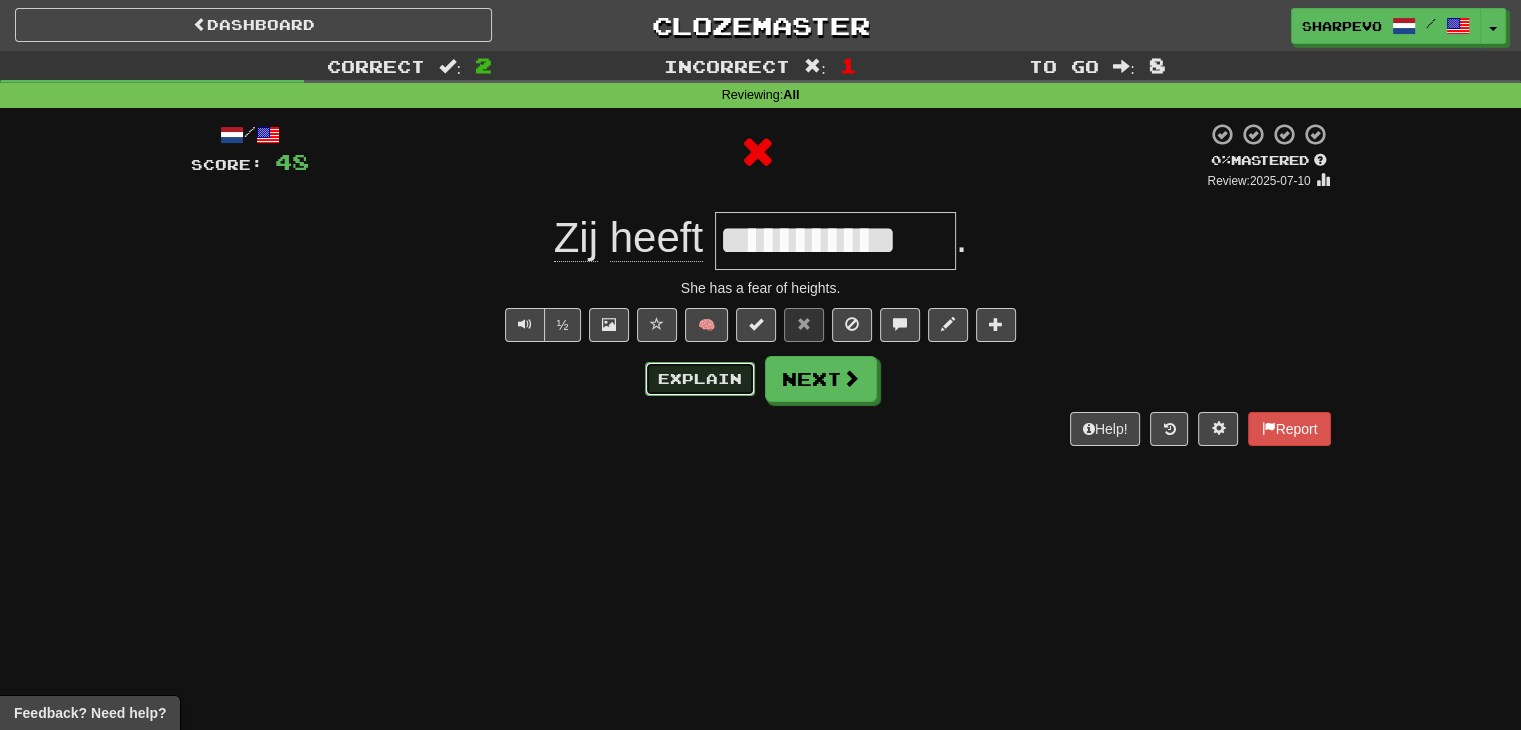 click on "Explain" at bounding box center (700, 379) 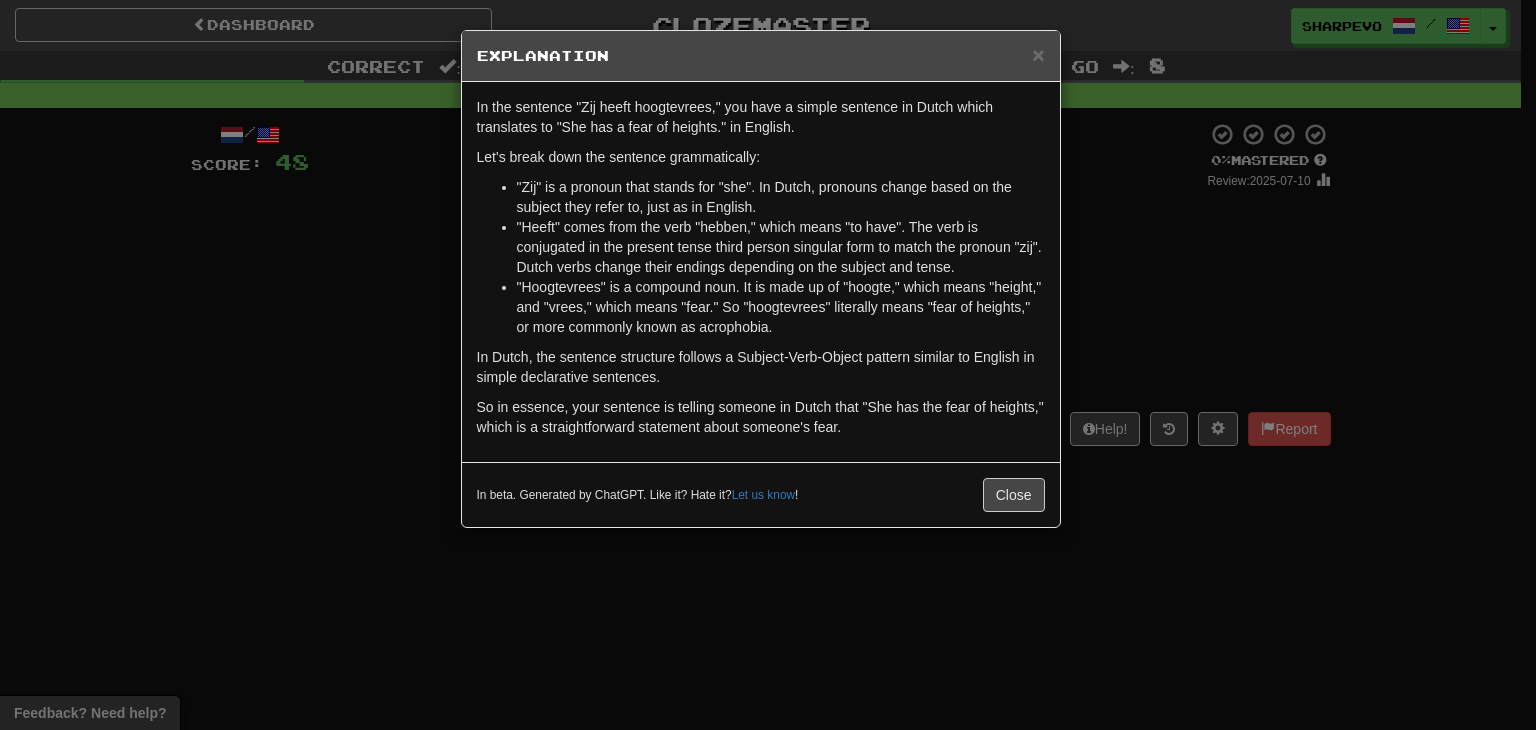 click on "In beta. Generated by ChatGPT. Like it? Hate it?  Let us know ! Close" at bounding box center (761, 494) 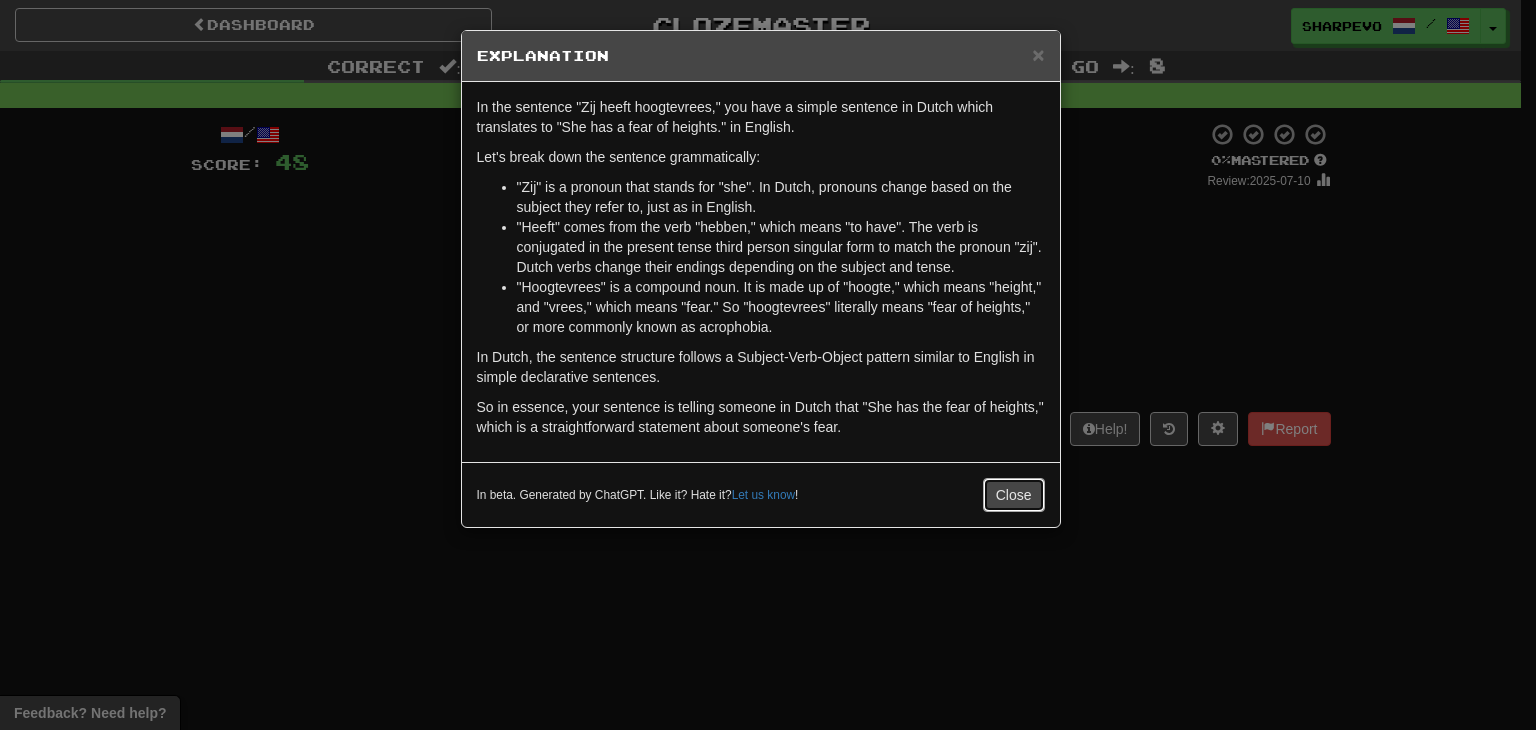 click on "Close" at bounding box center [1014, 495] 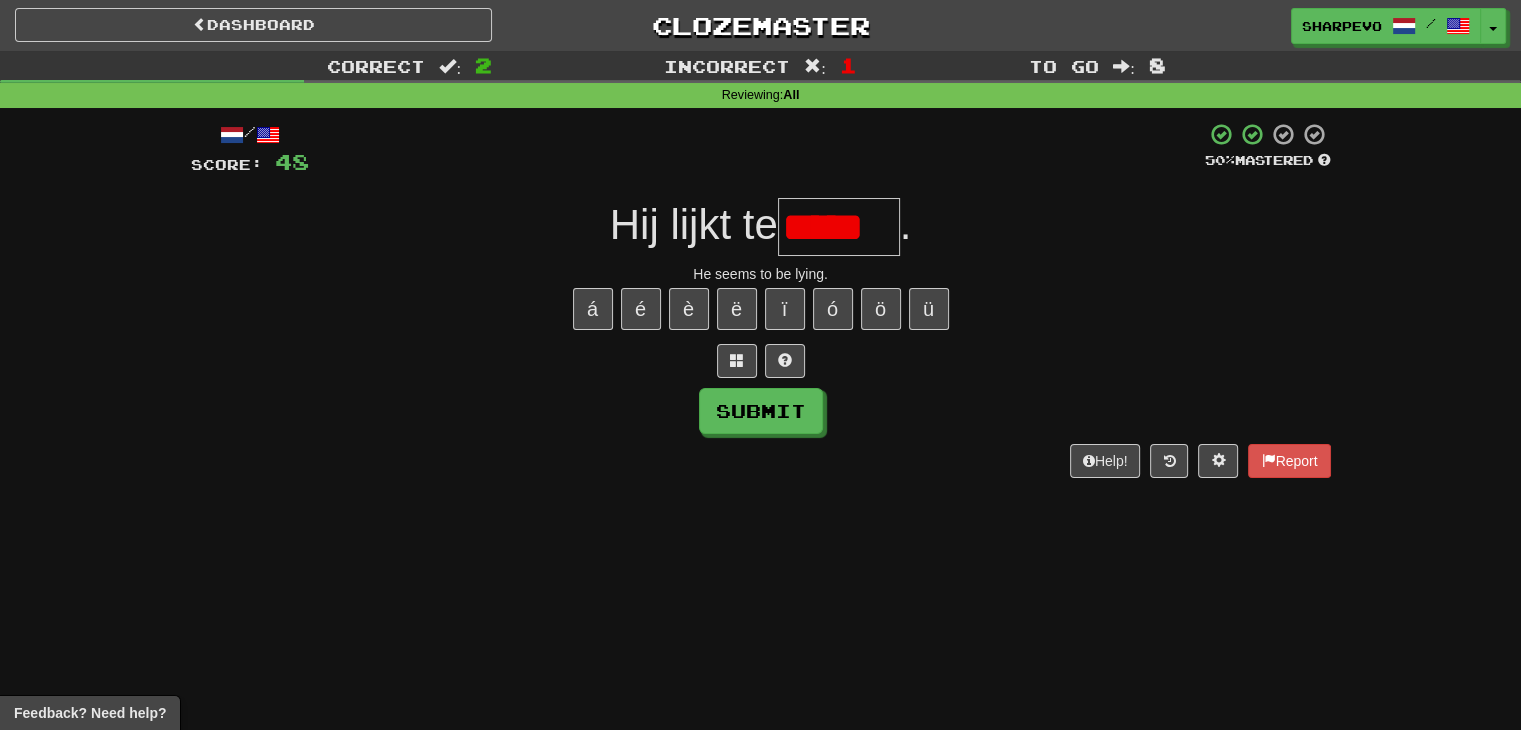 scroll, scrollTop: 0, scrollLeft: 0, axis: both 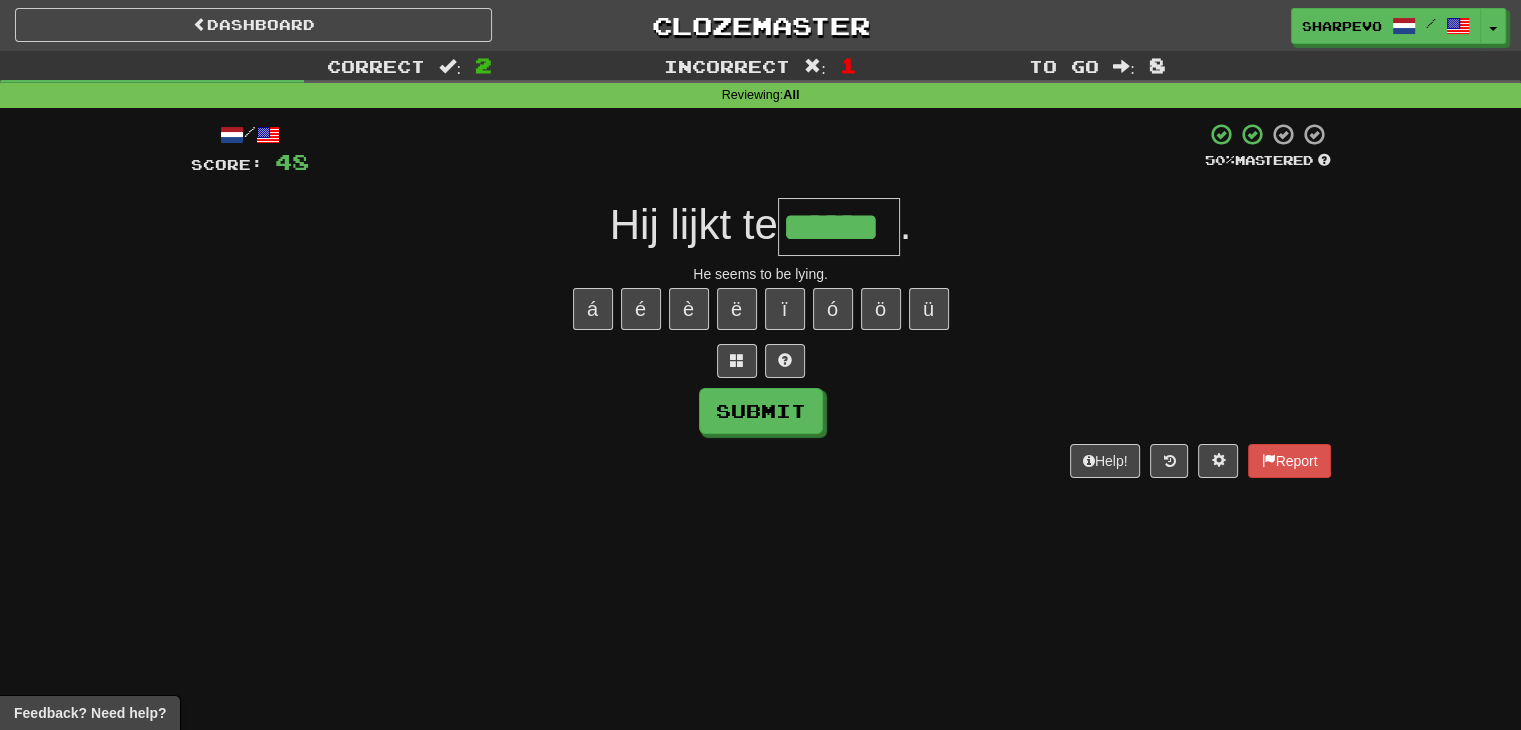 type on "******" 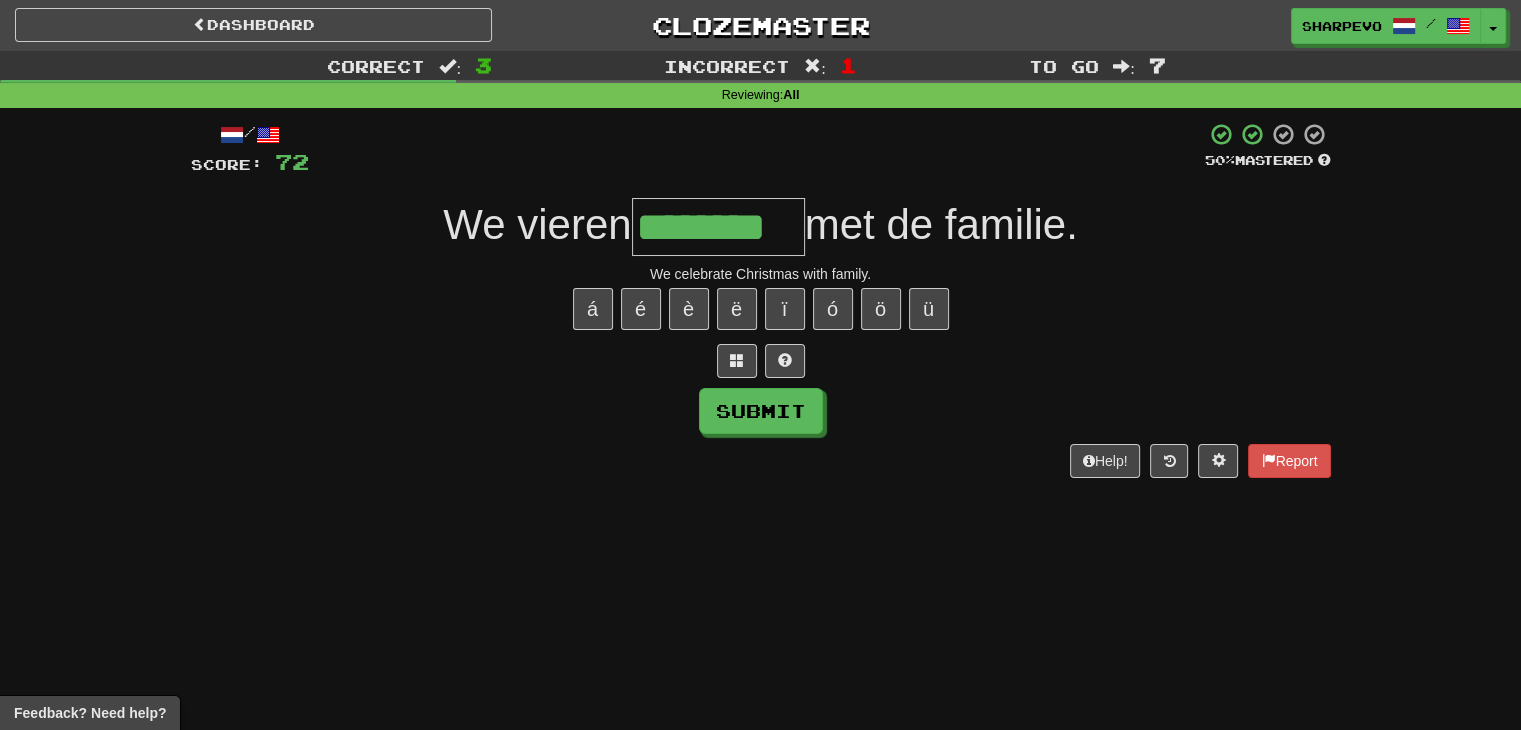 type on "********" 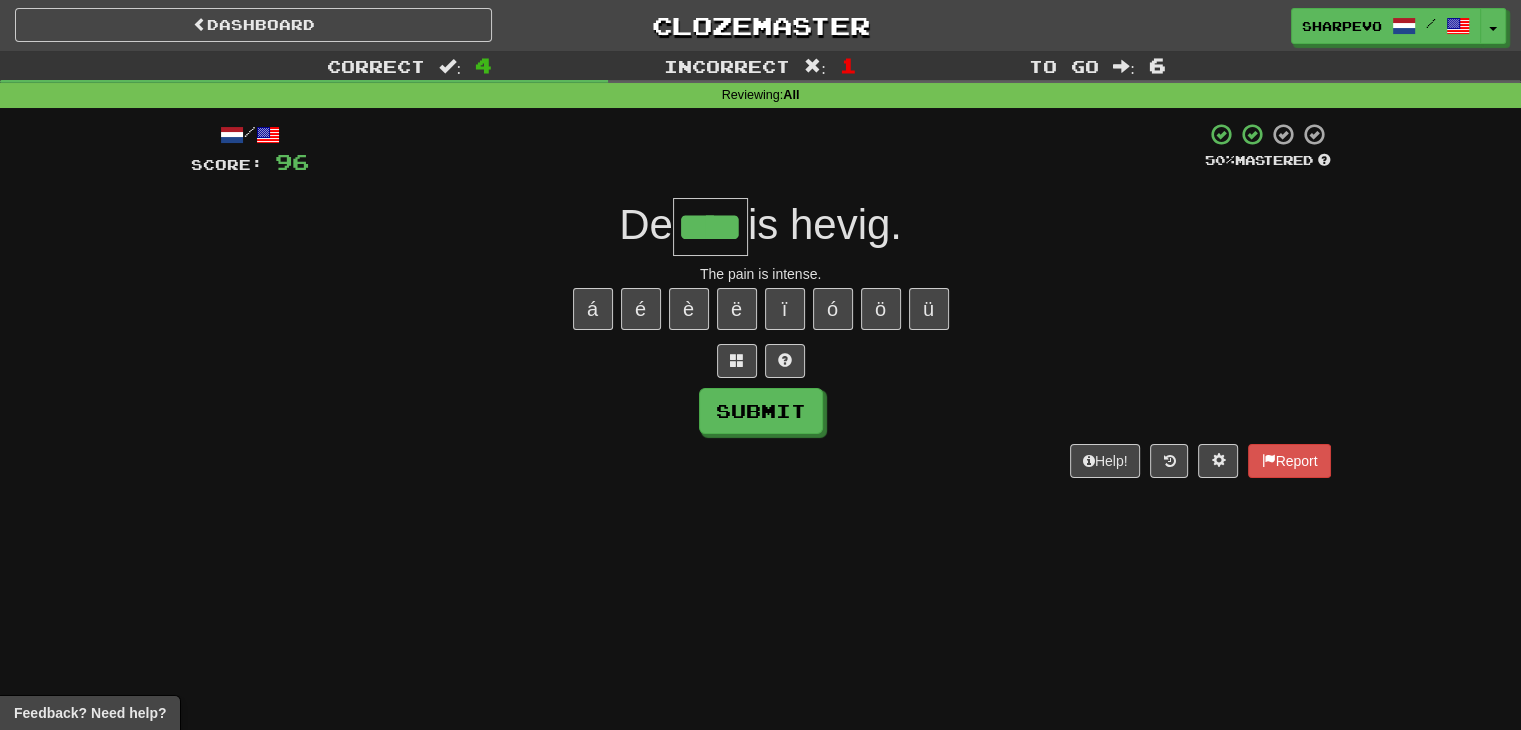 type on "****" 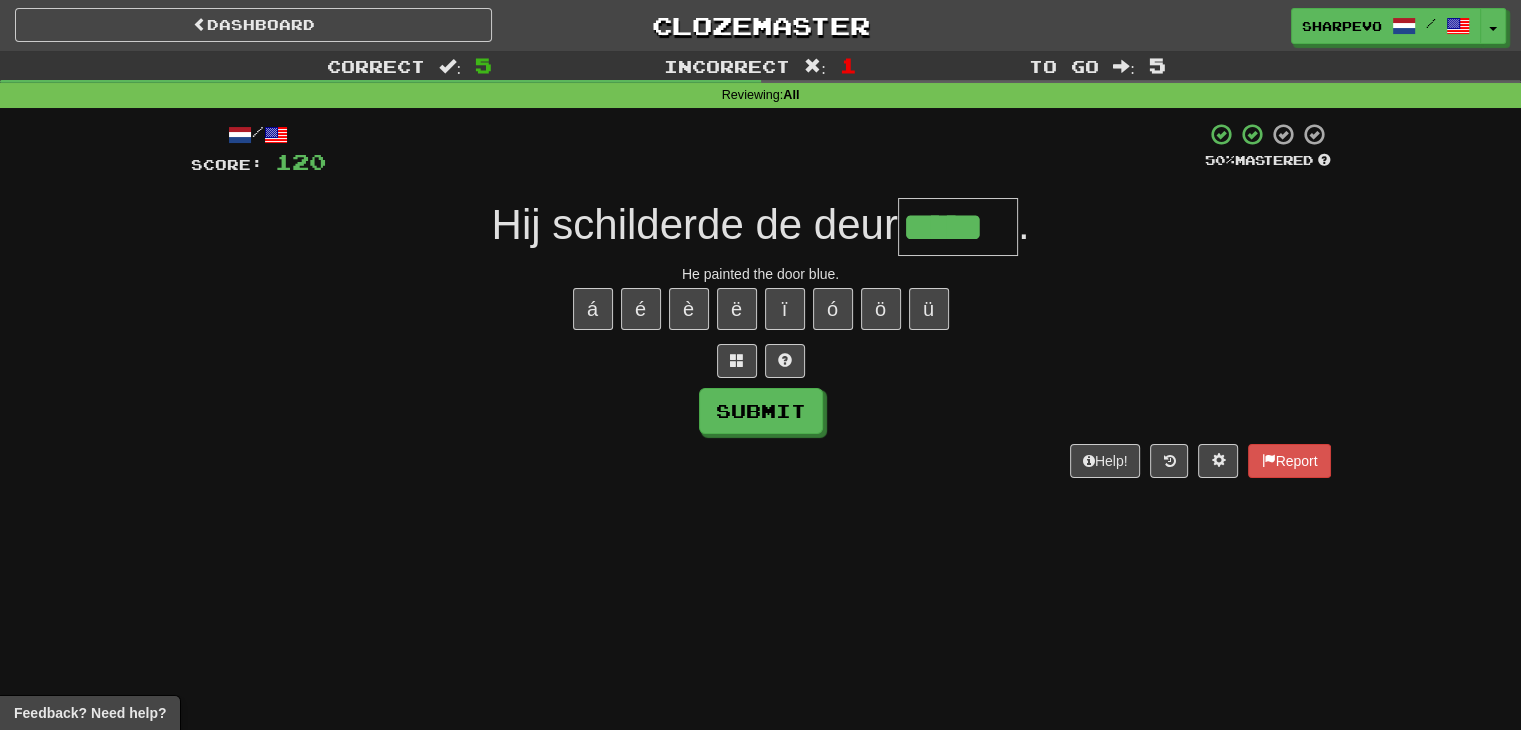 type on "*****" 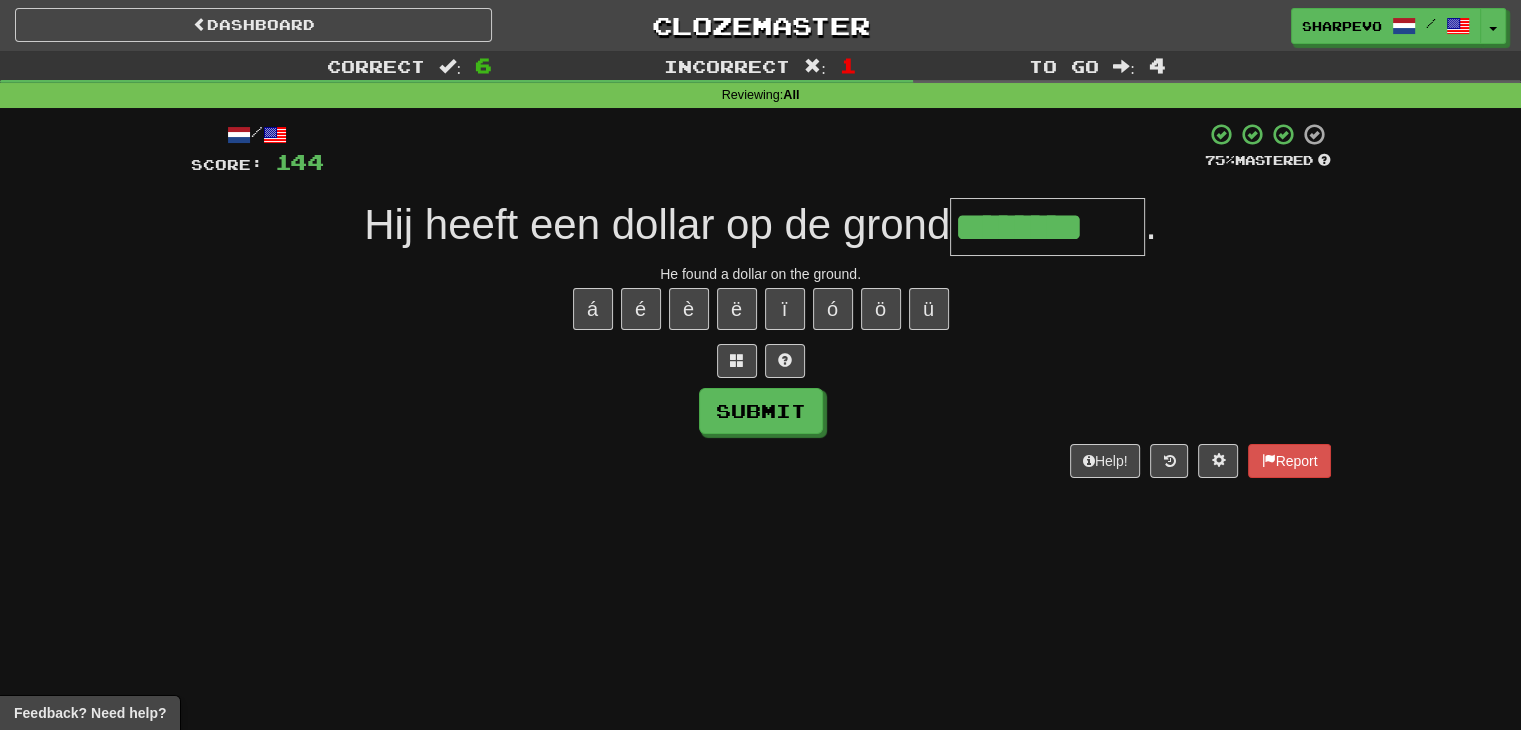 type on "********" 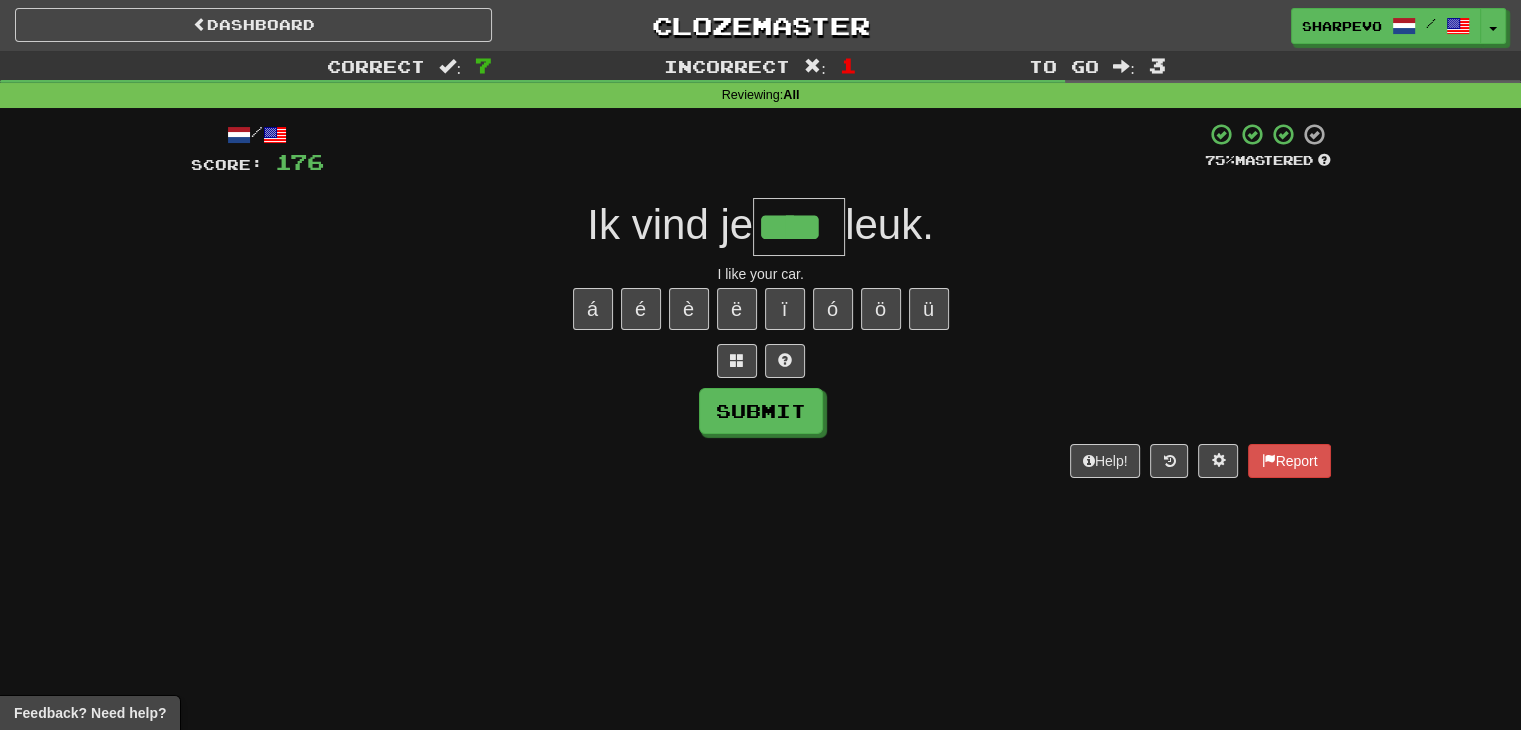 type on "****" 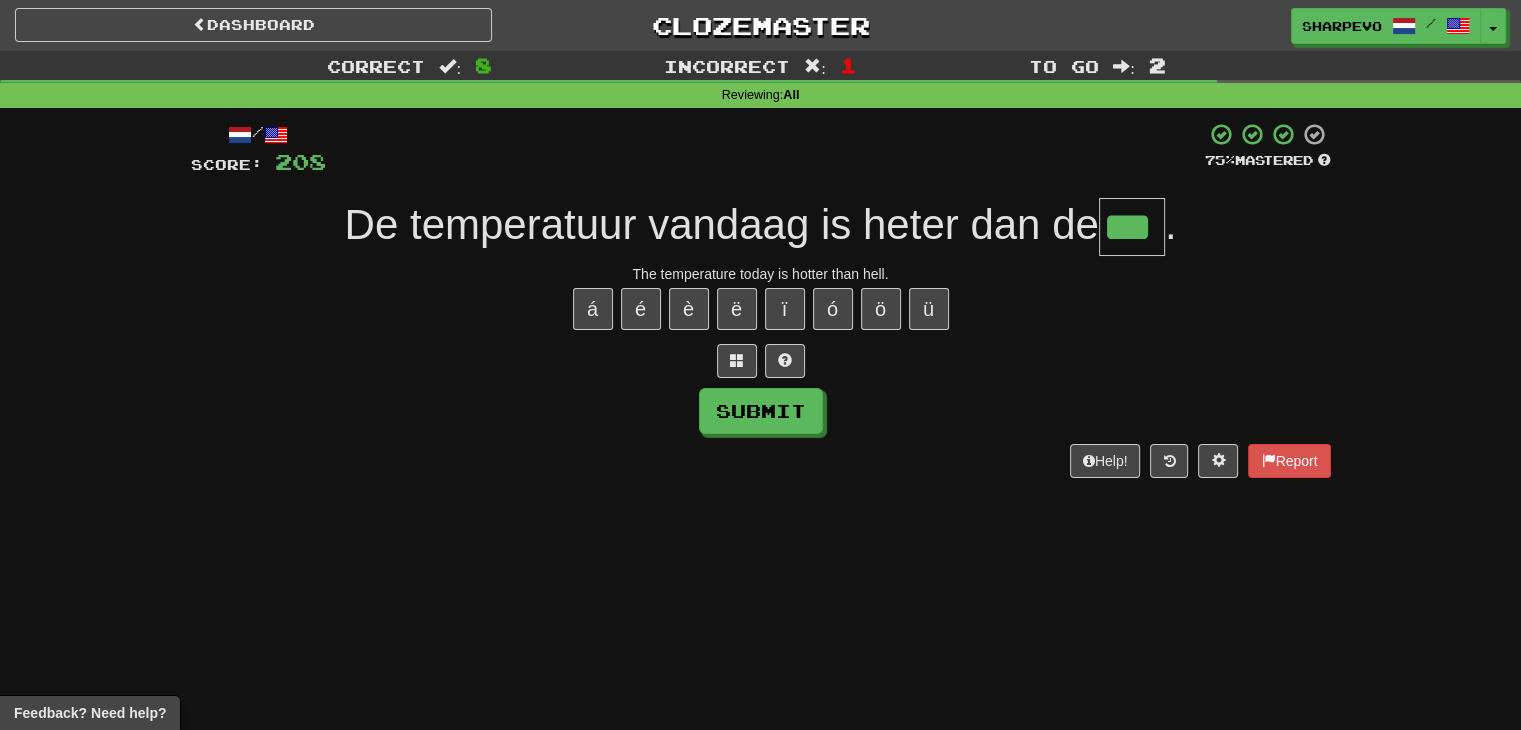 type on "***" 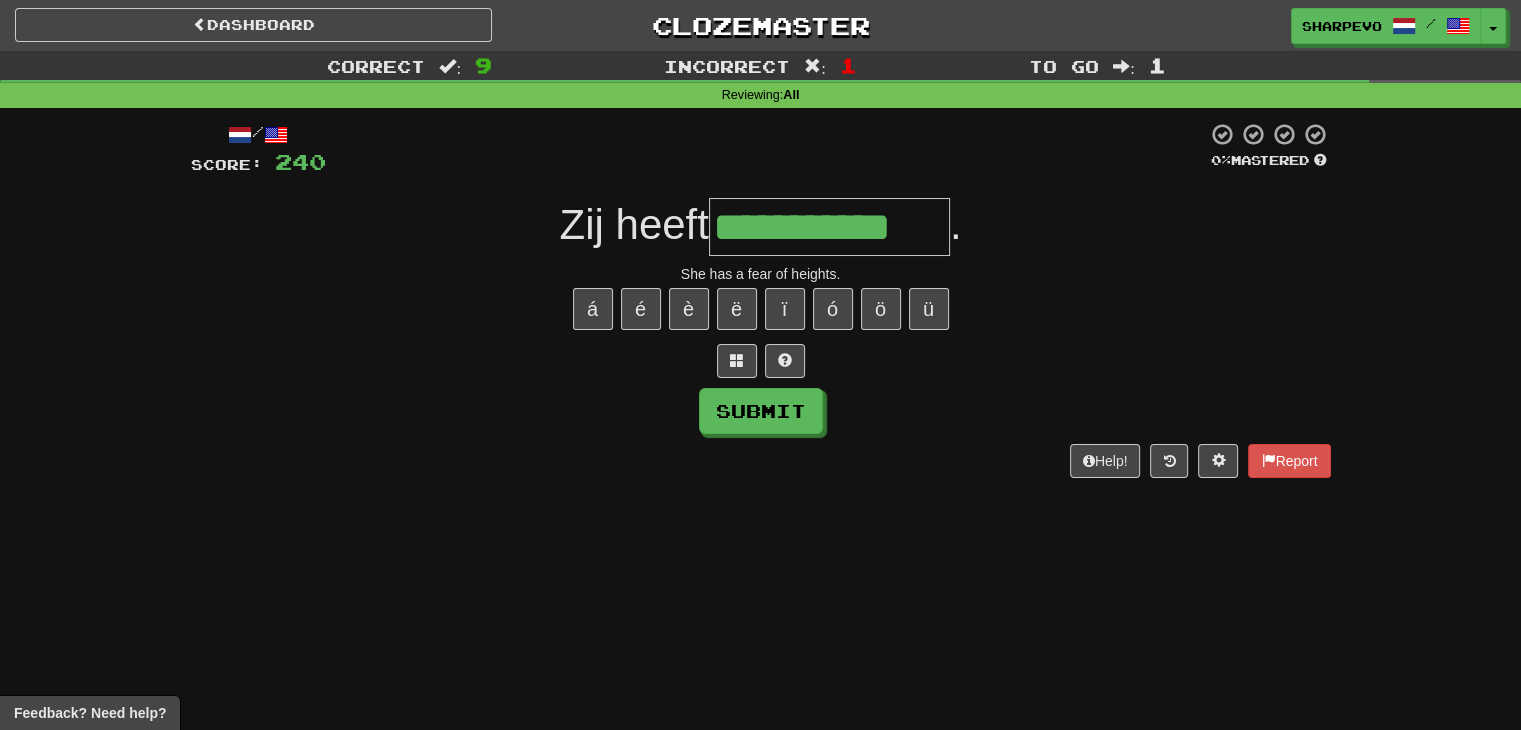 type on "**********" 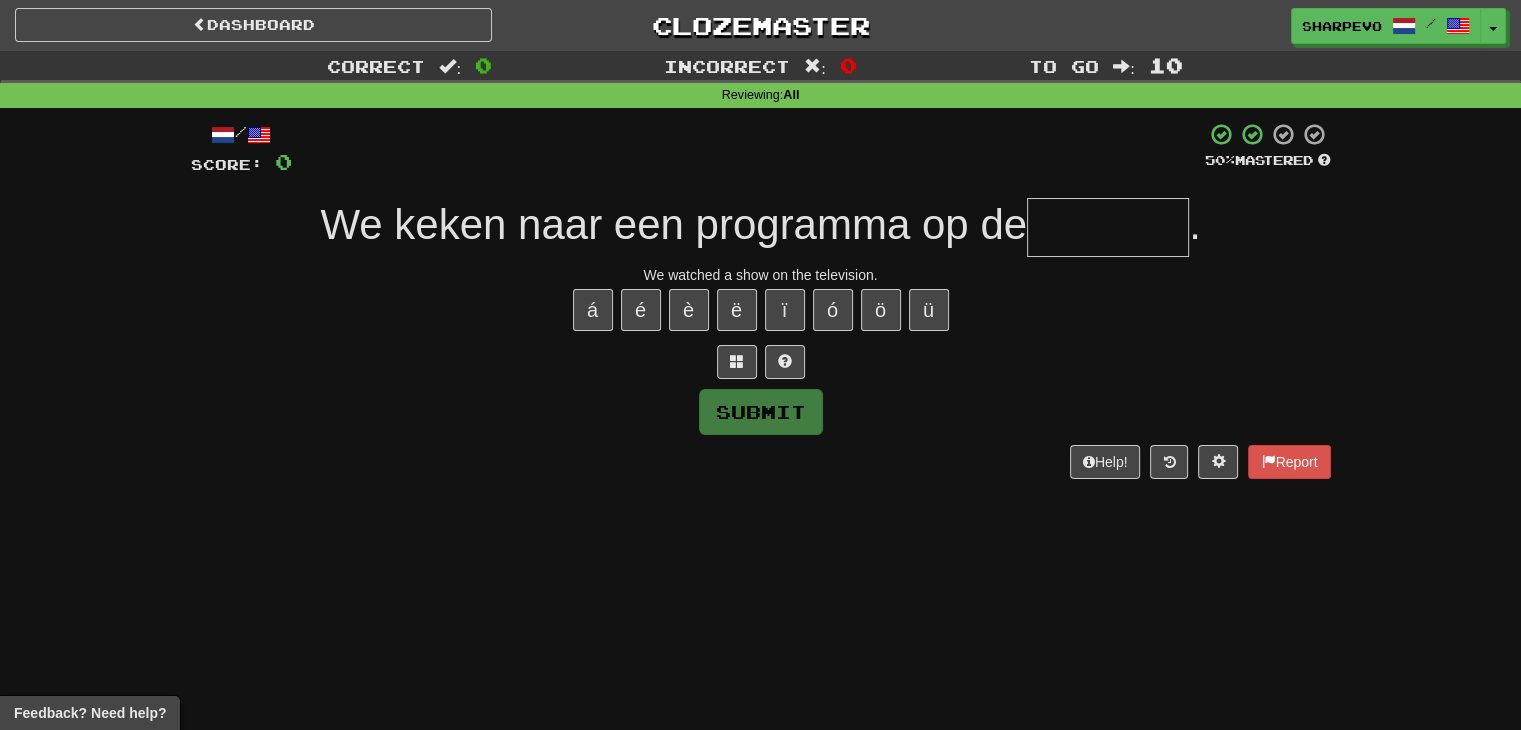 click at bounding box center [1108, 227] 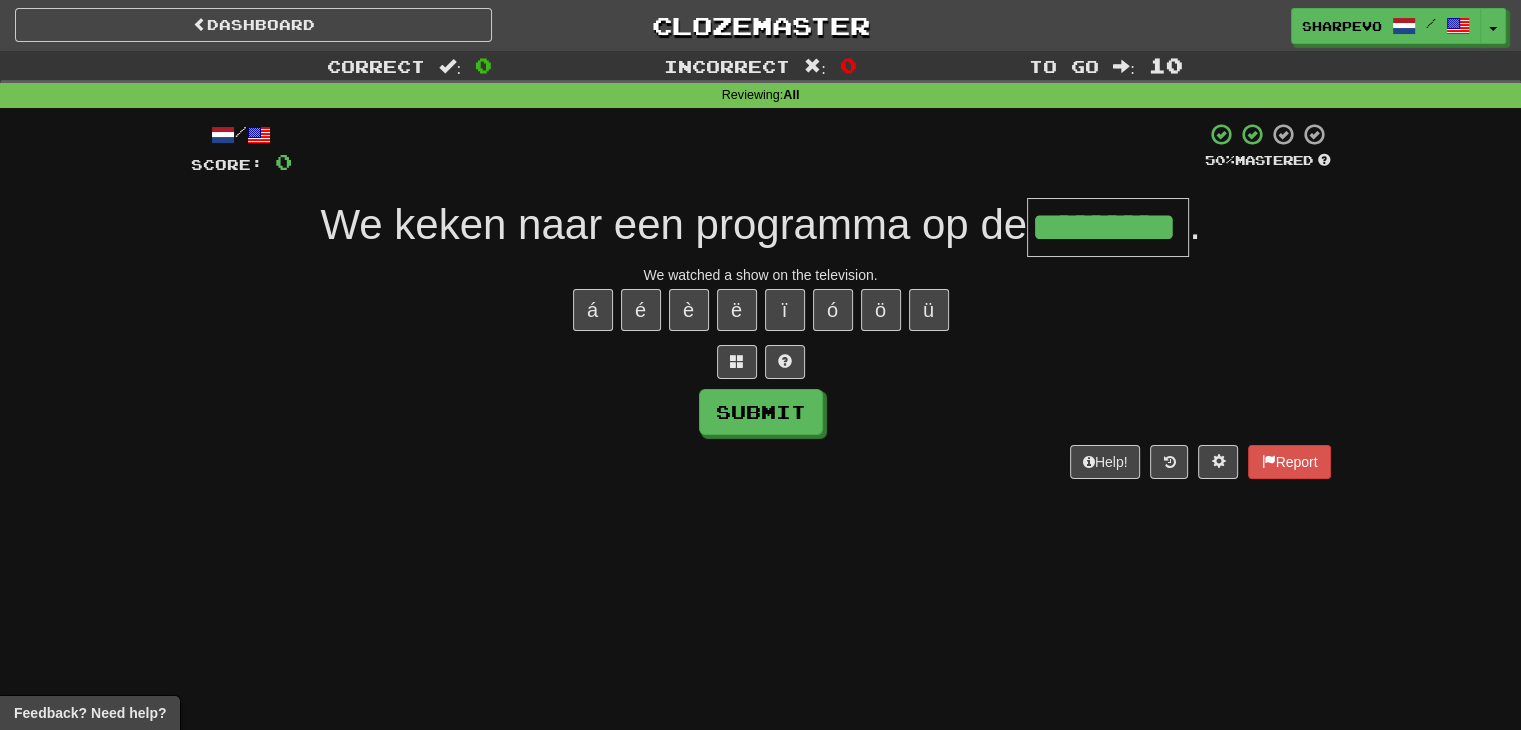 type on "*********" 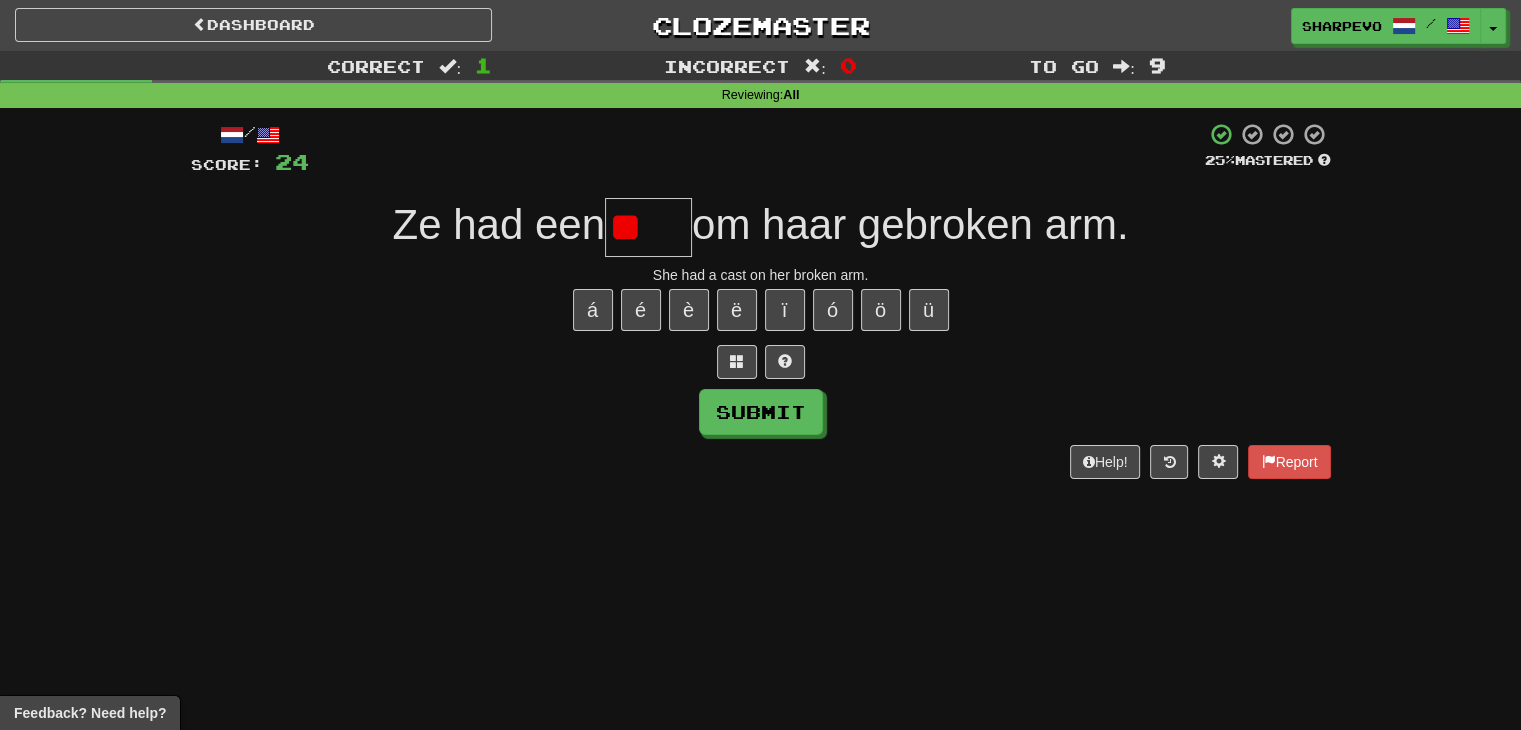 type on "*" 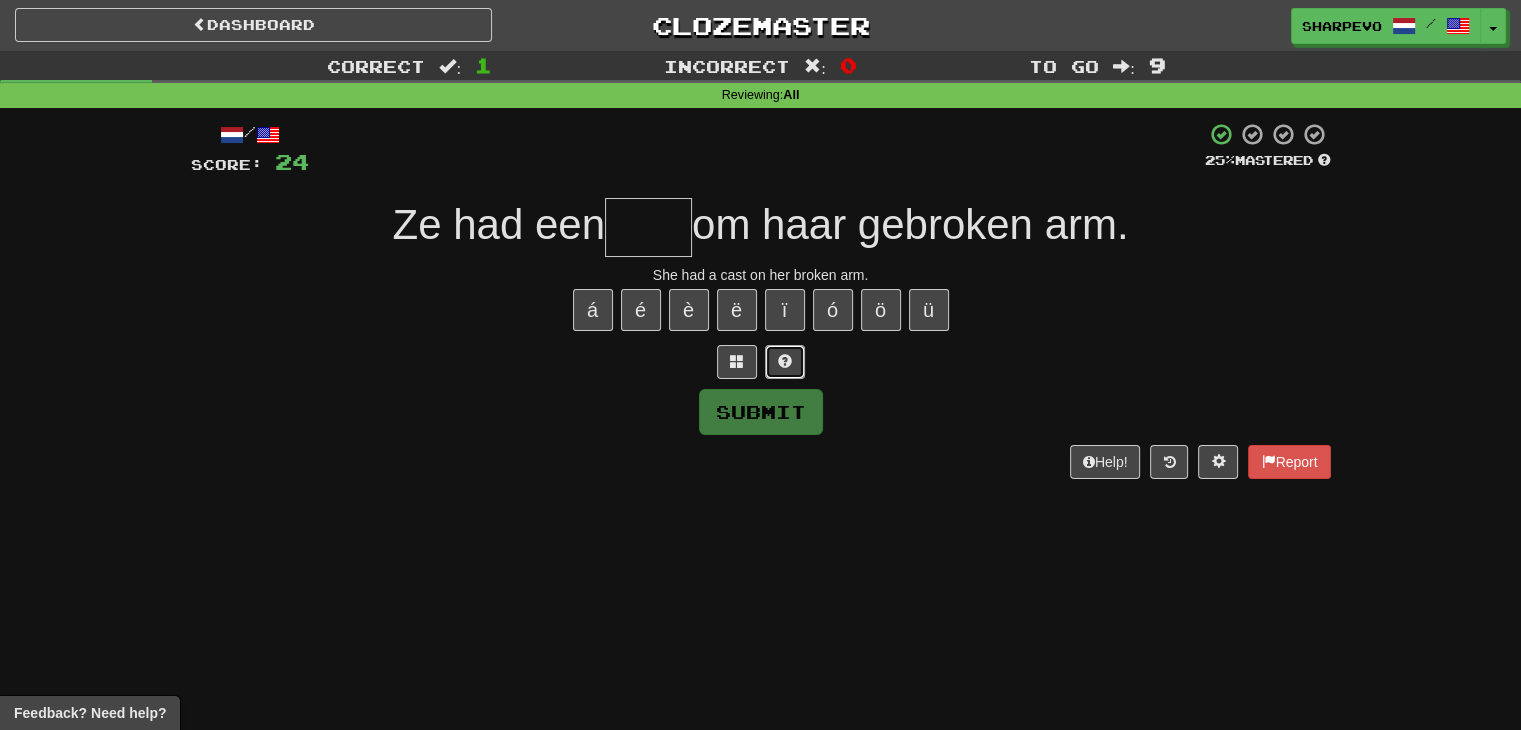 click at bounding box center [785, 362] 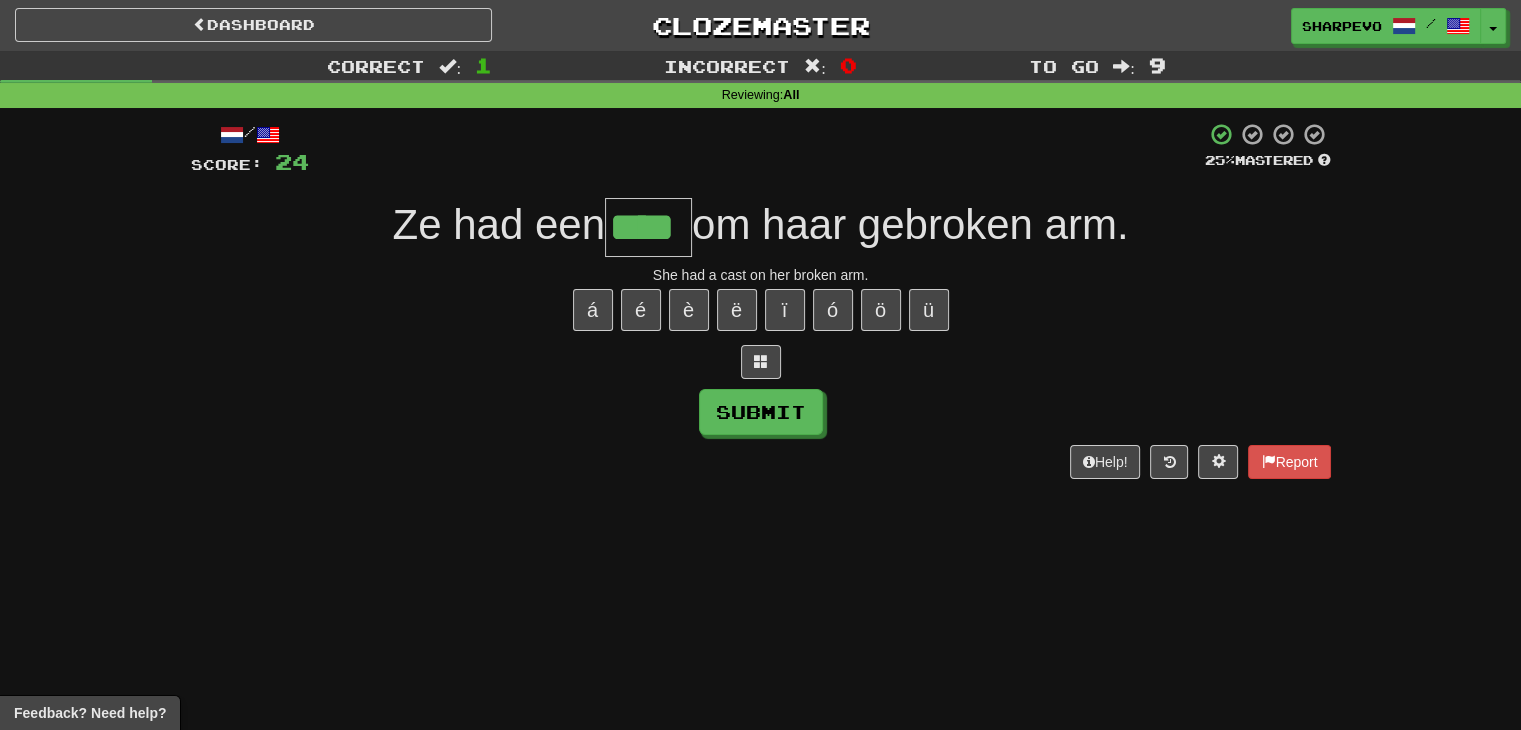type on "****" 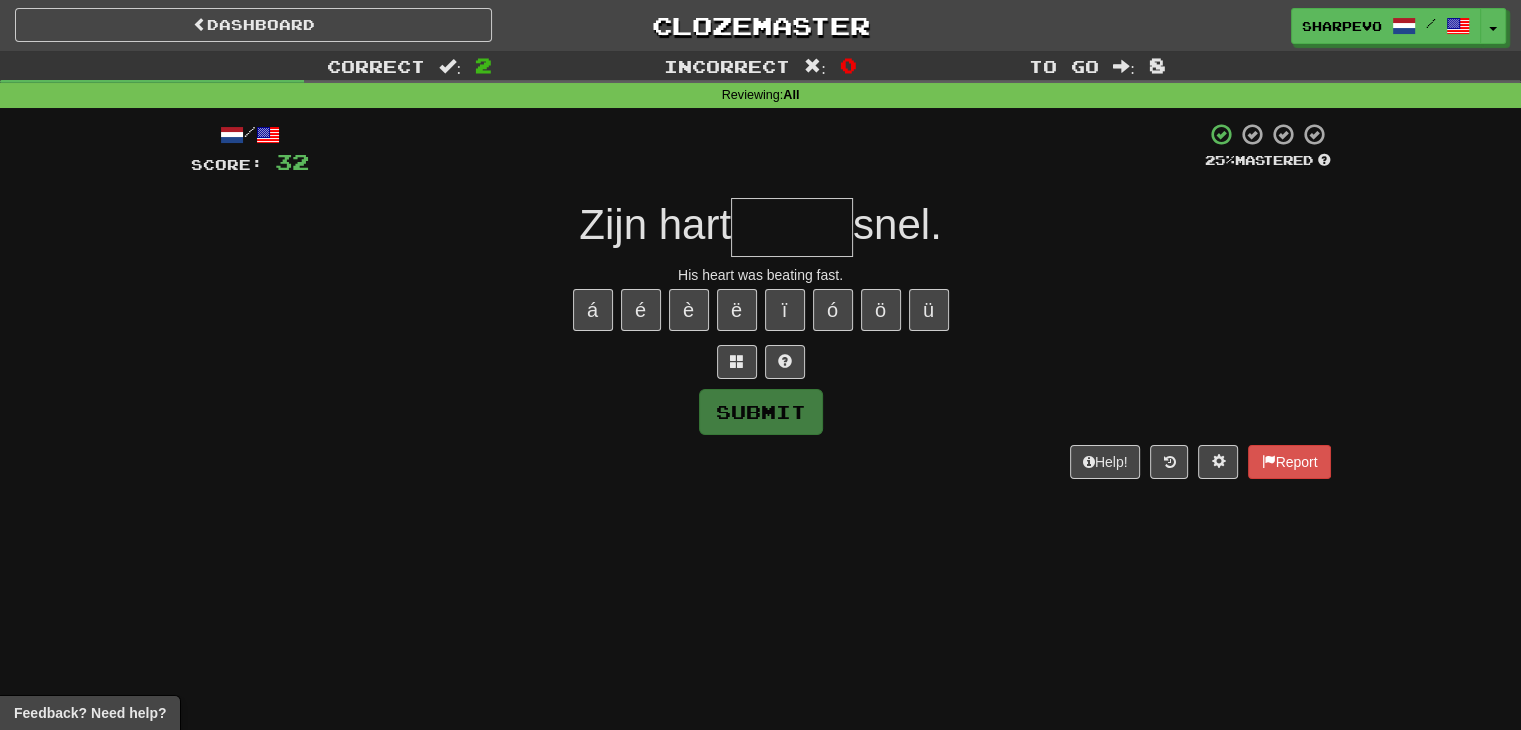 type on "*" 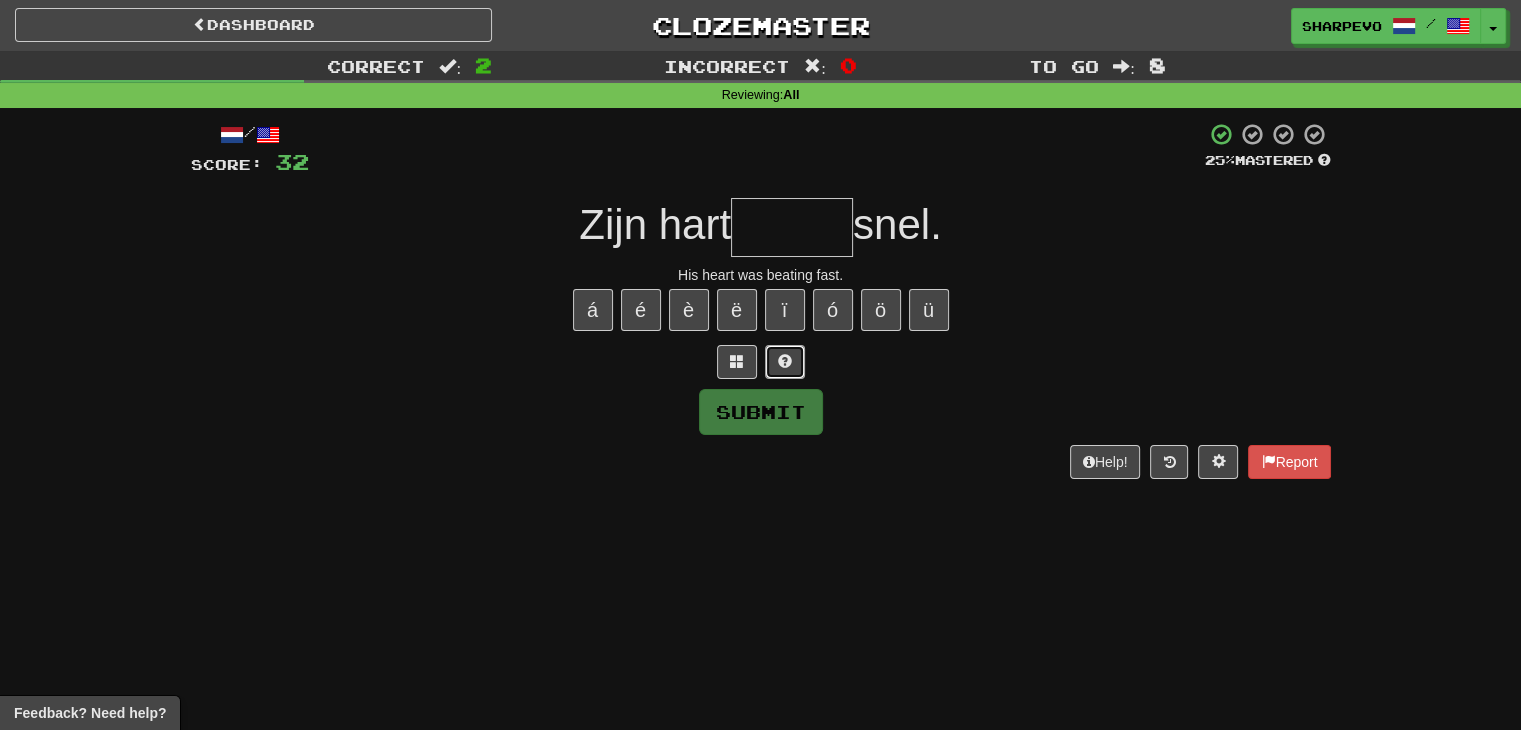 click at bounding box center (785, 362) 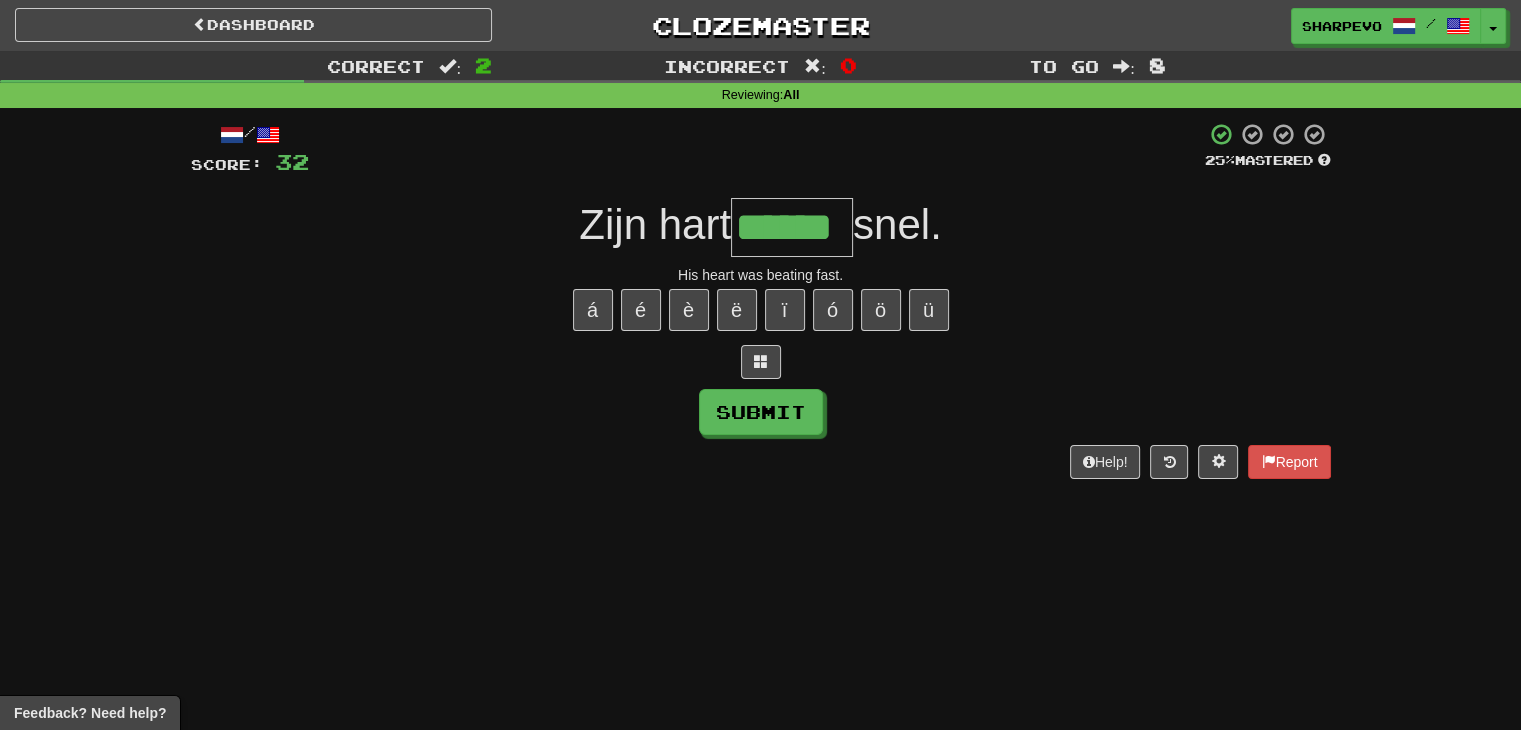 type on "******" 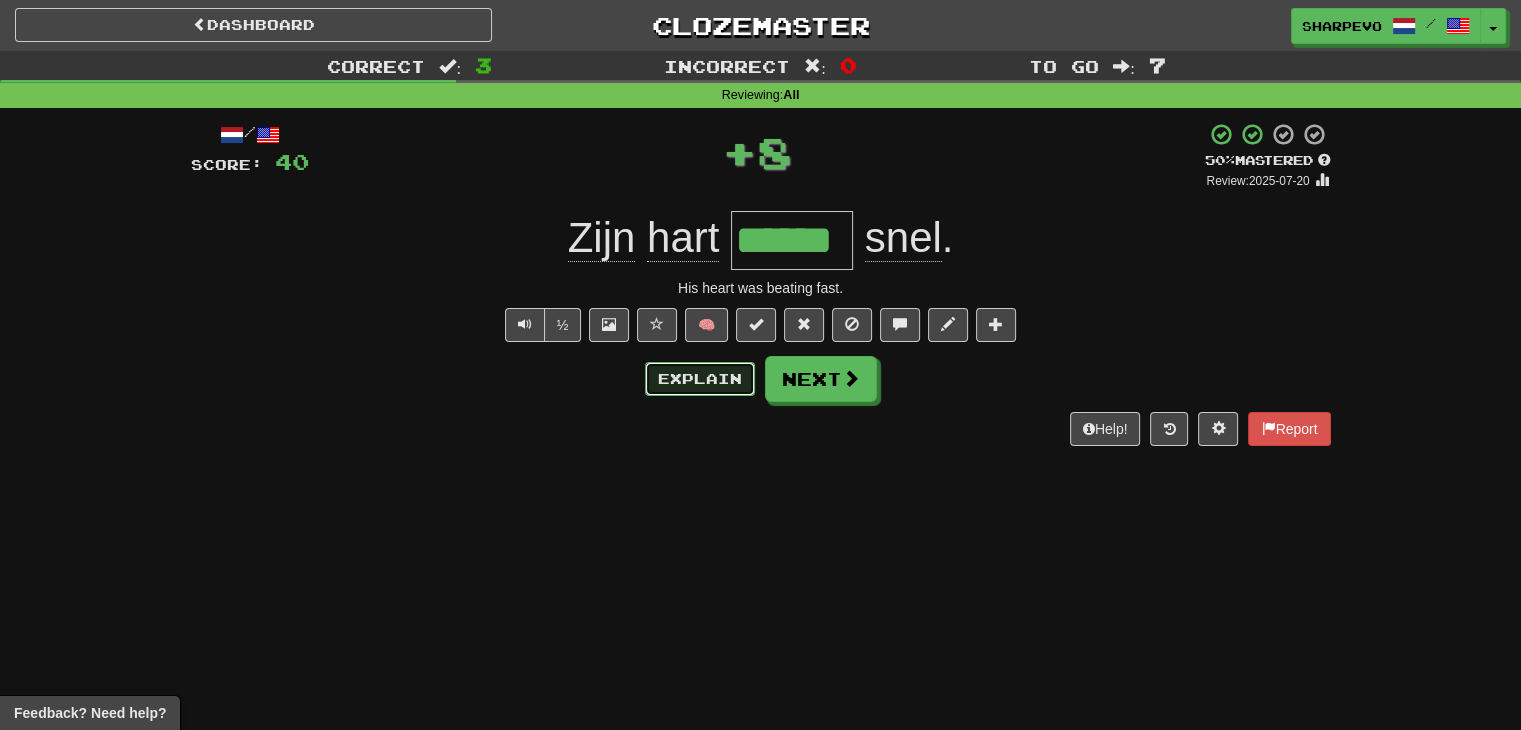 click on "Explain" at bounding box center [700, 379] 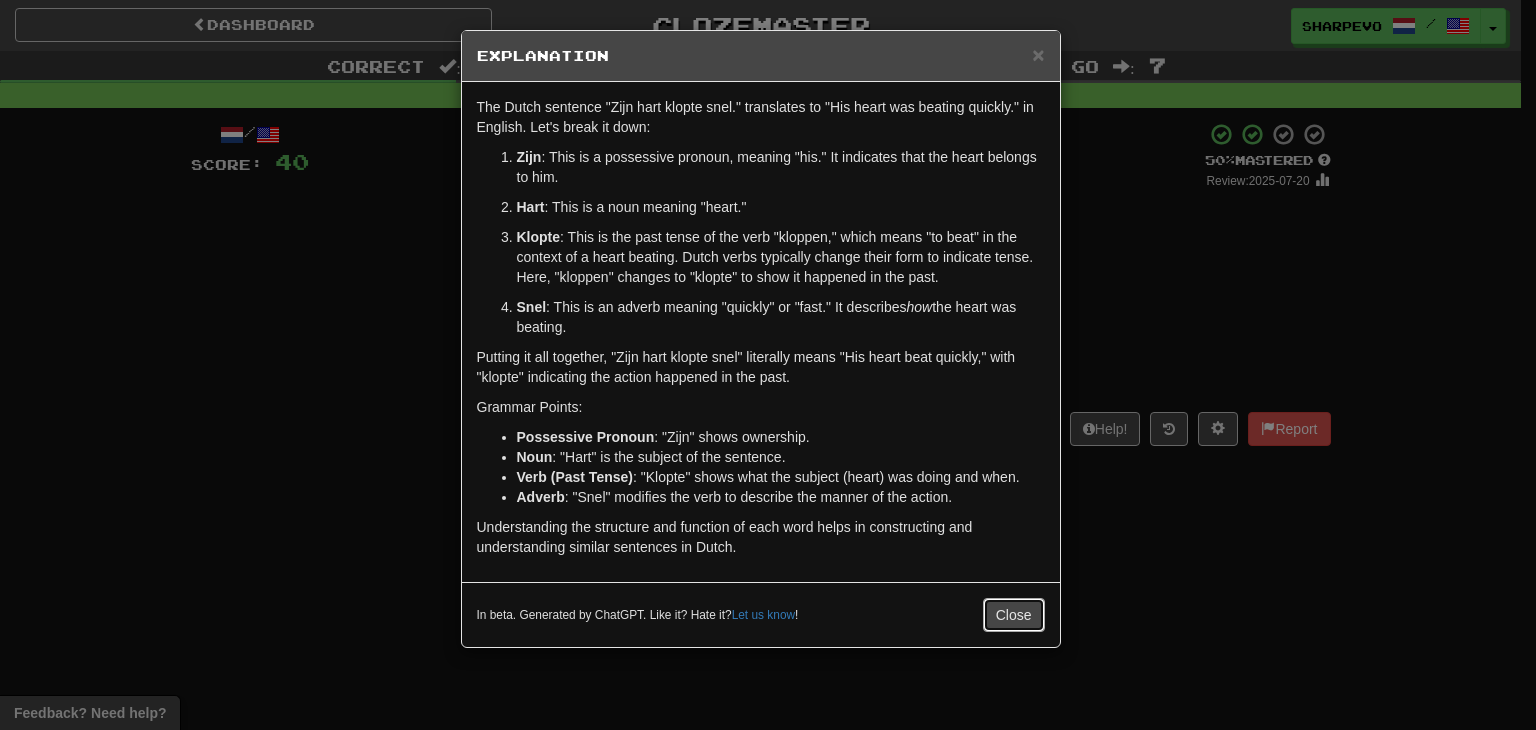 click on "Close" at bounding box center [1014, 615] 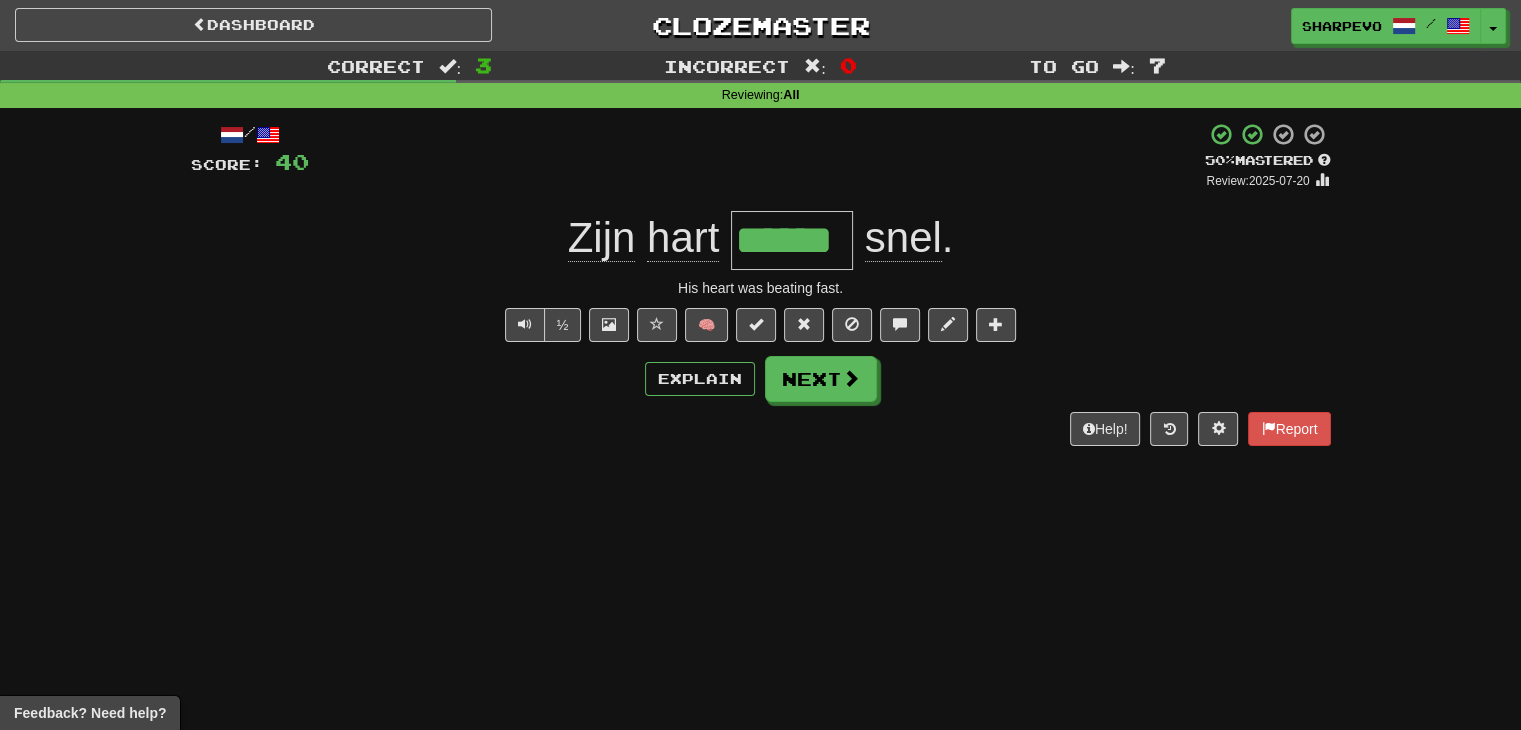 click on "½ 🧠" at bounding box center [761, 325] 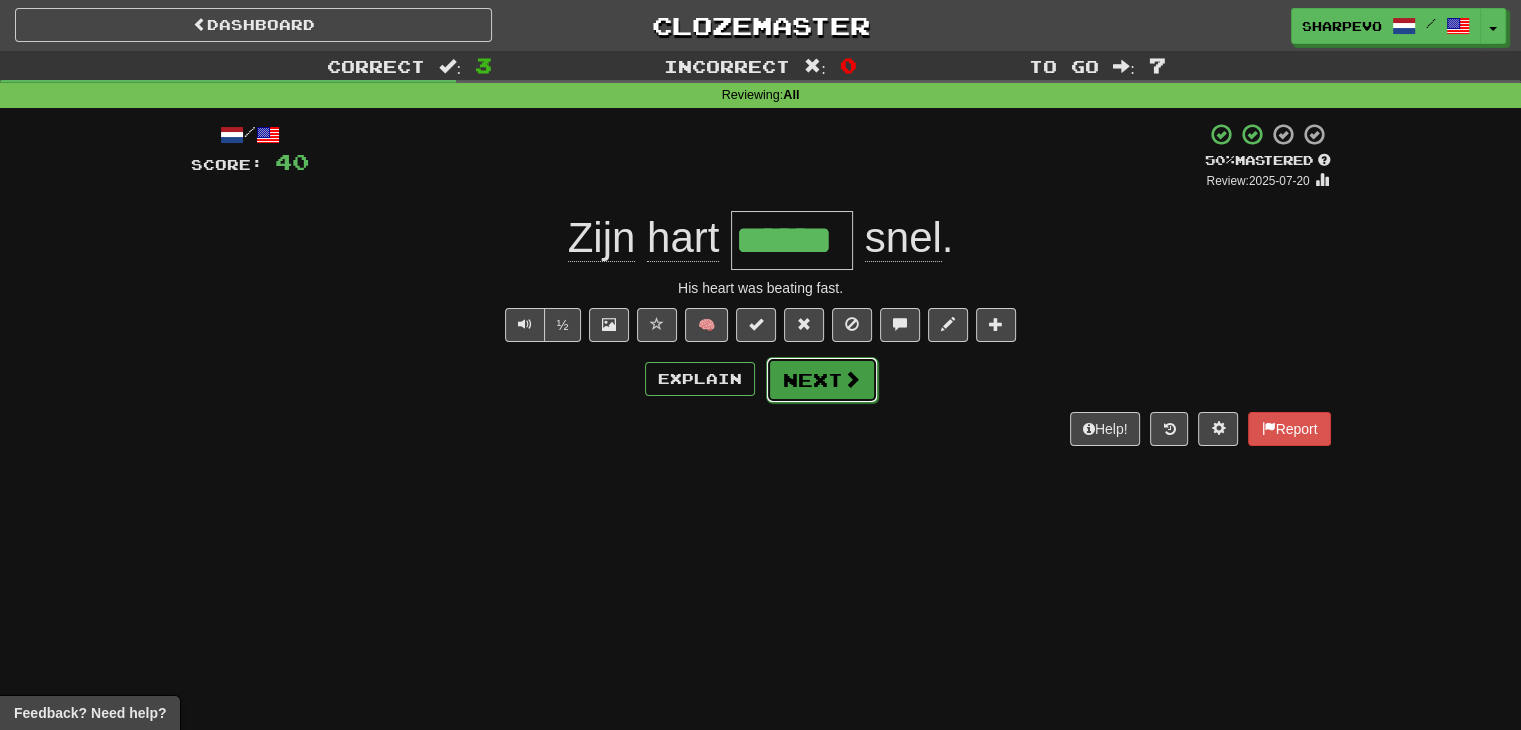 click on "Next" at bounding box center (822, 380) 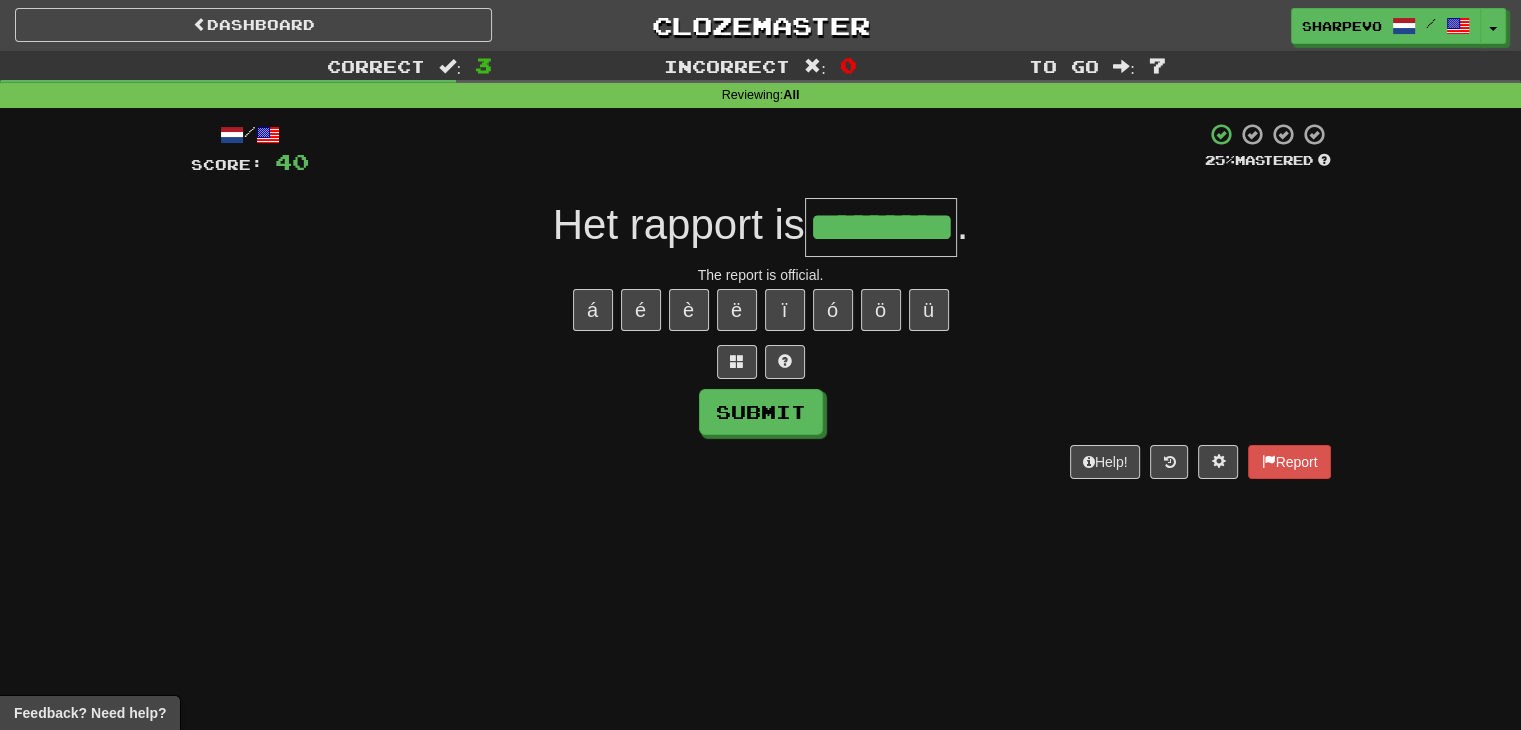 type on "*********" 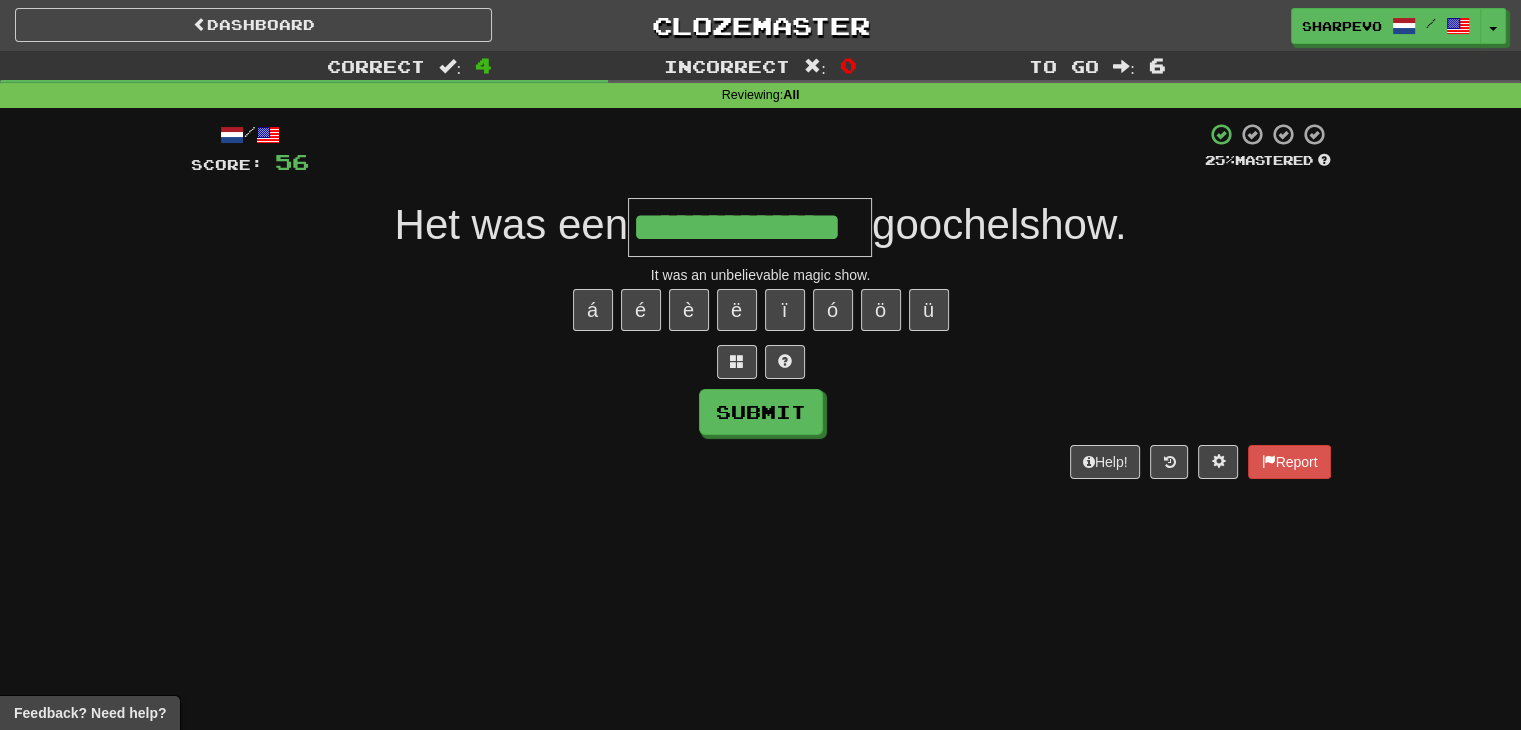 type on "**********" 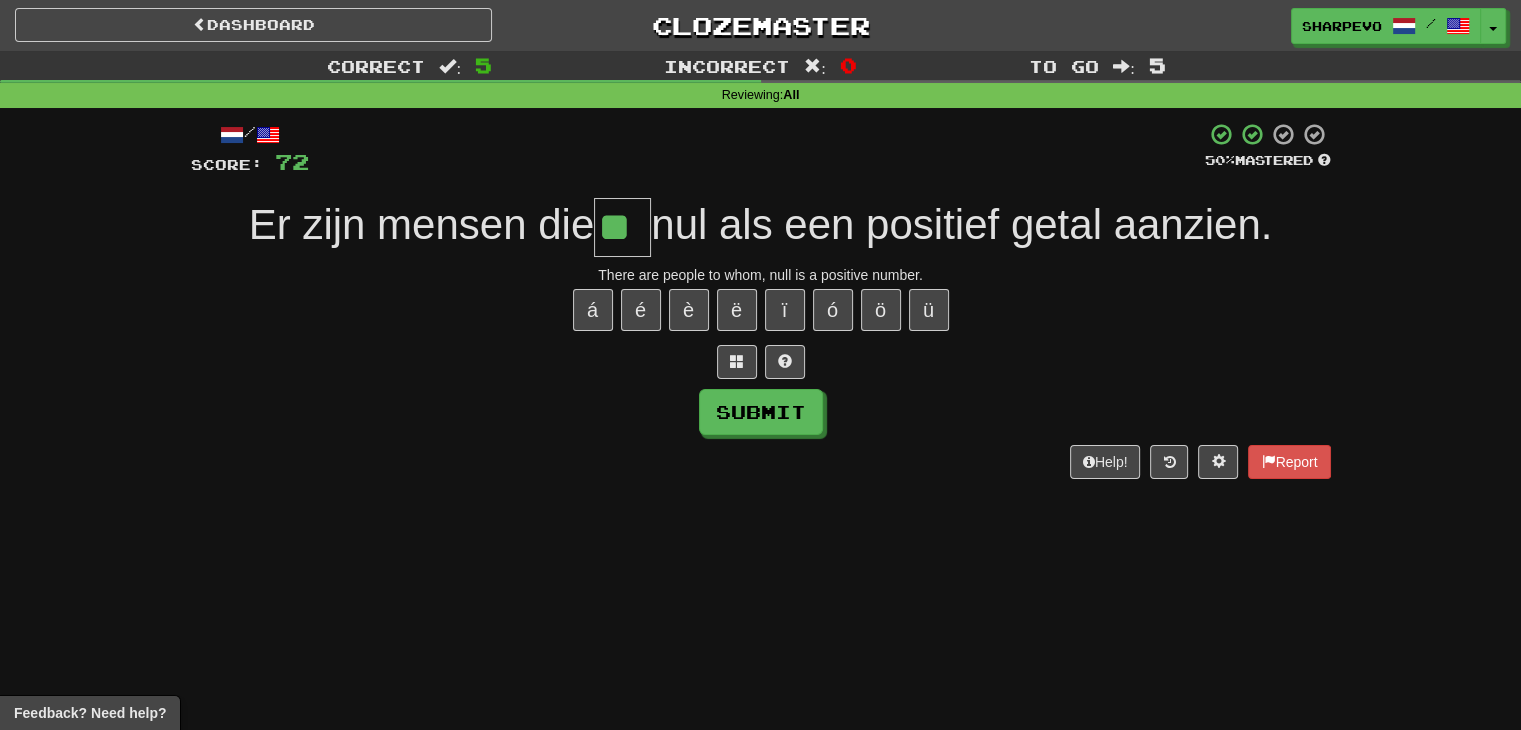 type on "**" 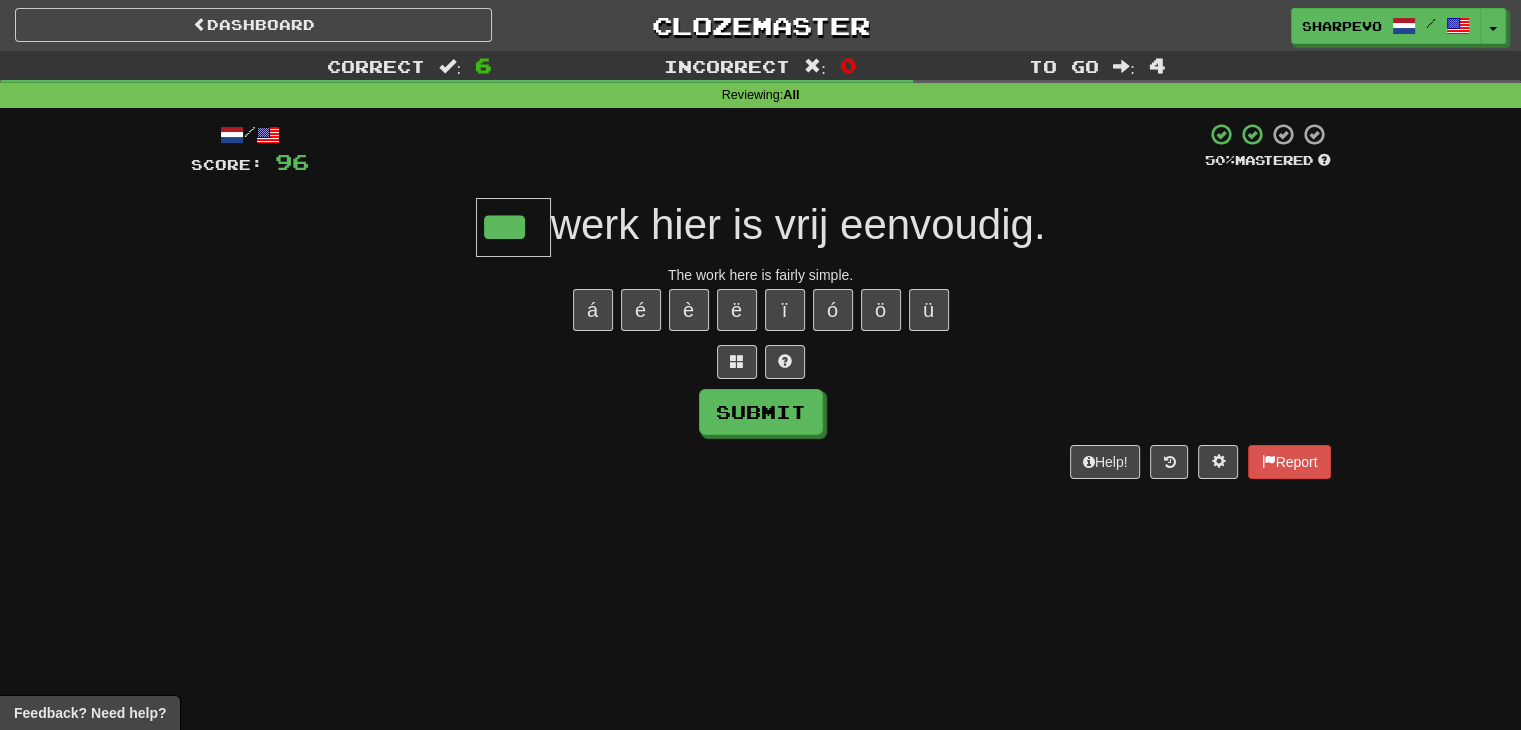 type on "***" 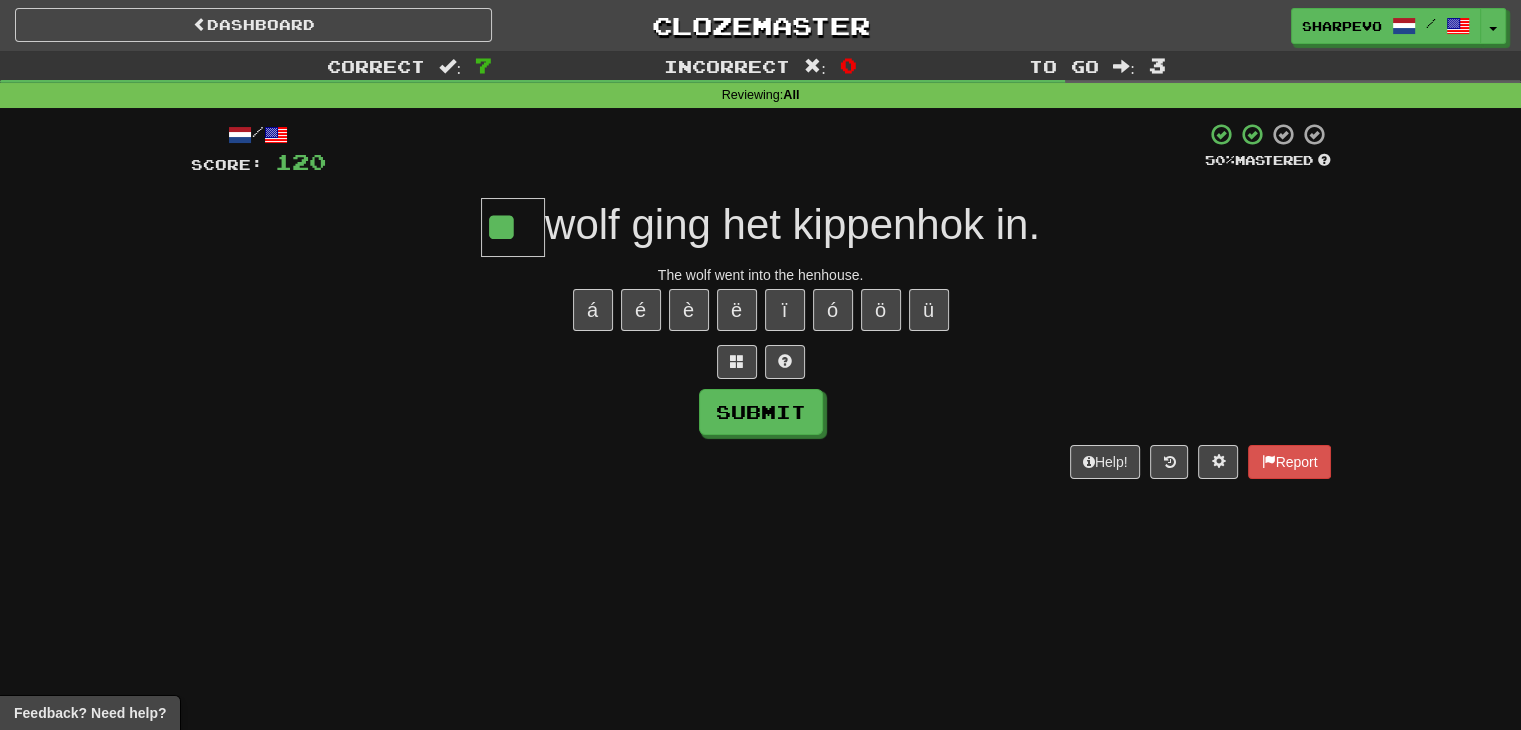 type on "**" 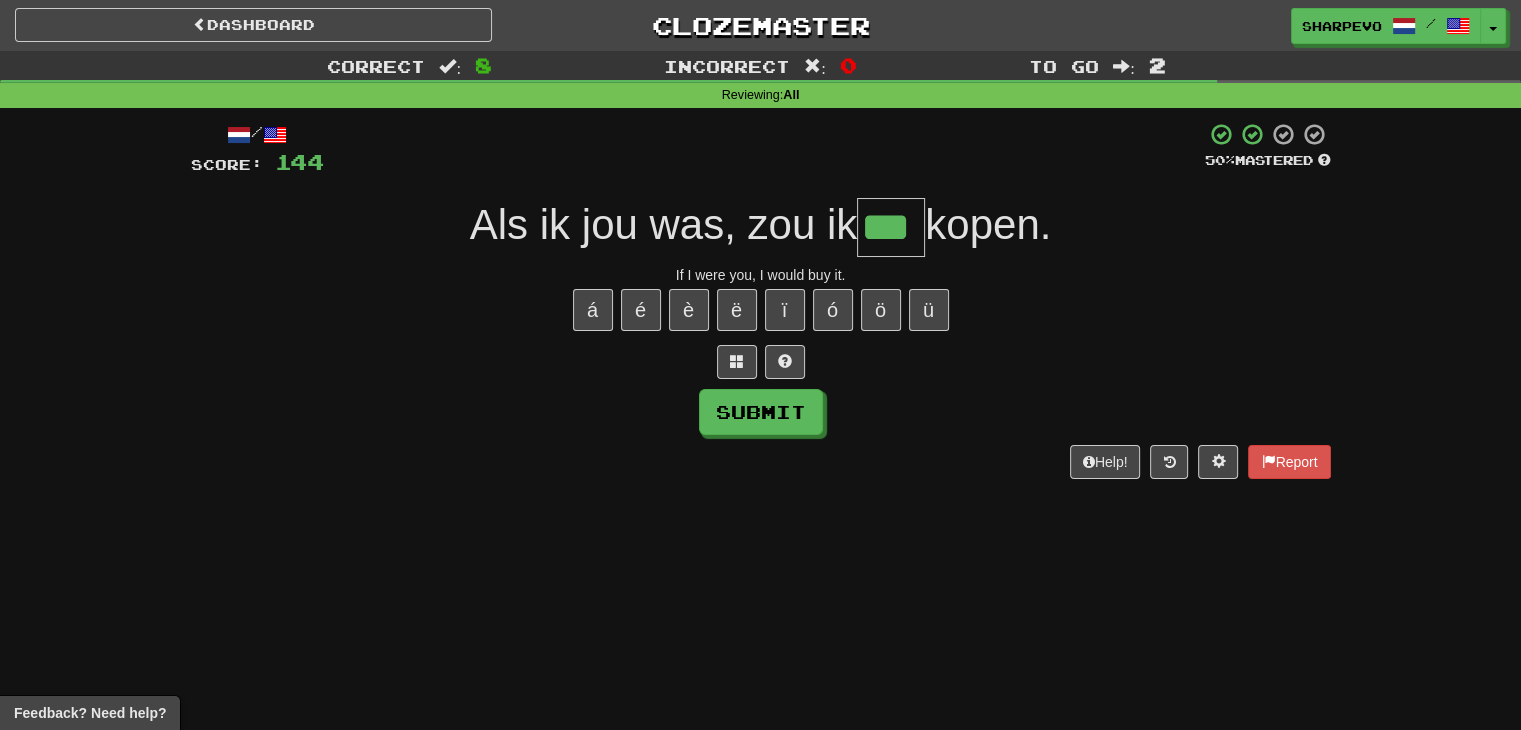 type on "***" 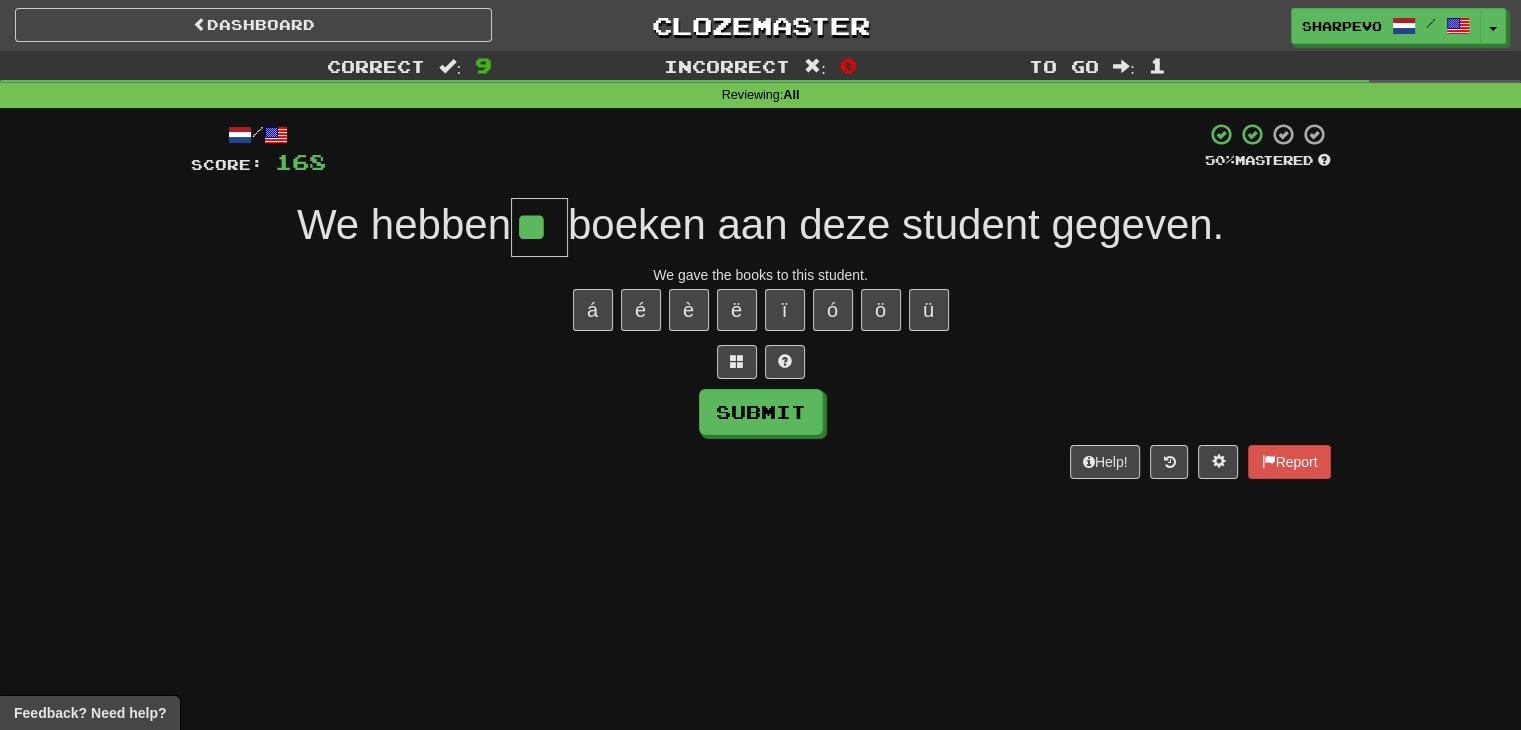 type on "**" 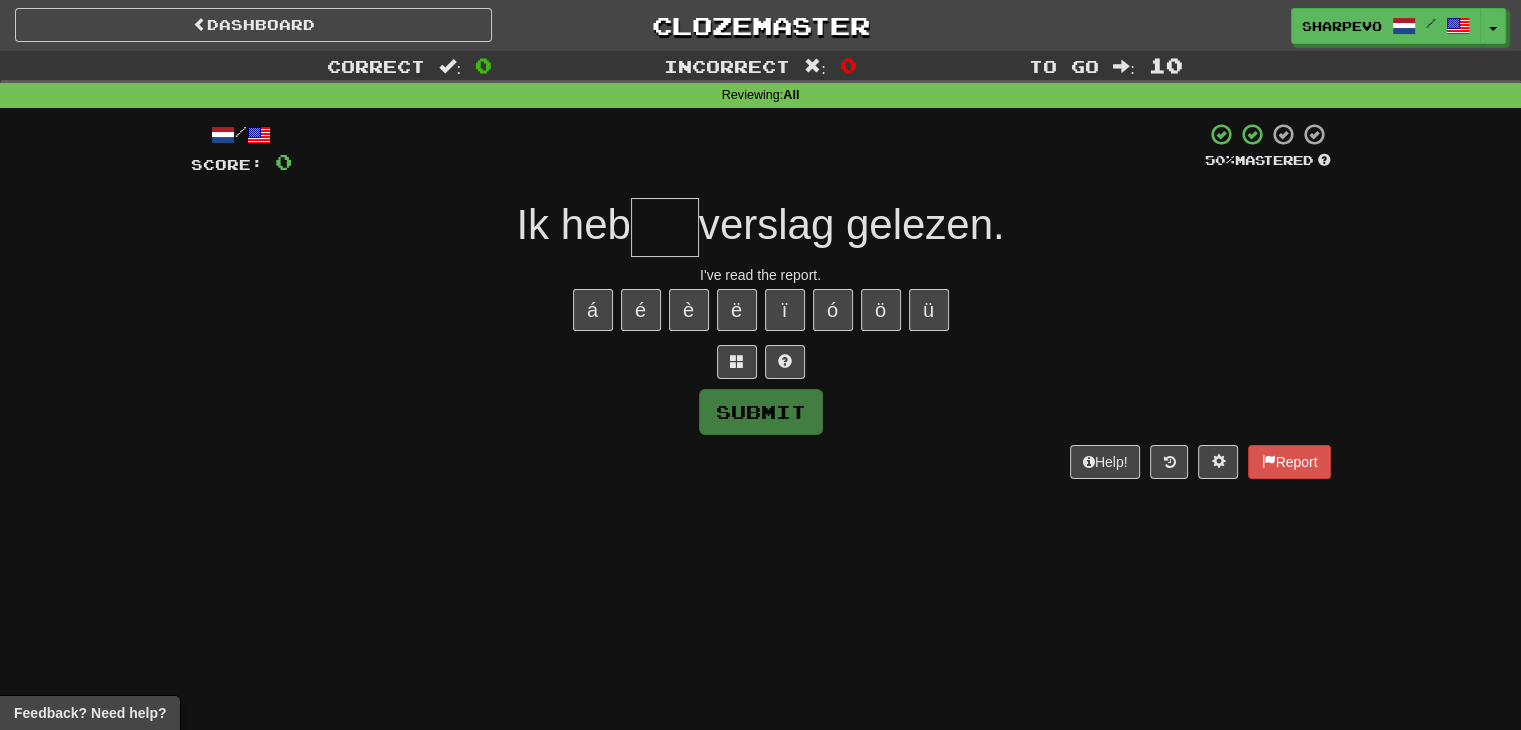 type on "*" 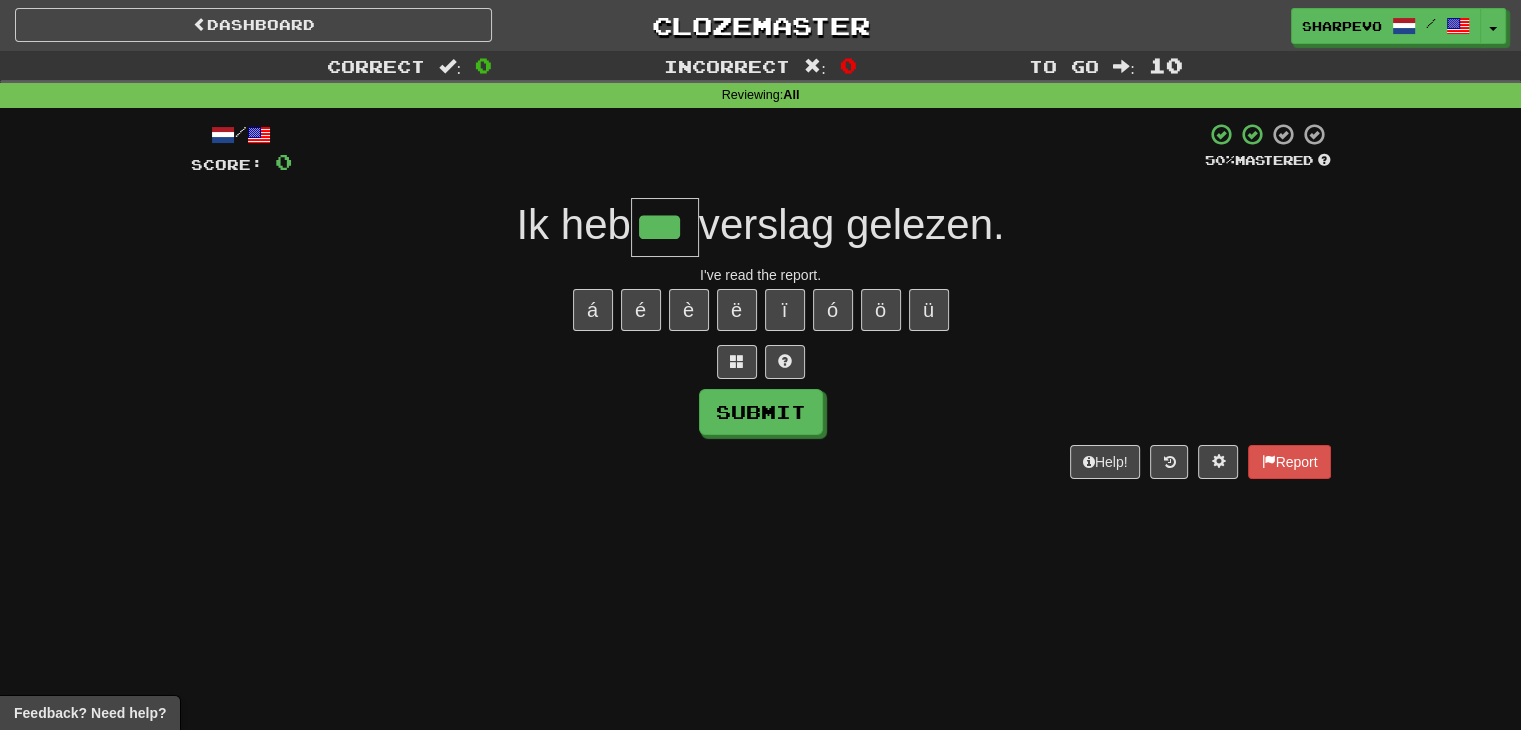 type on "***" 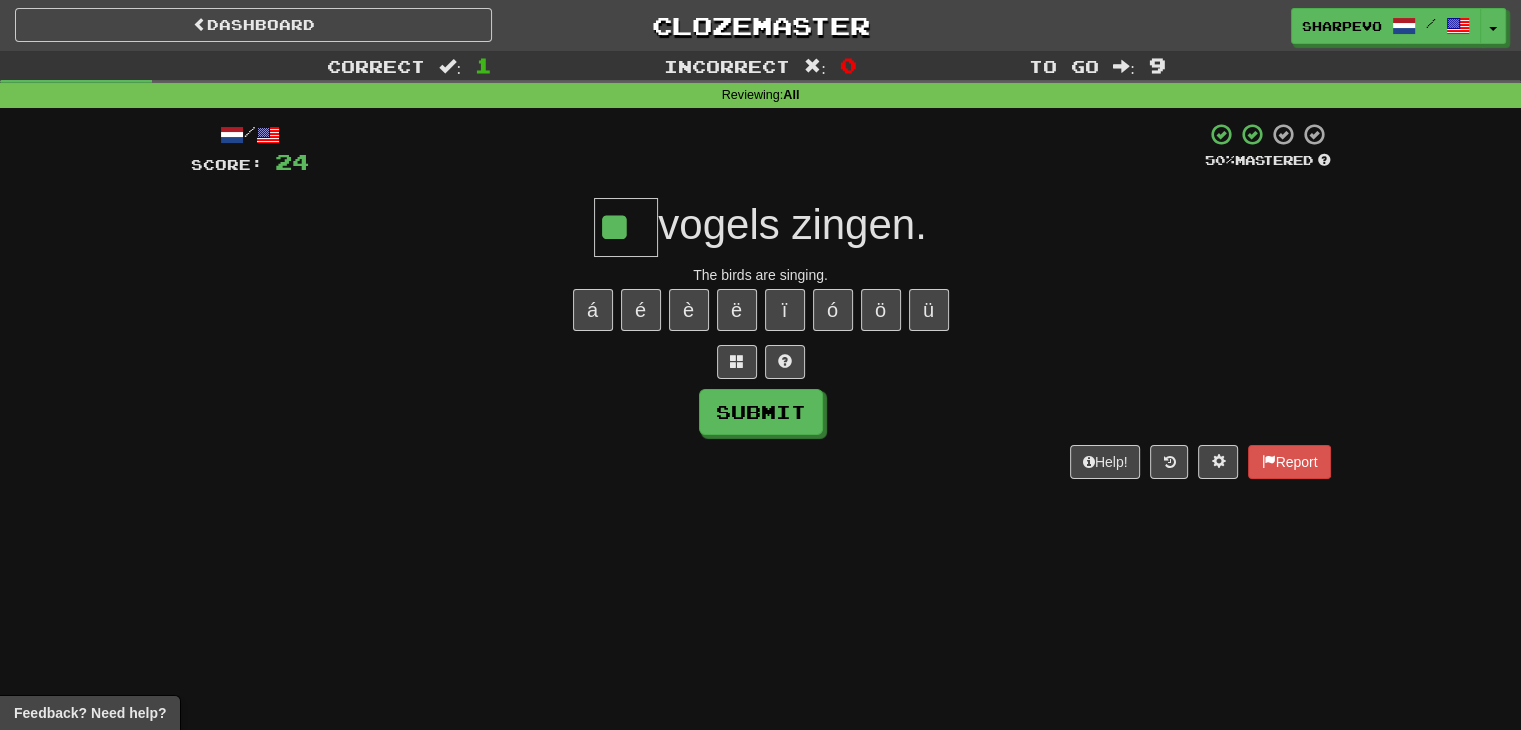 type on "**" 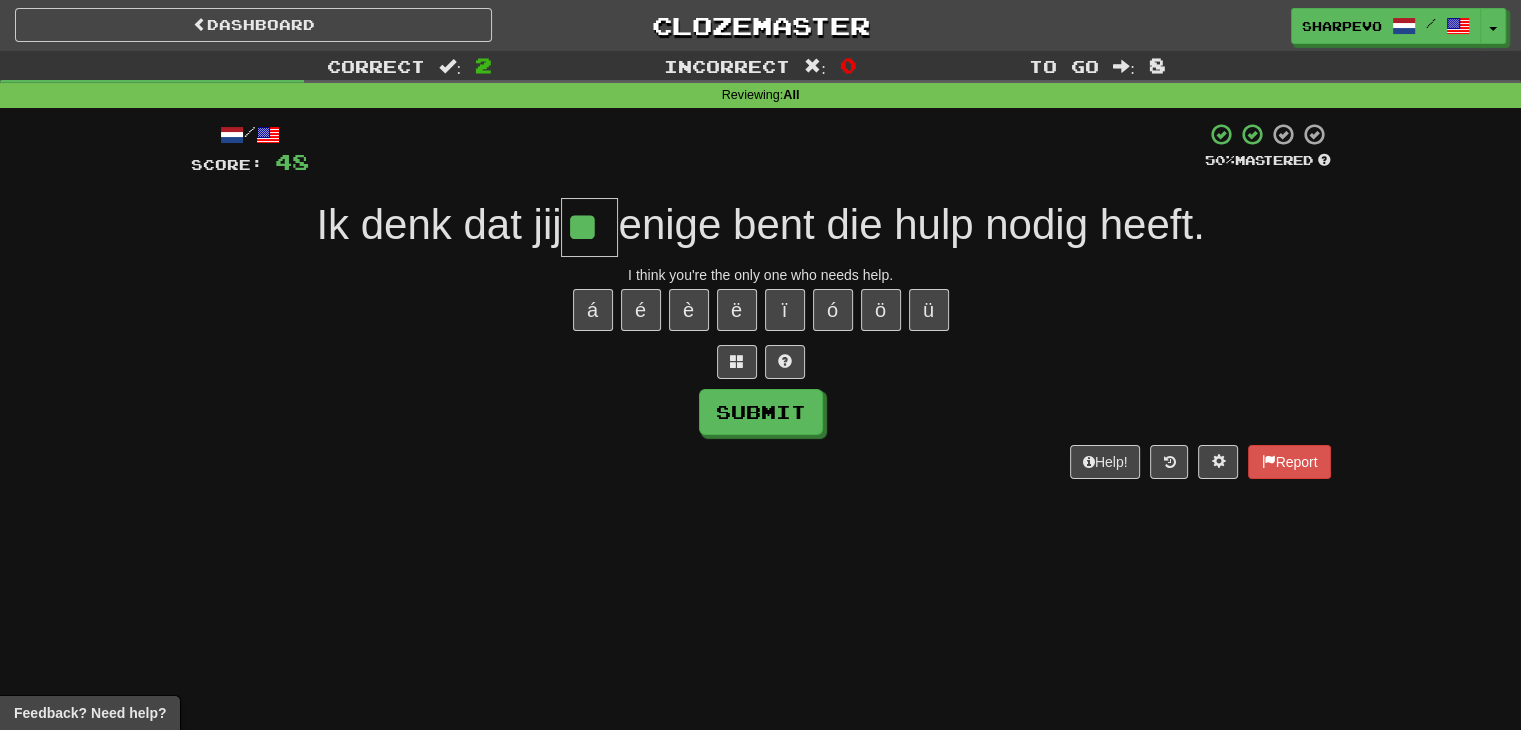 type on "**" 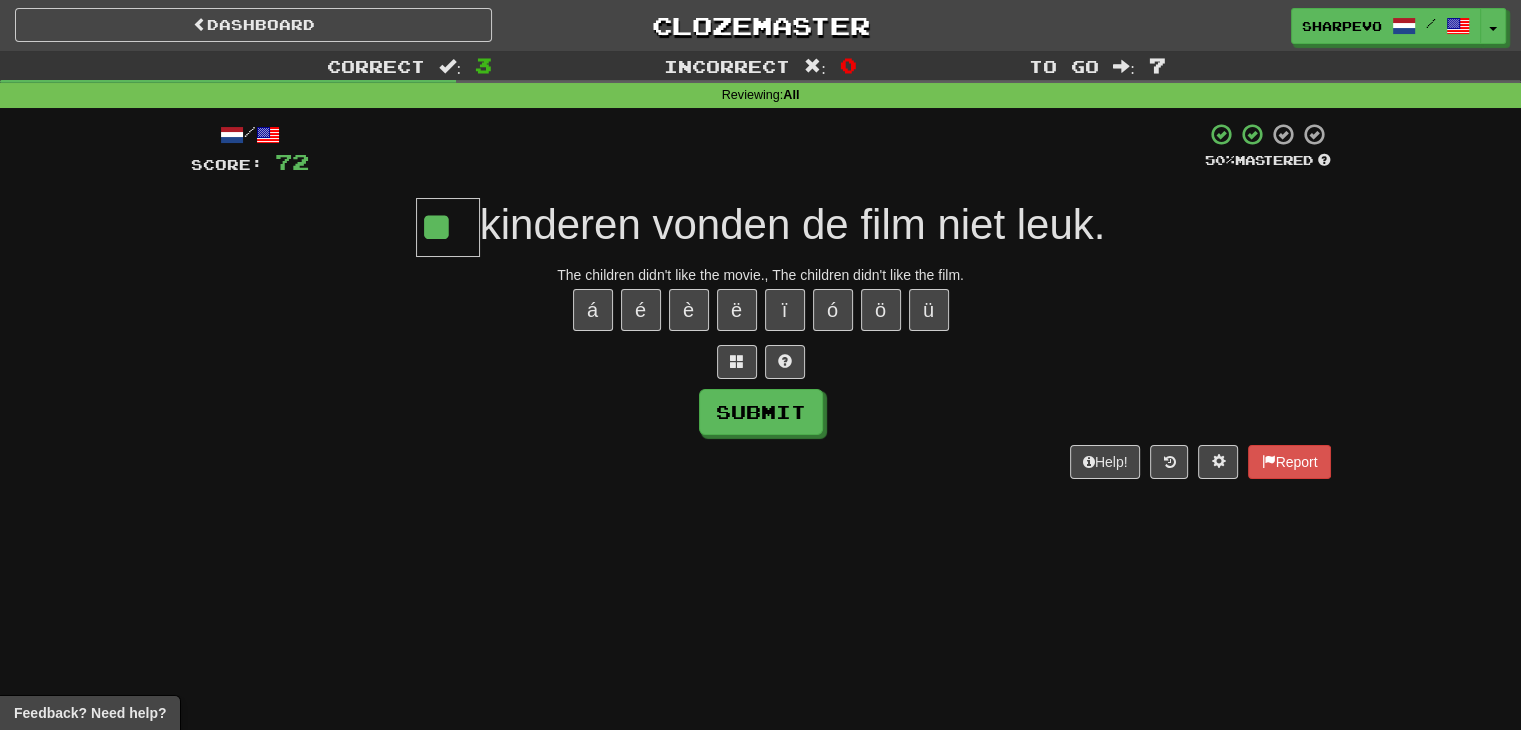 type on "**" 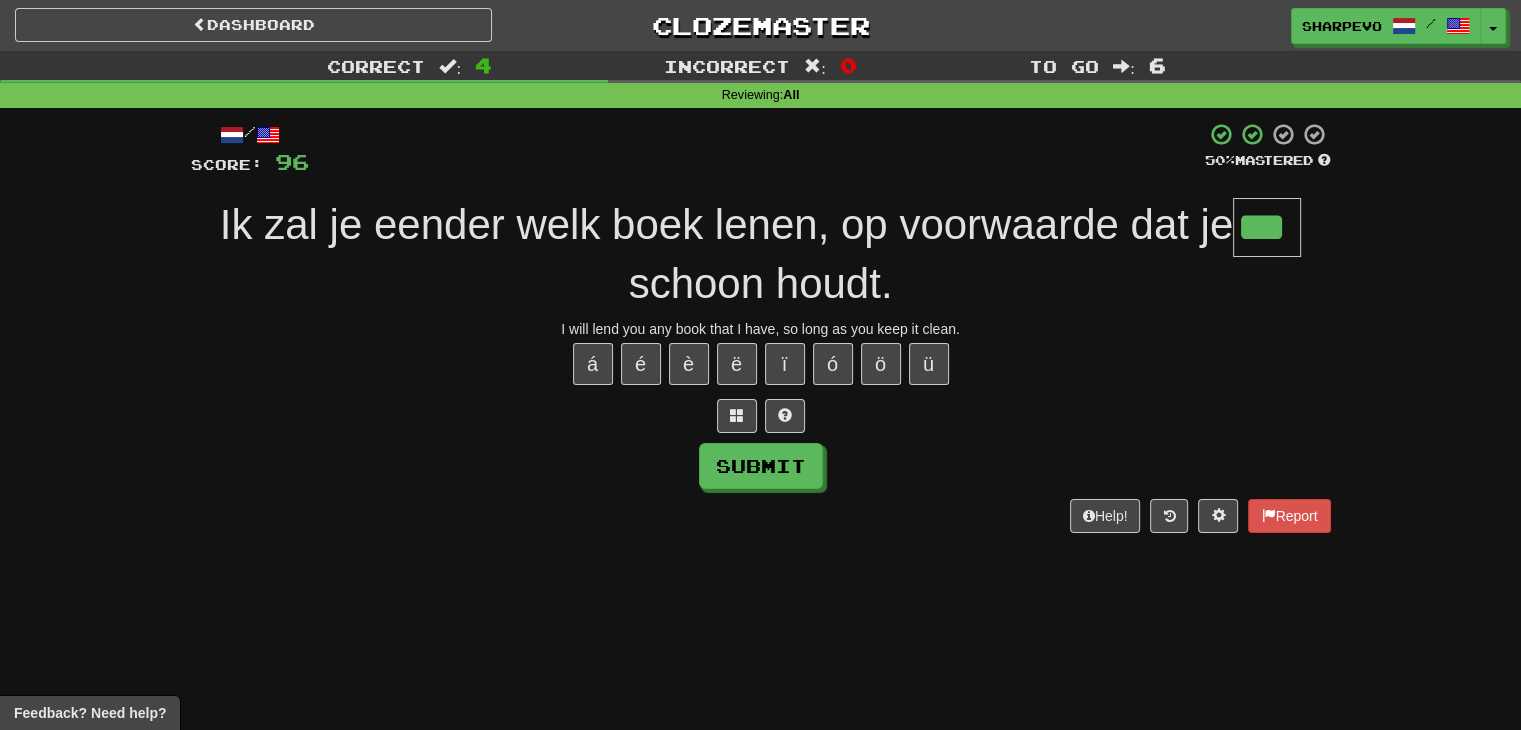 type on "***" 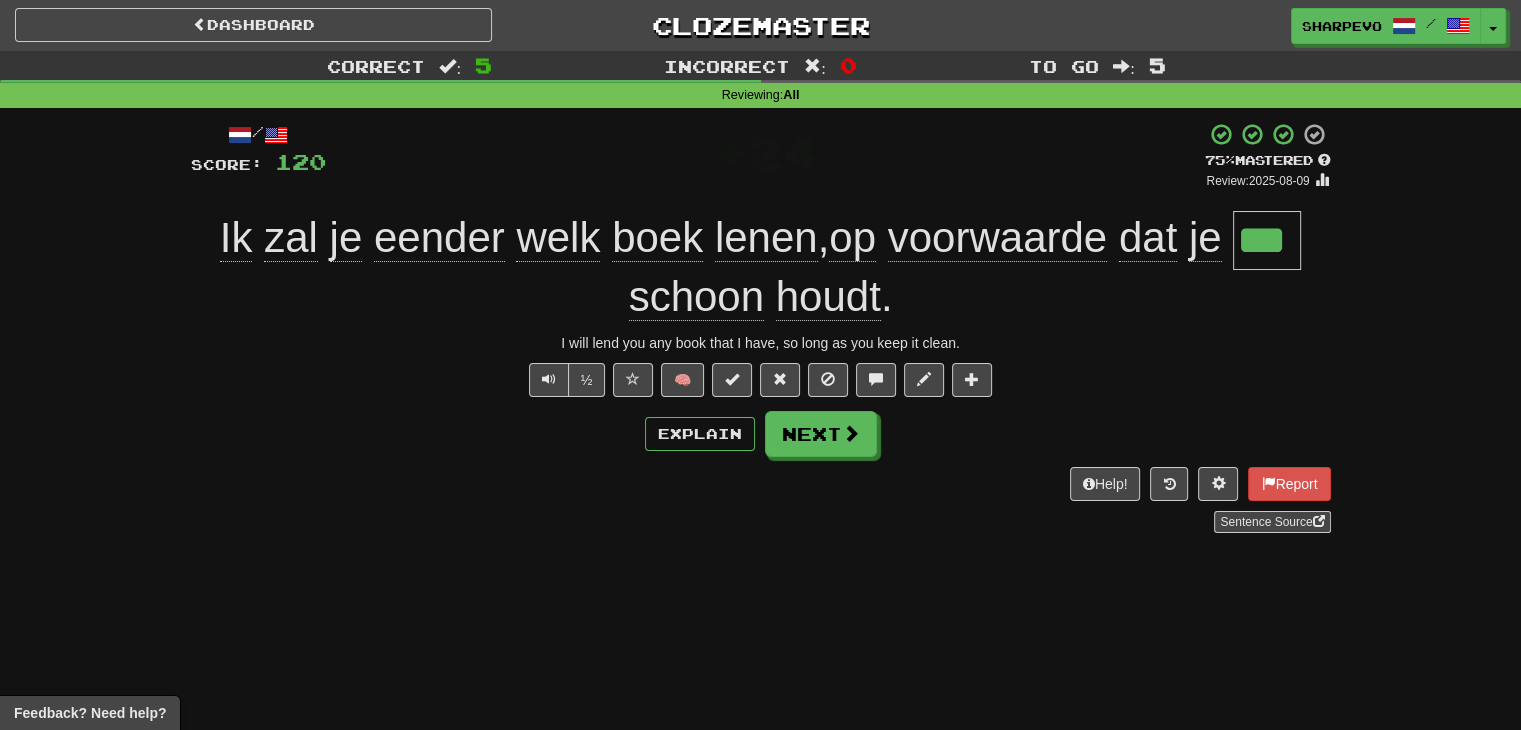 click on "eender" 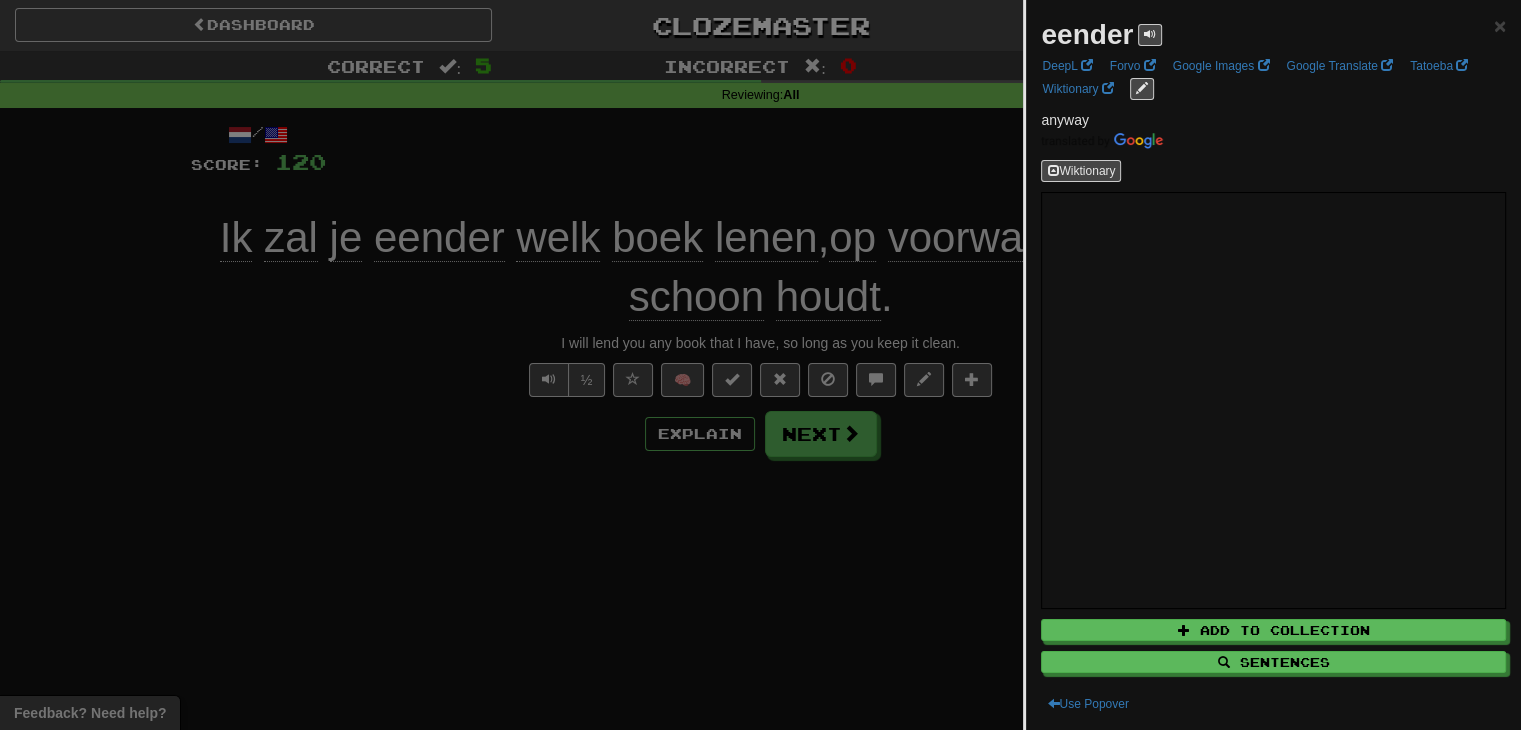 click at bounding box center (760, 365) 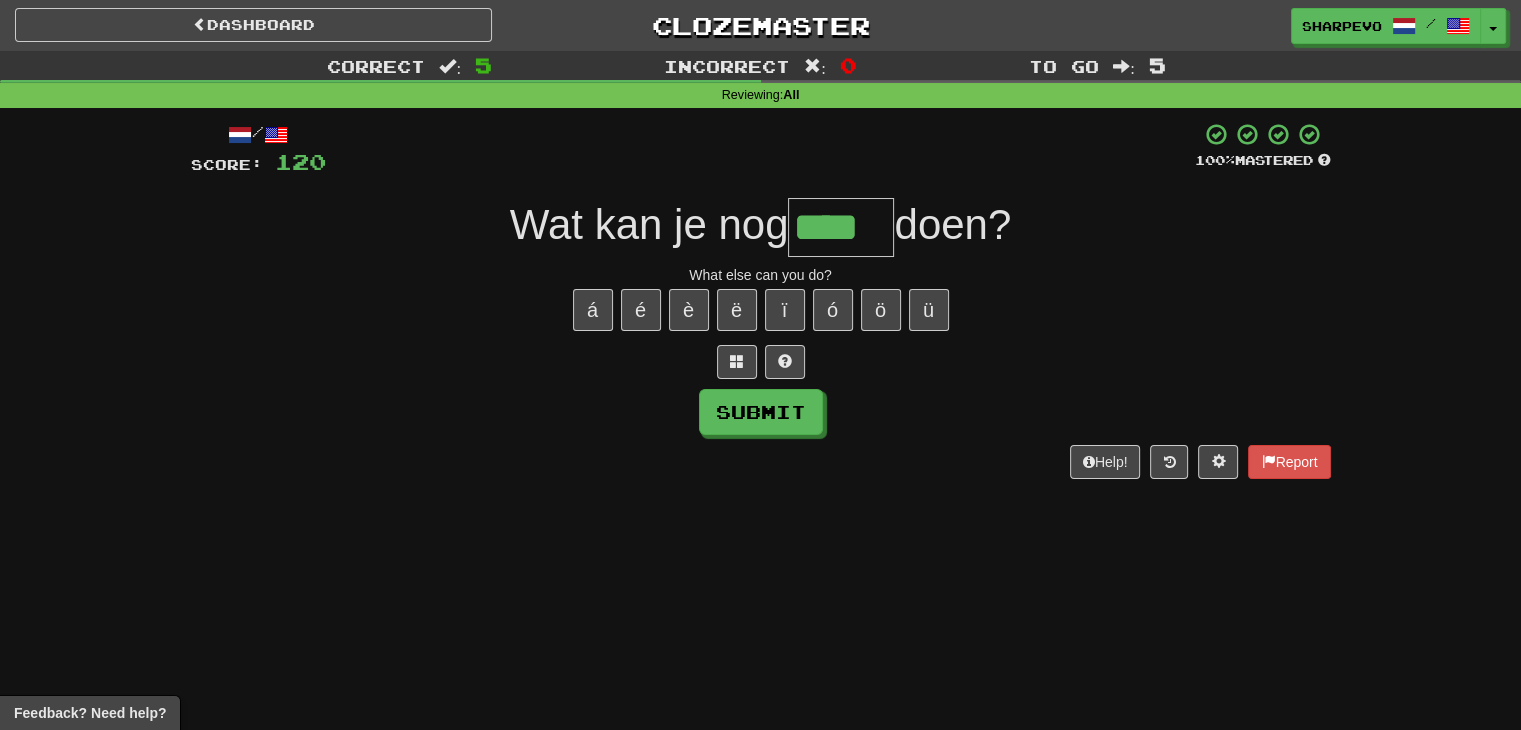 type on "****" 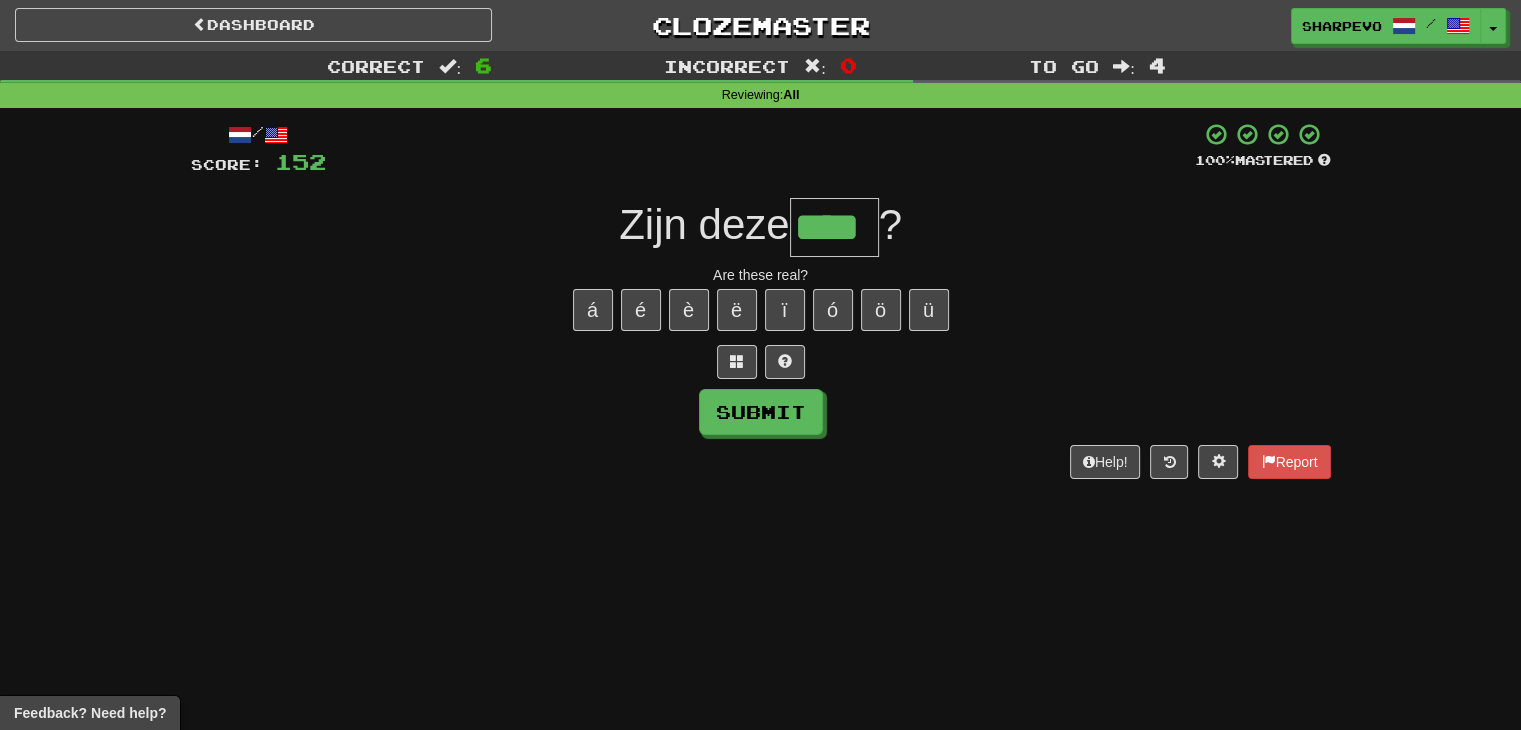 type on "****" 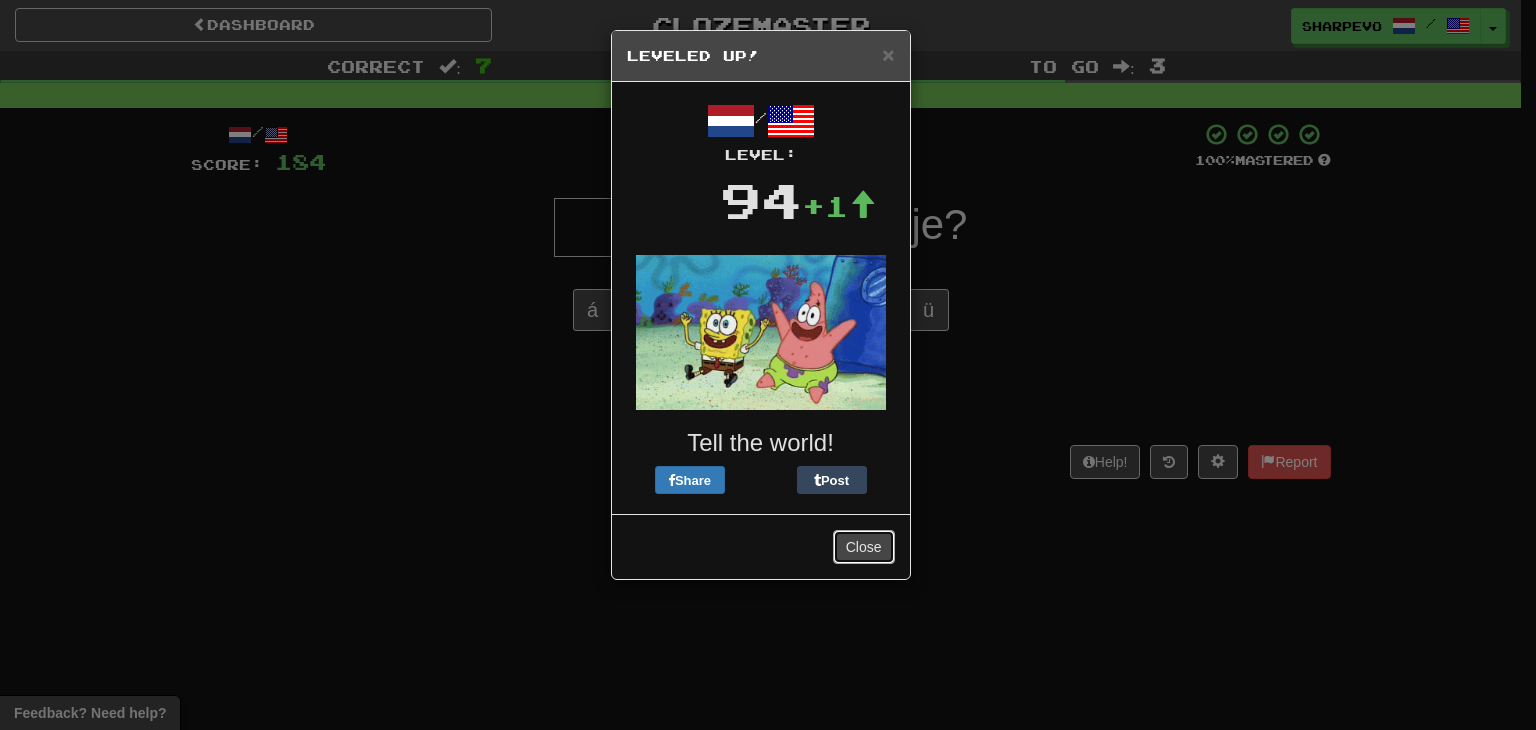 click on "Close" at bounding box center (864, 547) 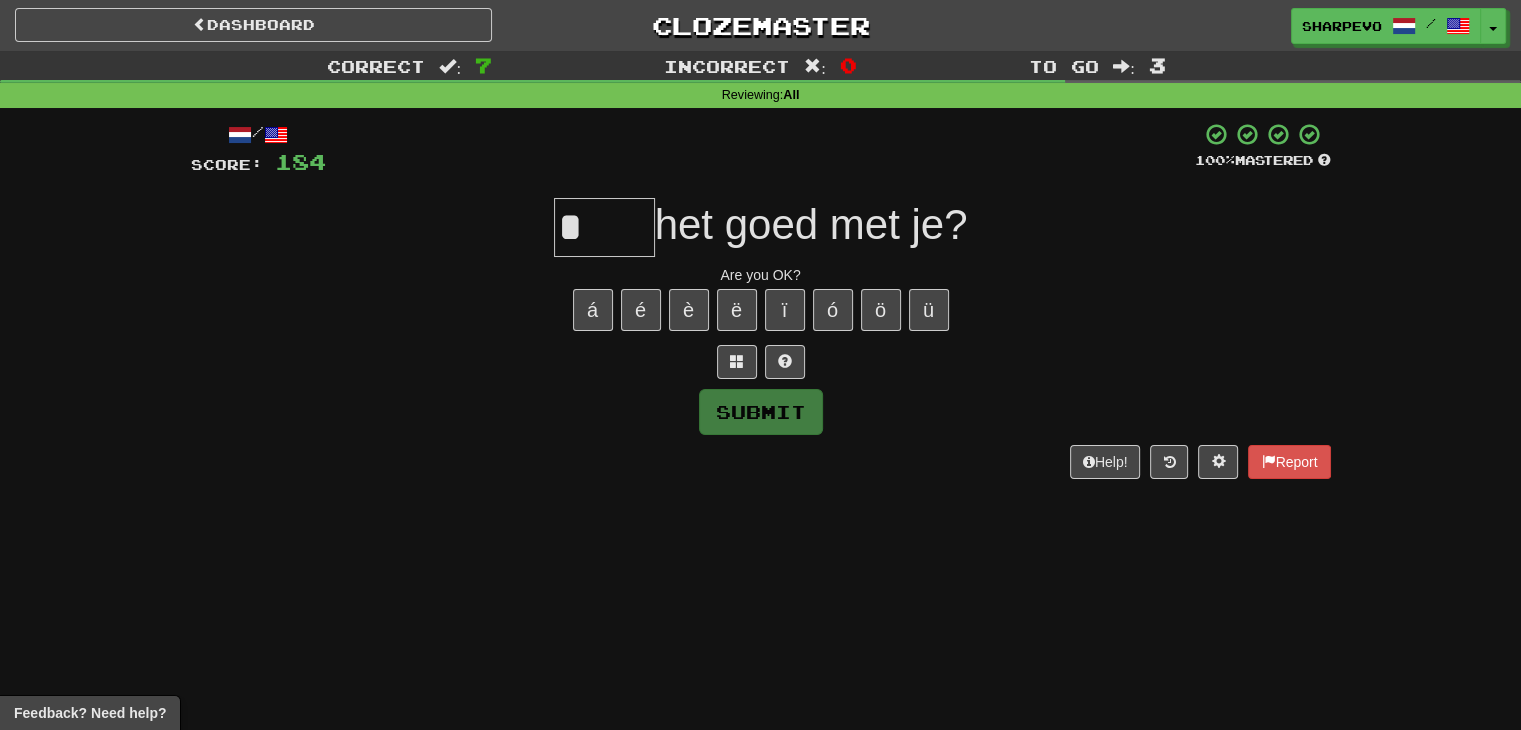 click on "*" at bounding box center (604, 227) 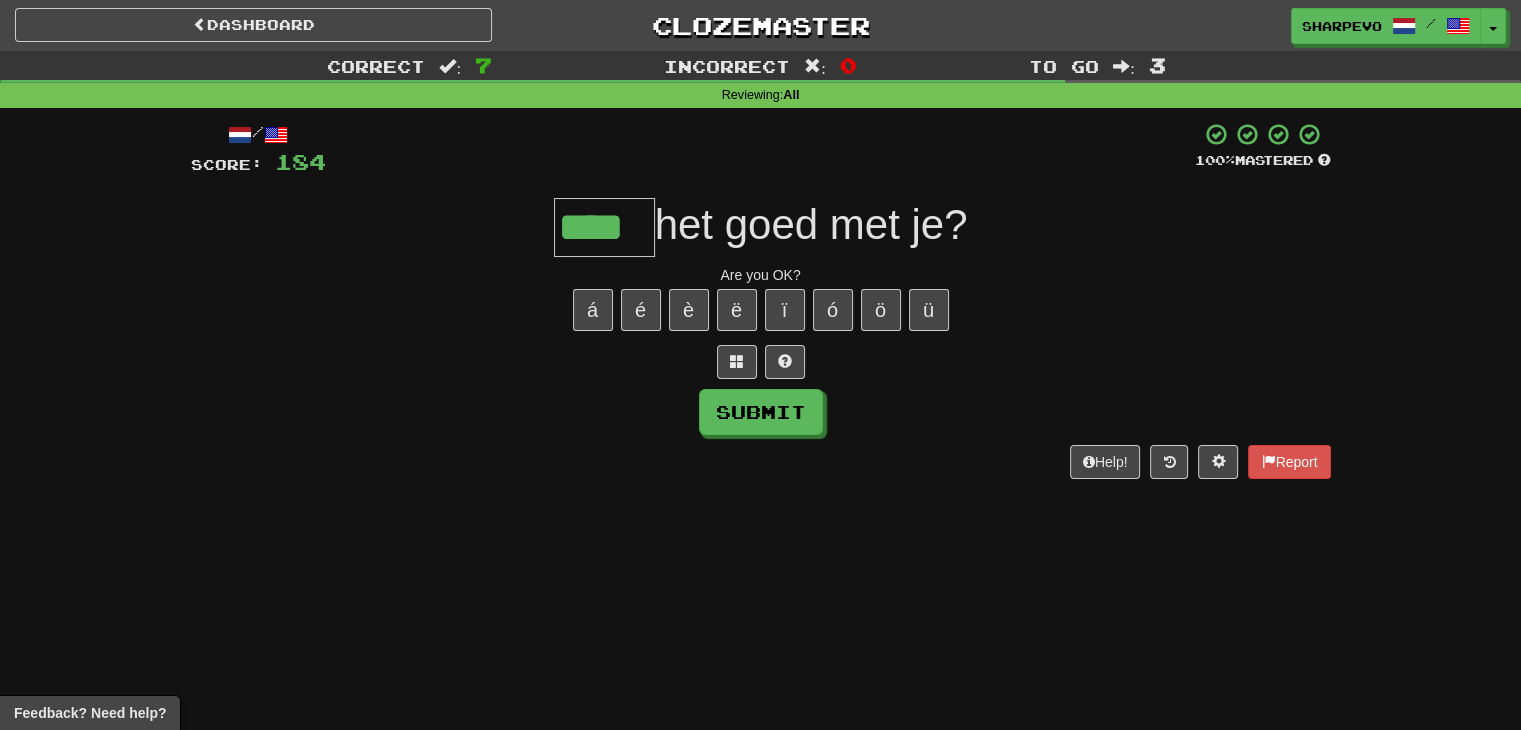 type on "****" 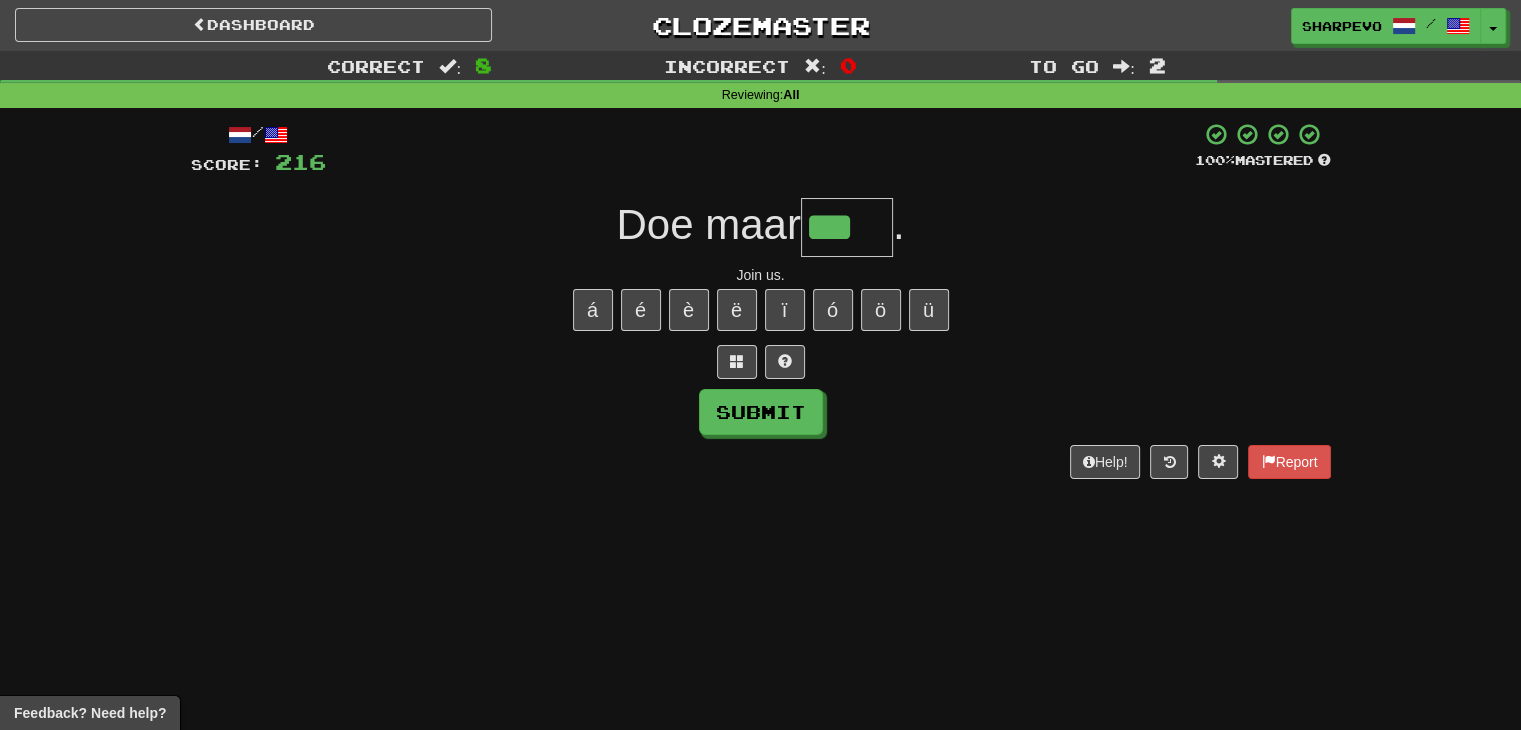 type on "***" 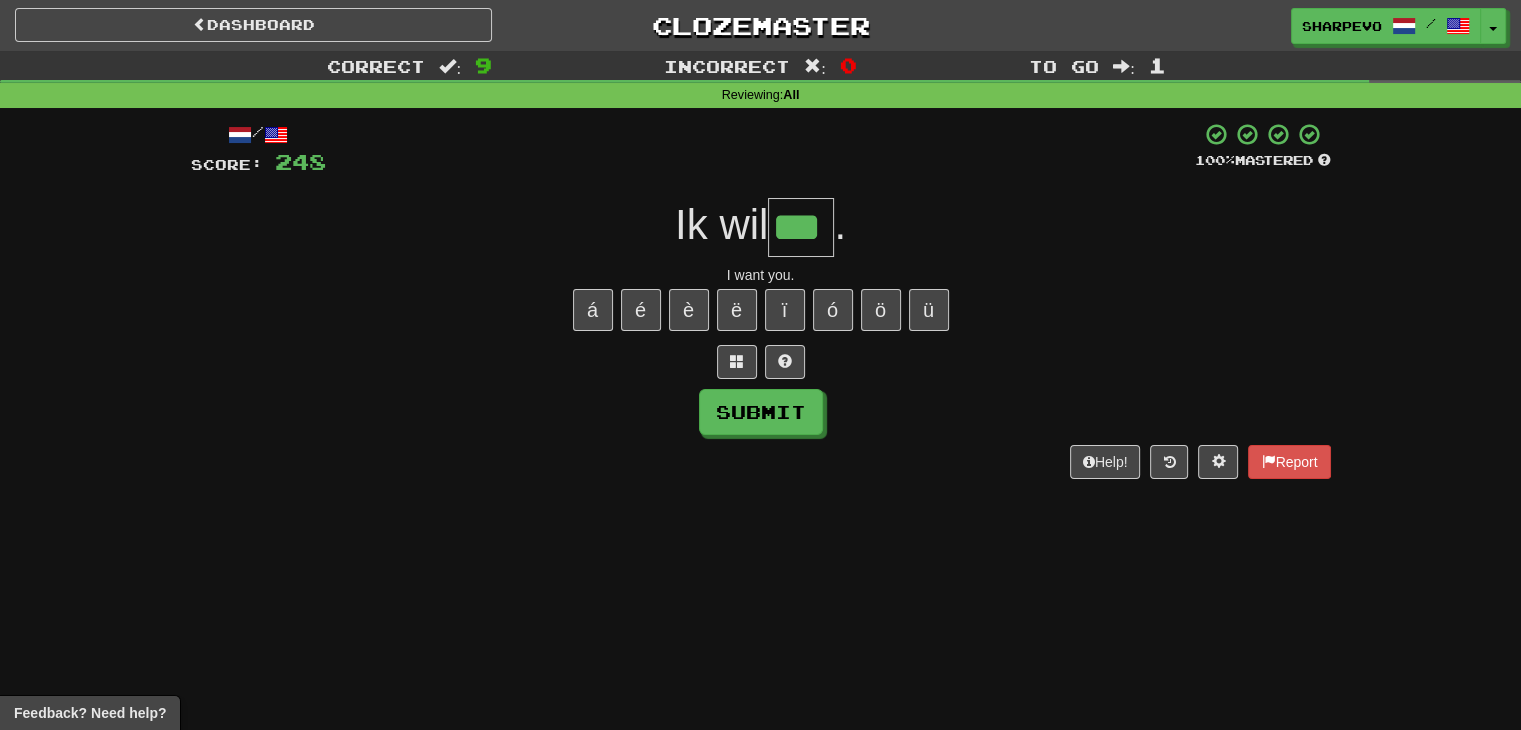 type on "***" 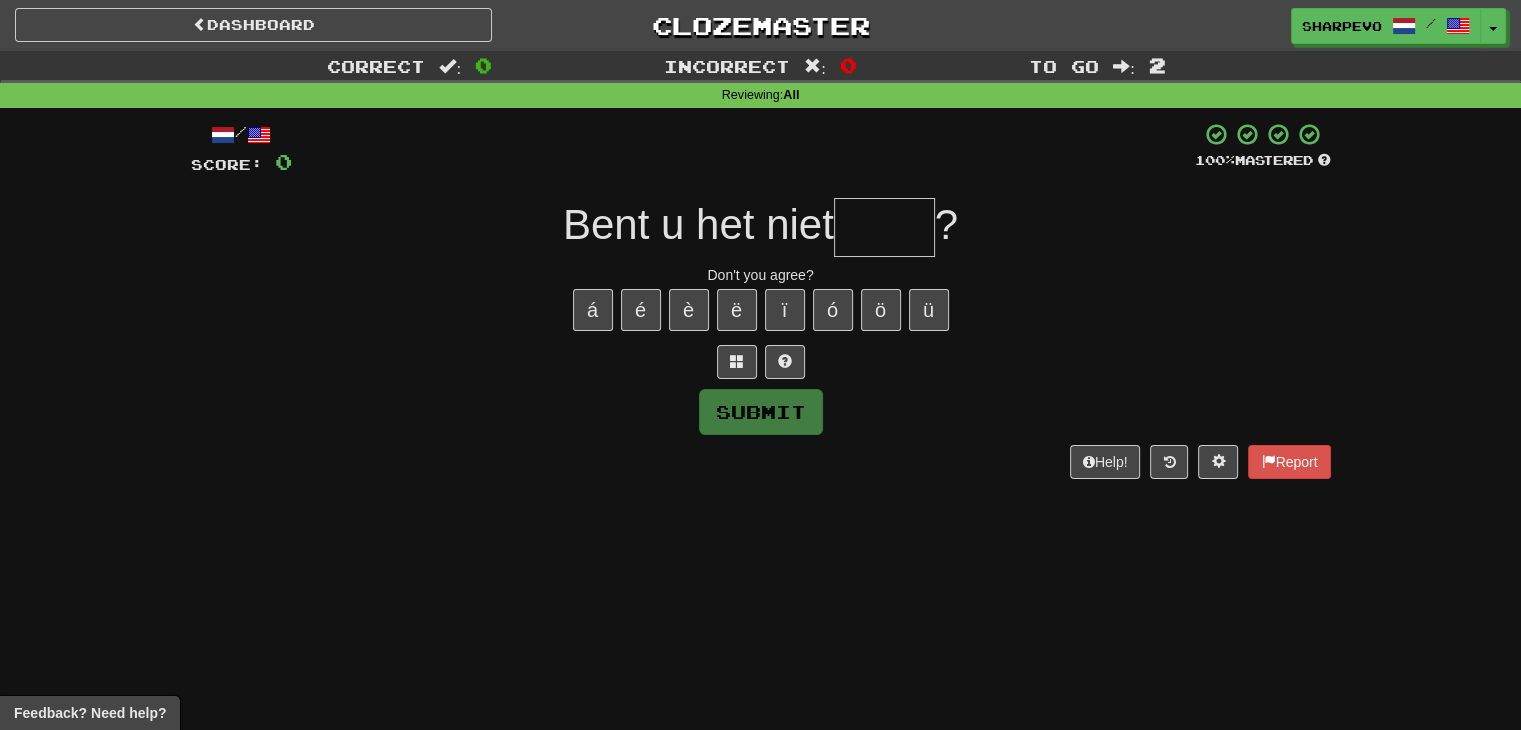 click at bounding box center [884, 227] 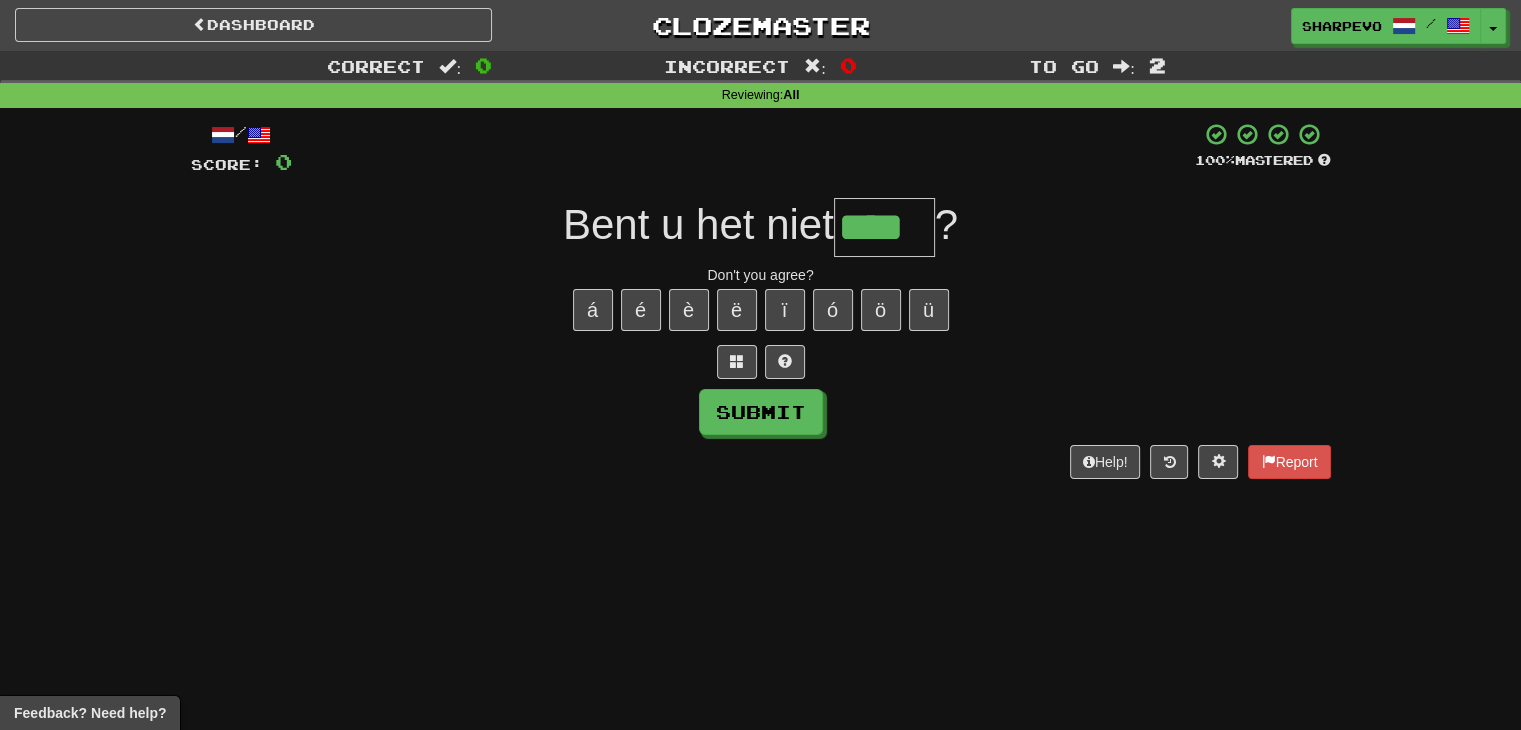 type on "****" 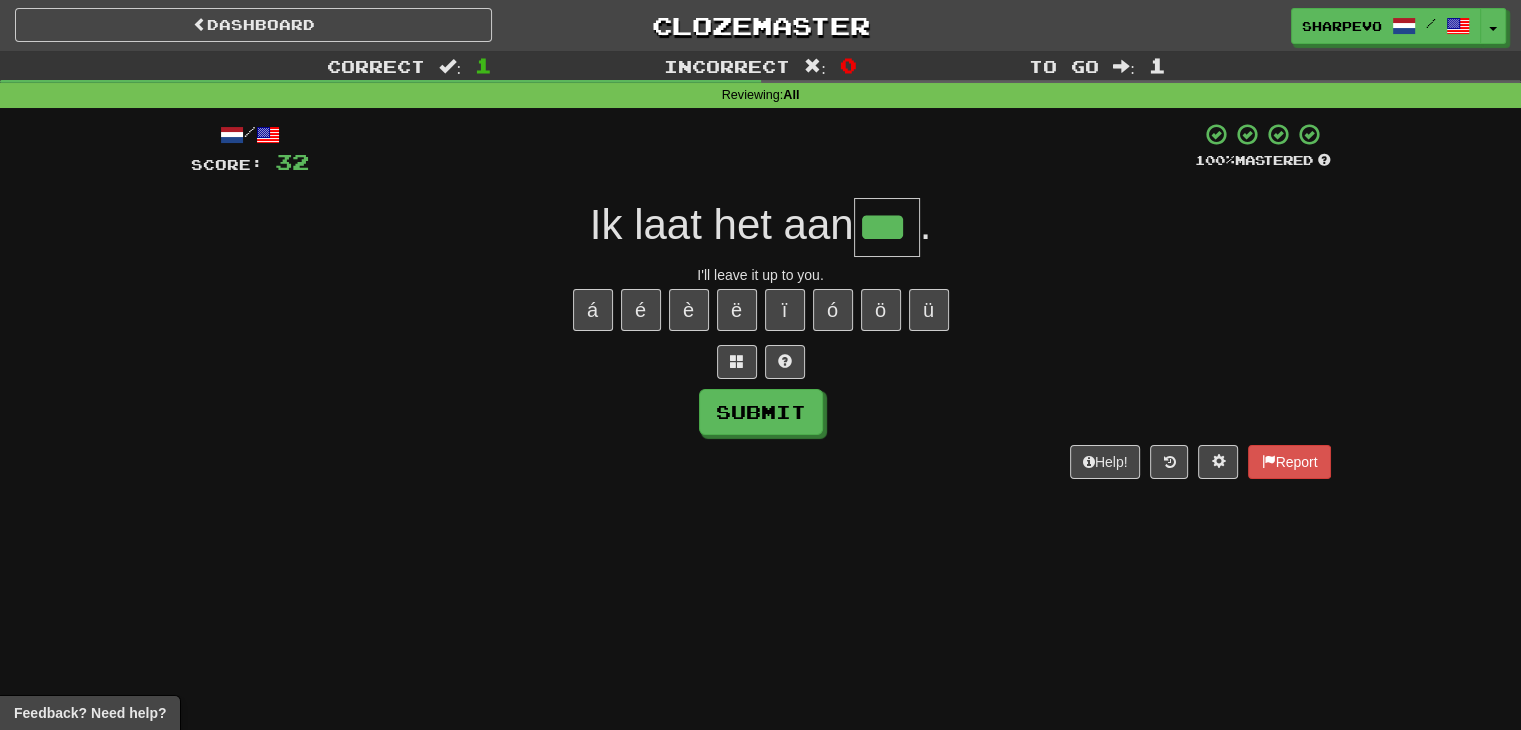 type on "***" 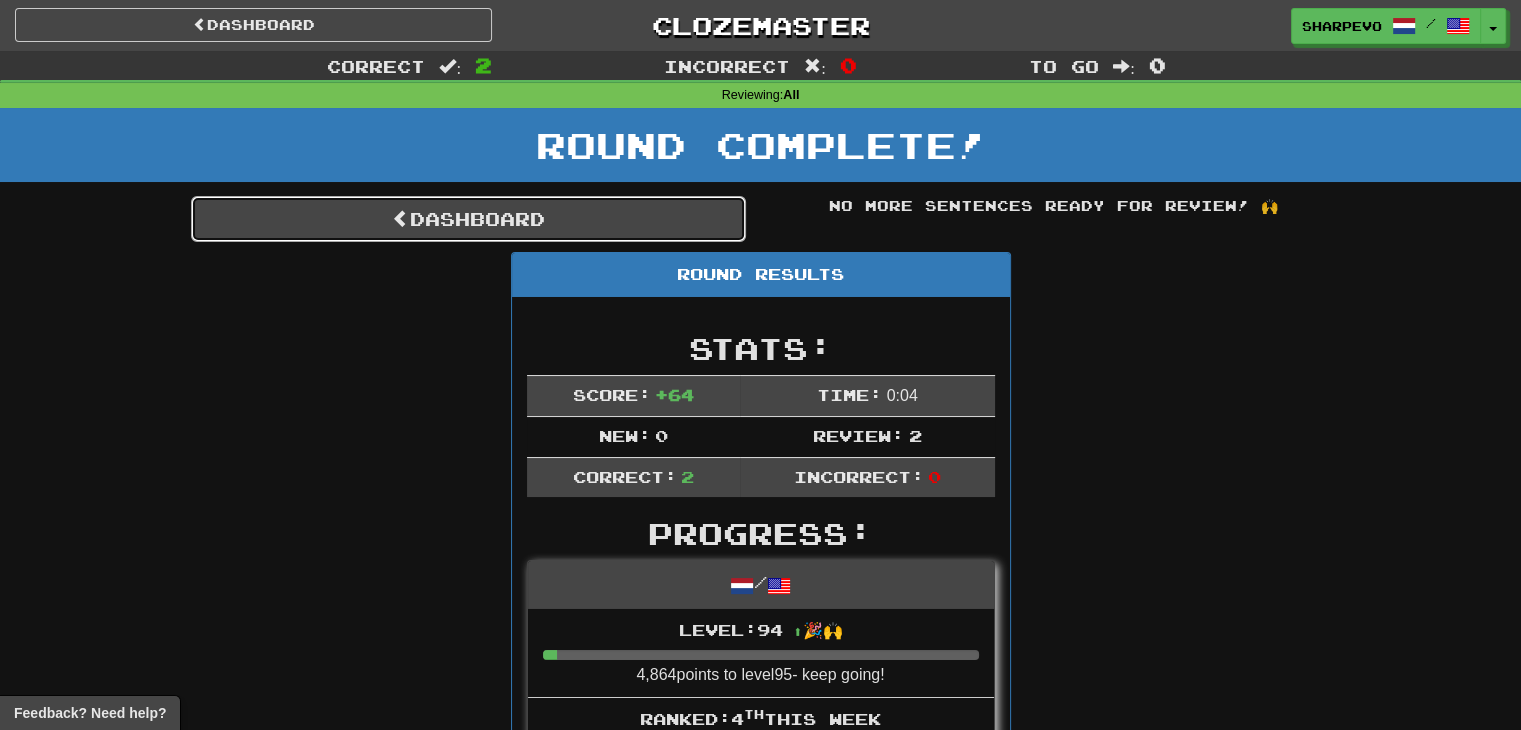 click on "Dashboard" at bounding box center (468, 219) 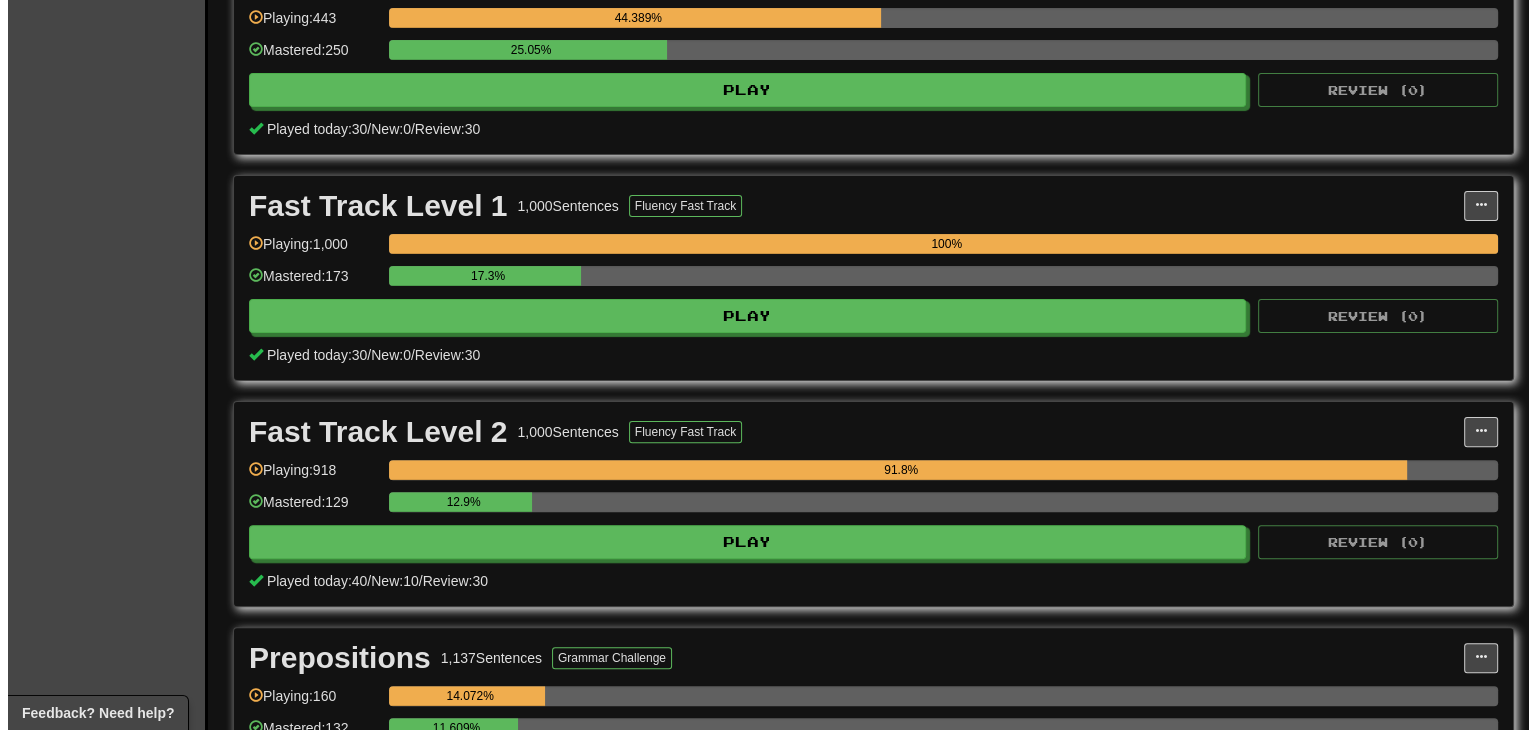 scroll, scrollTop: 498, scrollLeft: 0, axis: vertical 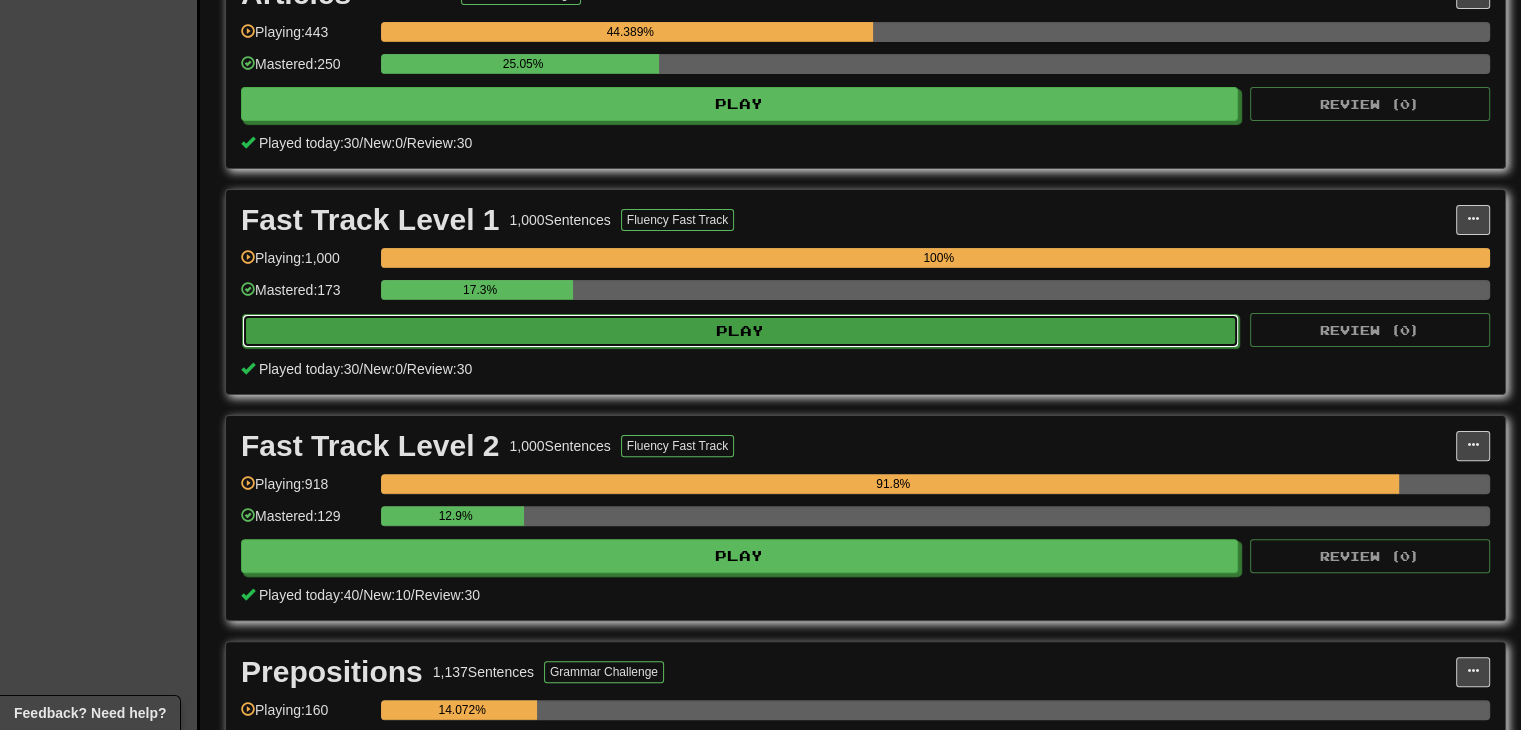 click on "Play" at bounding box center [740, 331] 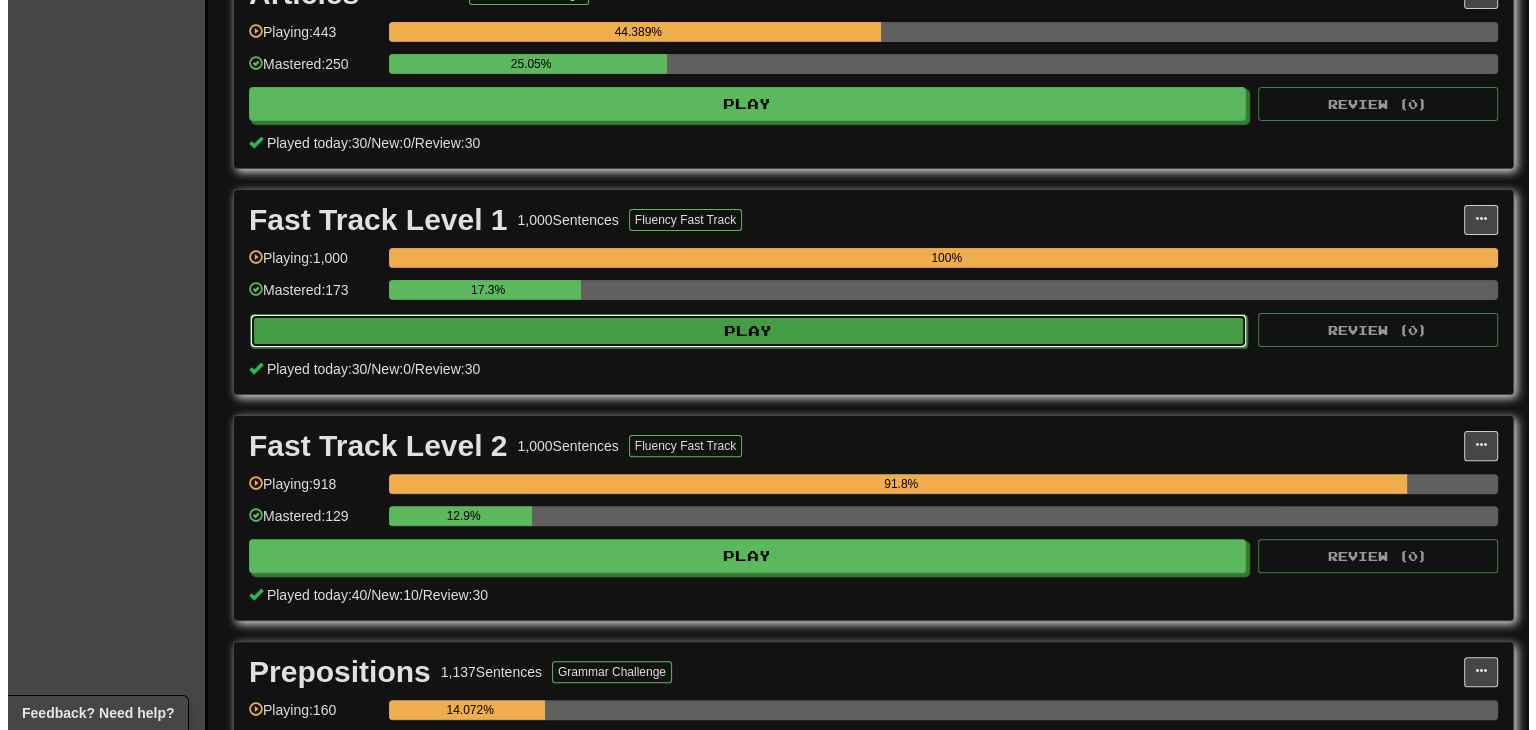 select on "**" 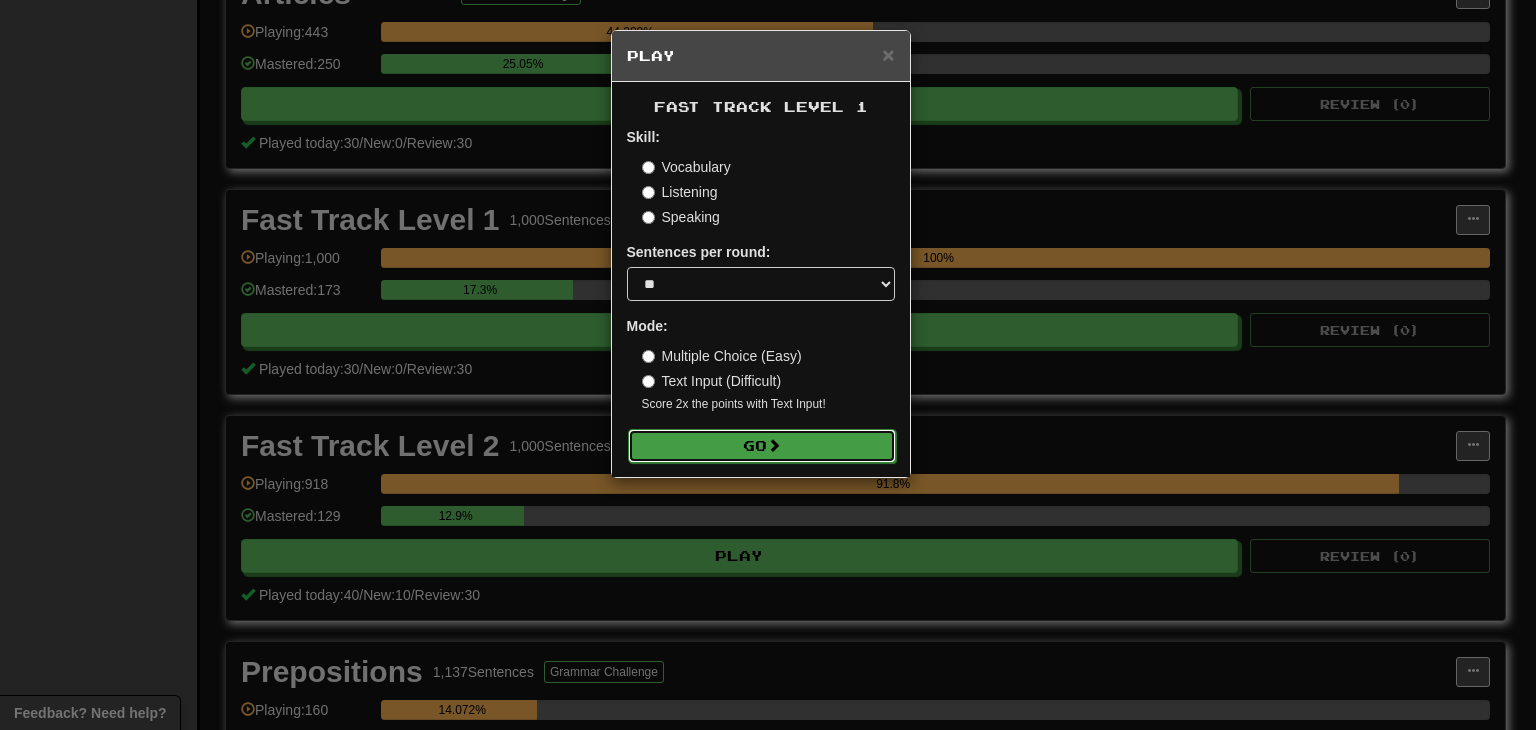 click on "Go" at bounding box center (762, 446) 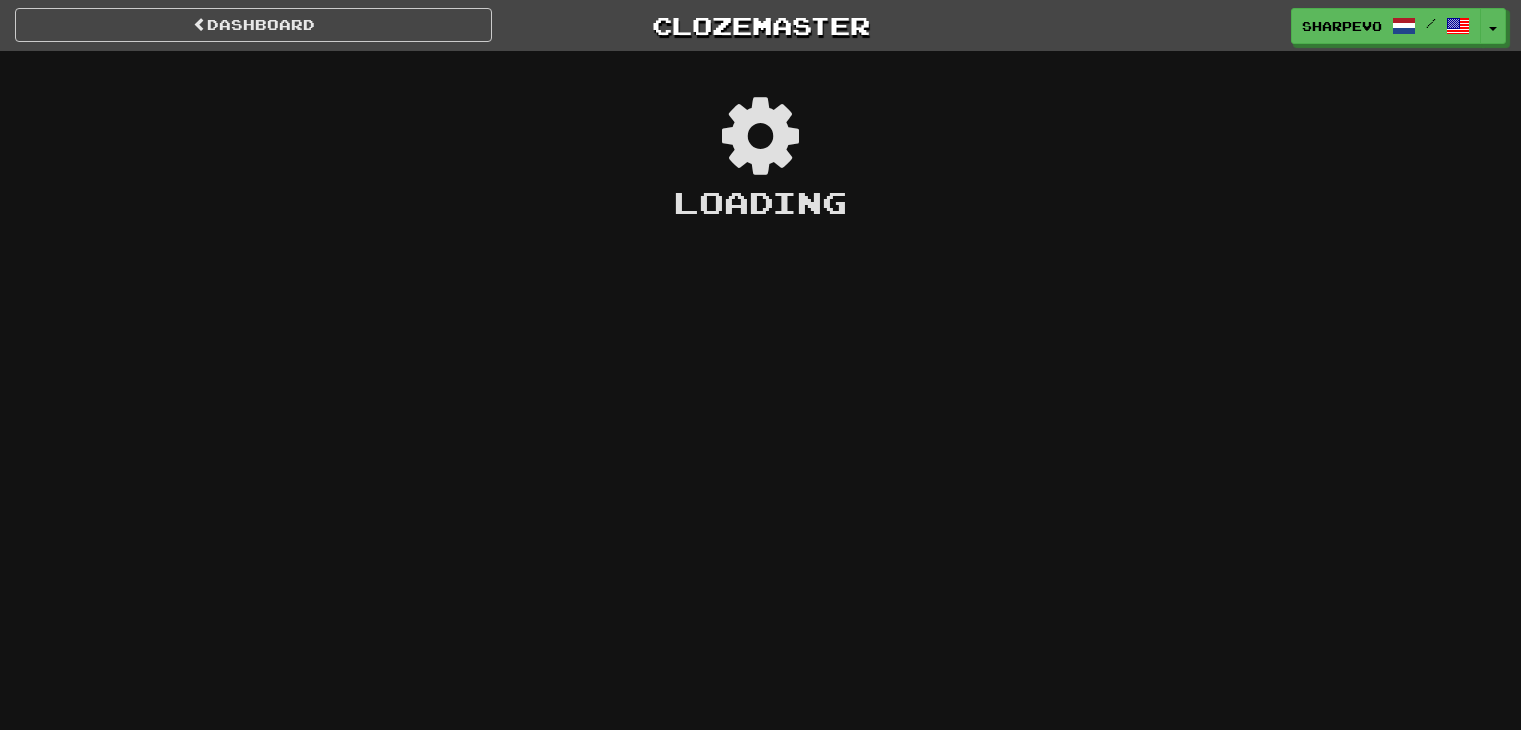 scroll, scrollTop: 0, scrollLeft: 0, axis: both 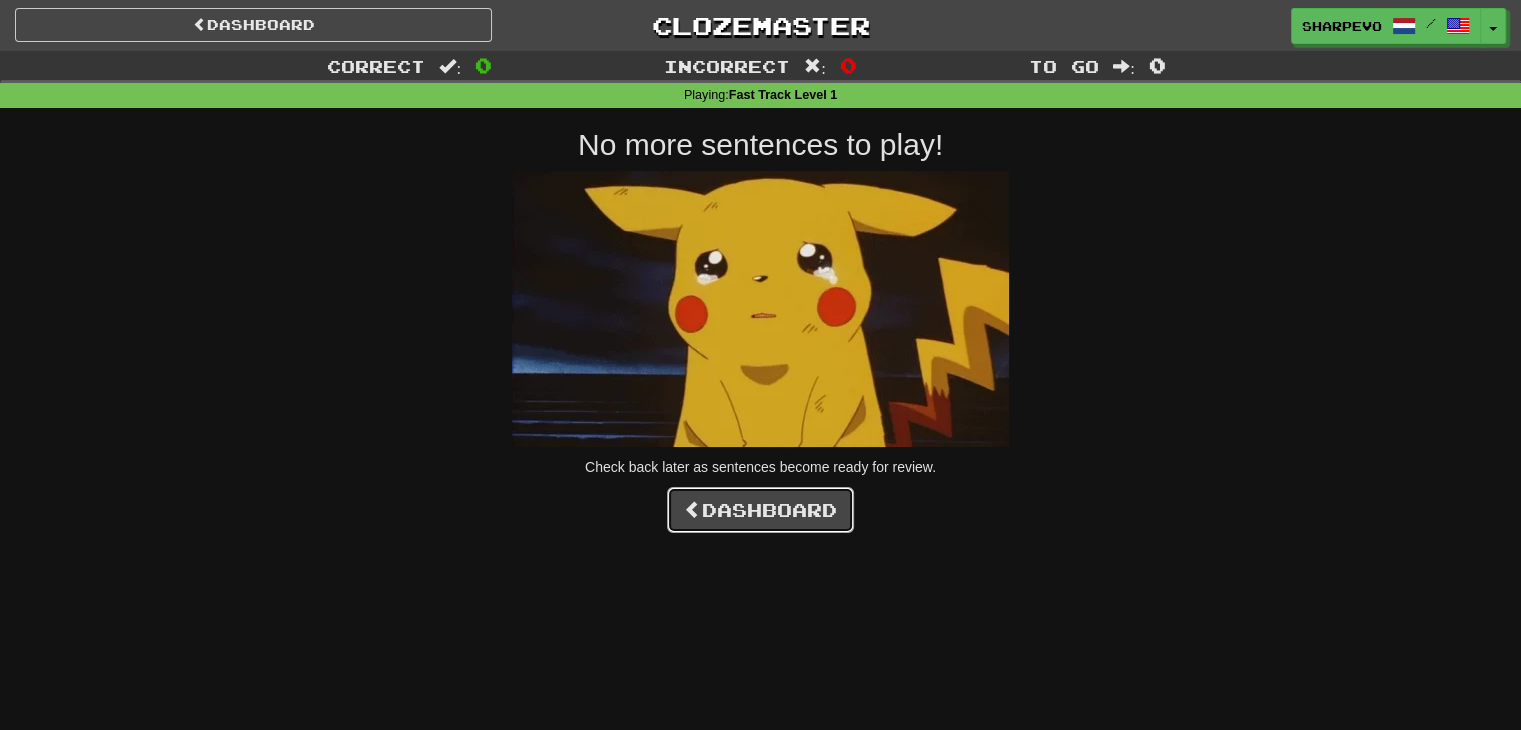 click on "Dashboard" at bounding box center (760, 510) 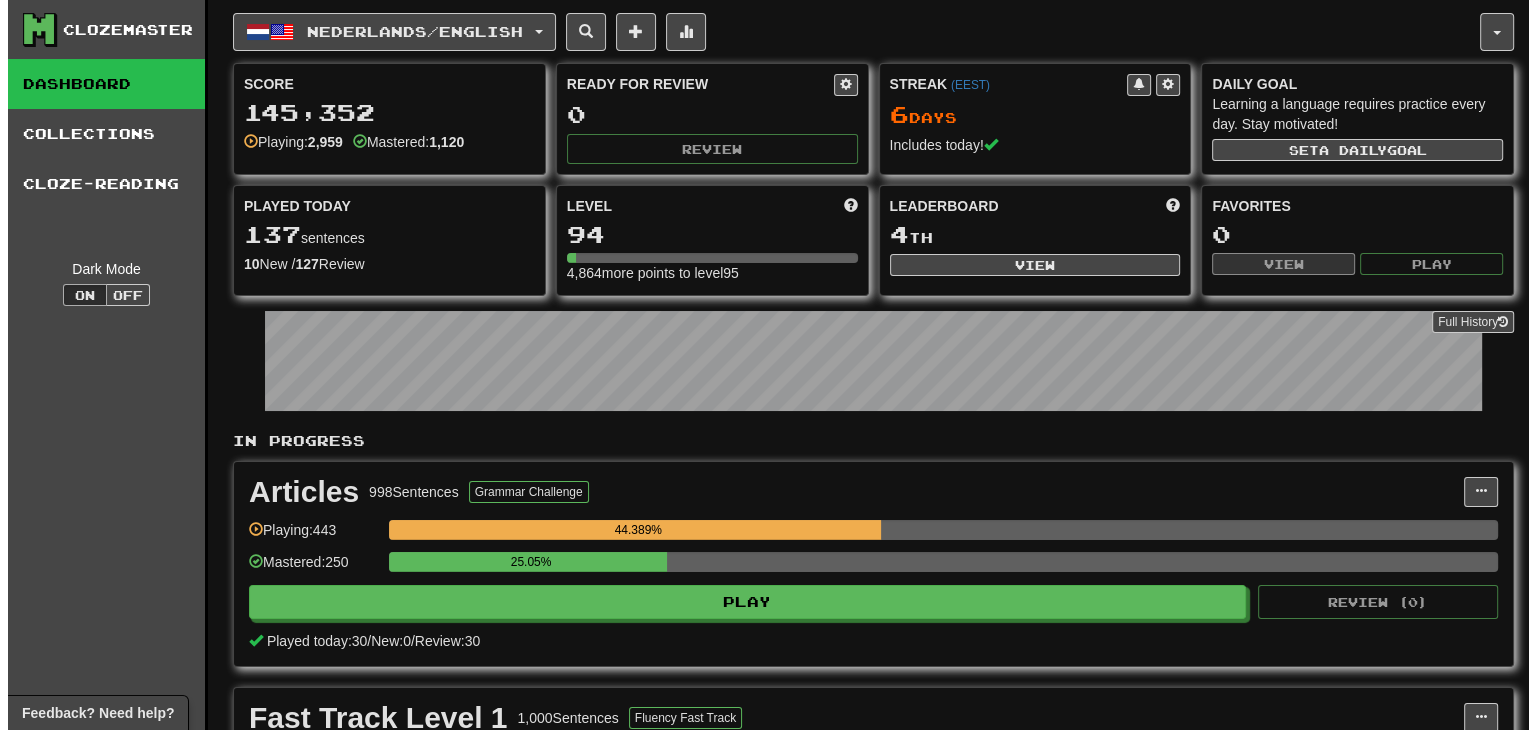 scroll, scrollTop: 352, scrollLeft: 0, axis: vertical 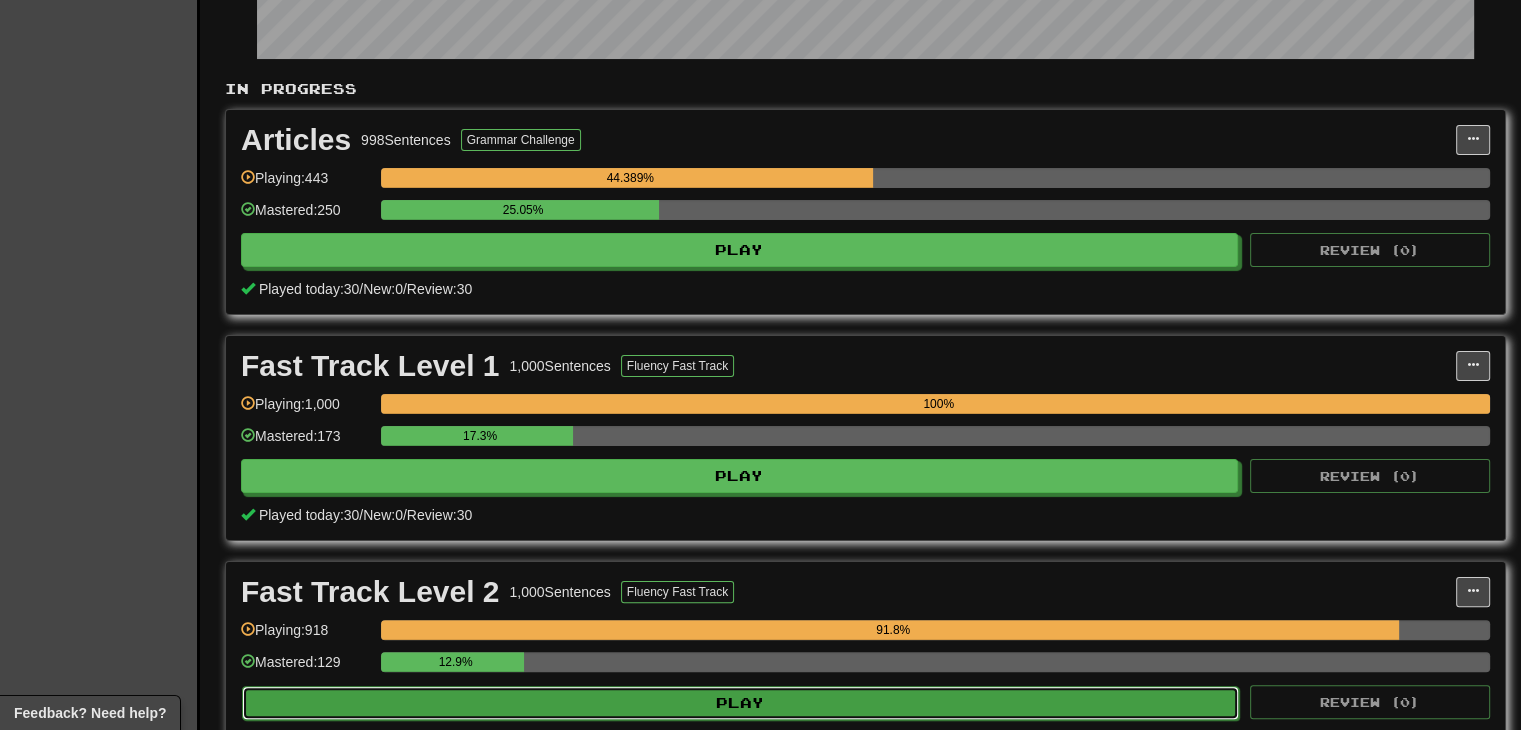 click on "Play" at bounding box center [740, 703] 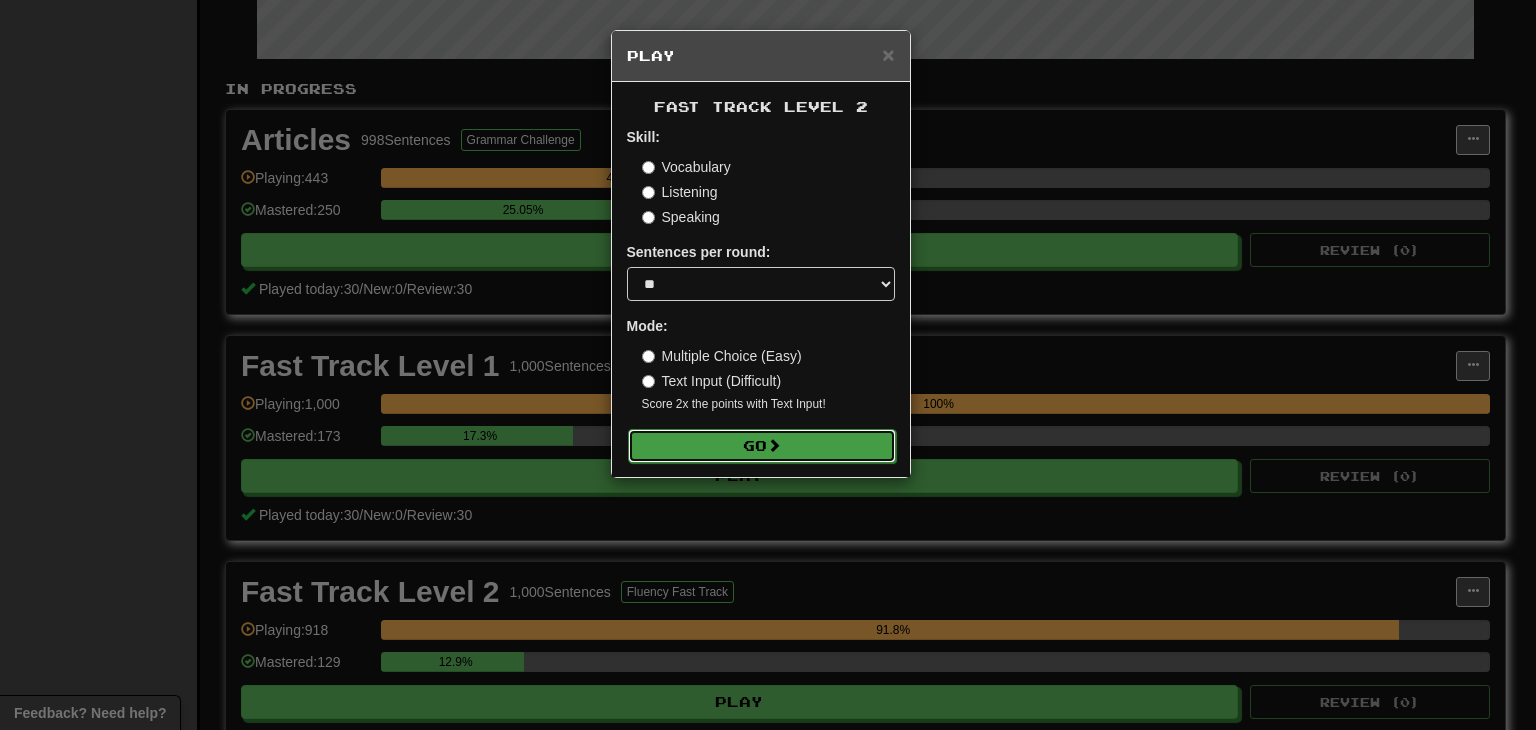 click on "Go" at bounding box center (762, 446) 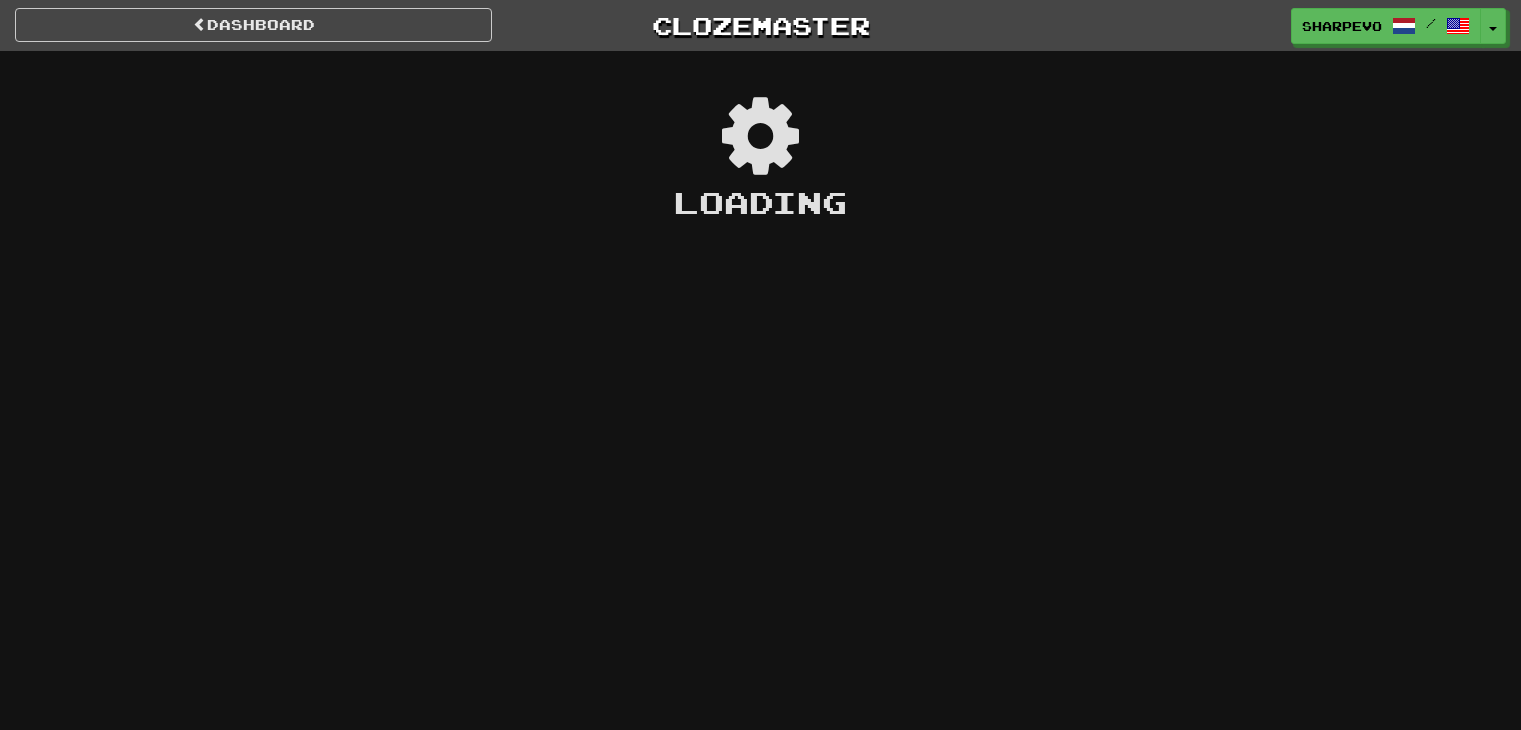 scroll, scrollTop: 0, scrollLeft: 0, axis: both 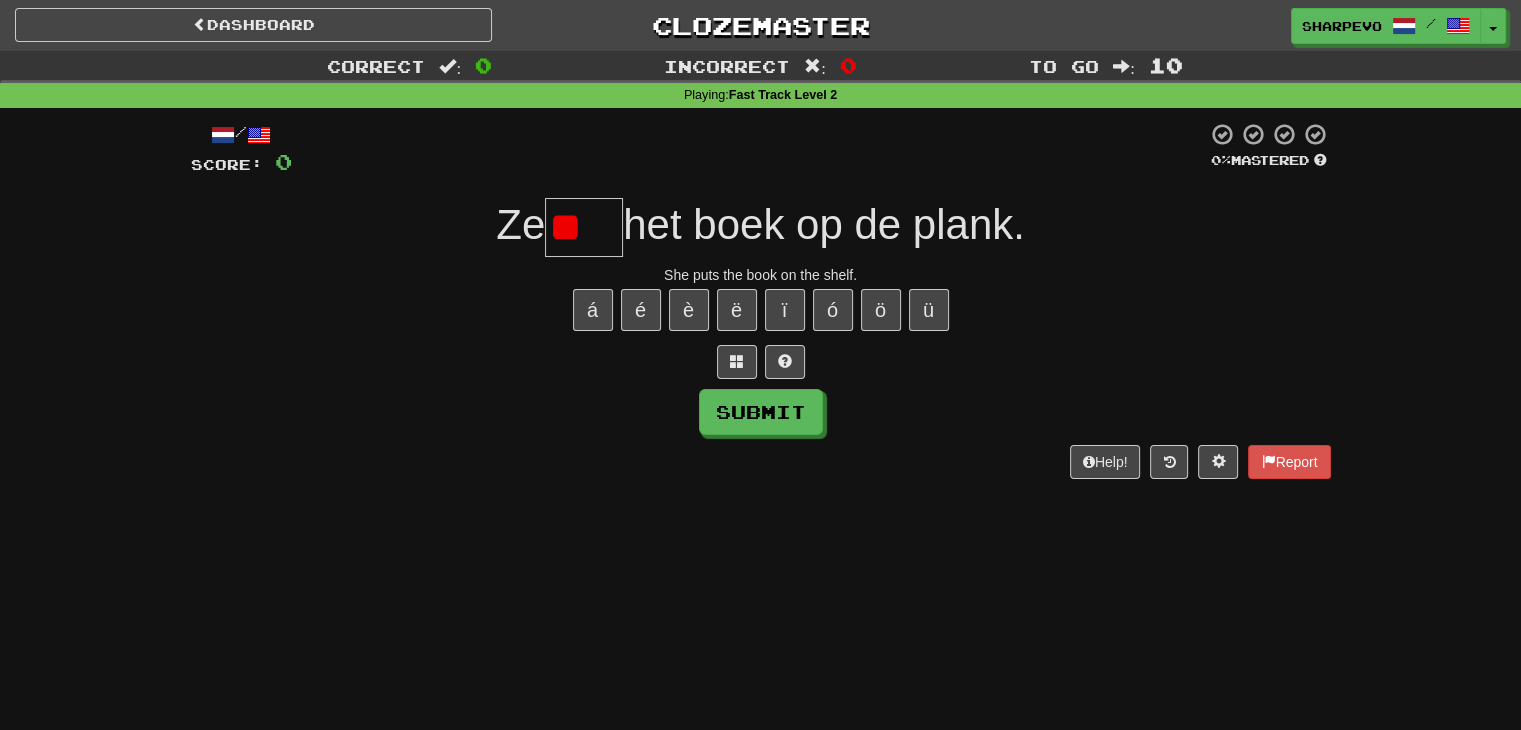type on "*" 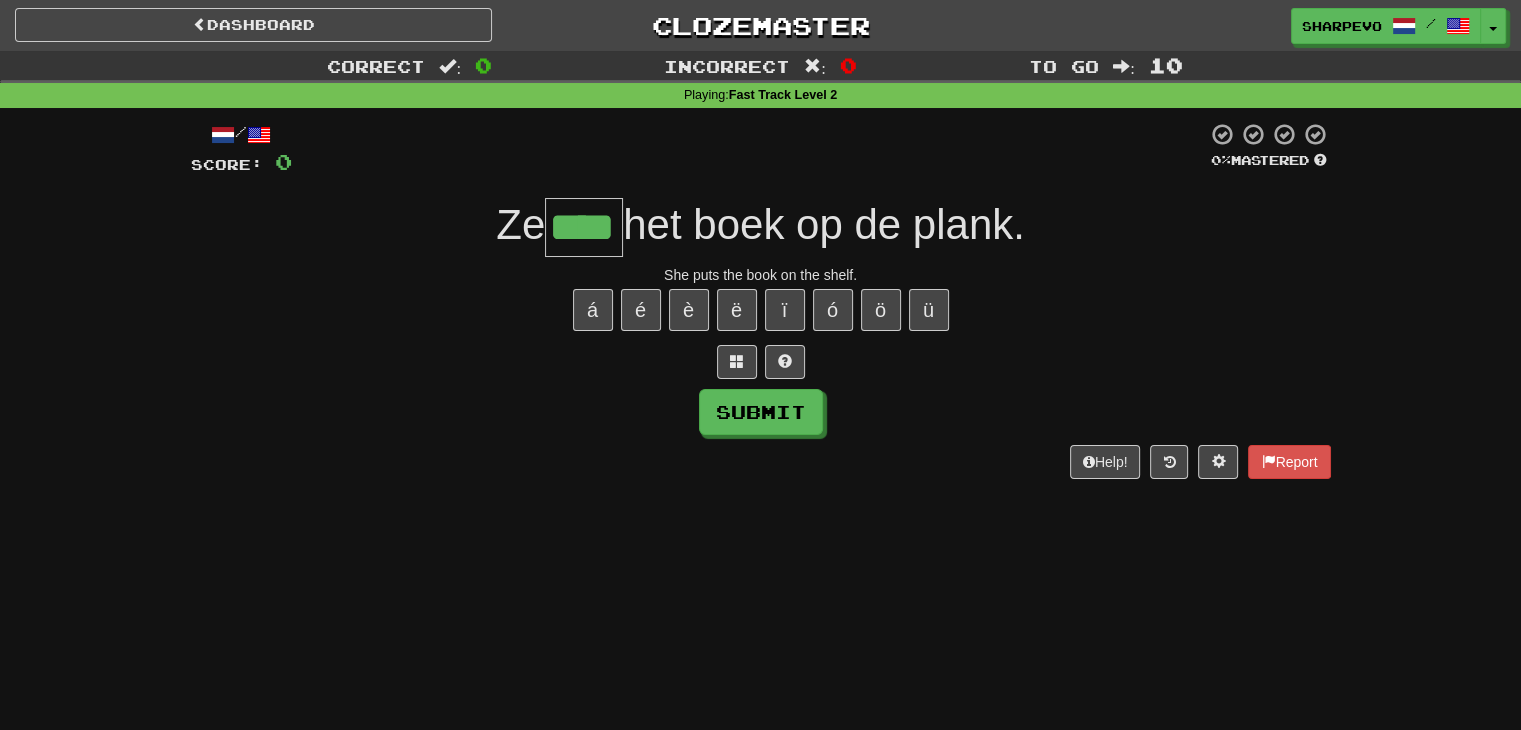 type on "****" 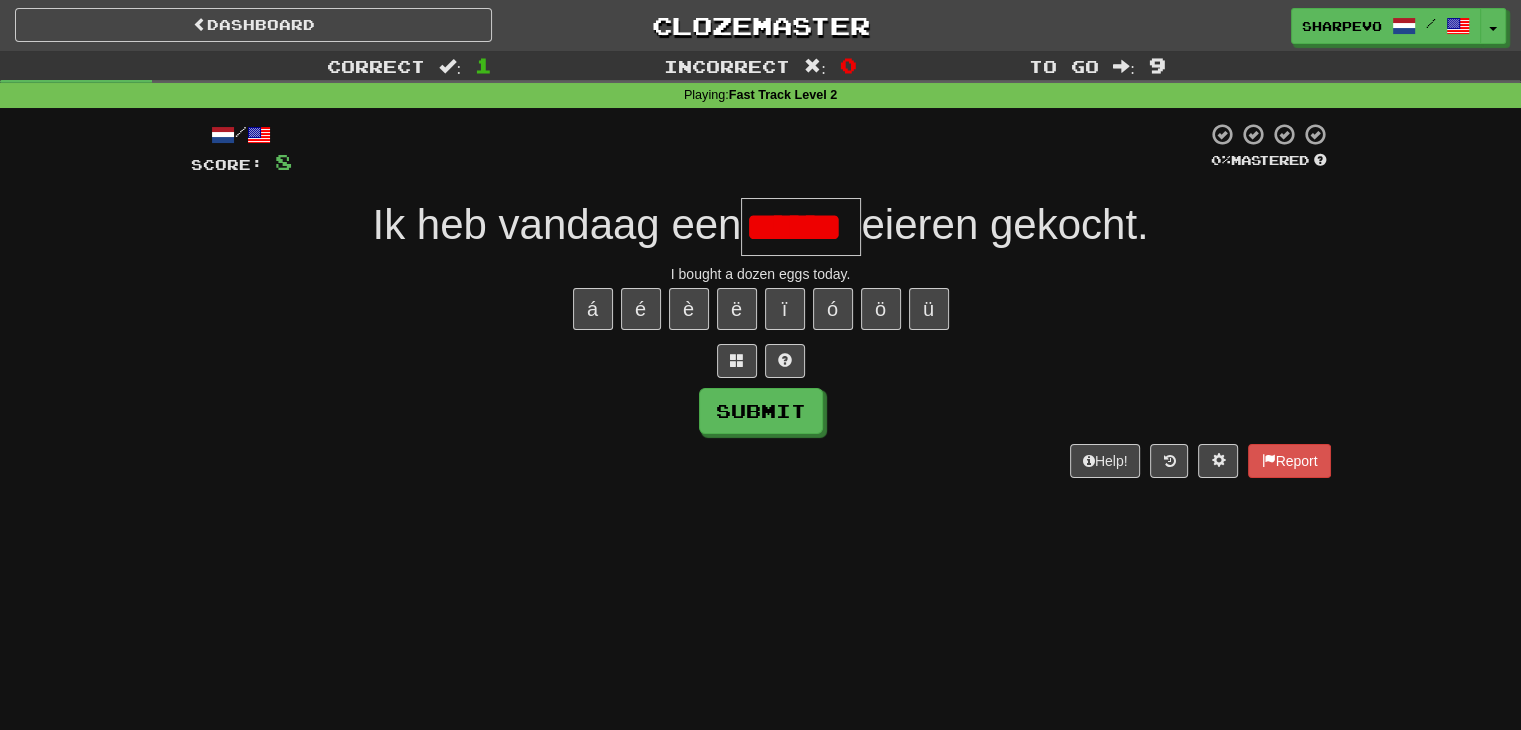 scroll, scrollTop: 0, scrollLeft: 0, axis: both 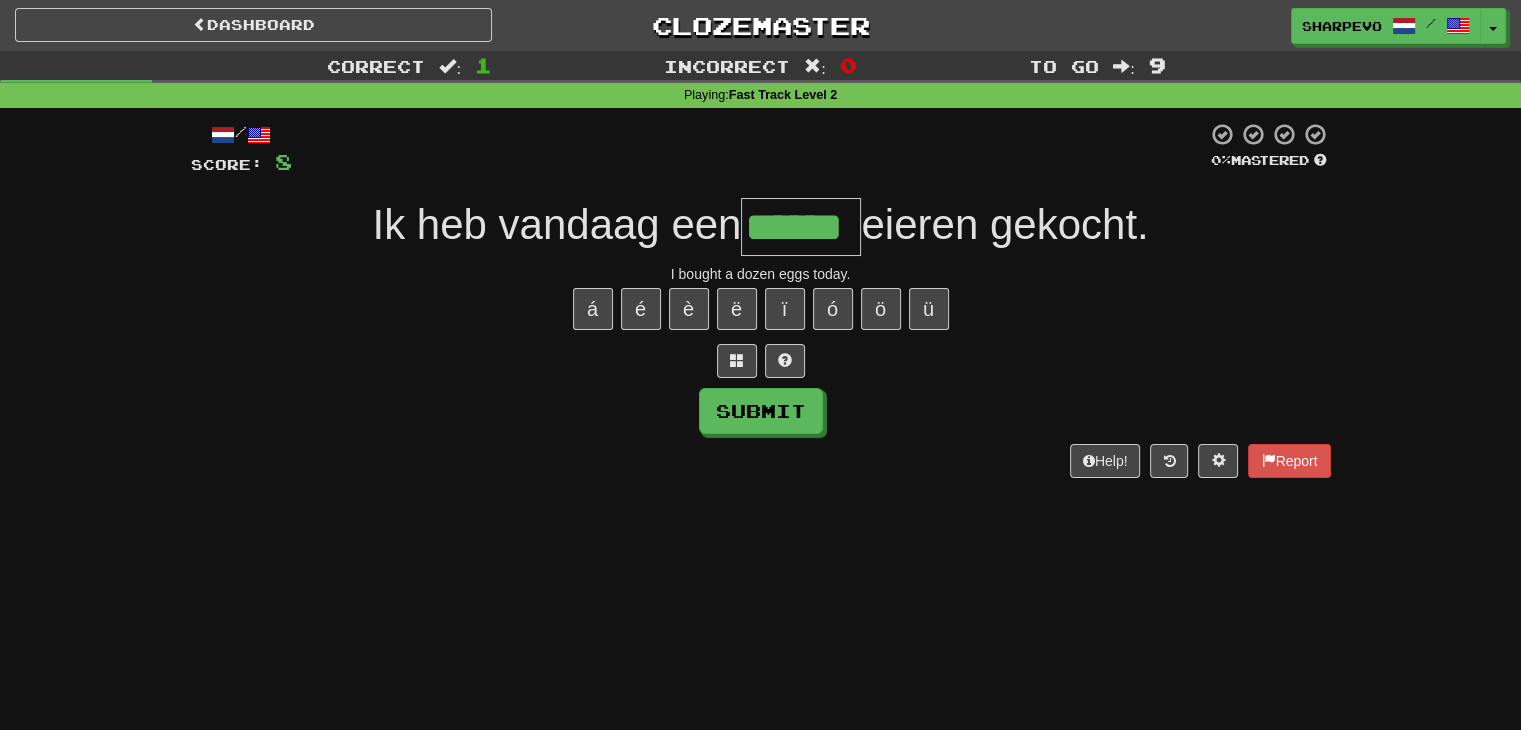 type on "******" 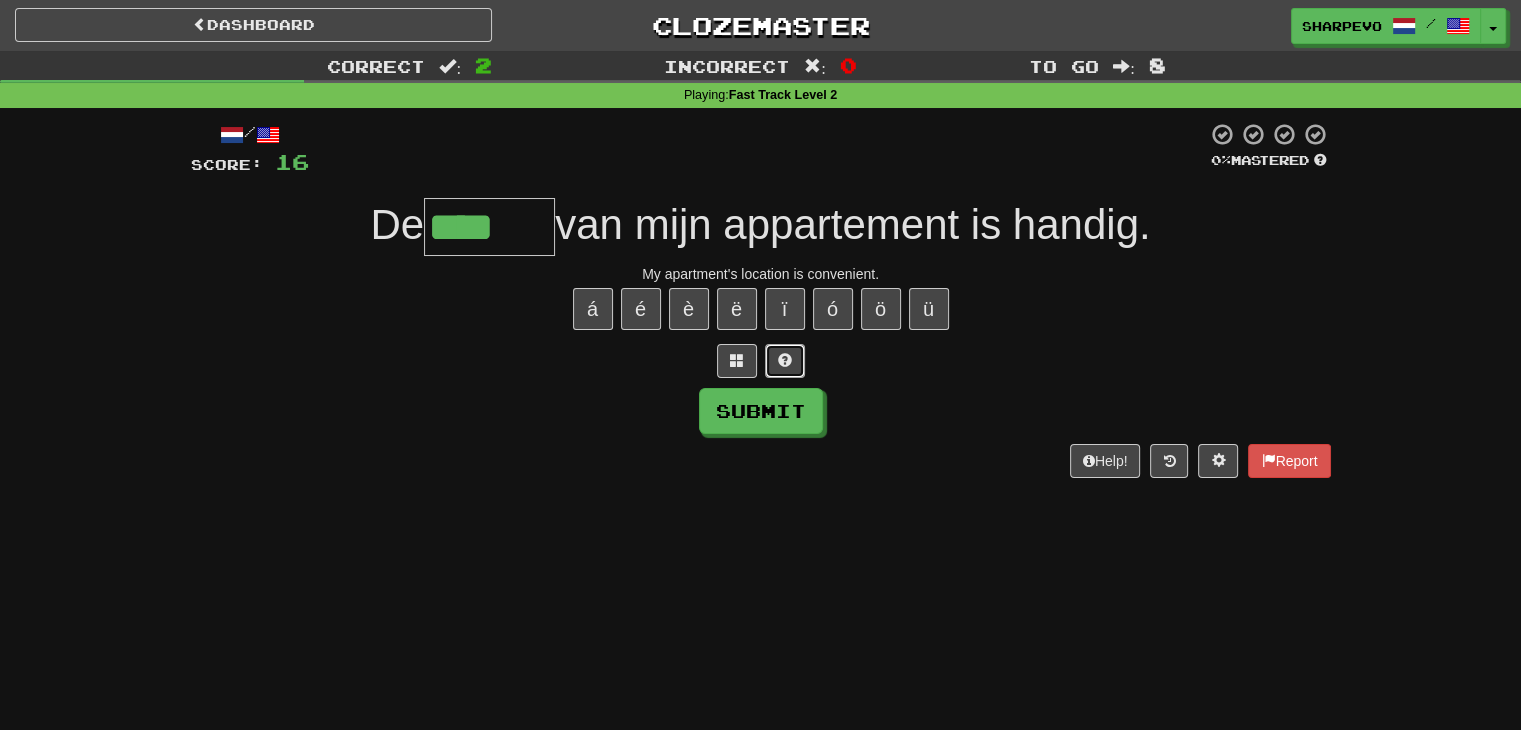 click at bounding box center [785, 360] 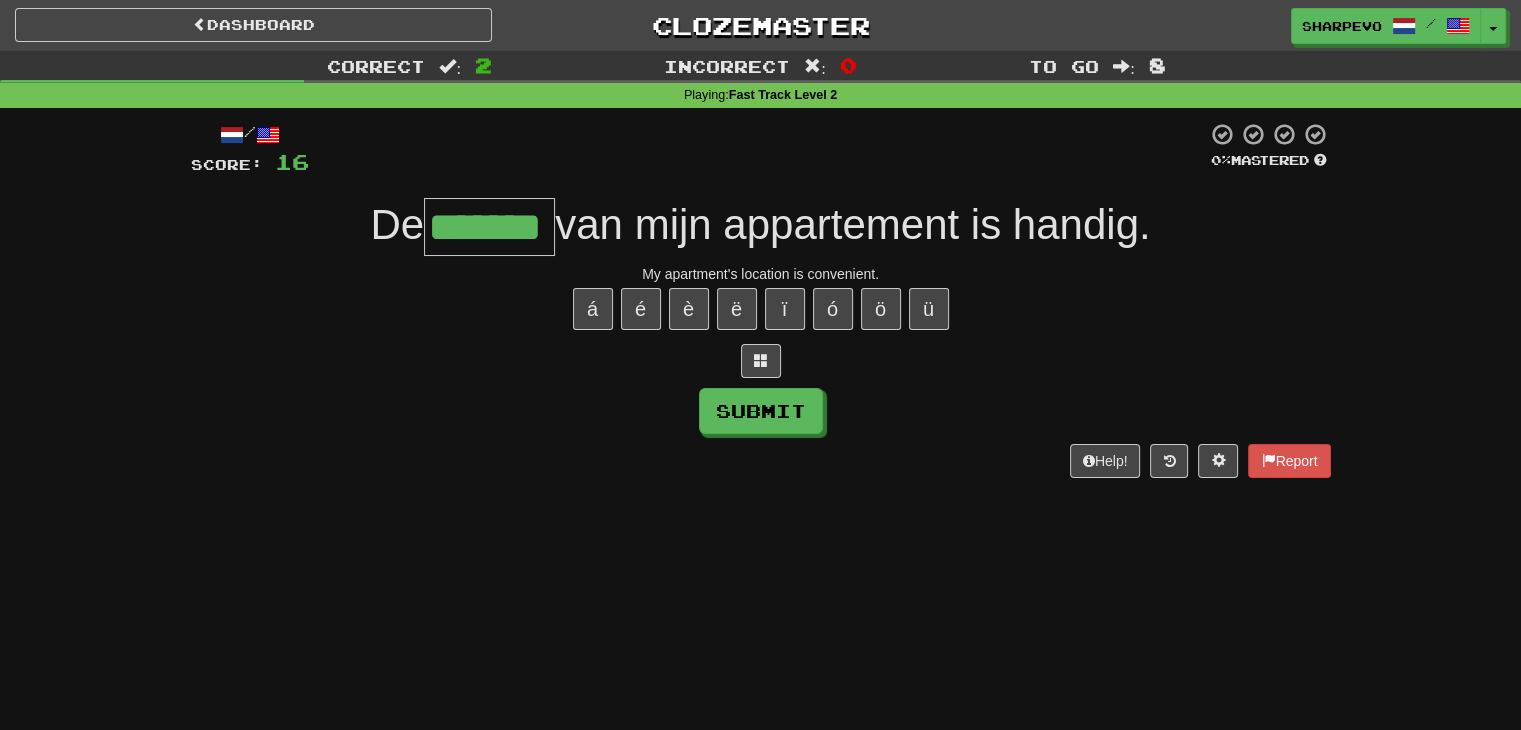 type on "*******" 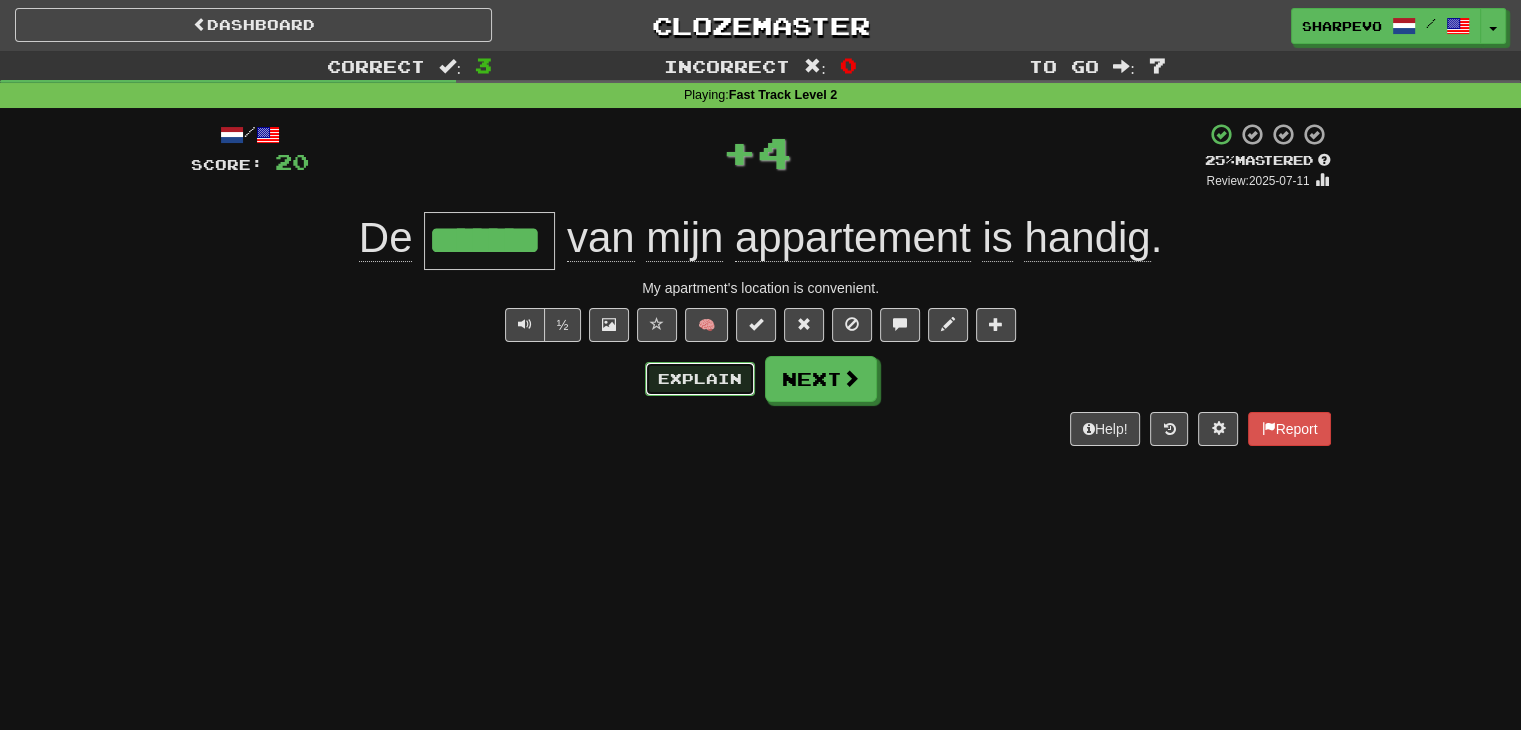 click on "Explain" at bounding box center [700, 379] 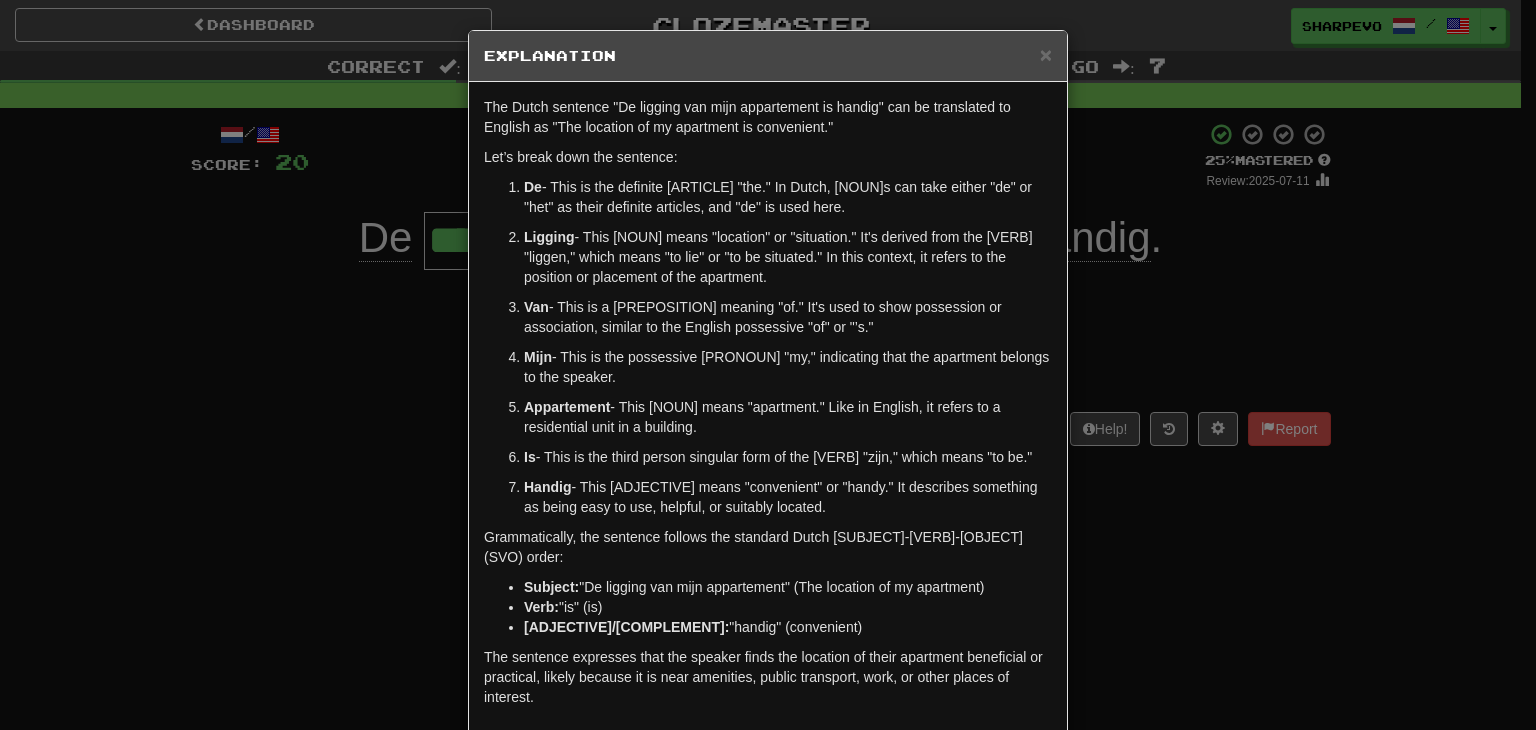 click on "× Explanation The Dutch sentence "De ligging van mijn appartement is handig" can be translated to English as "The location of my apartment is convenient."
Let’s break down the sentence:
De  - This is the definite article "the." In Dutch, nouns can take either "de" or "het" as their definite articles, and "de" is used here.
Ligging  - This noun means "location" or "situation." It's derived from the verb "liggen," which means "to lie" or "to be situated." In this context, it refers to the position or placement of the apartment.
Van  - This is a preposition meaning "of." It's used to show possession or association, similar to the English possessive "of" or "’s."
Mijn  - This is the possessive pronoun "my," indicating that the apartment belongs to the speaker.
Appartement  - This noun means "apartment." Like in English, it refers to a residential unit in a building.
Is  - This is the third person singular form of the verb "zijn," which means "to be."
Handig" at bounding box center (768, 365) 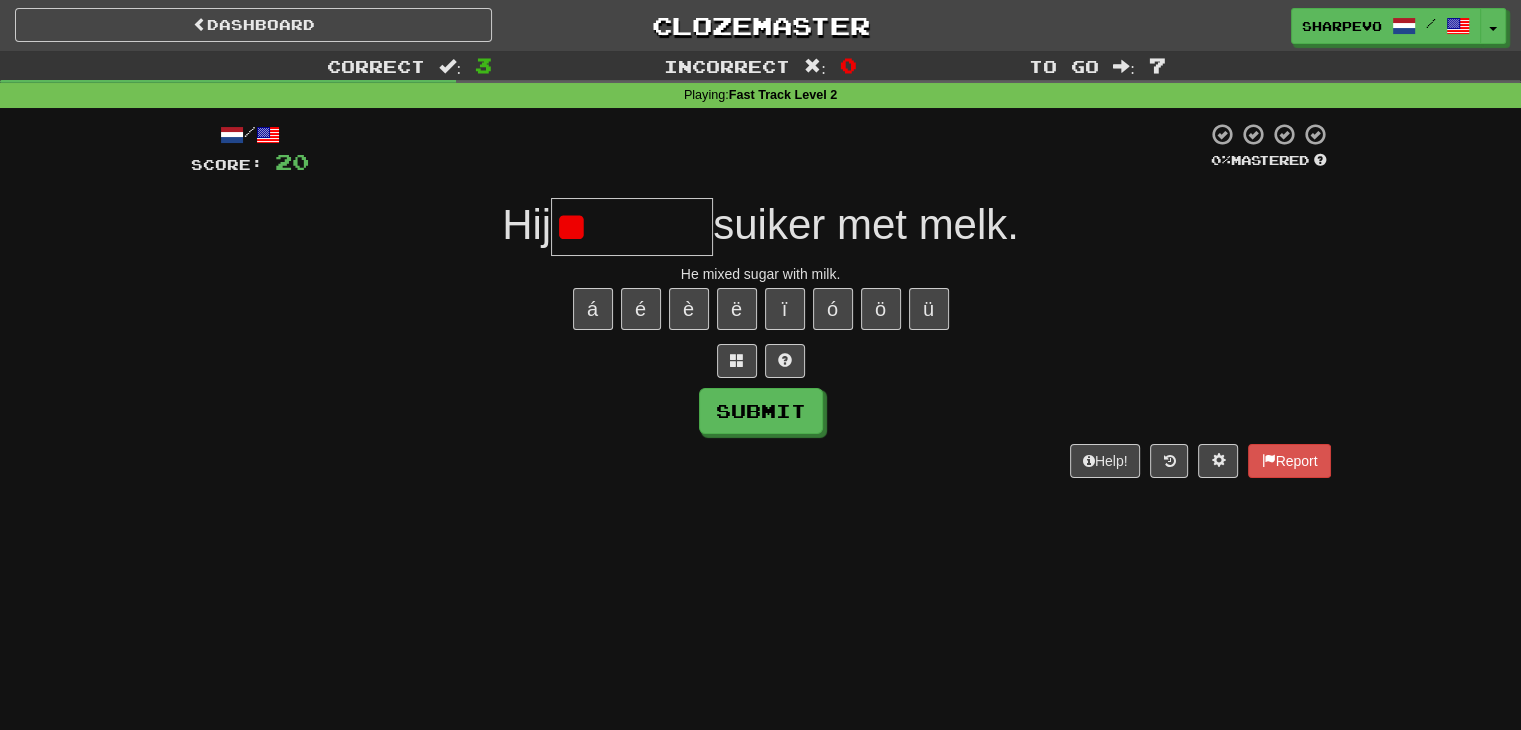 type on "*" 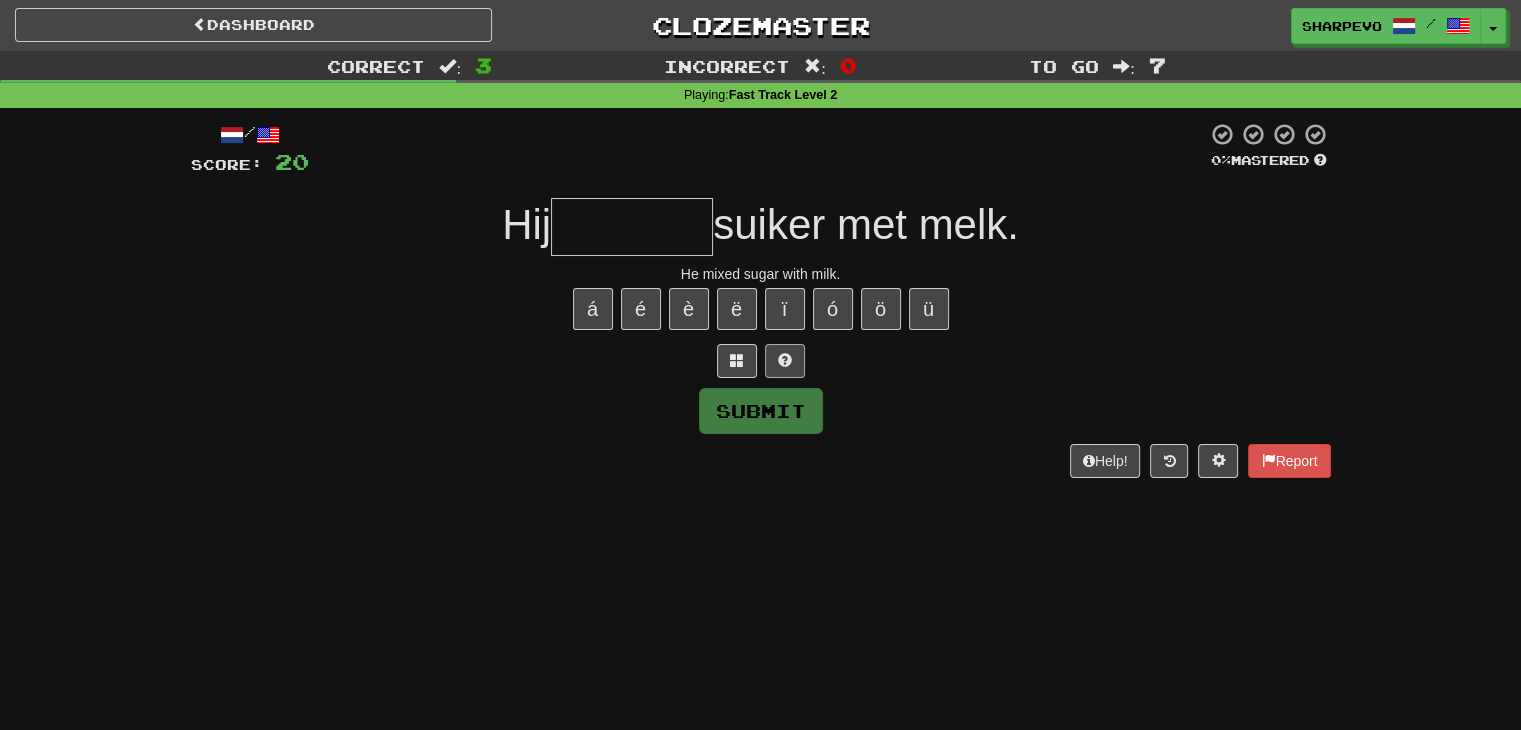 type on "*" 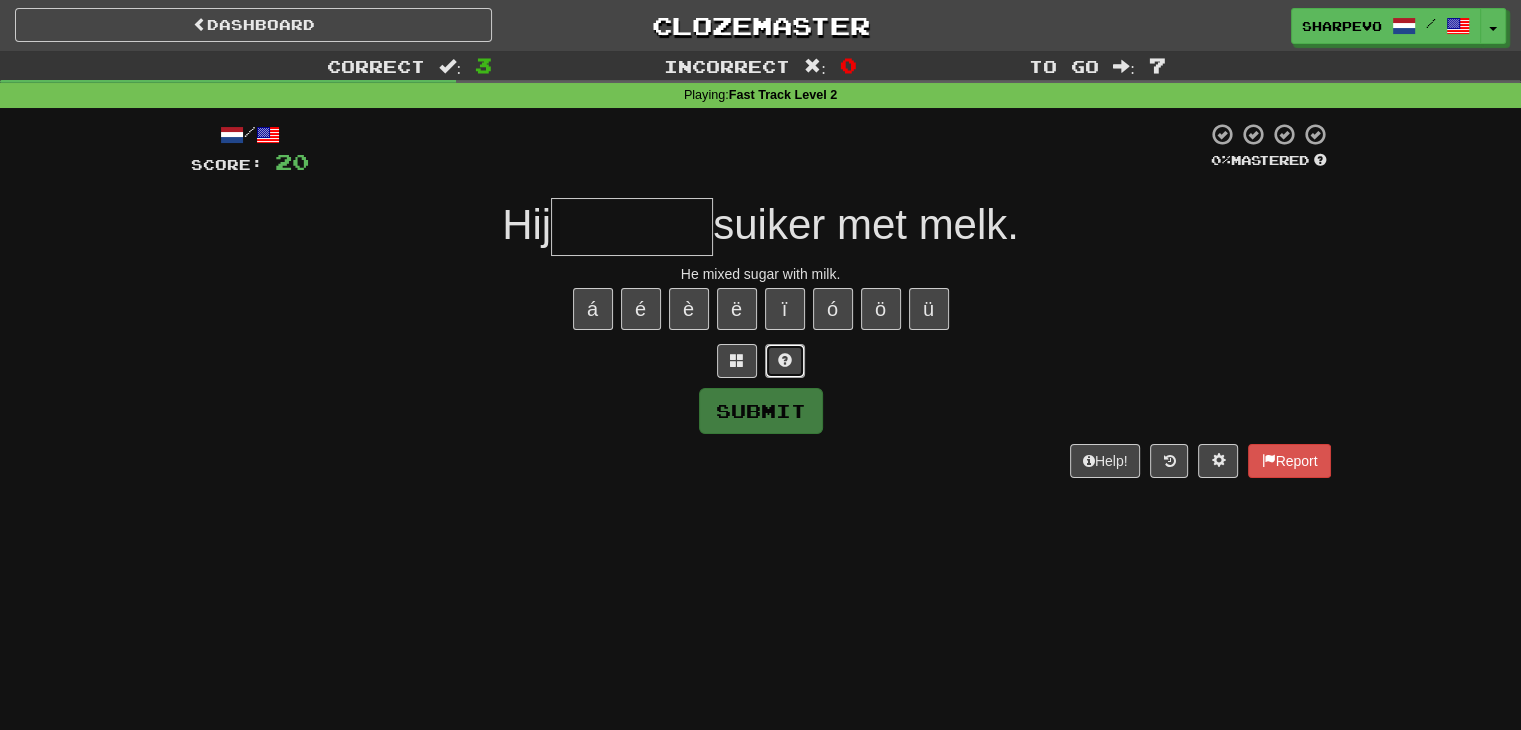 click at bounding box center [785, 361] 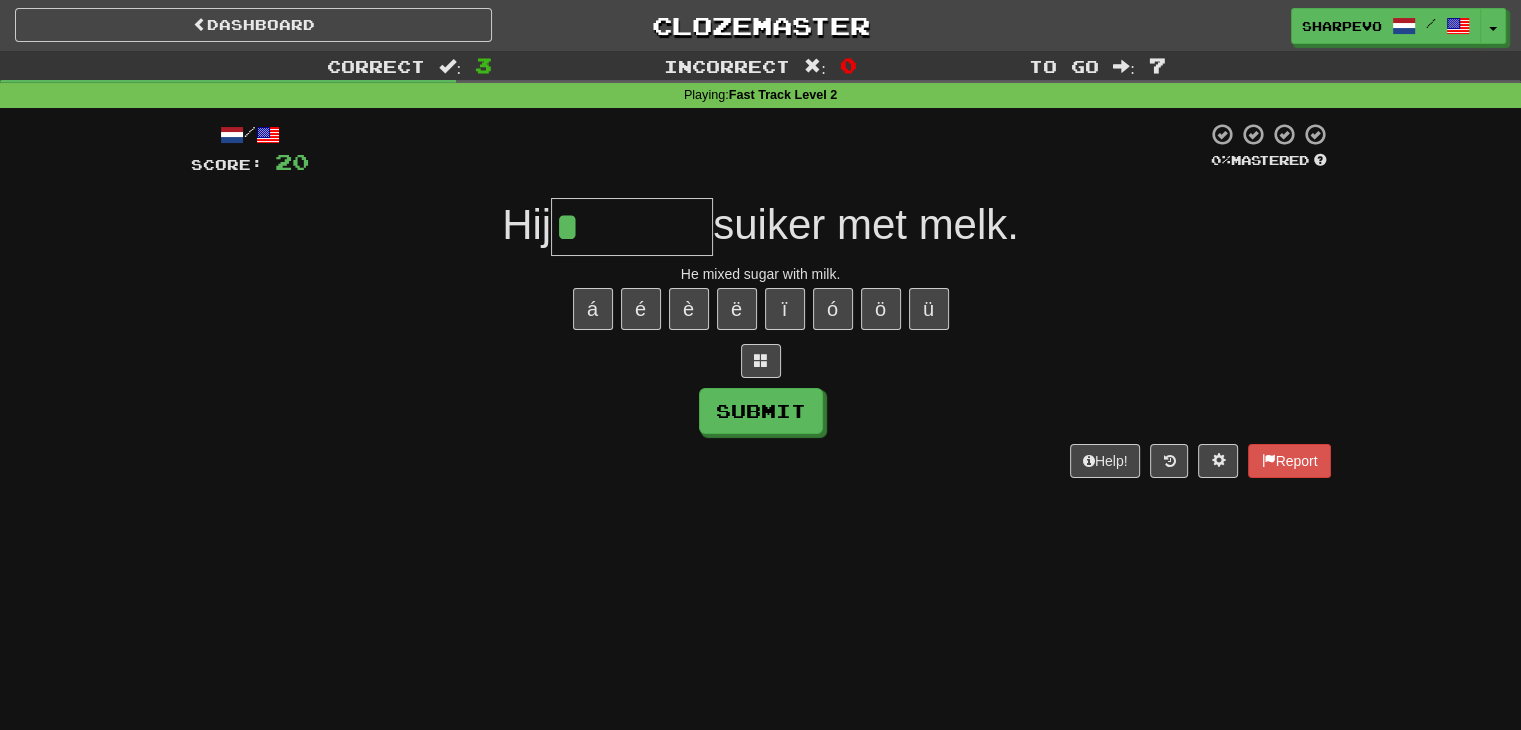 type on "******" 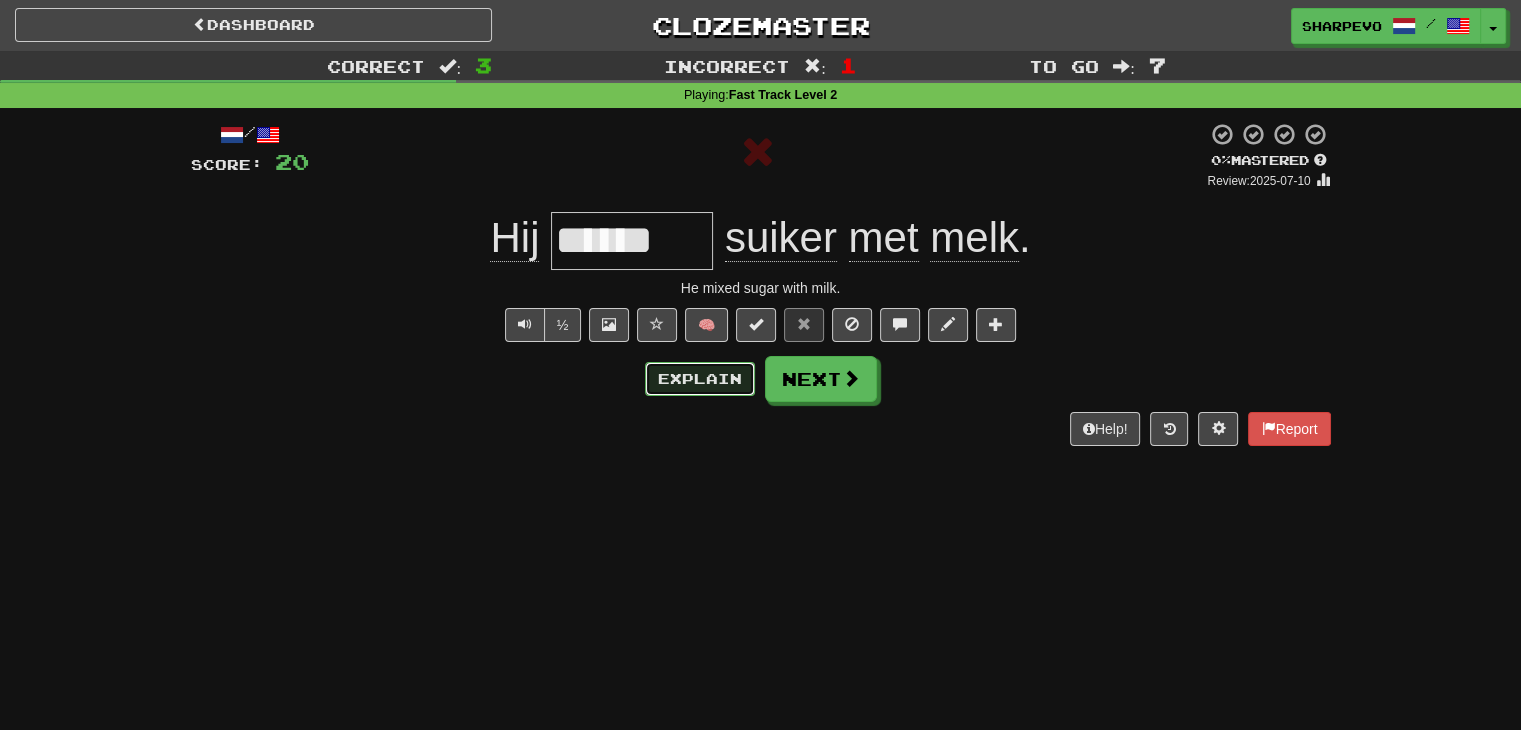 click on "Explain" at bounding box center (700, 379) 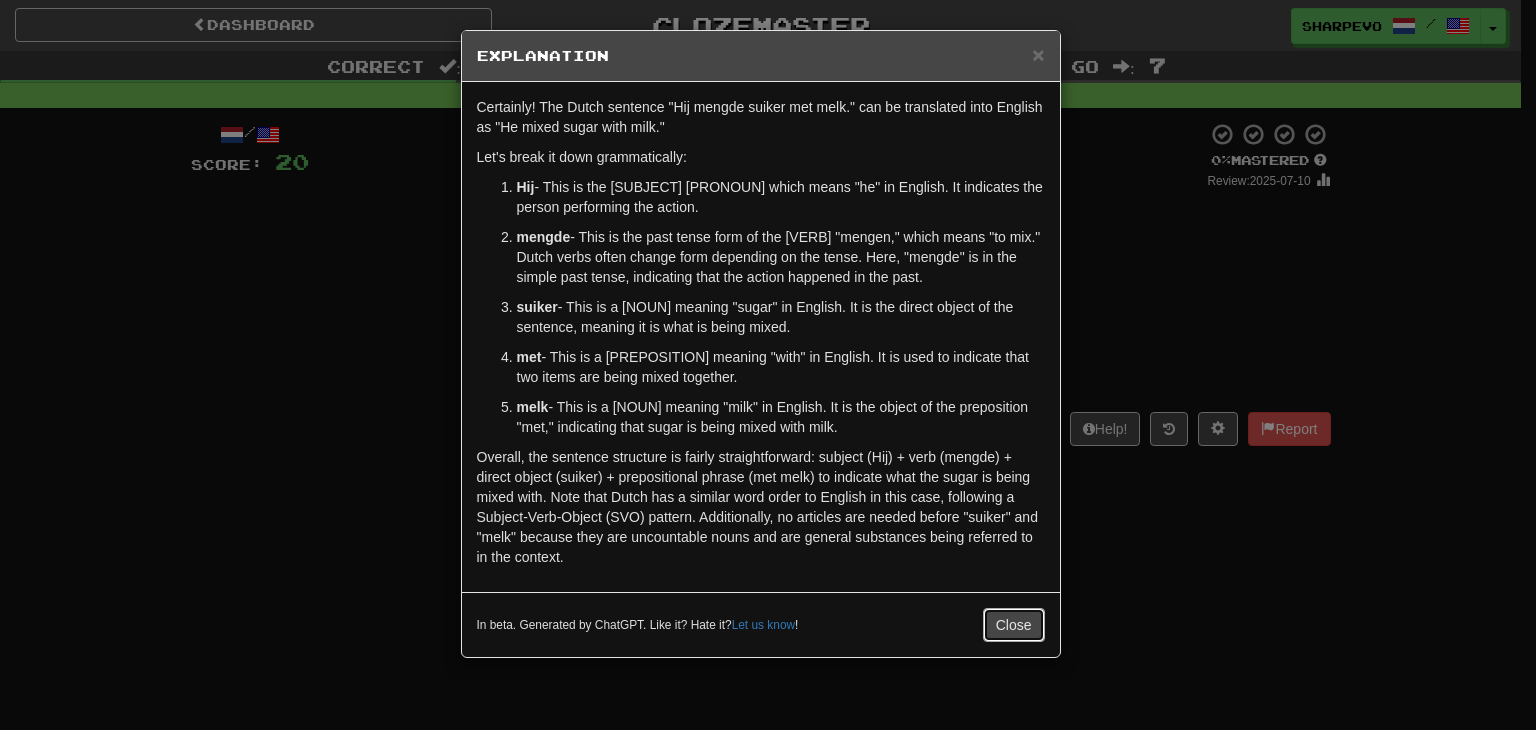 click on "Close" at bounding box center [1014, 625] 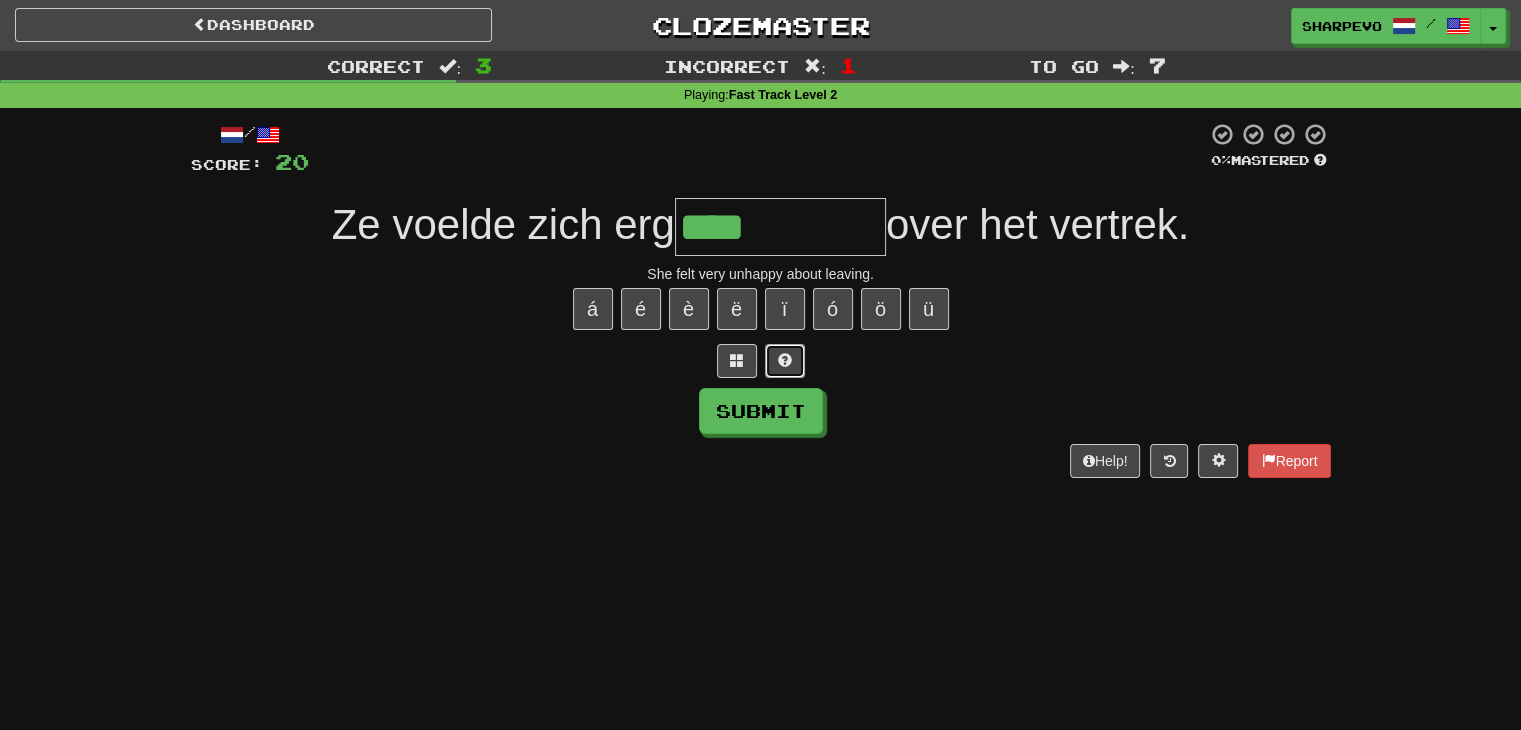 click at bounding box center [785, 360] 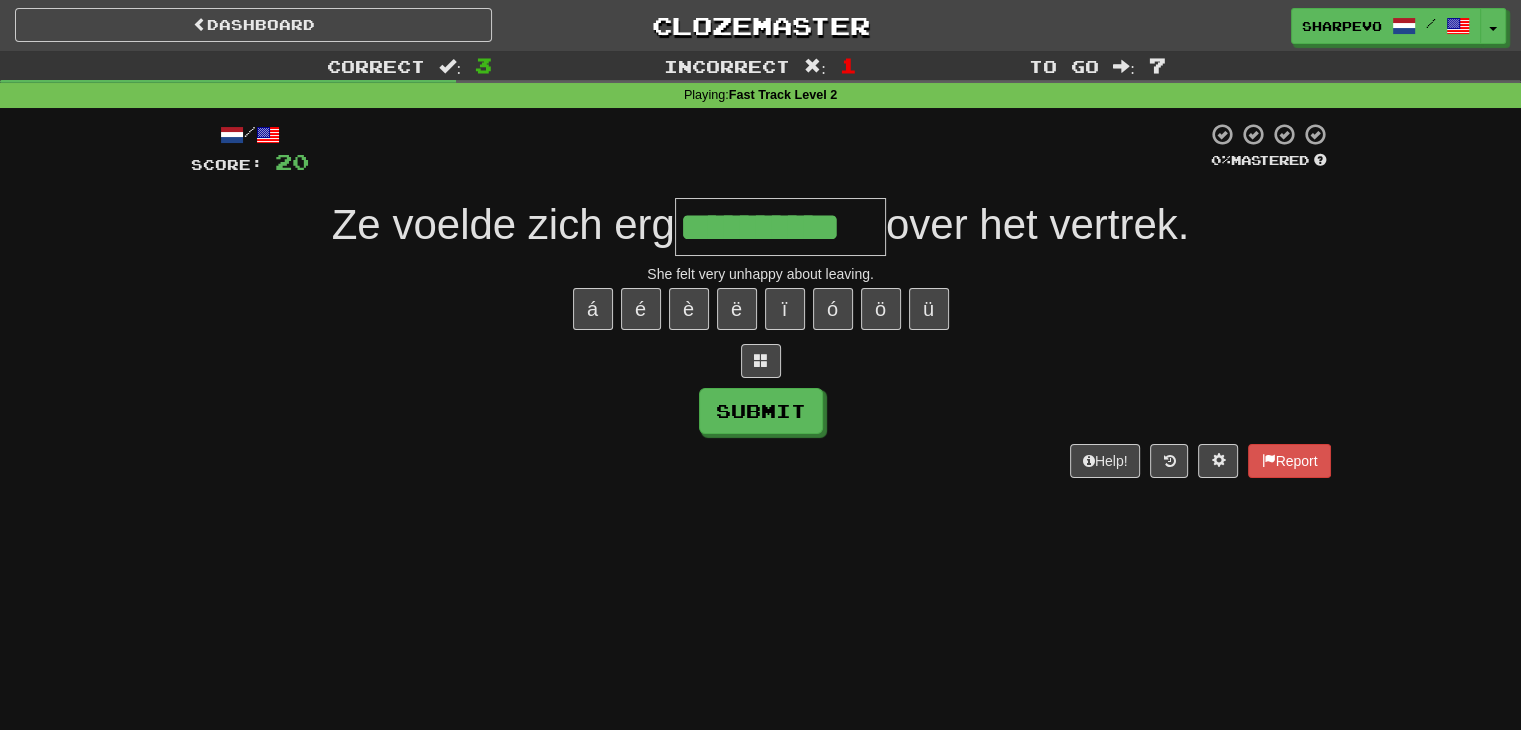 type on "**********" 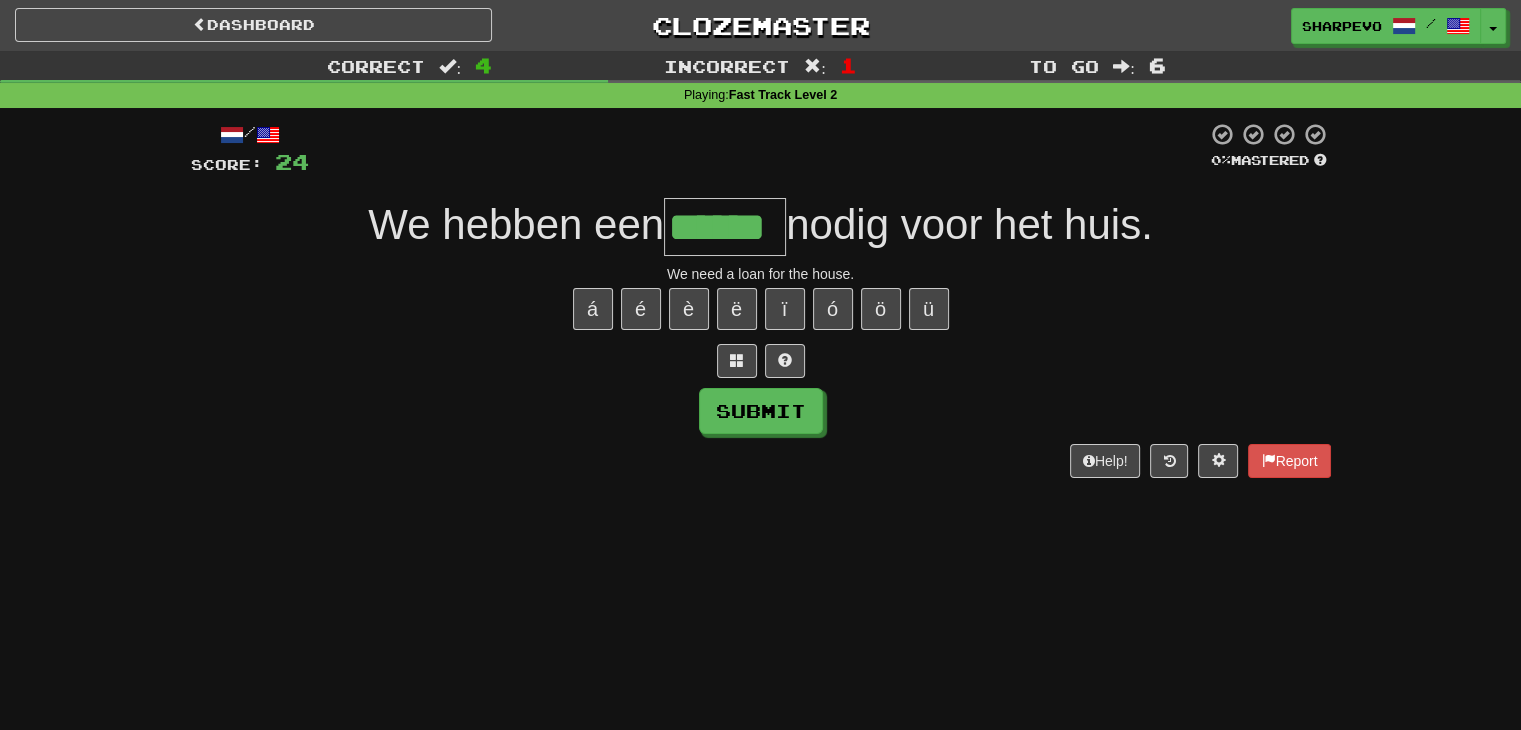 type on "******" 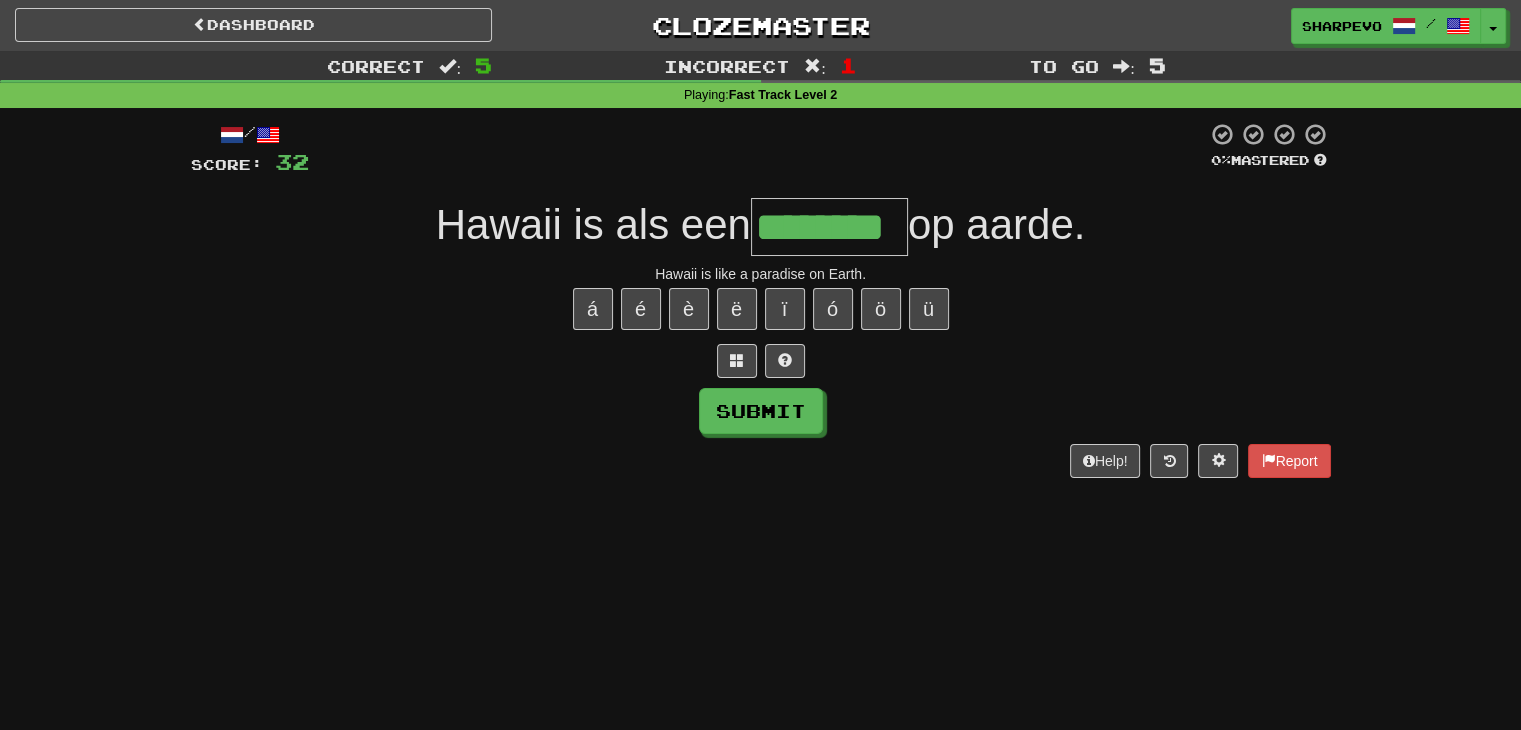 type on "********" 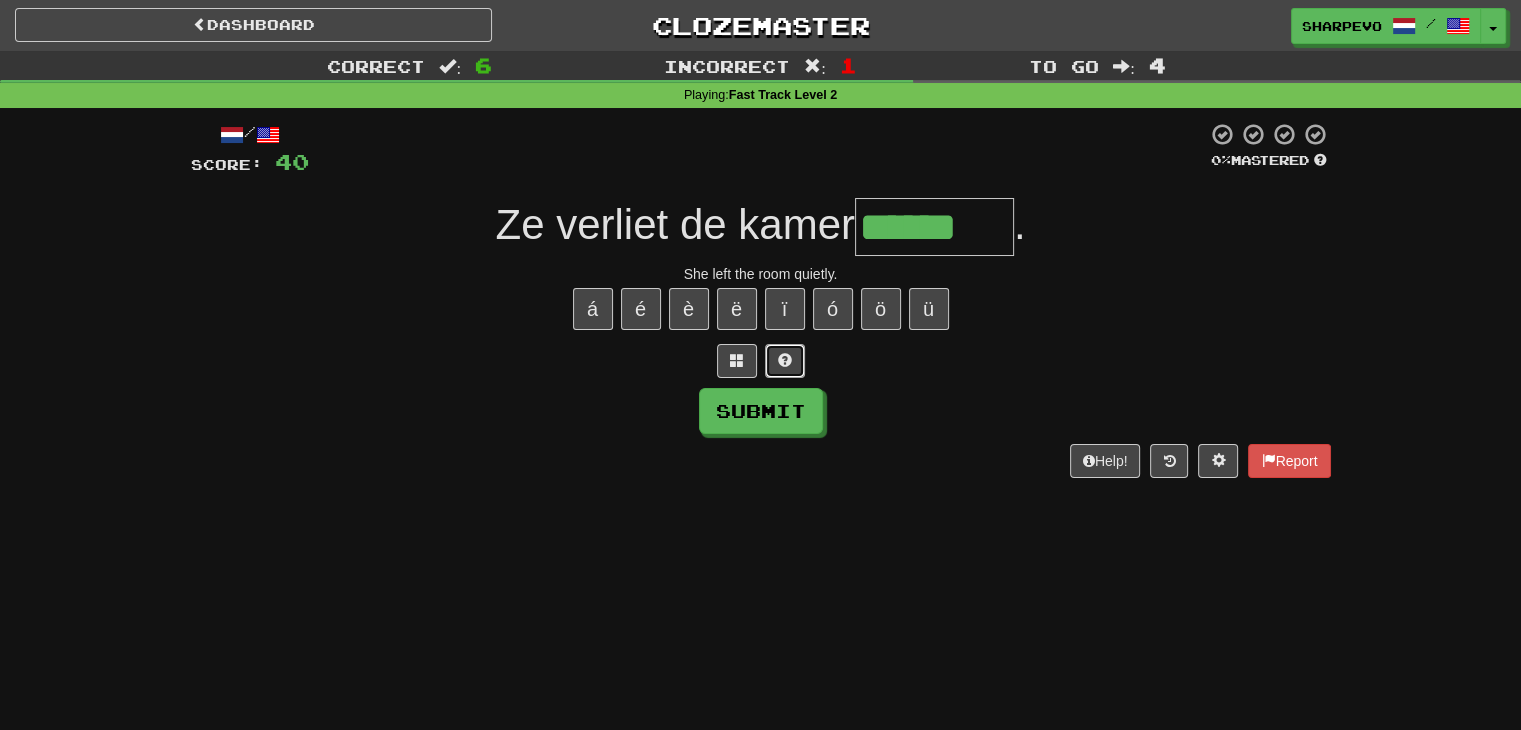 click at bounding box center [785, 361] 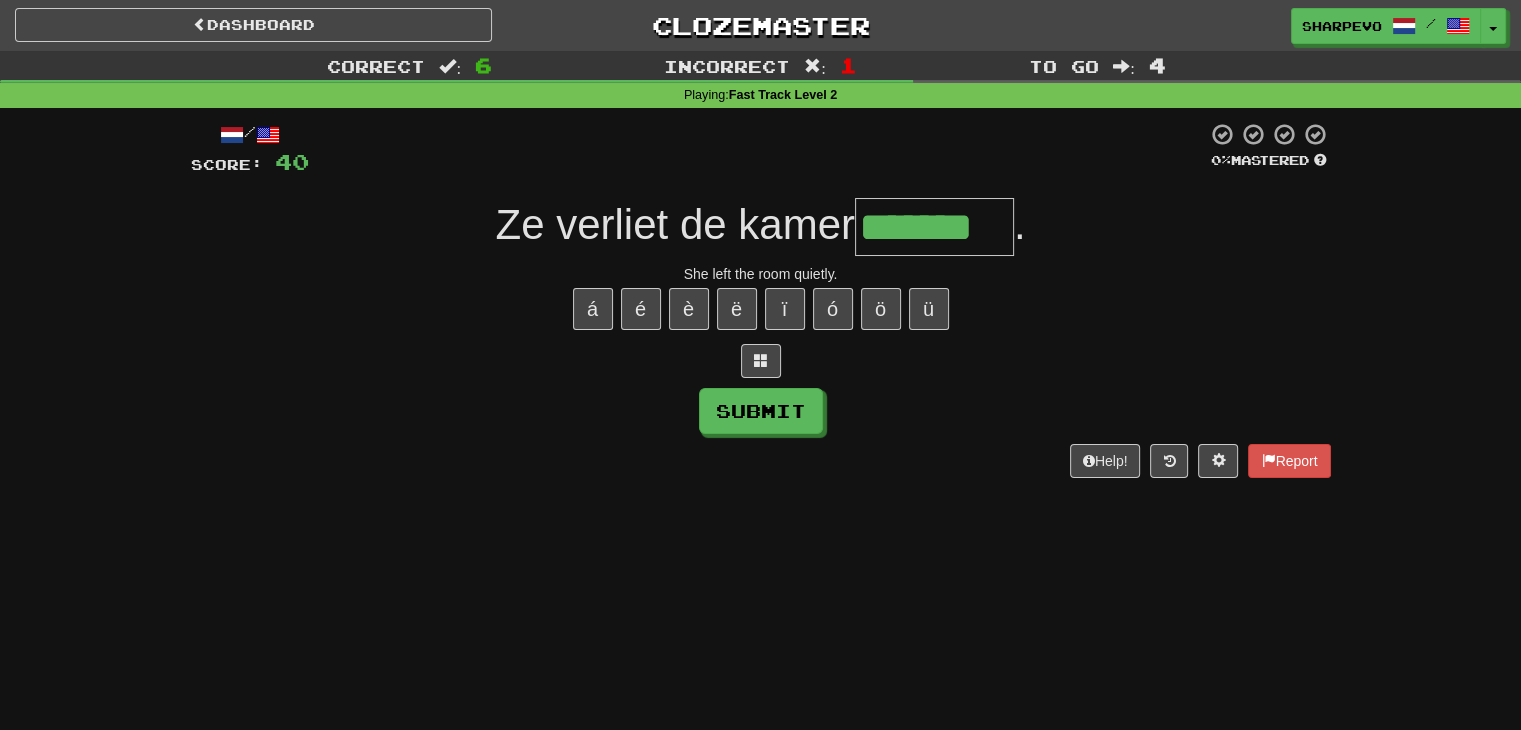 type on "**********" 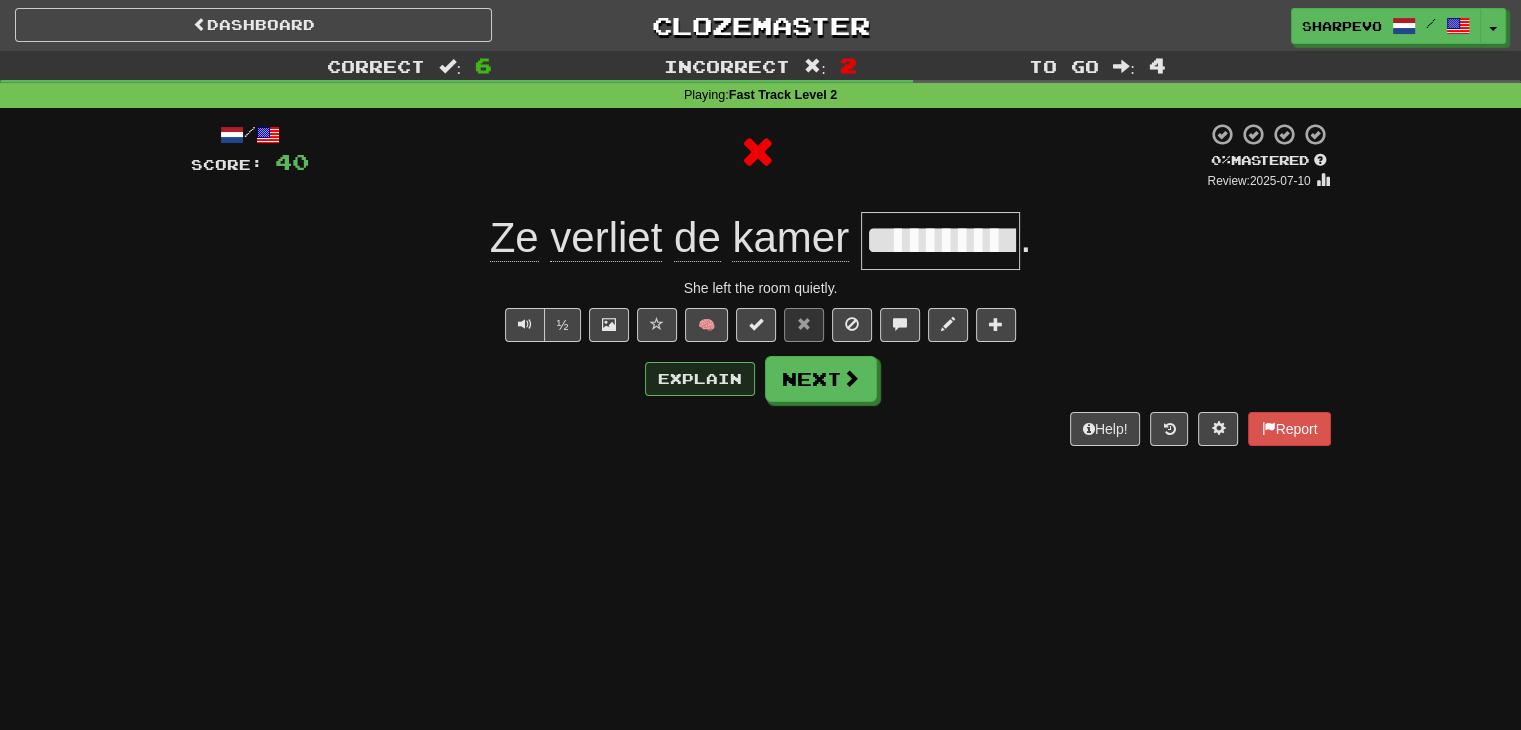 drag, startPoint x: 640, startPoint y: 373, endPoint x: 660, endPoint y: 375, distance: 20.09975 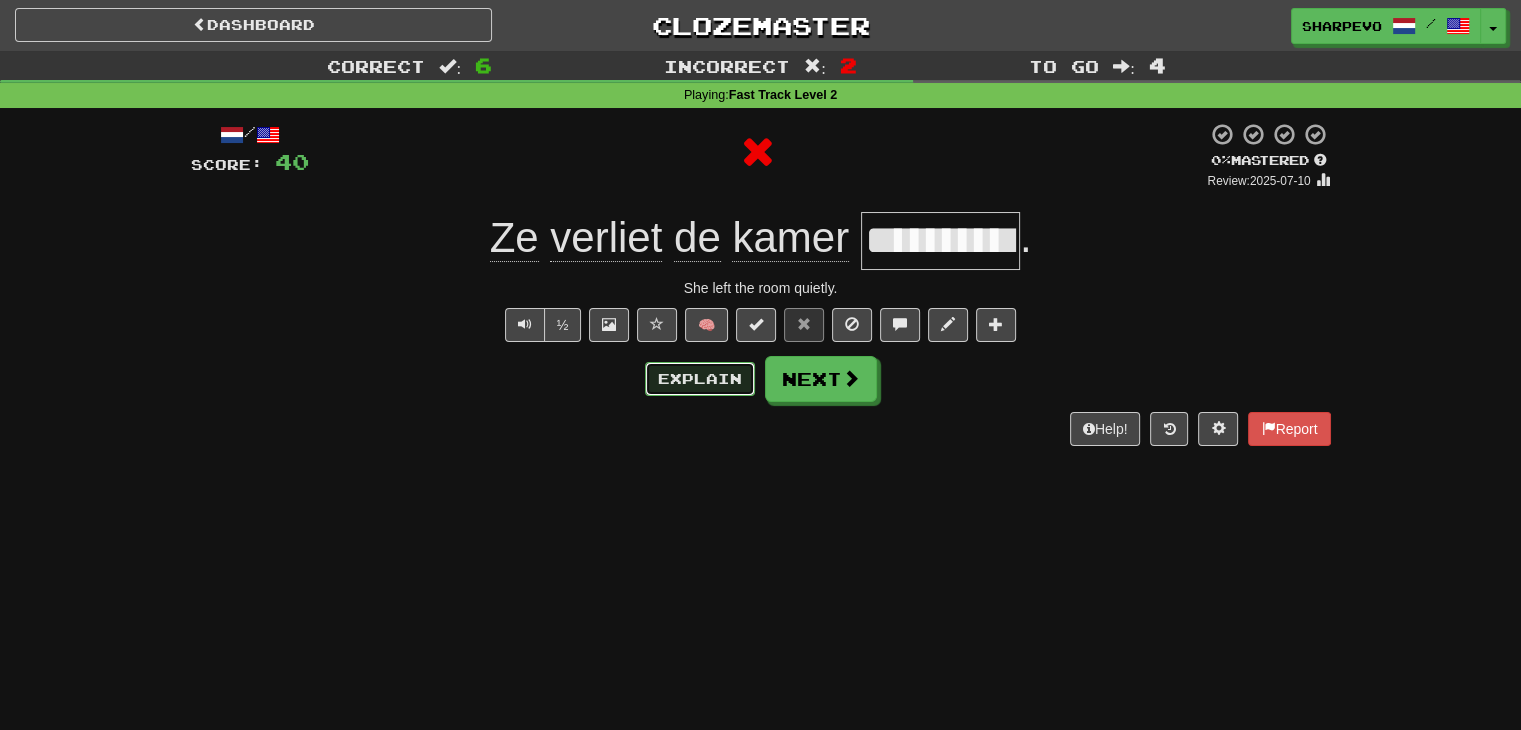 click on "Explain" at bounding box center [700, 379] 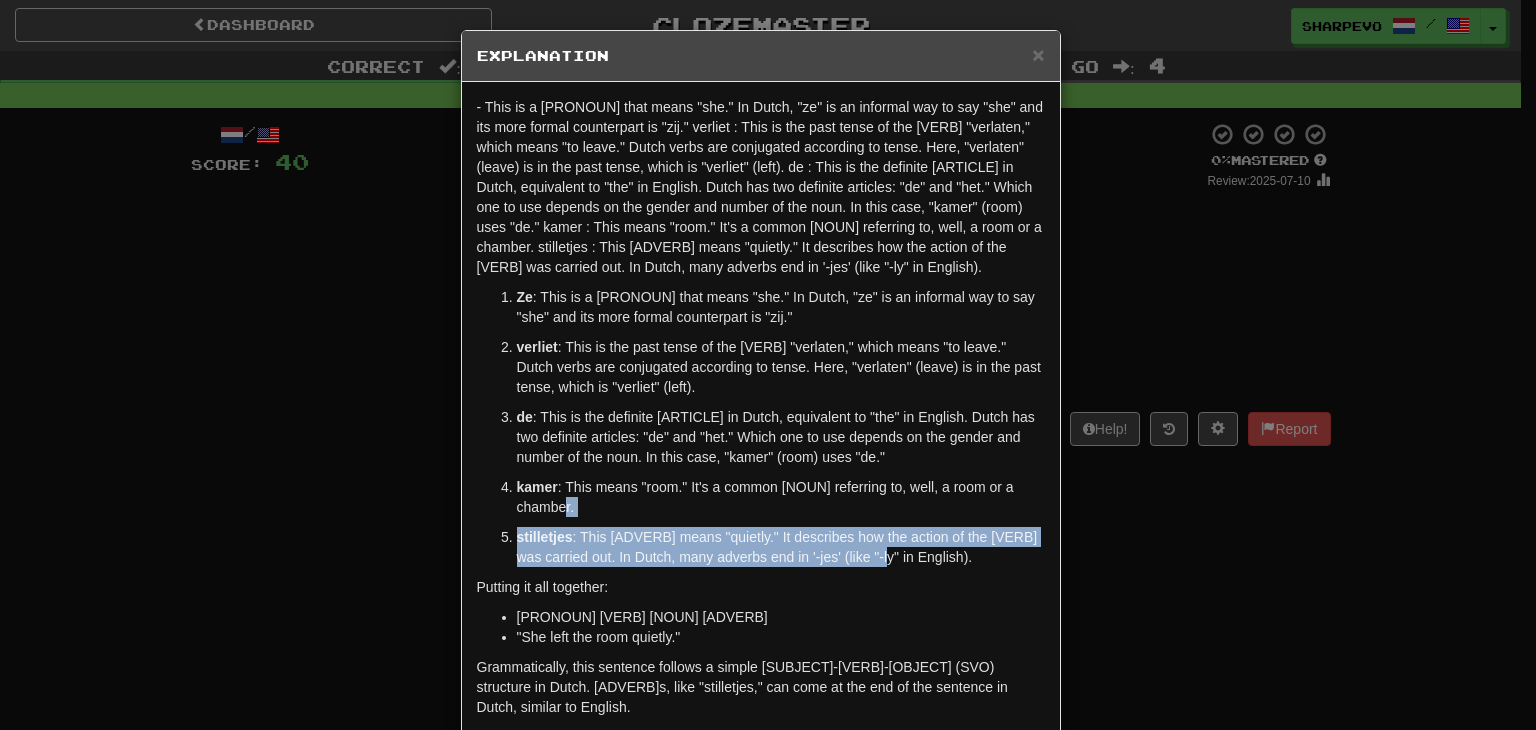 drag, startPoint x: 660, startPoint y: 375, endPoint x: 900, endPoint y: 418, distance: 243.82166 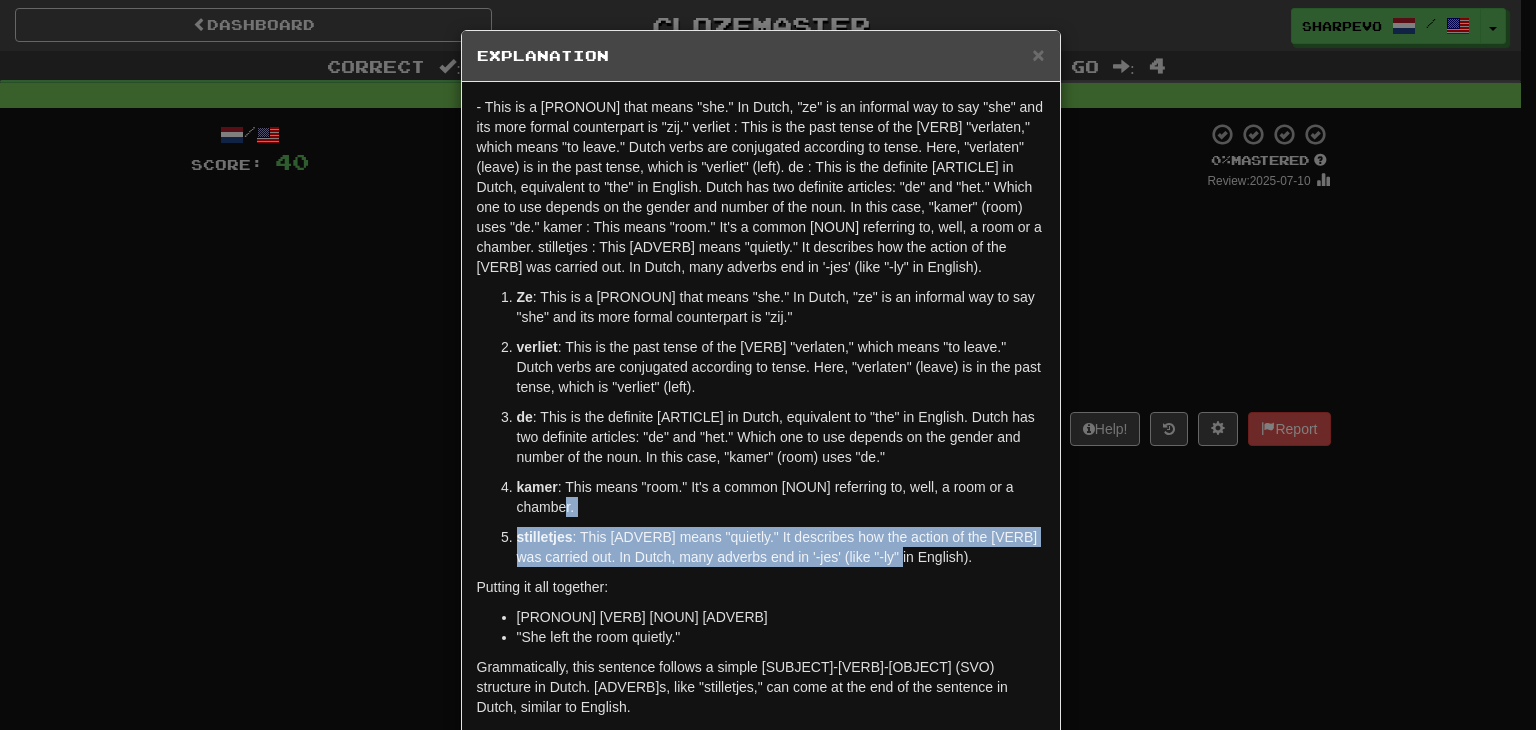 click on "stilletjes : This adverb means "quietly." It describes how the action of the verb was carried out. In Dutch, many adverbs end in '-jes' (like "-ly" in English)." at bounding box center (781, 547) 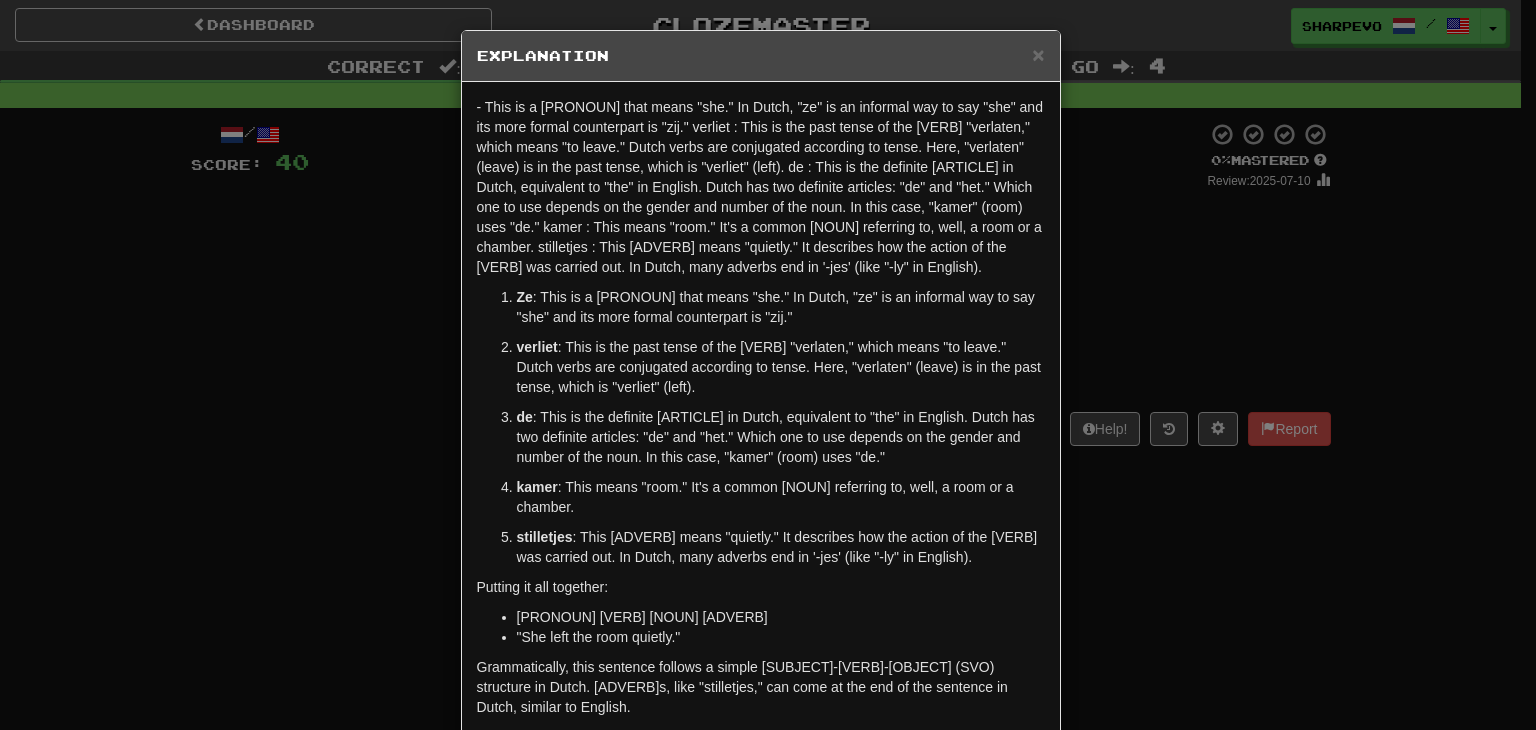 click on "× Explanation Sure! The sentence "Ze verliet de kamer stilletjes." translates to "She left the room quietly." in English. Let's break down the sentence and explain the grammar:
Ze : This is a pronoun that means "she." In Dutch, "ze" is an informal way to say "she" and its more formal counterpart is "zij."
verliet : This is the past tense of the verb "verlaten," which means "to leave." Dutch verbs are conjugated according to tense. Here, "verlaten" (leave) is in the past tense, which is "verliet" (left).
de : This is the definite article in Dutch, equivalent to "the" in English. Dutch has two definite articles: "de" and "het." Which one to use depends on the gender and number of the noun. In this case, "kamer" (room) uses "de."
kamer : This means "room." It's a common noun referring to, well, a room or a chamber.
stilletjes : This adverb means "quietly." It describes how the action of the verb was carried out. In Dutch, many adverbs end in '-jes' (like "-ly" in English)." at bounding box center (768, 365) 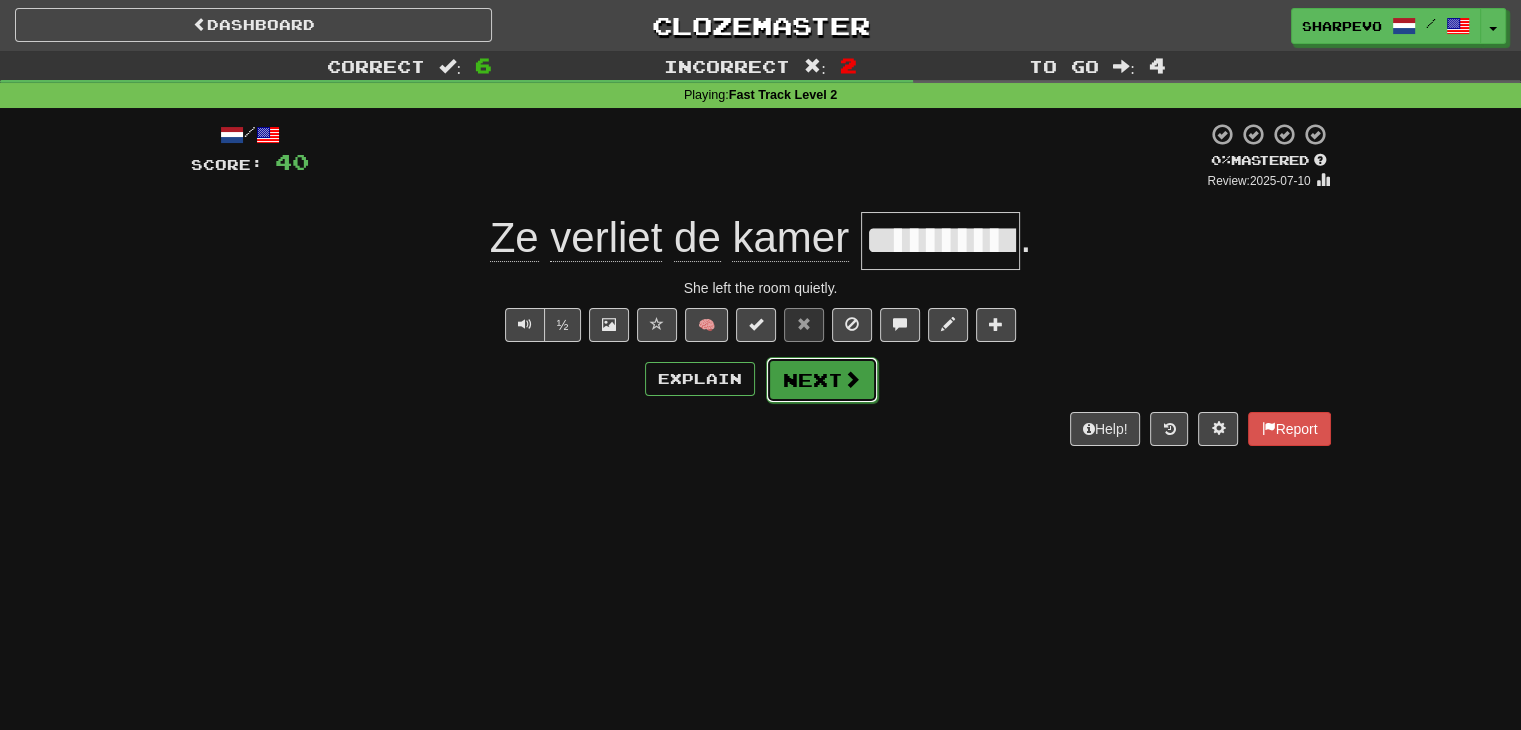 click at bounding box center (852, 379) 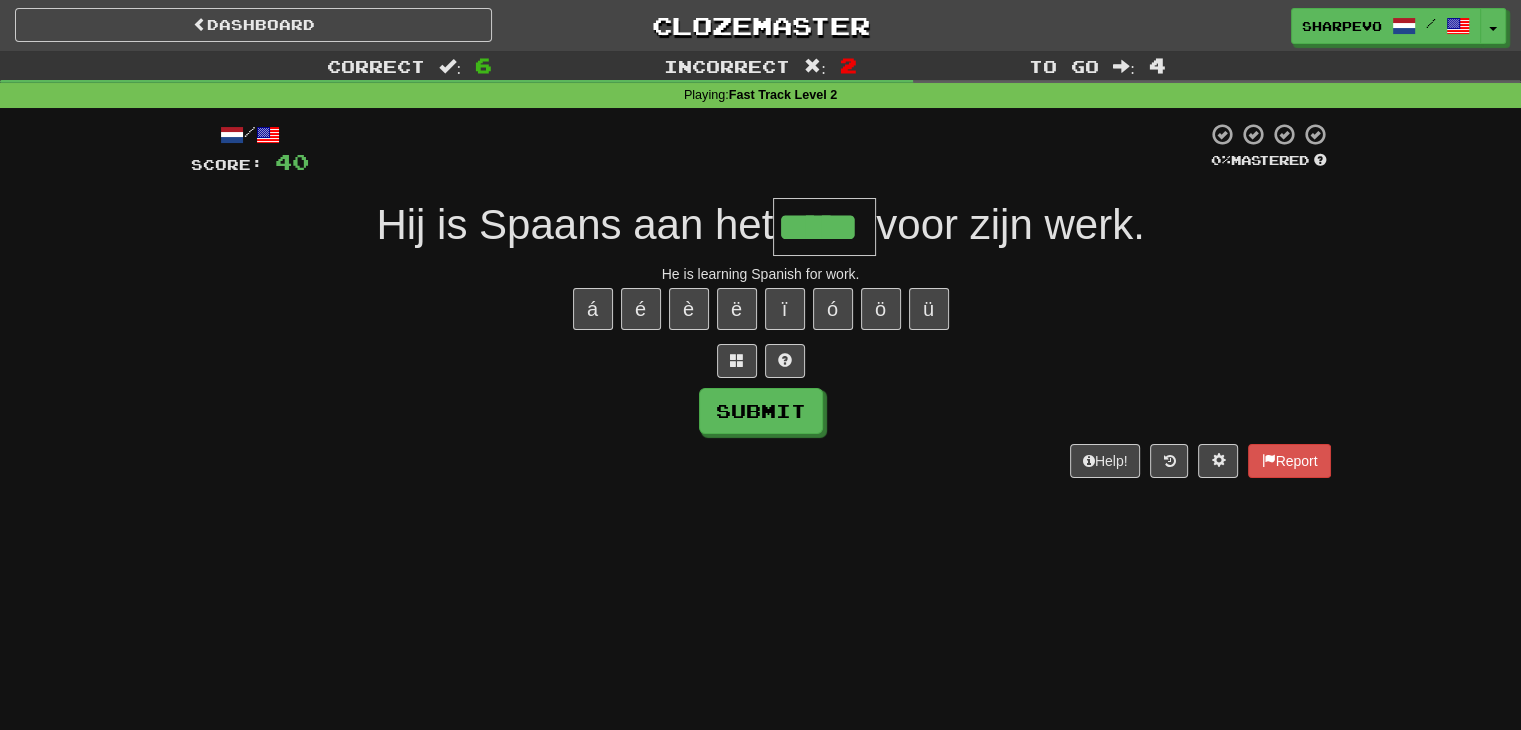 type on "*****" 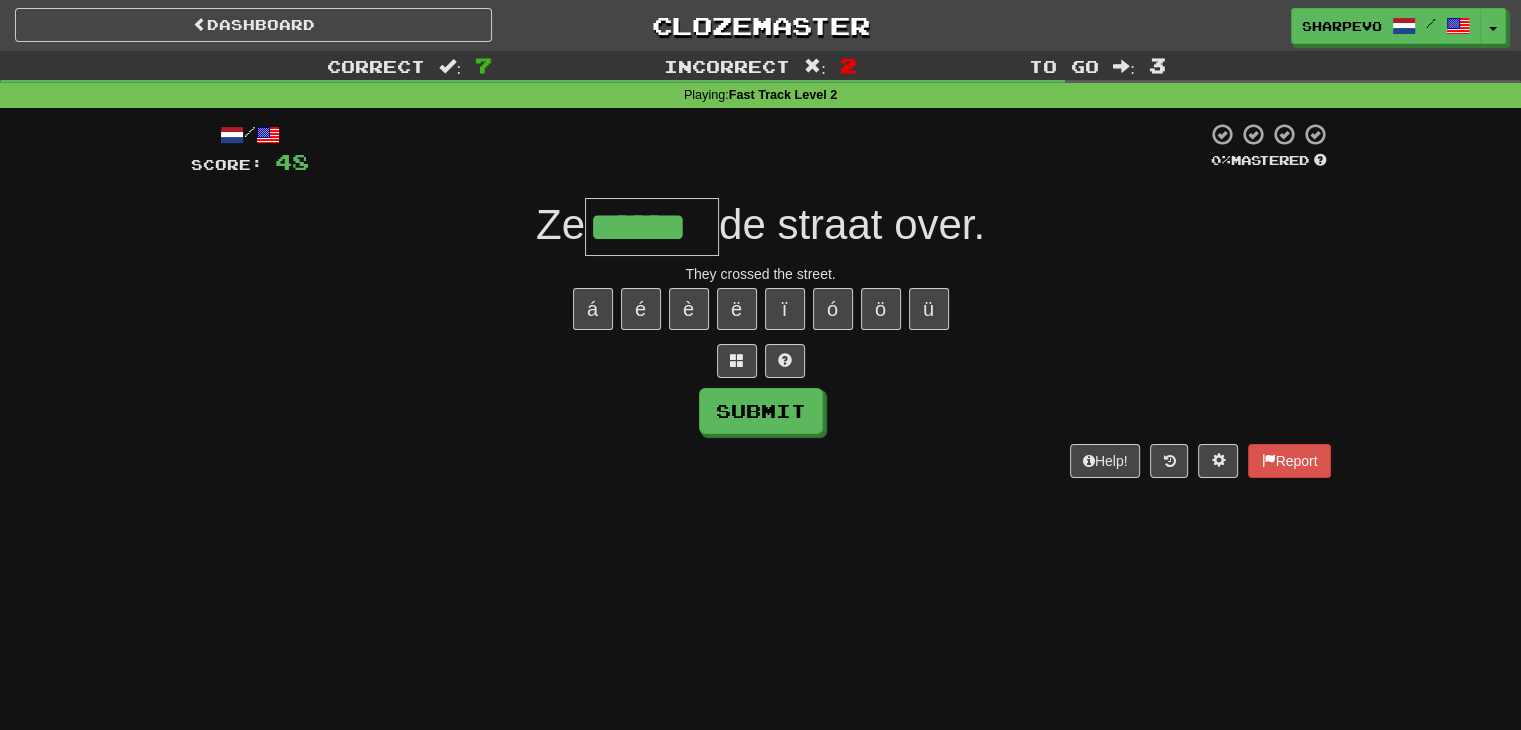type on "******" 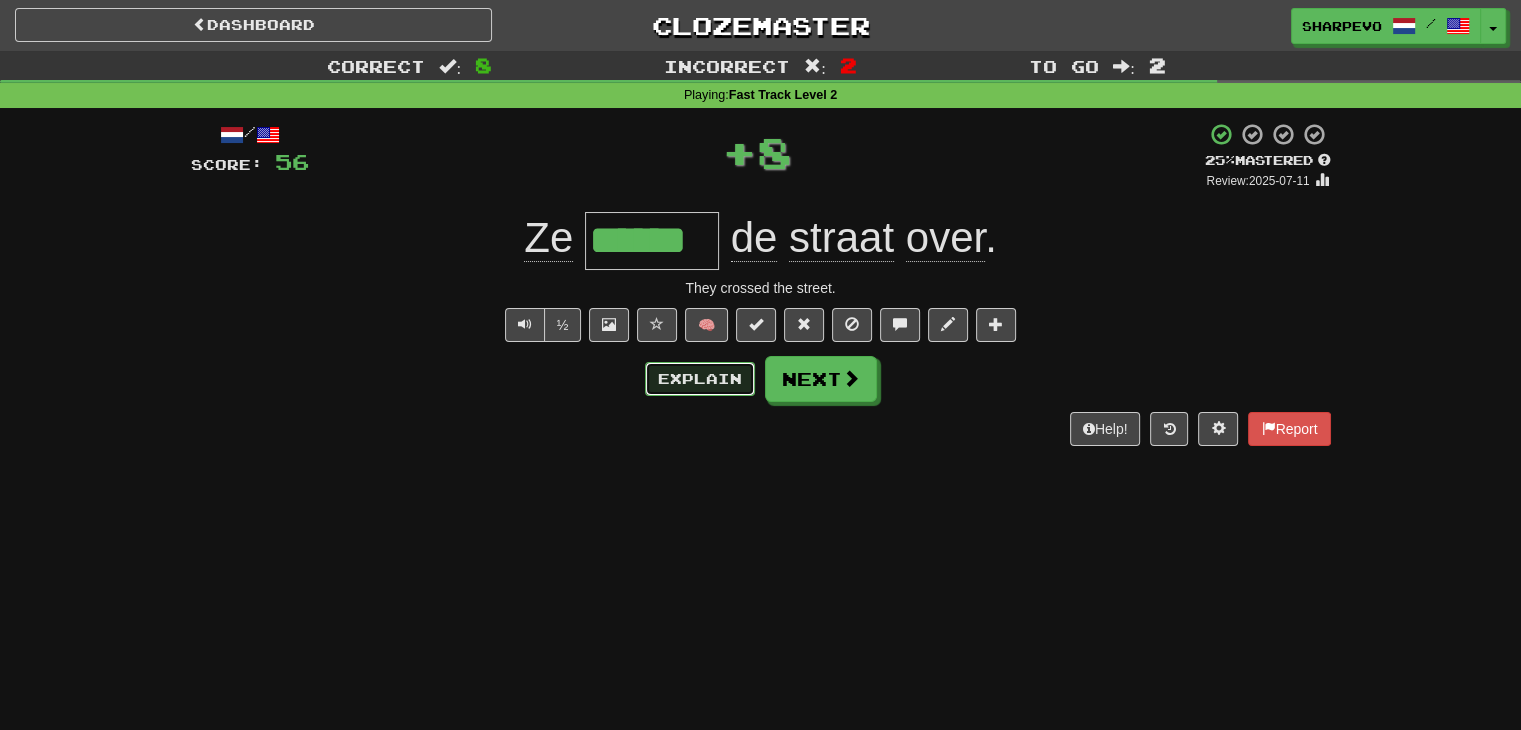 click on "Explain" at bounding box center (700, 379) 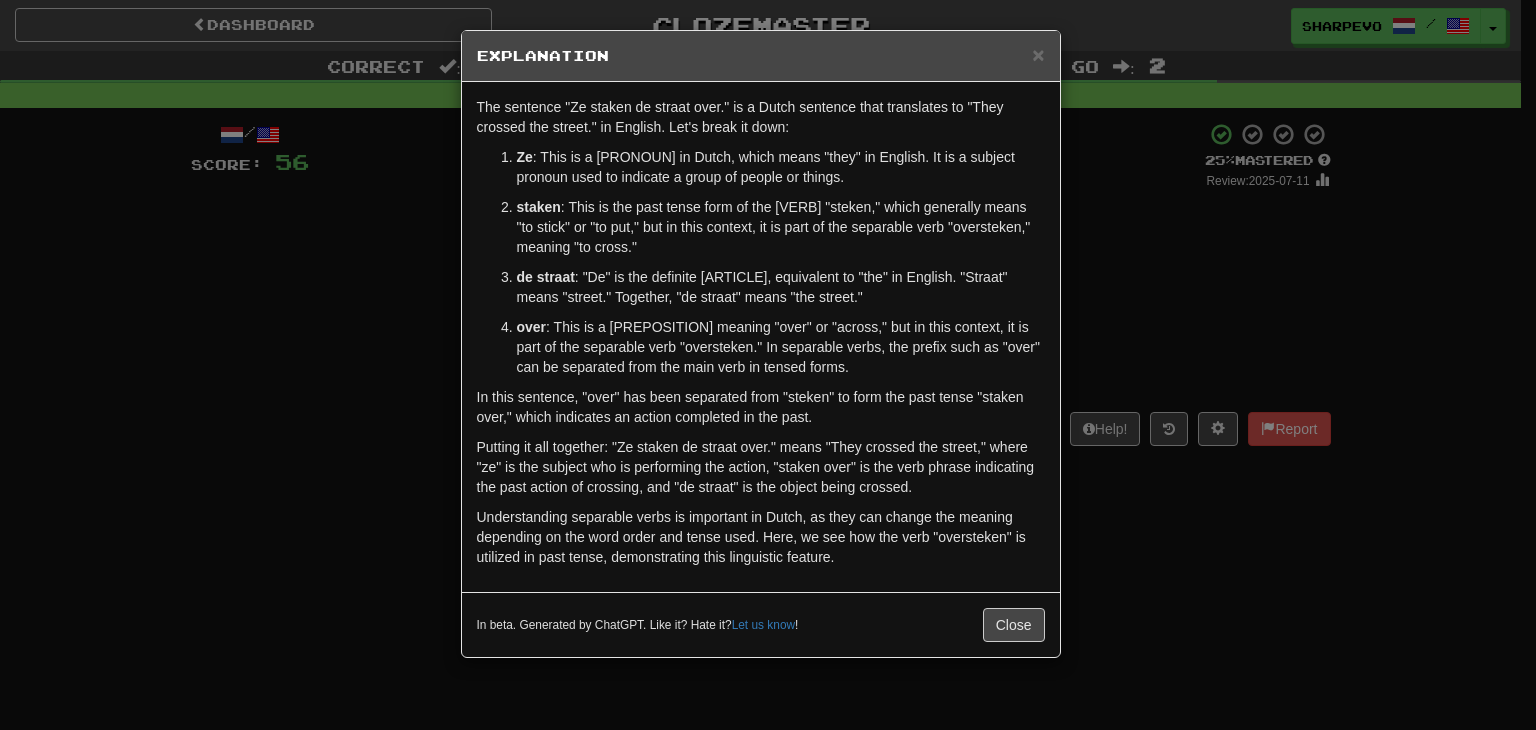click on "× Explanation The sentence "Ze staken de straat over." is a Dutch sentence that translates to "They crossed the street." in English. Let's break it down:
Ze : This is a pronoun in Dutch, which means "they" in English. It is a subject pronoun used to indicate a group of people or things.
staken : This is the past tense form of the verb "steken," which generally means "to stick" or "to put," but in this context, it is part of the separable verb "oversteken," meaning "to cross."
de straat : "De" is the definite article, equivalent to "the" in English. "Straat" means "street." Together, "de straat" means "the street."
over : This is a preposition meaning "over" or "across," but in this context, it is part of the separable verb "oversteken." In separable verbs, the prefix such as "over" can be separated from the main verb in tensed forms.
In this sentence, "over" has been separated from "steken" to form the past tense "staken over," which indicates an action completed in the past." at bounding box center (768, 365) 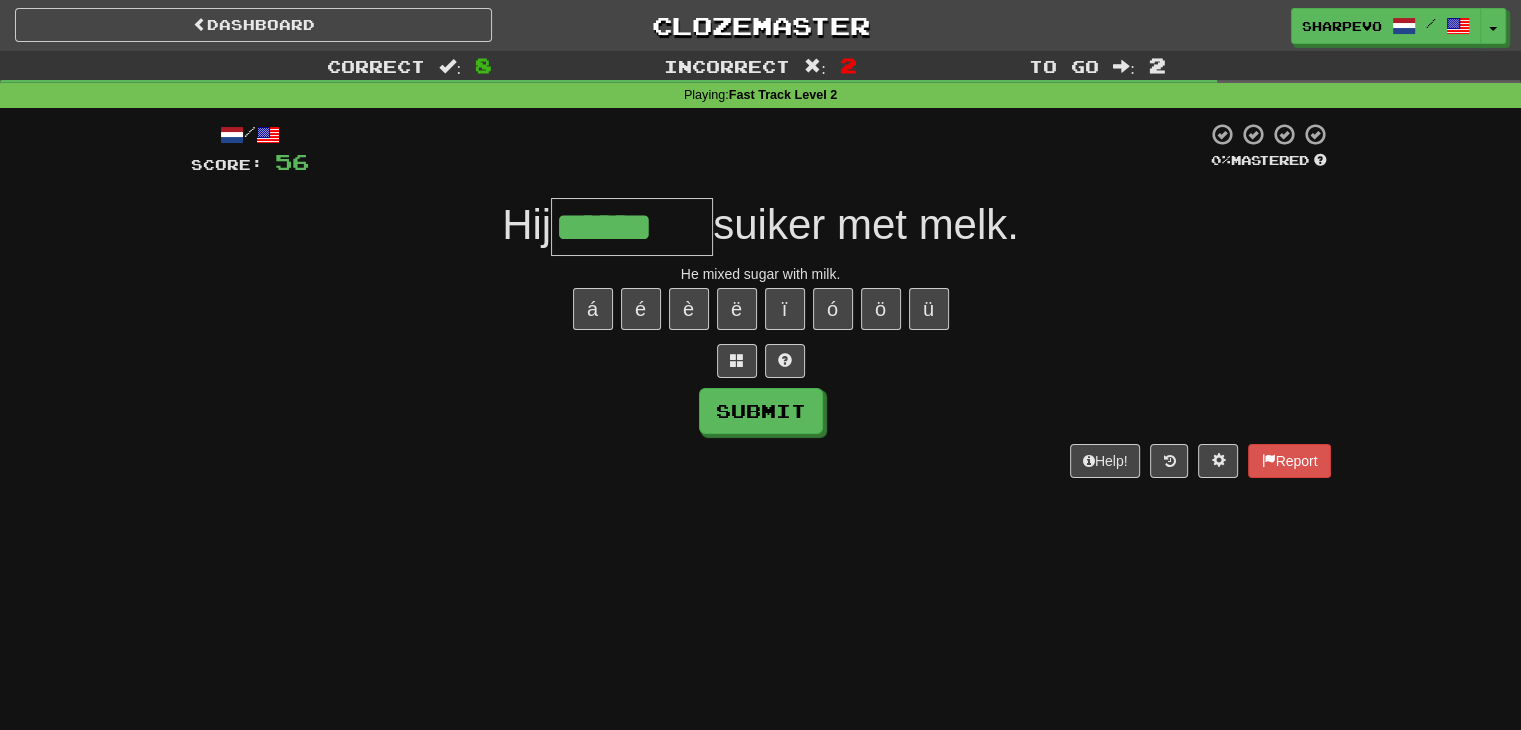 type on "******" 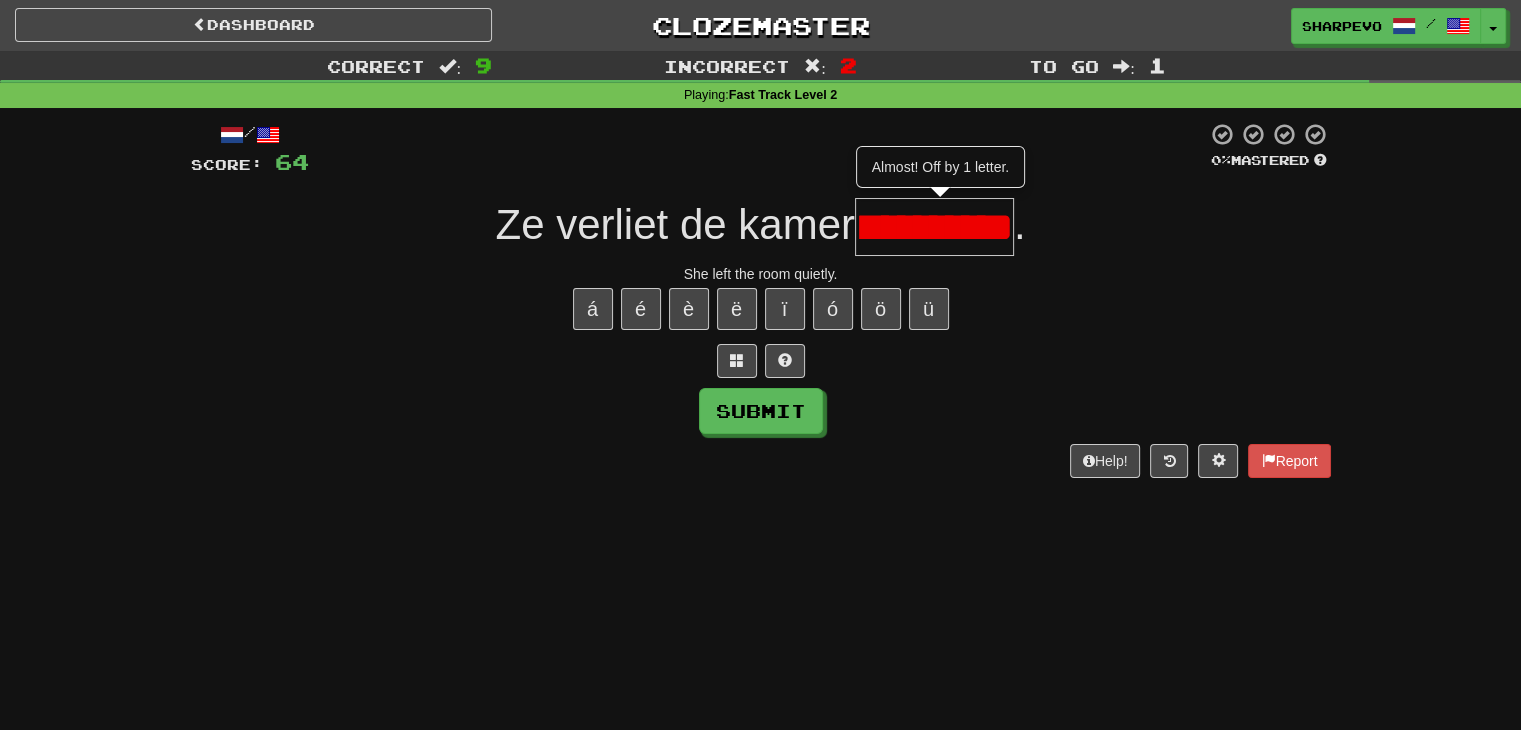 scroll, scrollTop: 0, scrollLeft: 0, axis: both 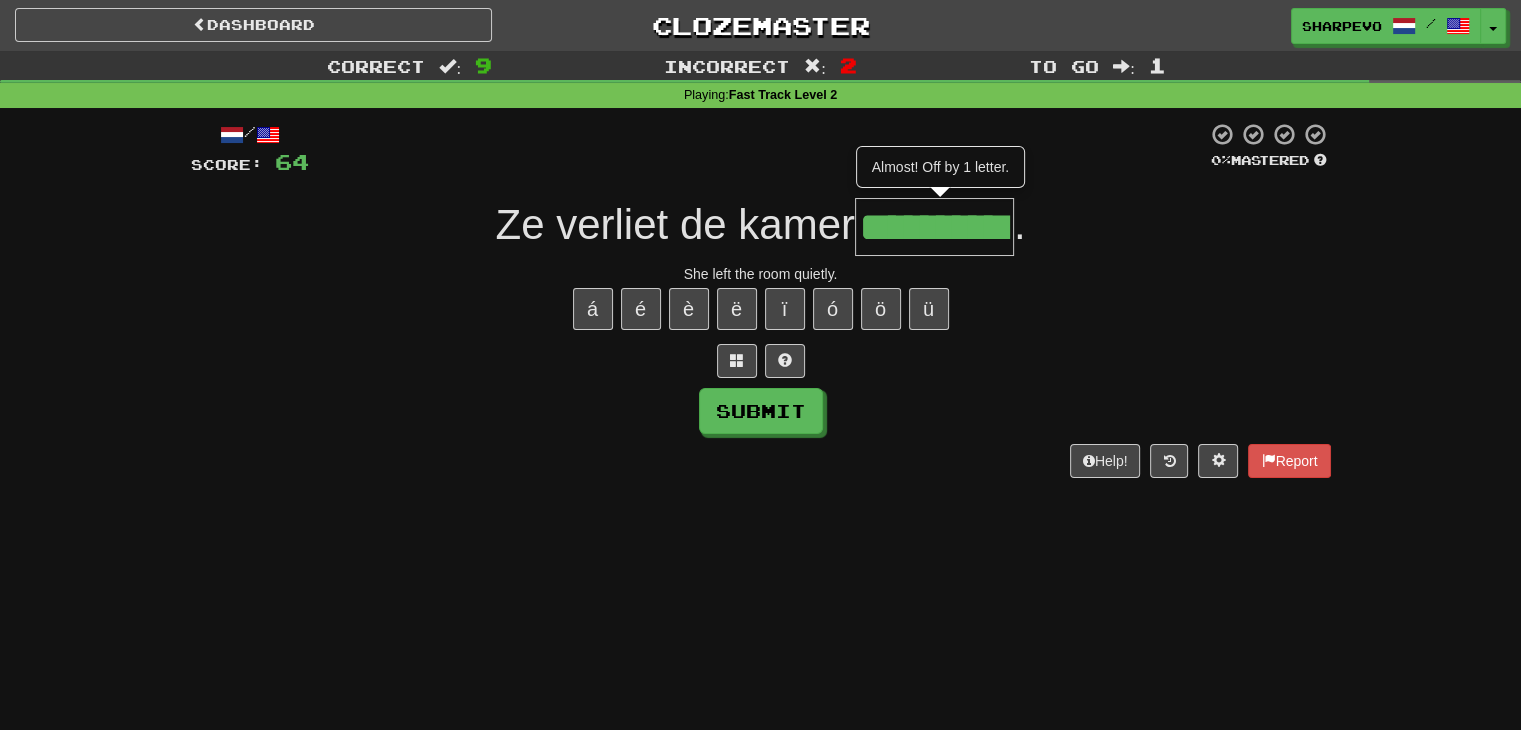 type on "**********" 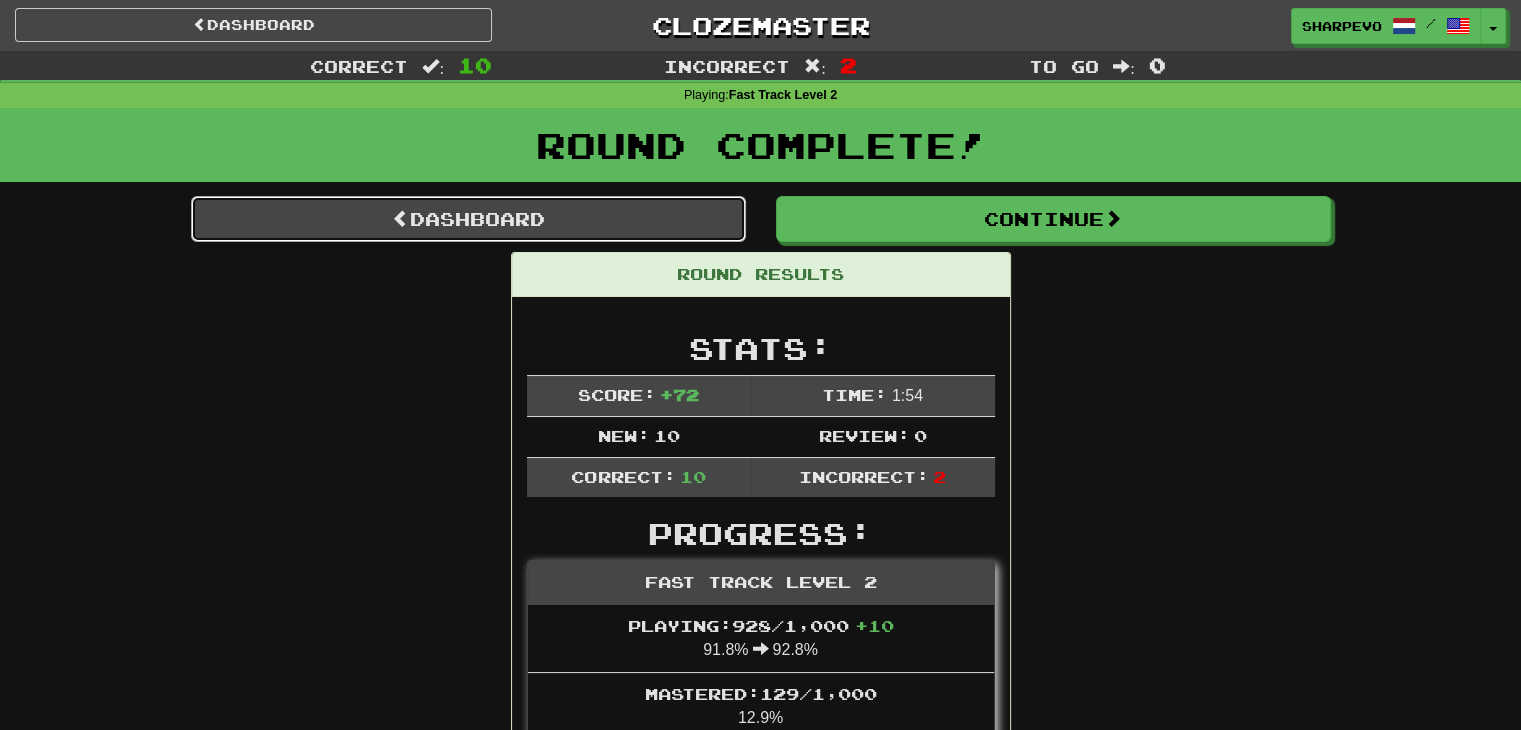 click on "Dashboard" at bounding box center [468, 219] 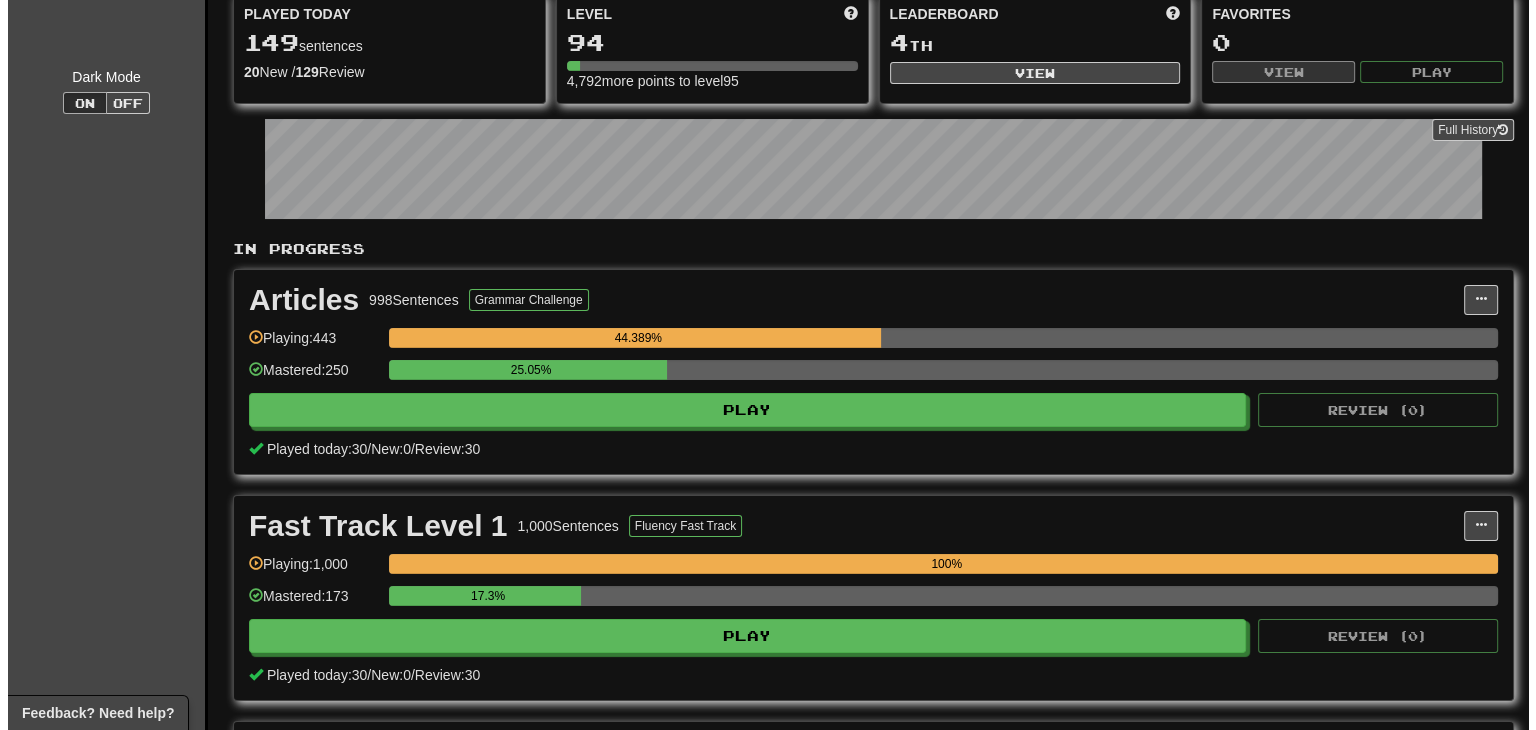 scroll, scrollTop: 192, scrollLeft: 0, axis: vertical 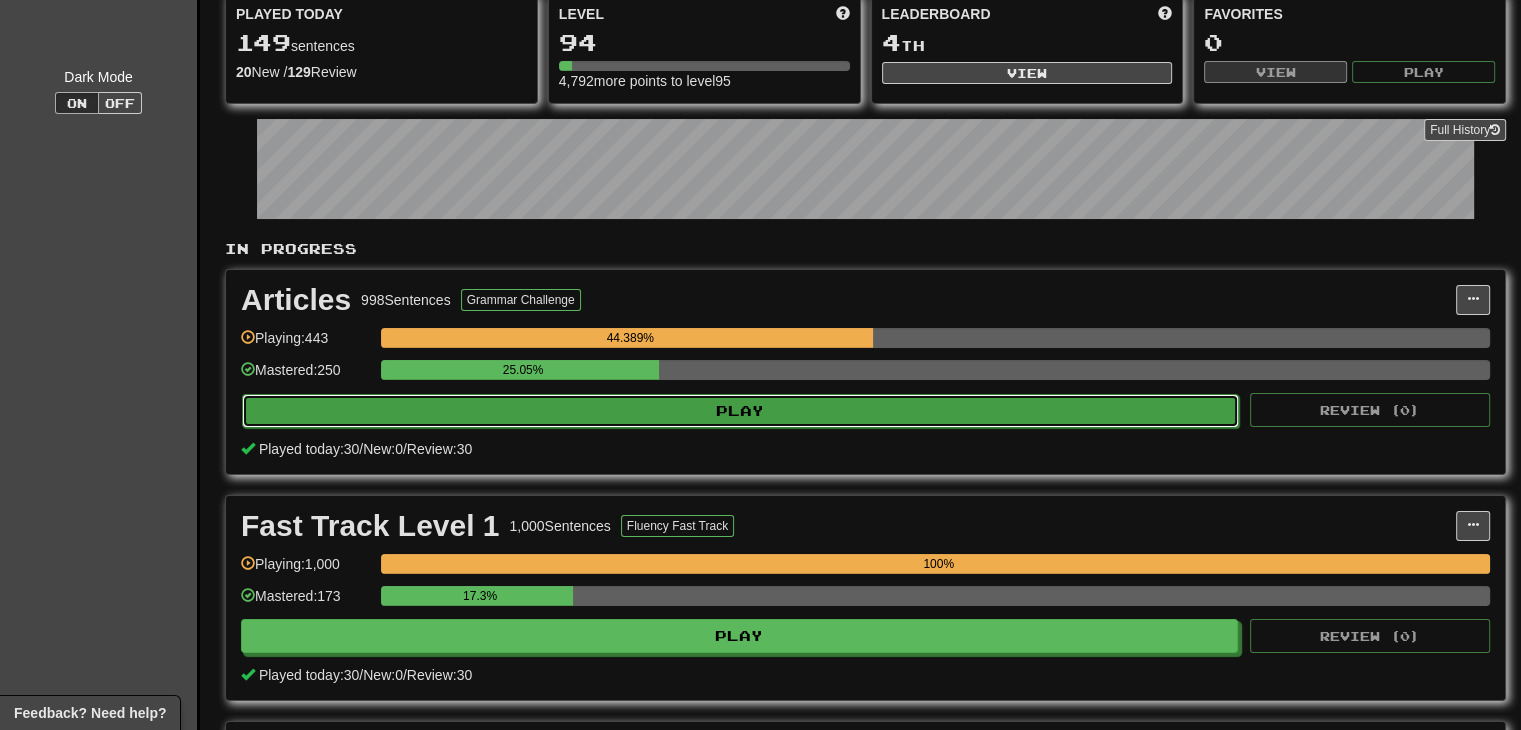 click on "Play" at bounding box center (740, 411) 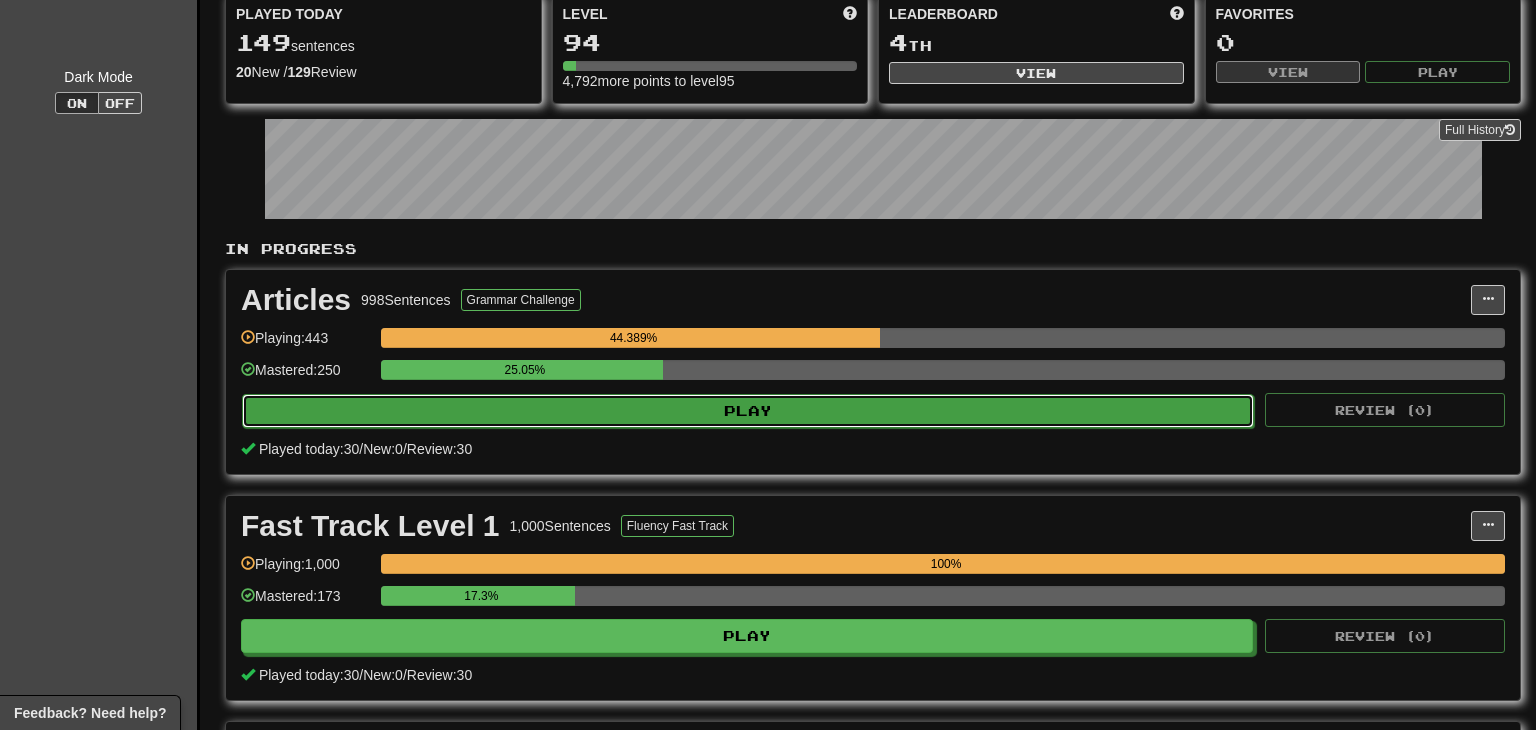 select on "**" 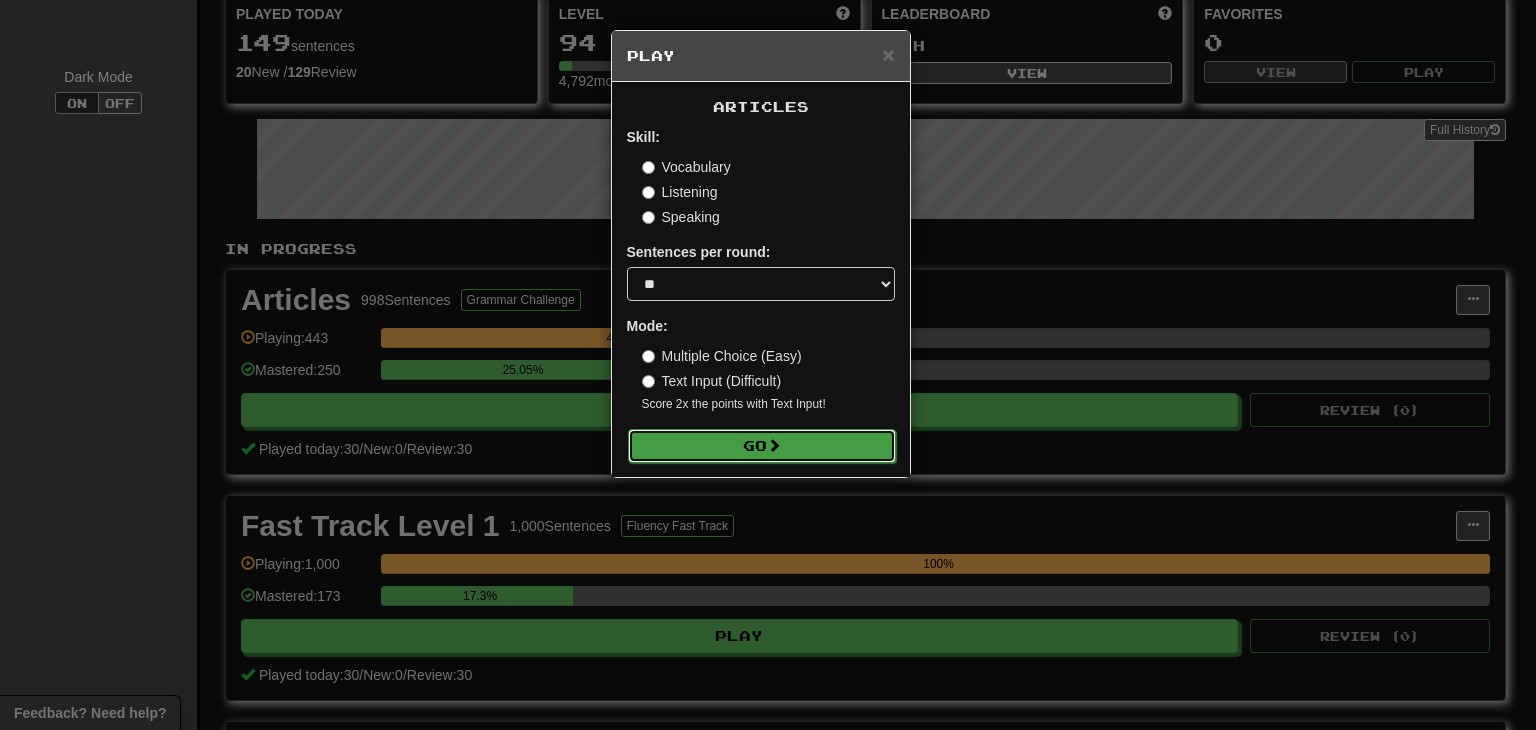 click on "Go" at bounding box center (762, 446) 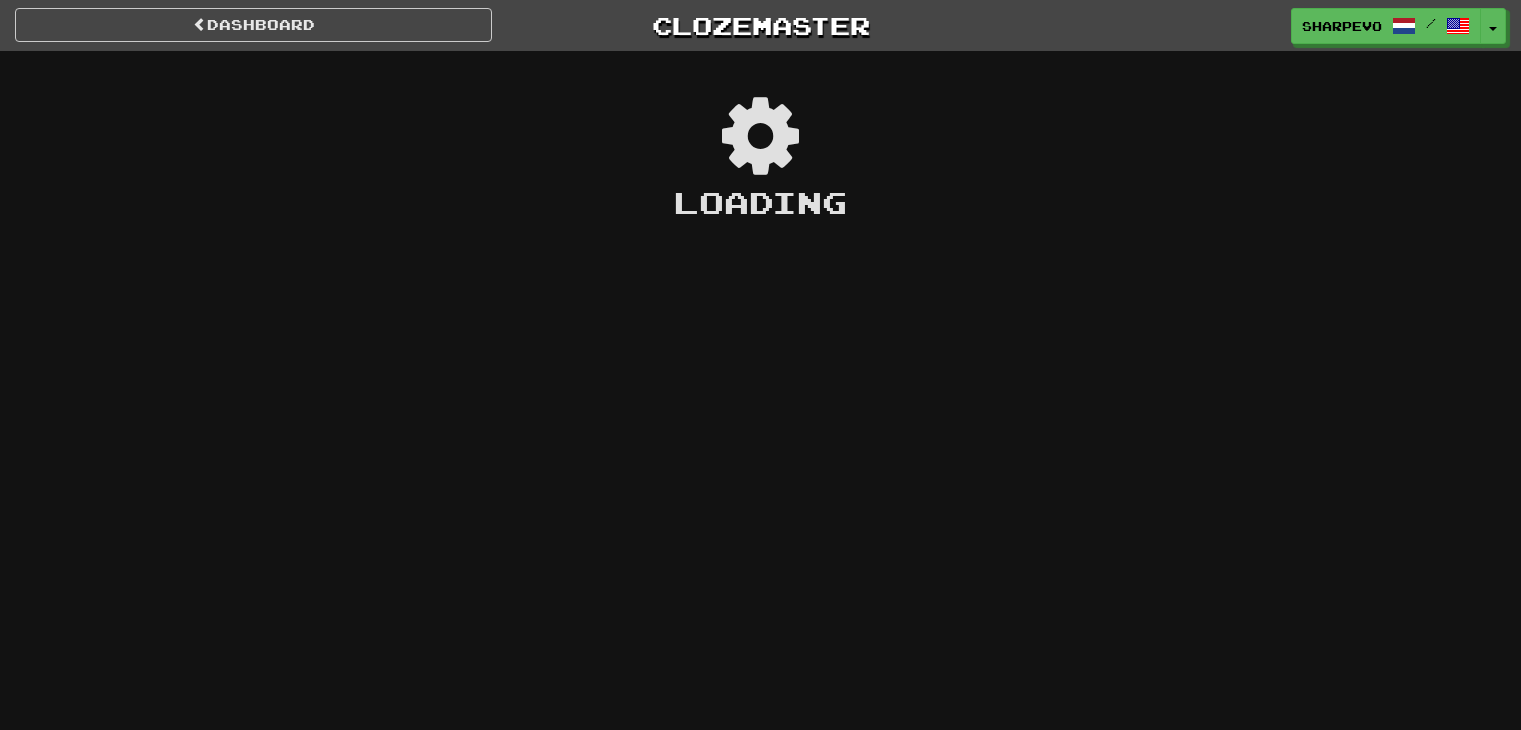 scroll, scrollTop: 0, scrollLeft: 0, axis: both 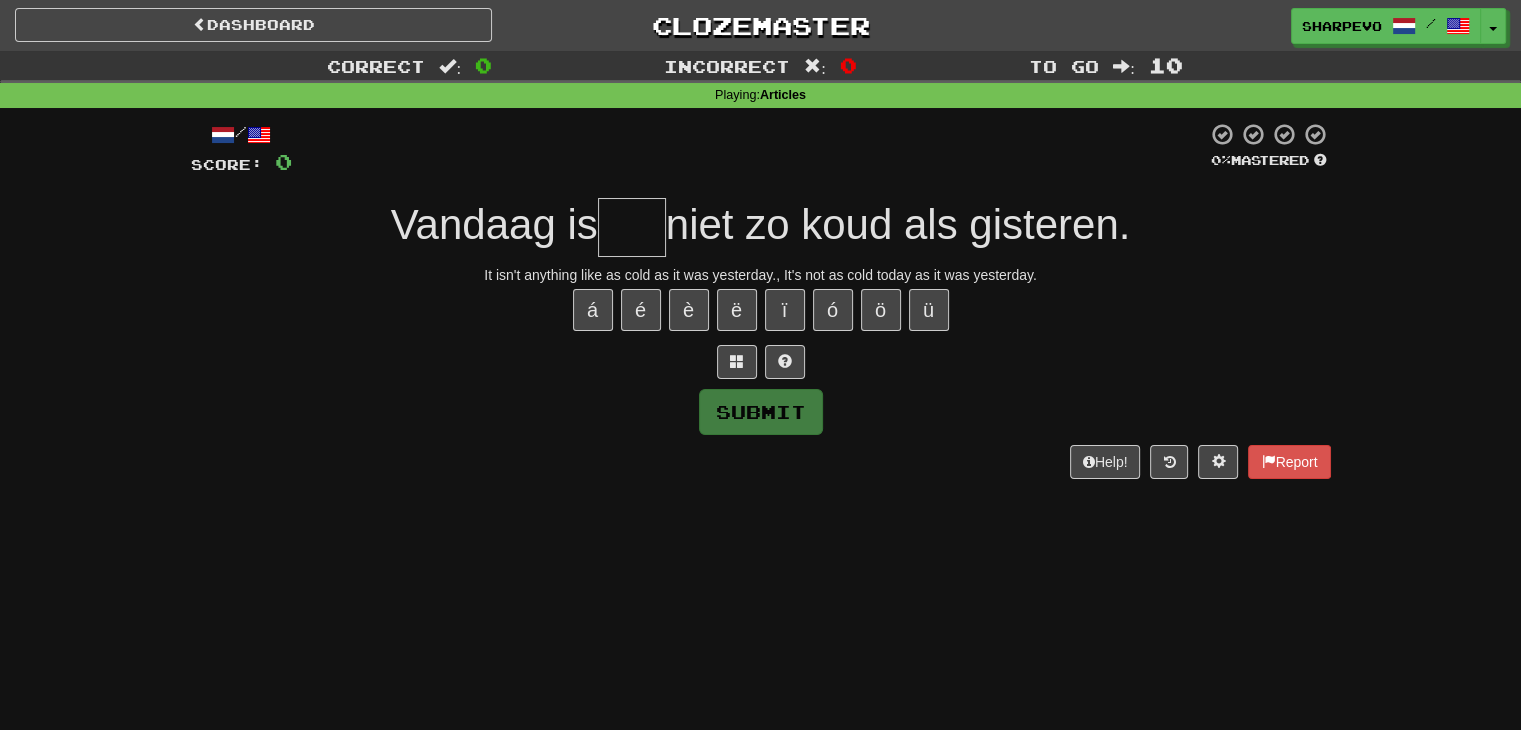 click at bounding box center (632, 227) 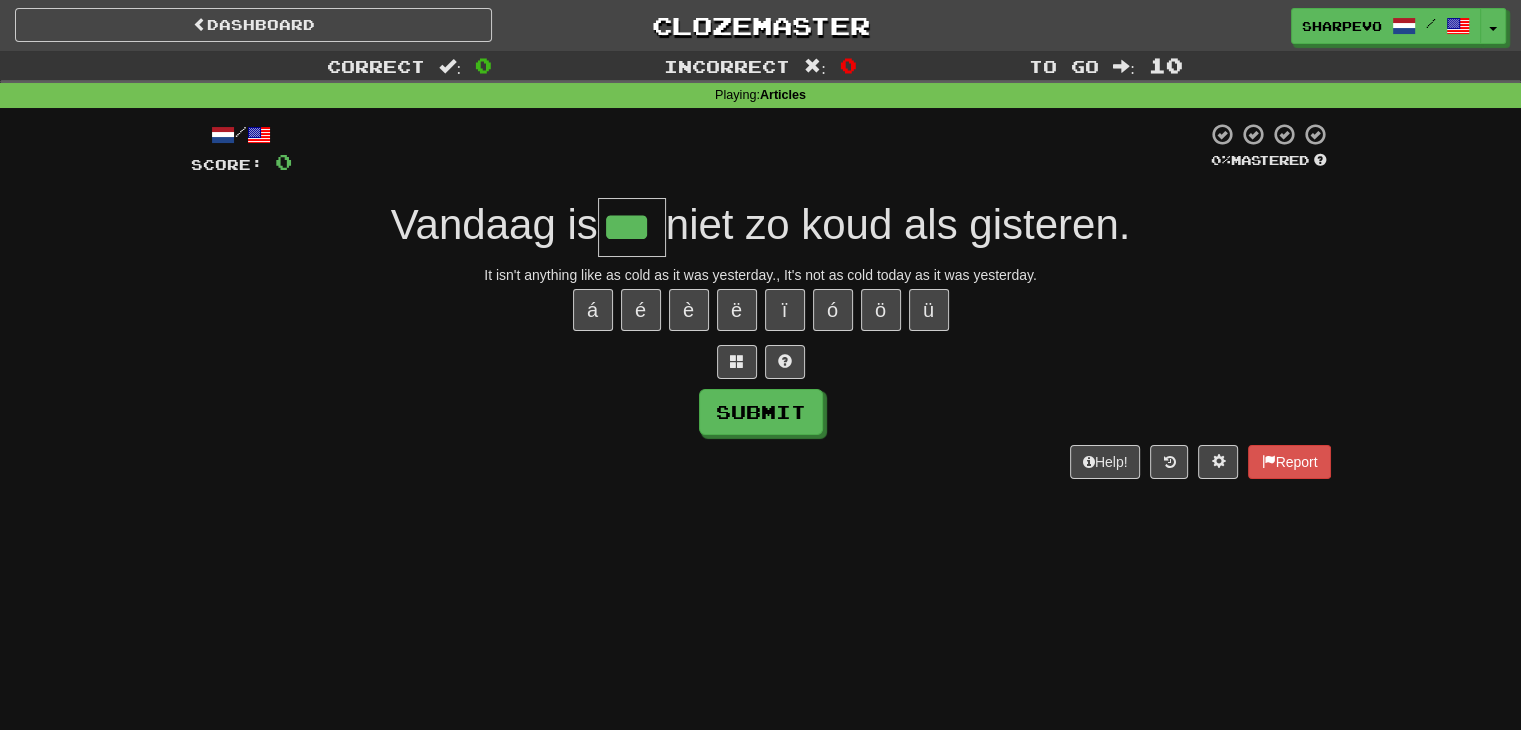 type on "***" 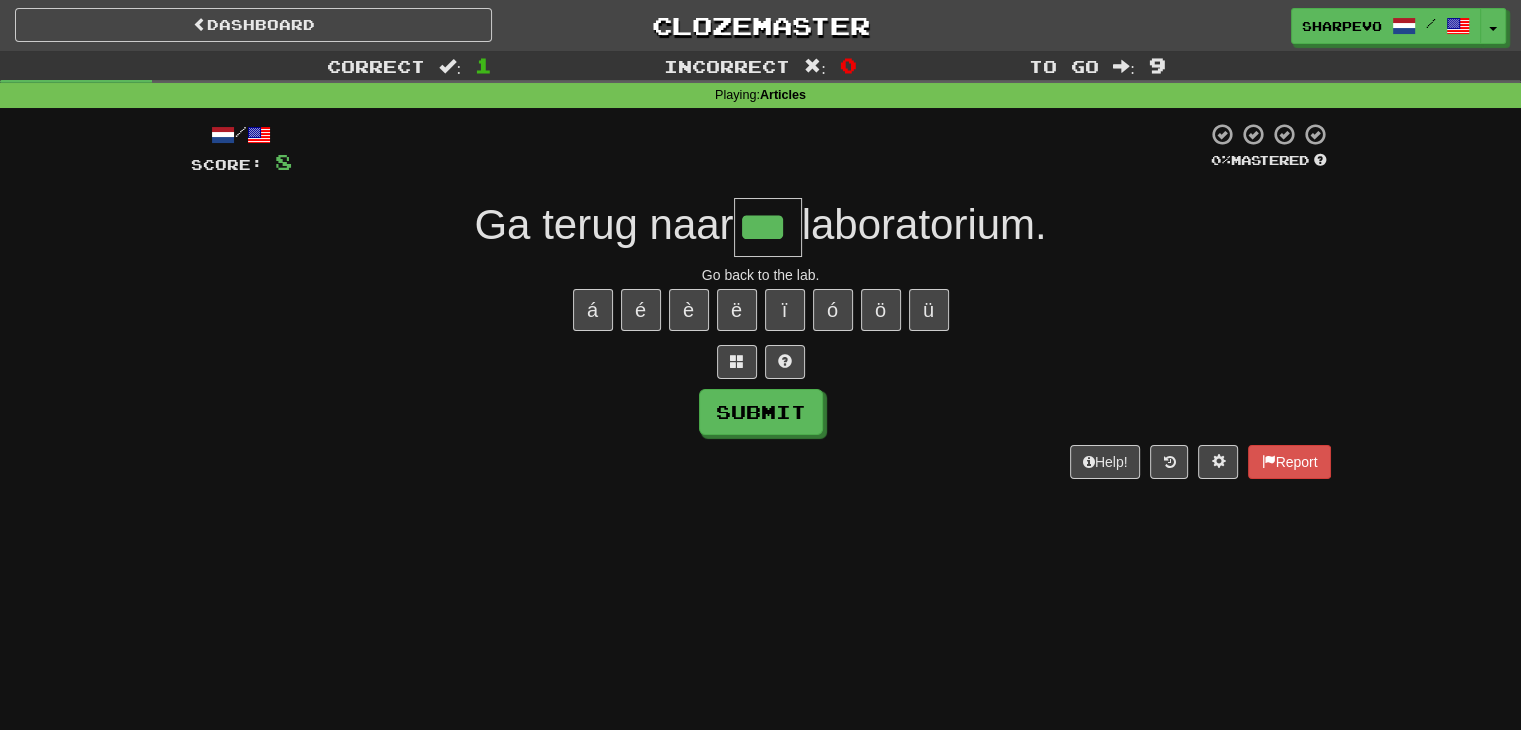 type on "***" 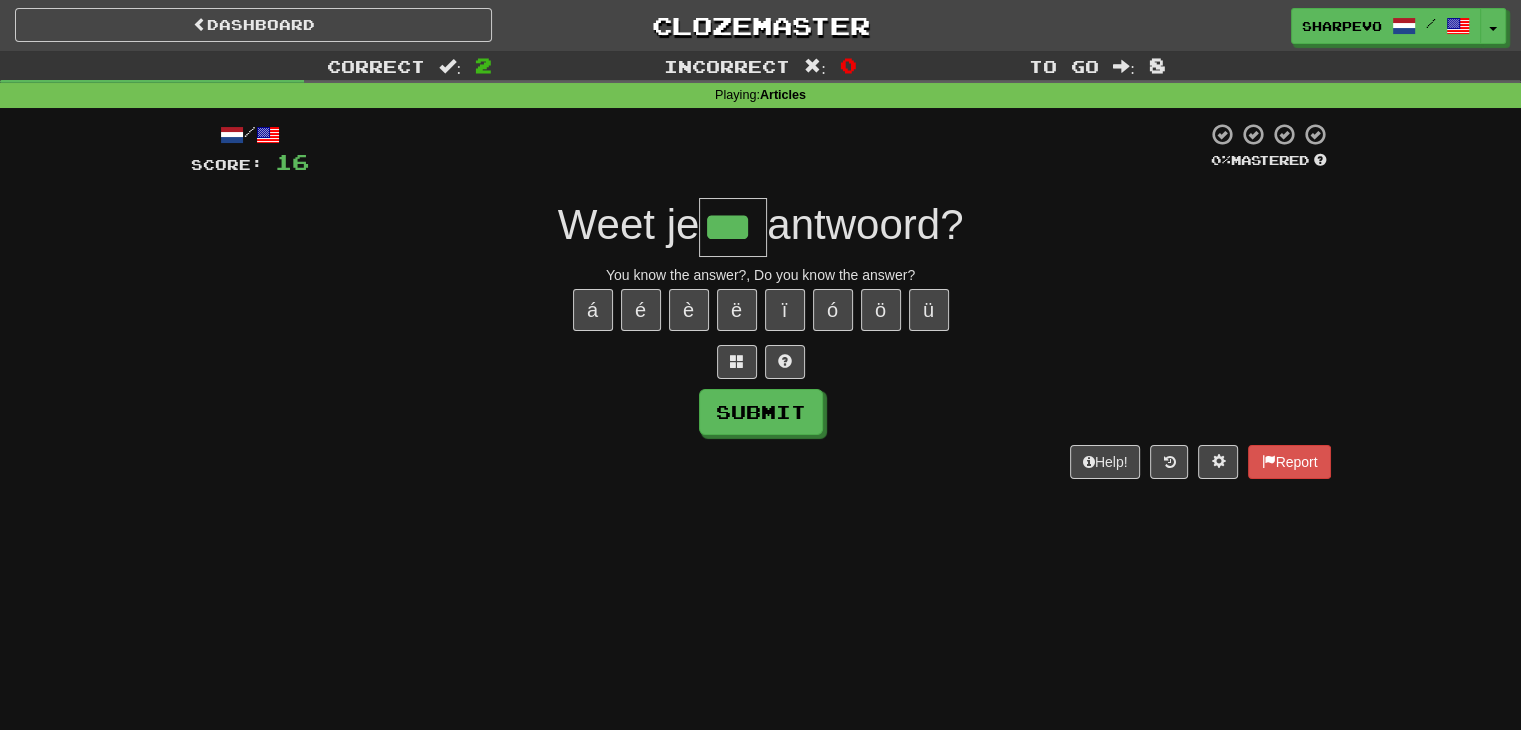 type on "***" 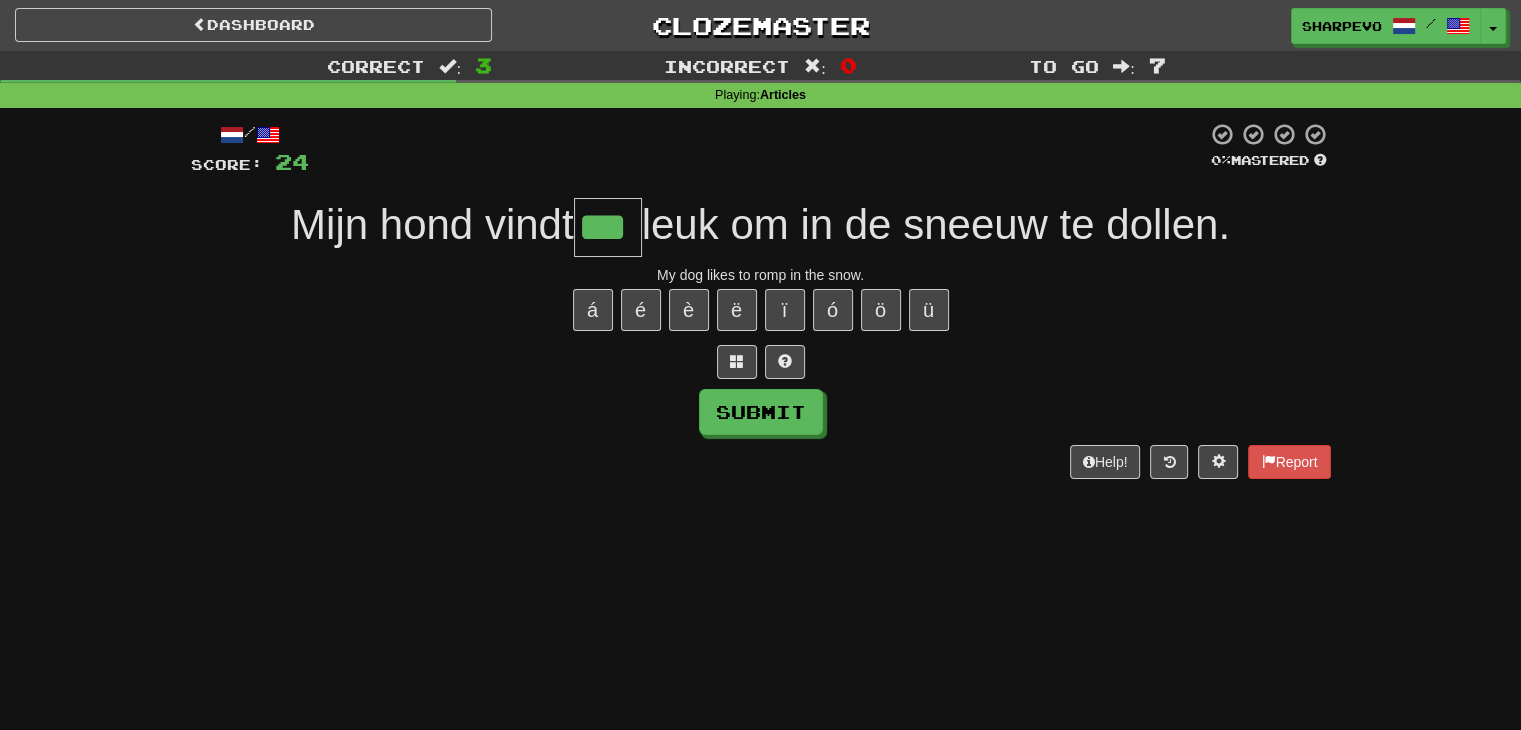 type on "***" 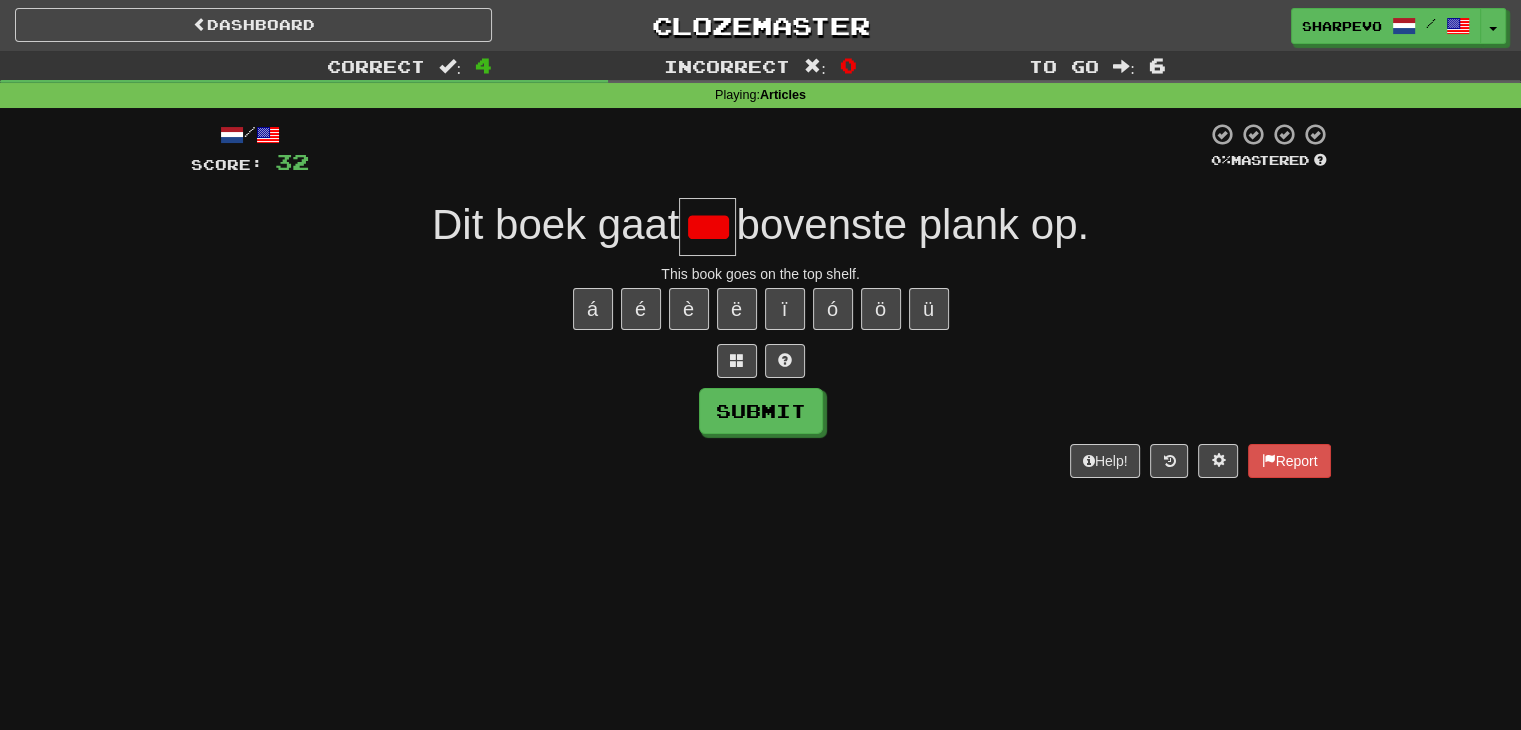 scroll, scrollTop: 0, scrollLeft: 0, axis: both 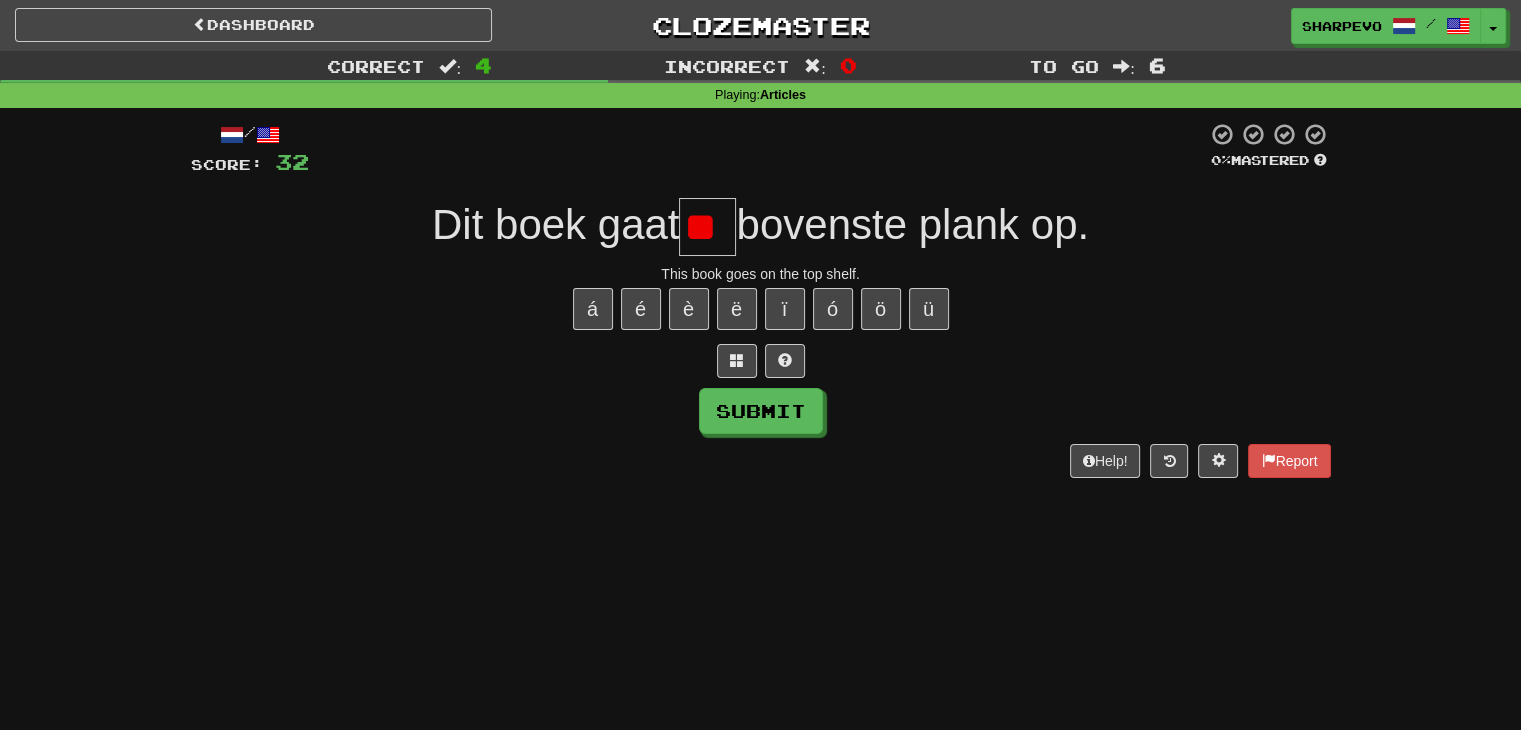 type on "*" 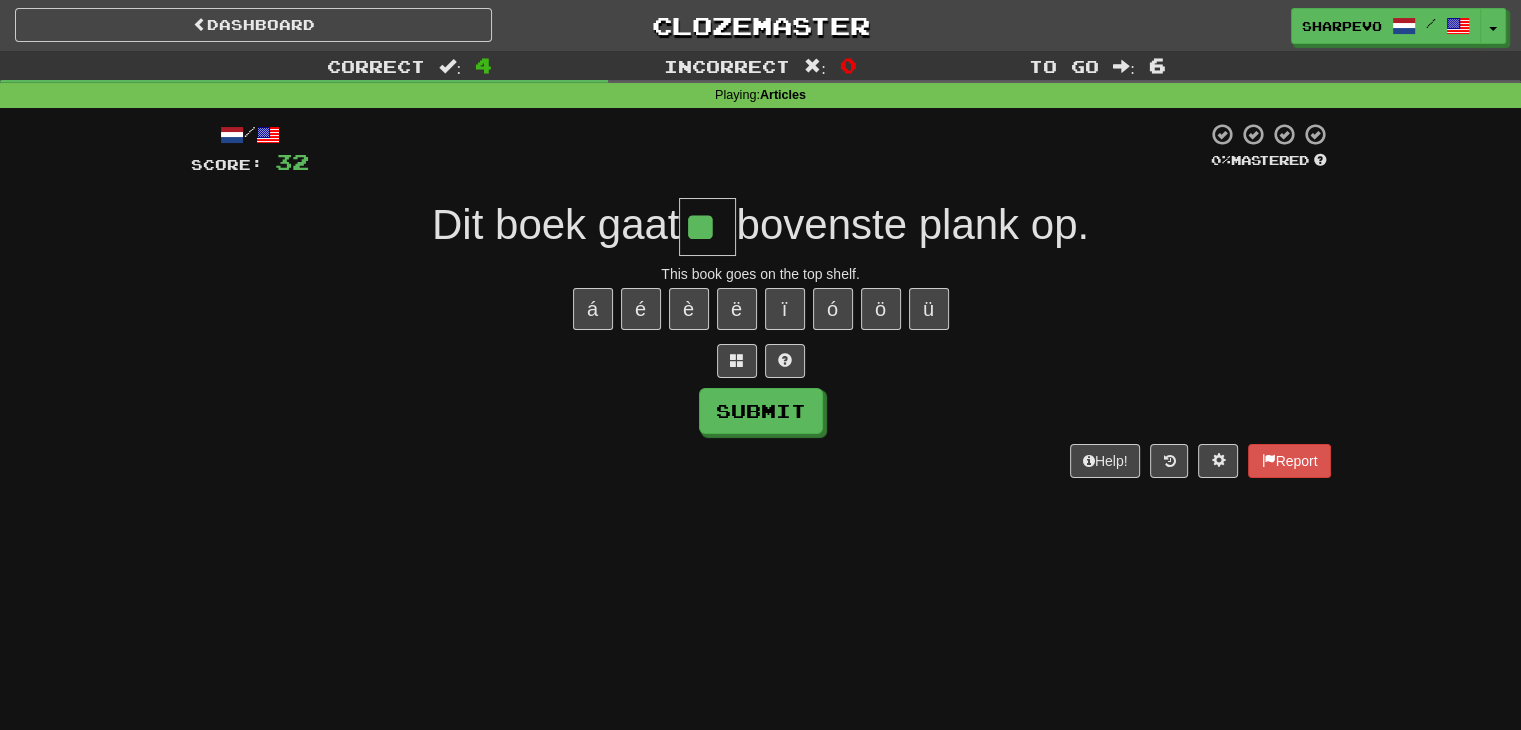 type on "**" 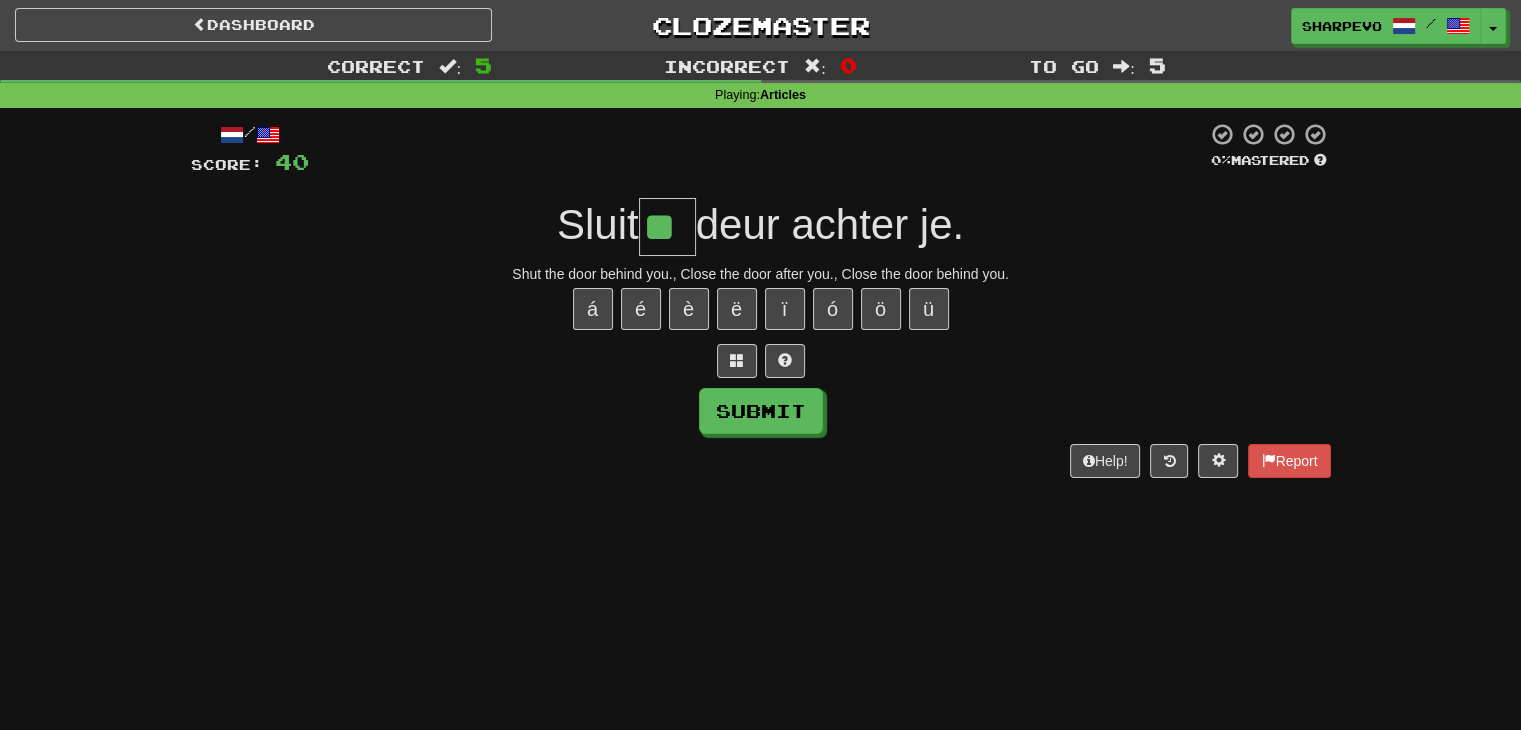 type on "**" 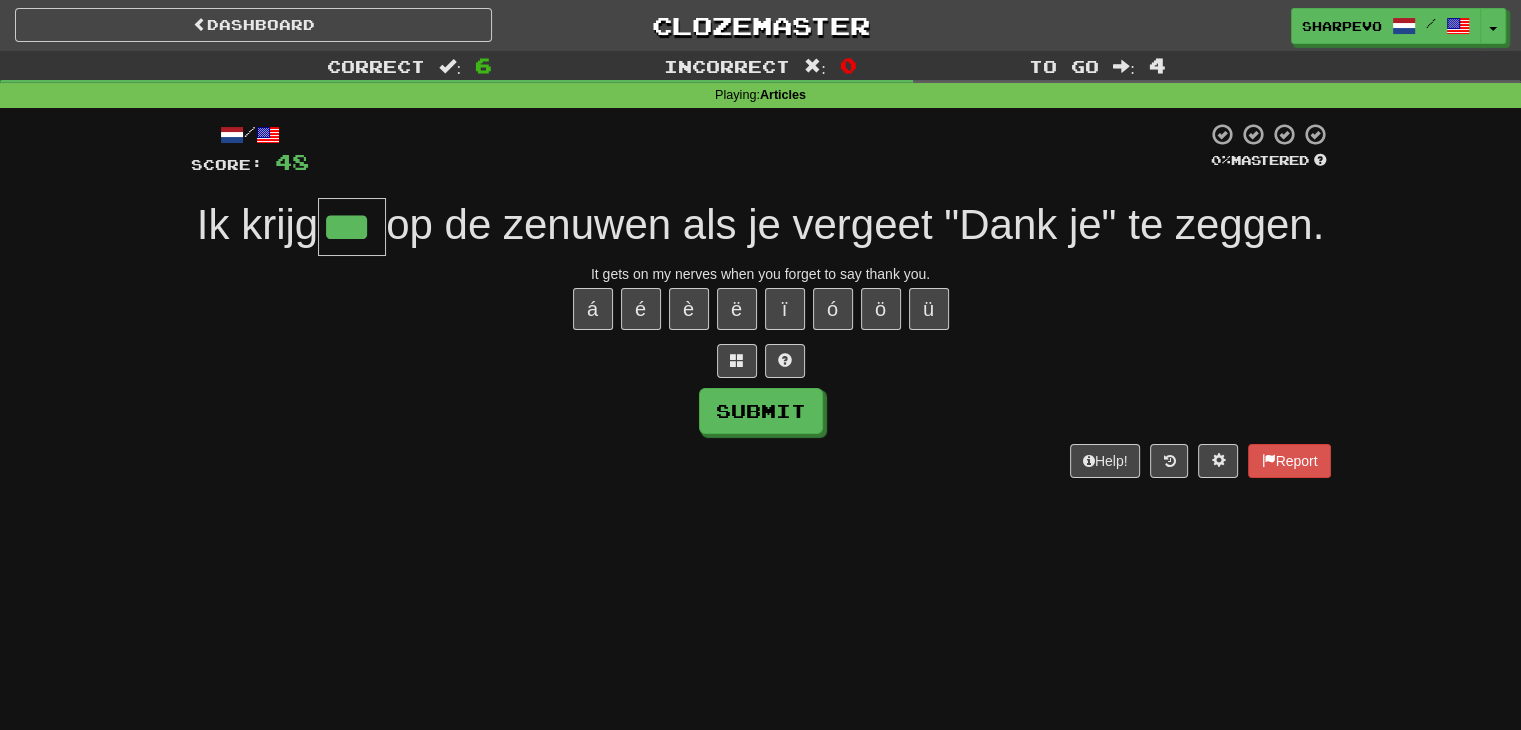 type on "***" 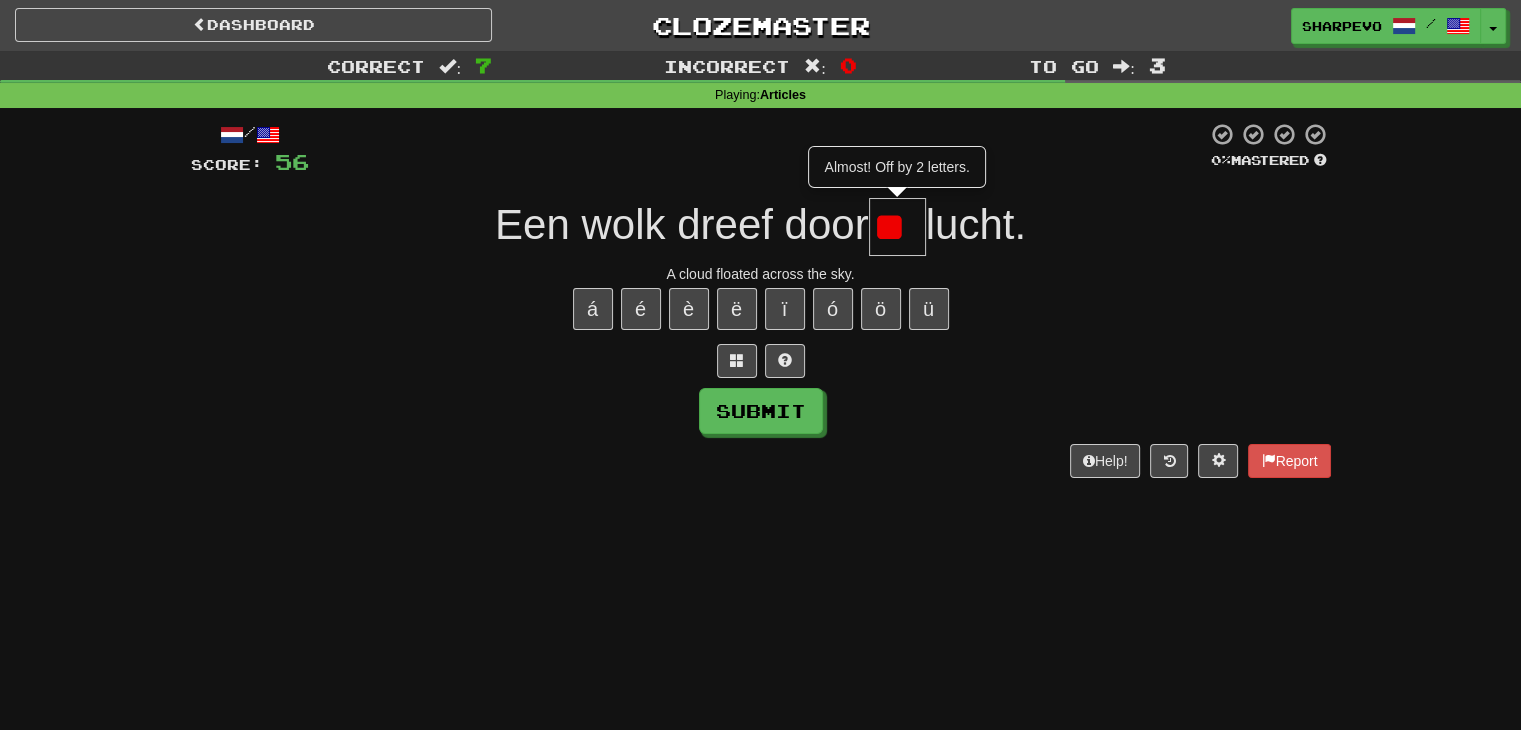 scroll, scrollTop: 0, scrollLeft: 0, axis: both 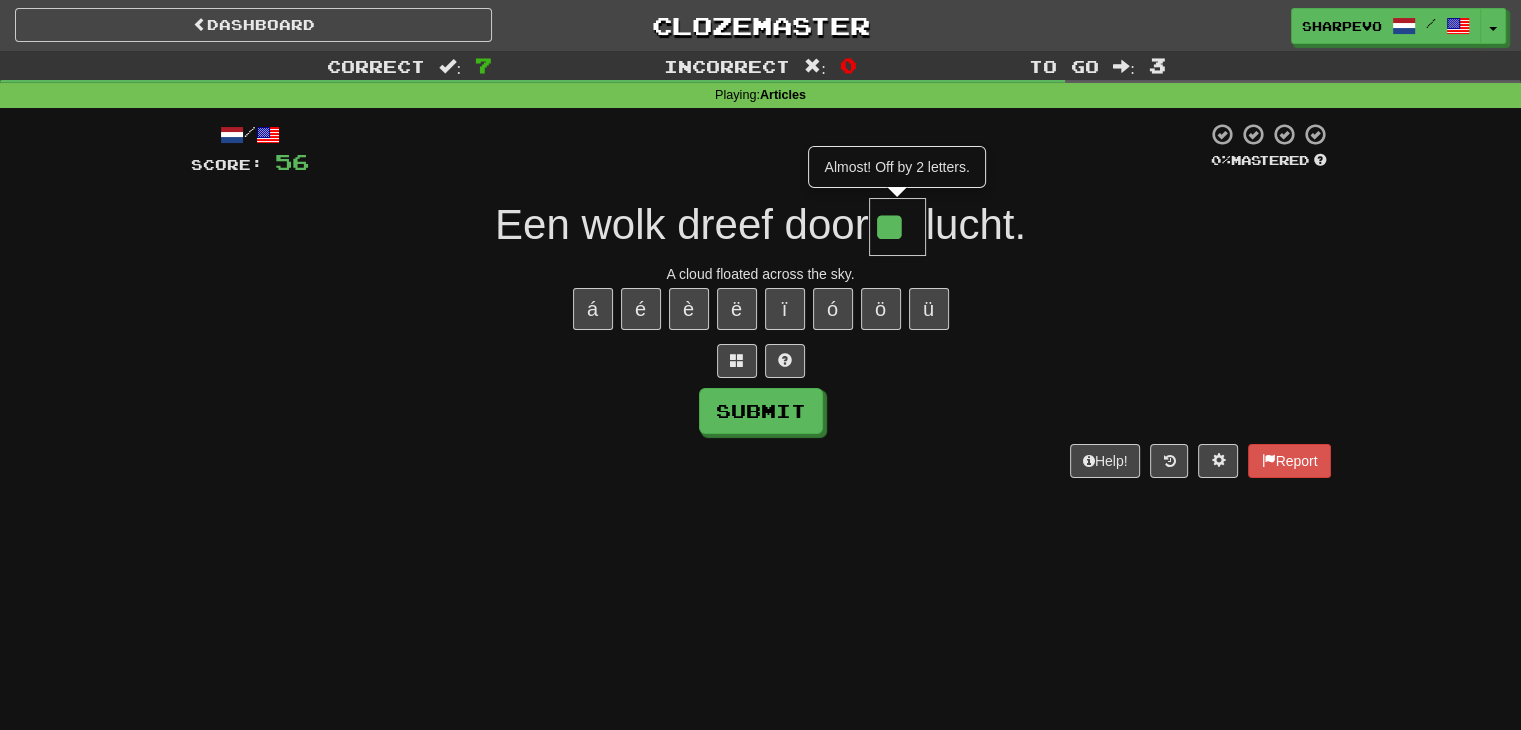 type on "**" 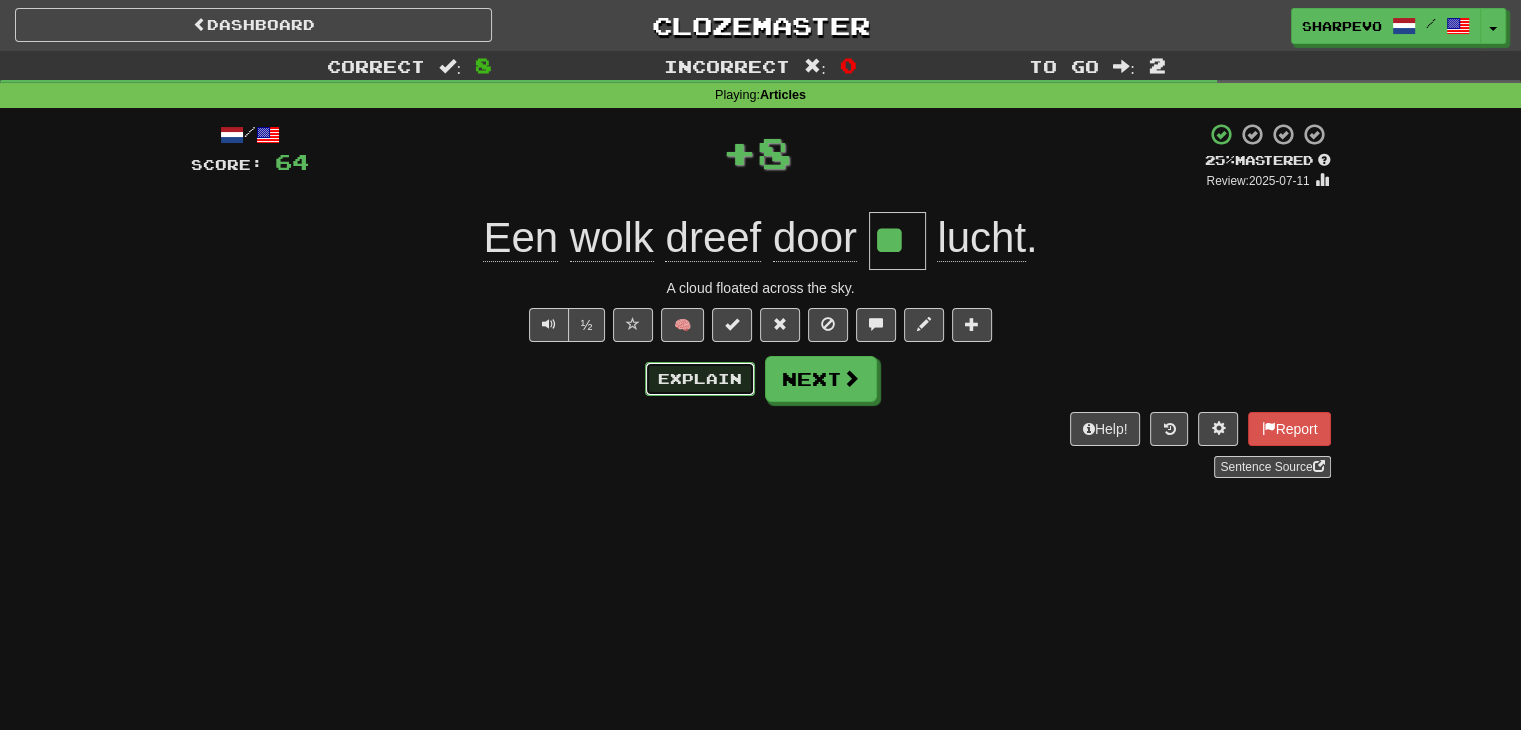click on "Explain" at bounding box center (700, 379) 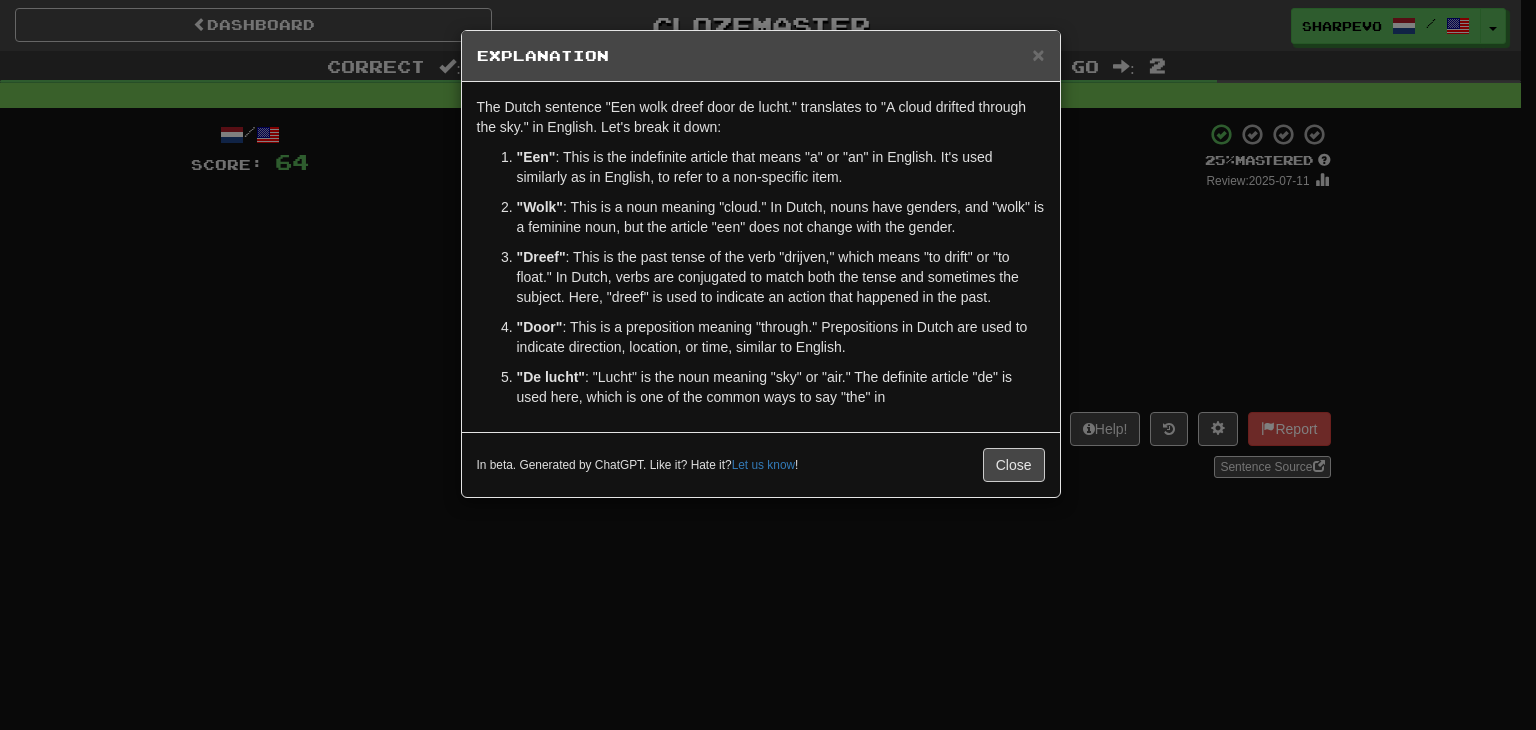 click on "× Explanation The Dutch sentence "Een wolk dreef door de lucht." translates to "A cloud drifted through the sky." in English. Let's break it down:
"Een" : This is the indefinite article that means "a" or "an" in English. It's used similarly as in English, to refer to a non-specific item.
"Wolk" : This is a noun meaning "cloud." In Dutch, nouns have genders, and "wolk" is a feminine noun, but the article "een" does not change with the gender.
"Dreef" : This is the past tense of the verb "drijven," which means "to drift" or "to float." In Dutch, verbs are conjugated to match both the tense and sometimes the subject. Here, "dreef" is used to indicate an action that happened in the past.
"Door" : This is a preposition meaning "through." Prepositions in Dutch are used to indicate direction, location, or time, similar to English.
"De lucht" : "Lucht" is the noun meaning "sky" or "air." The definite article "de" is used here, which is one of the common ways to say "the" in
! Close" at bounding box center [768, 365] 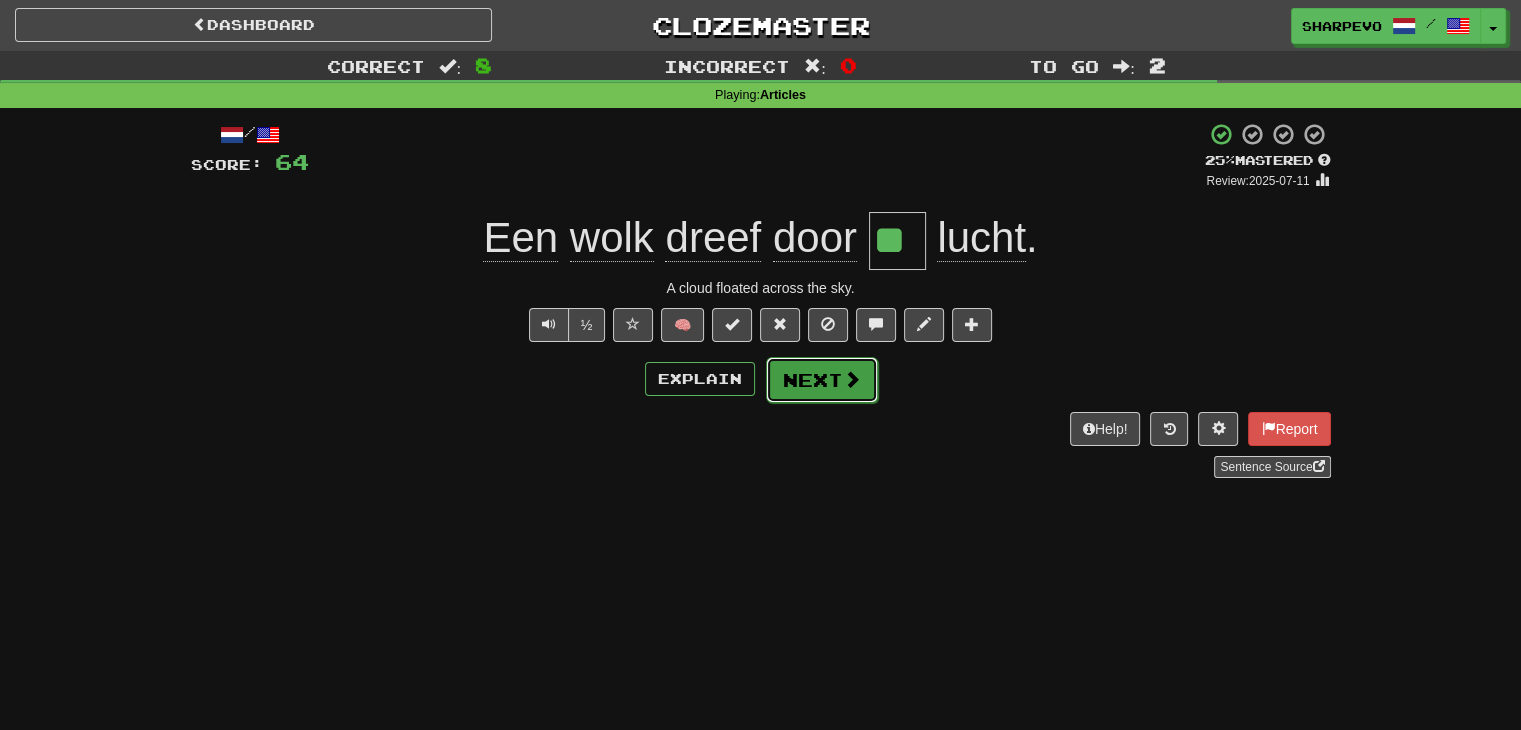 click at bounding box center [852, 379] 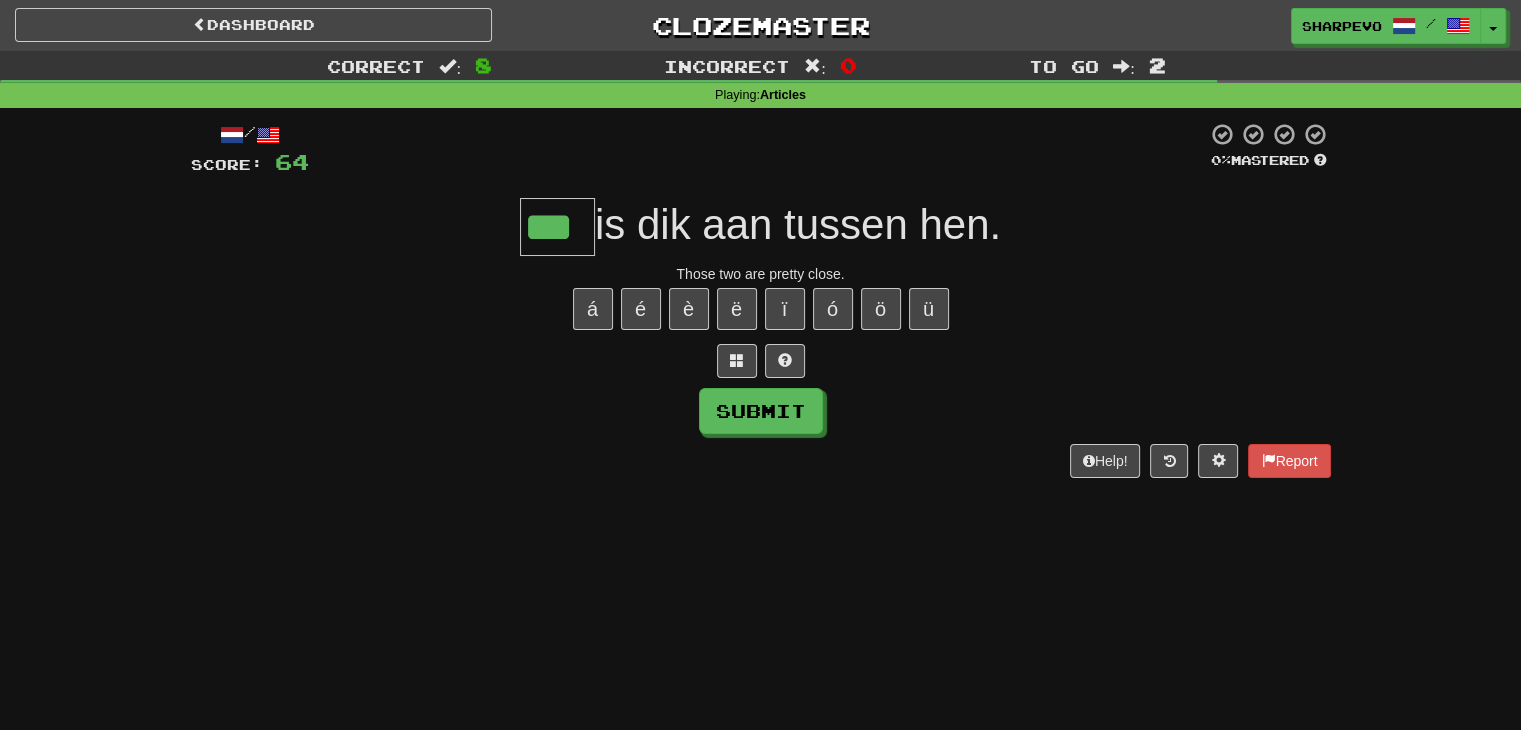 type on "***" 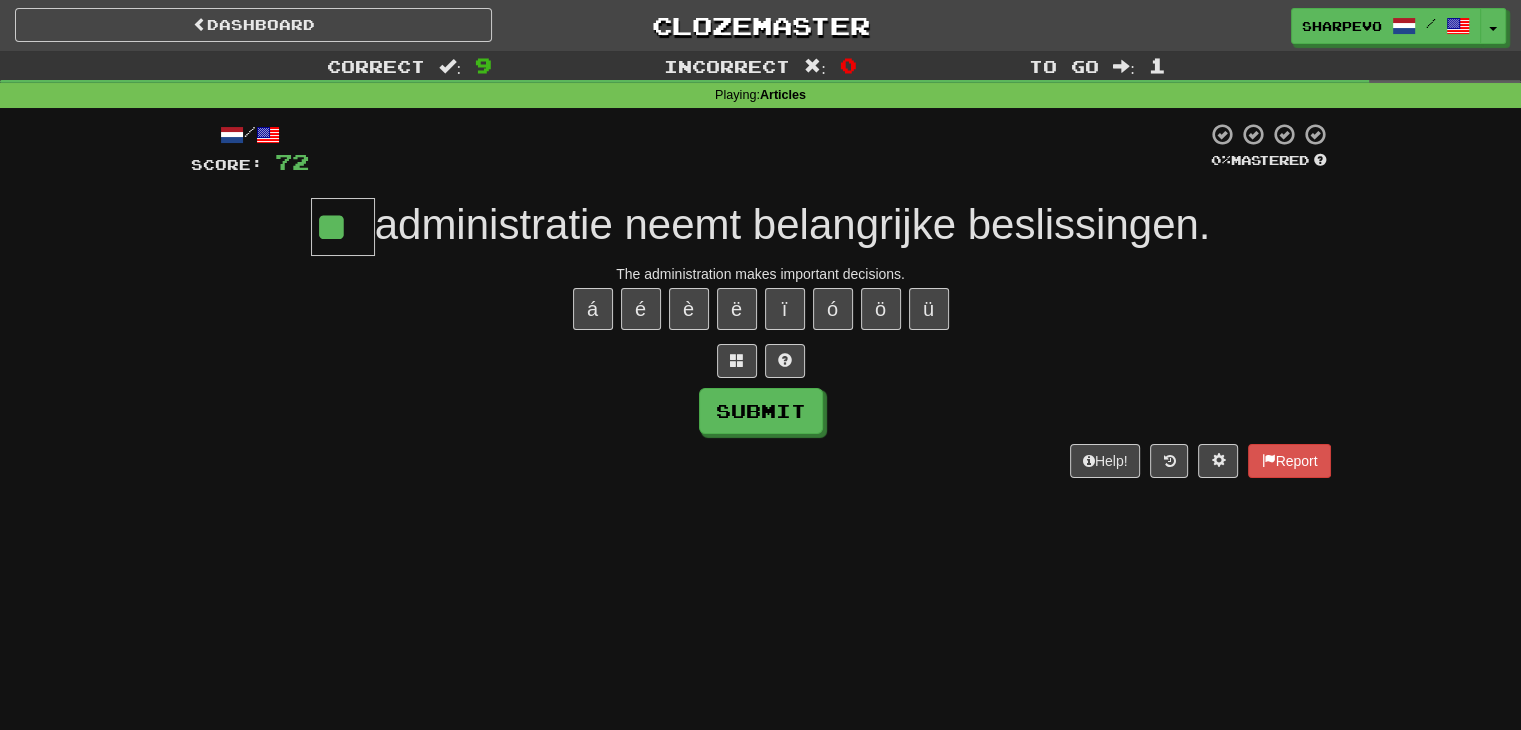 type on "**" 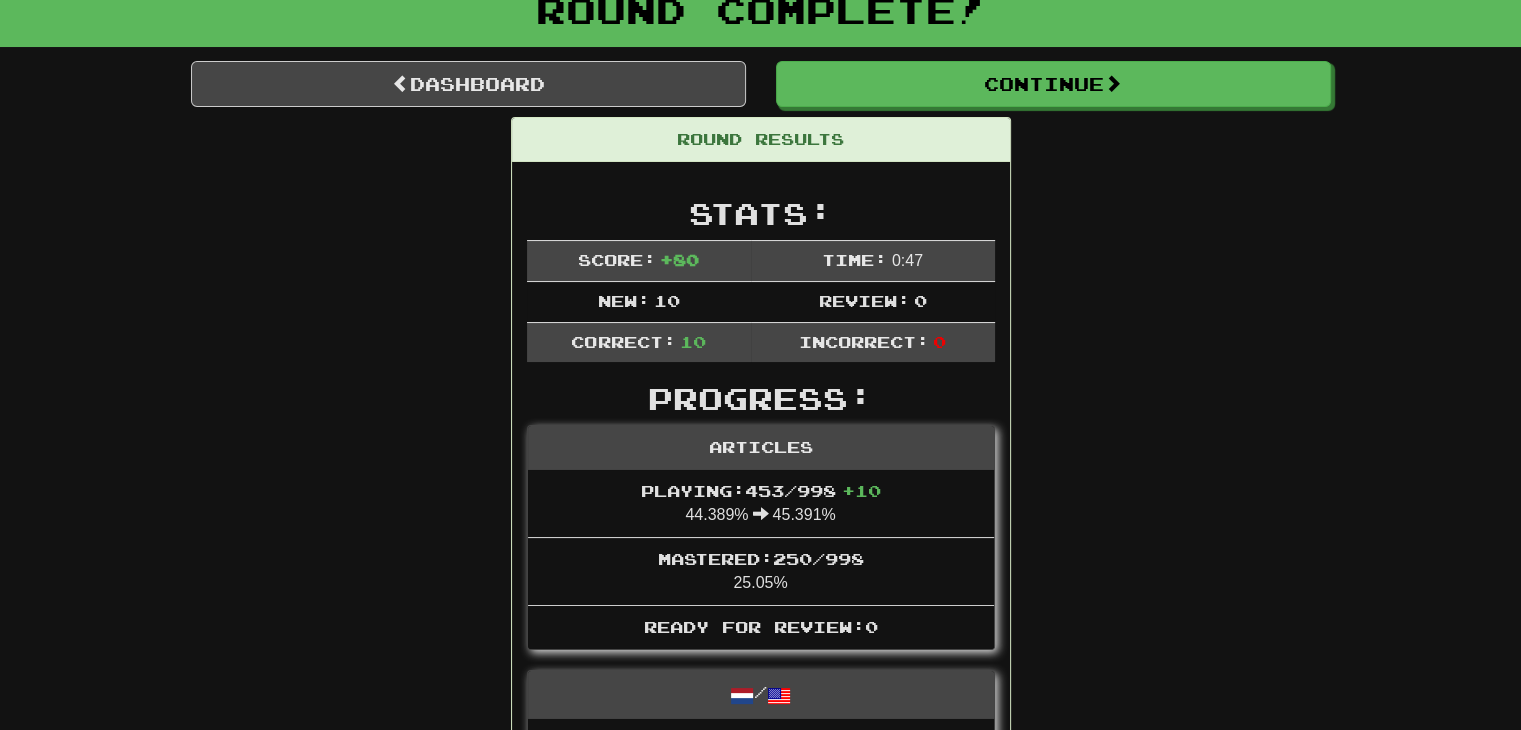 scroll, scrollTop: 0, scrollLeft: 0, axis: both 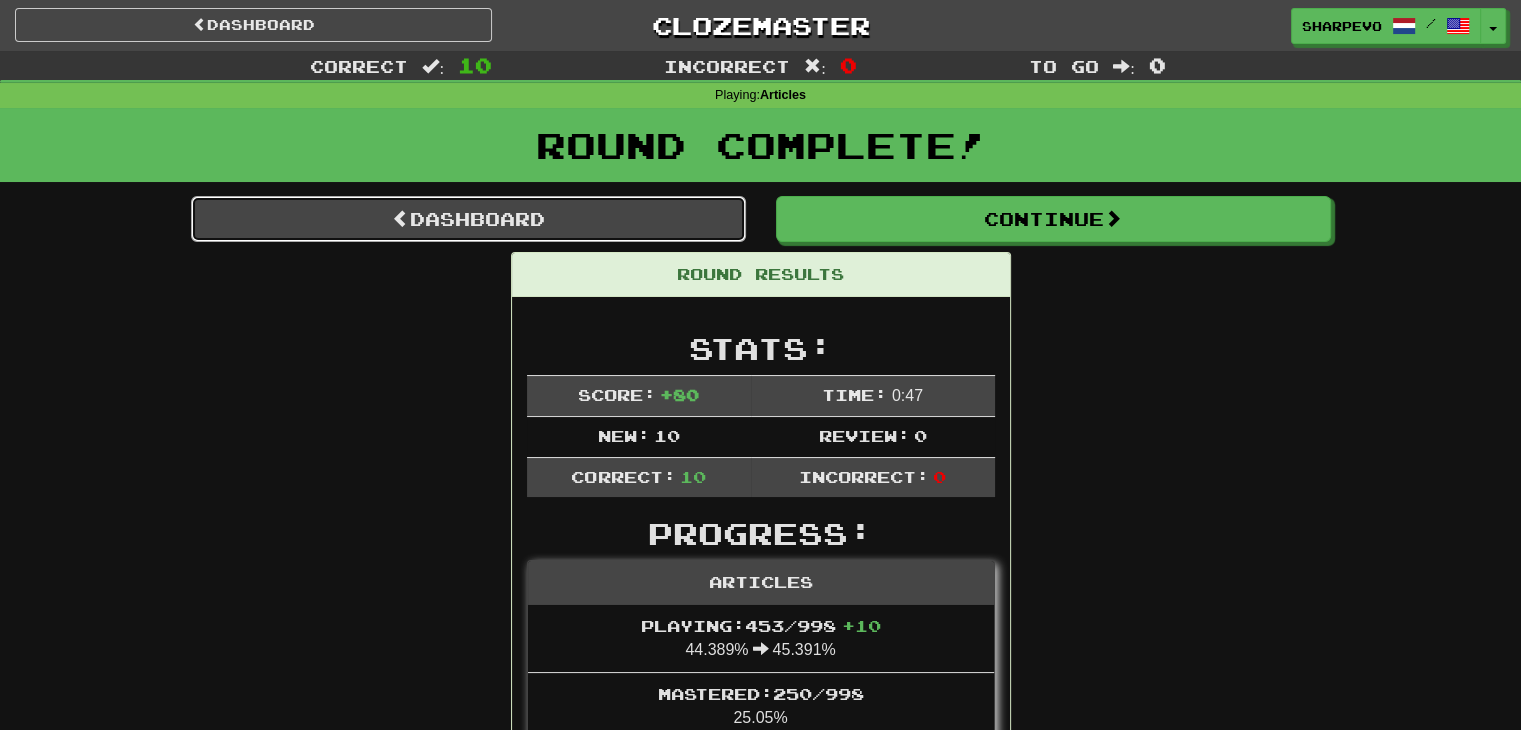 click on "Dashboard" at bounding box center (468, 219) 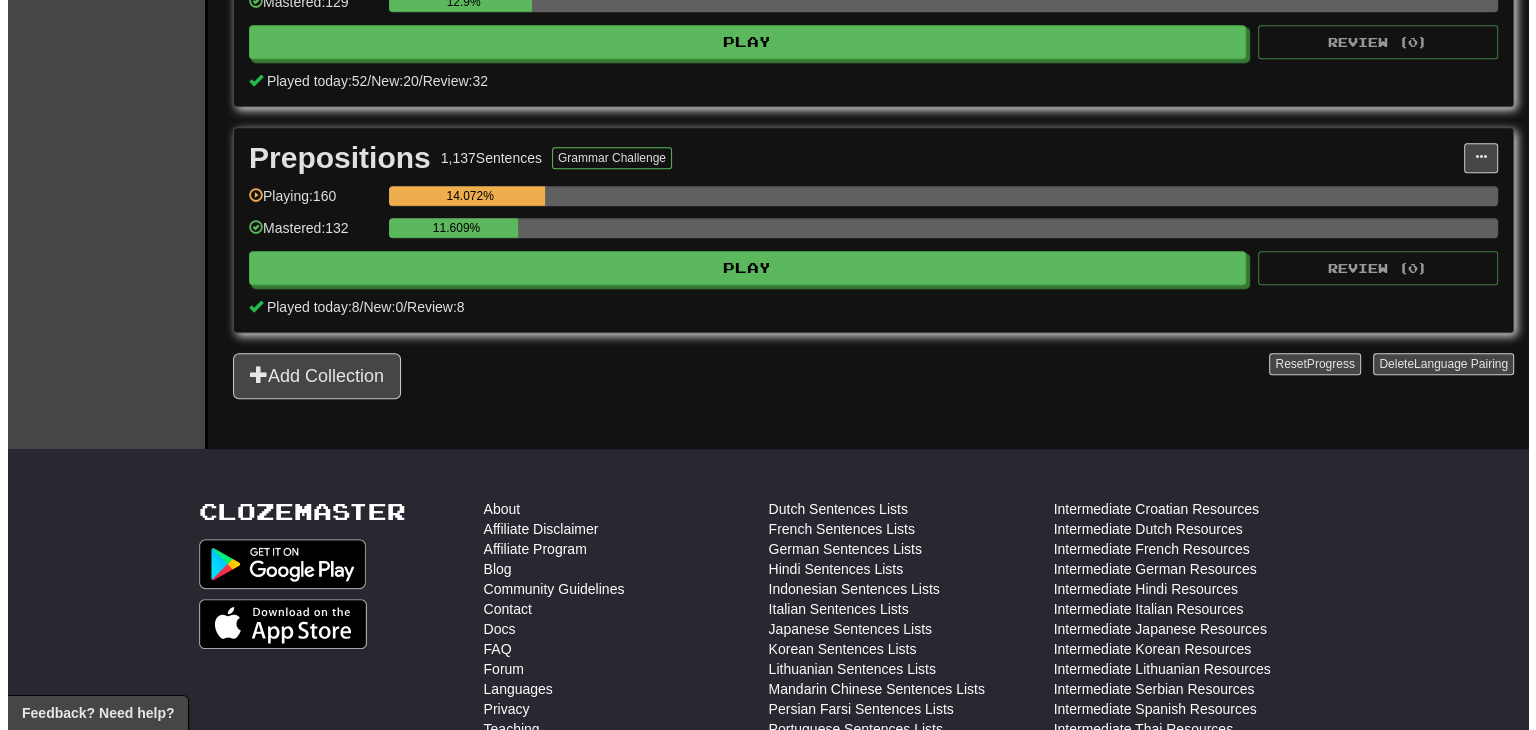 scroll, scrollTop: 0, scrollLeft: 0, axis: both 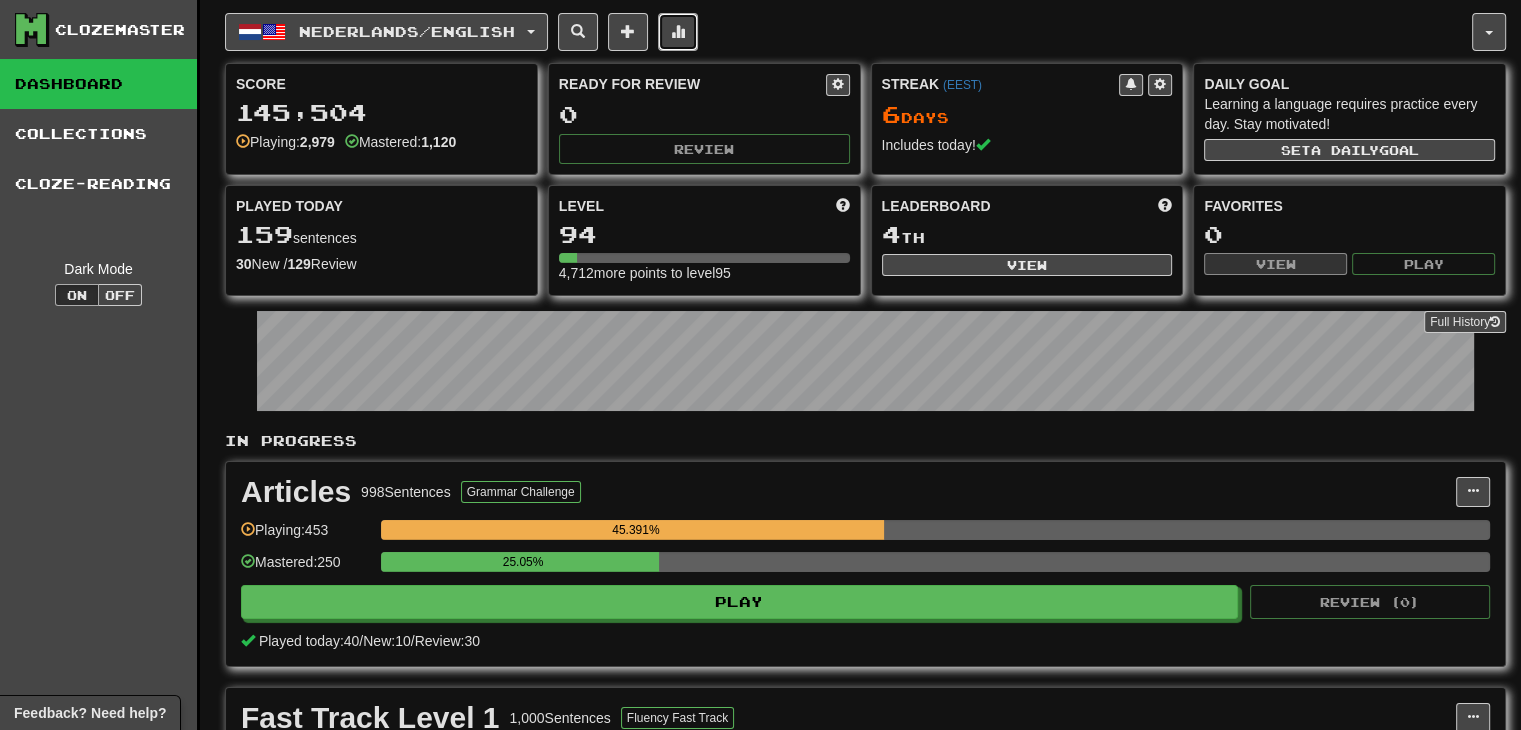 click at bounding box center [678, 32] 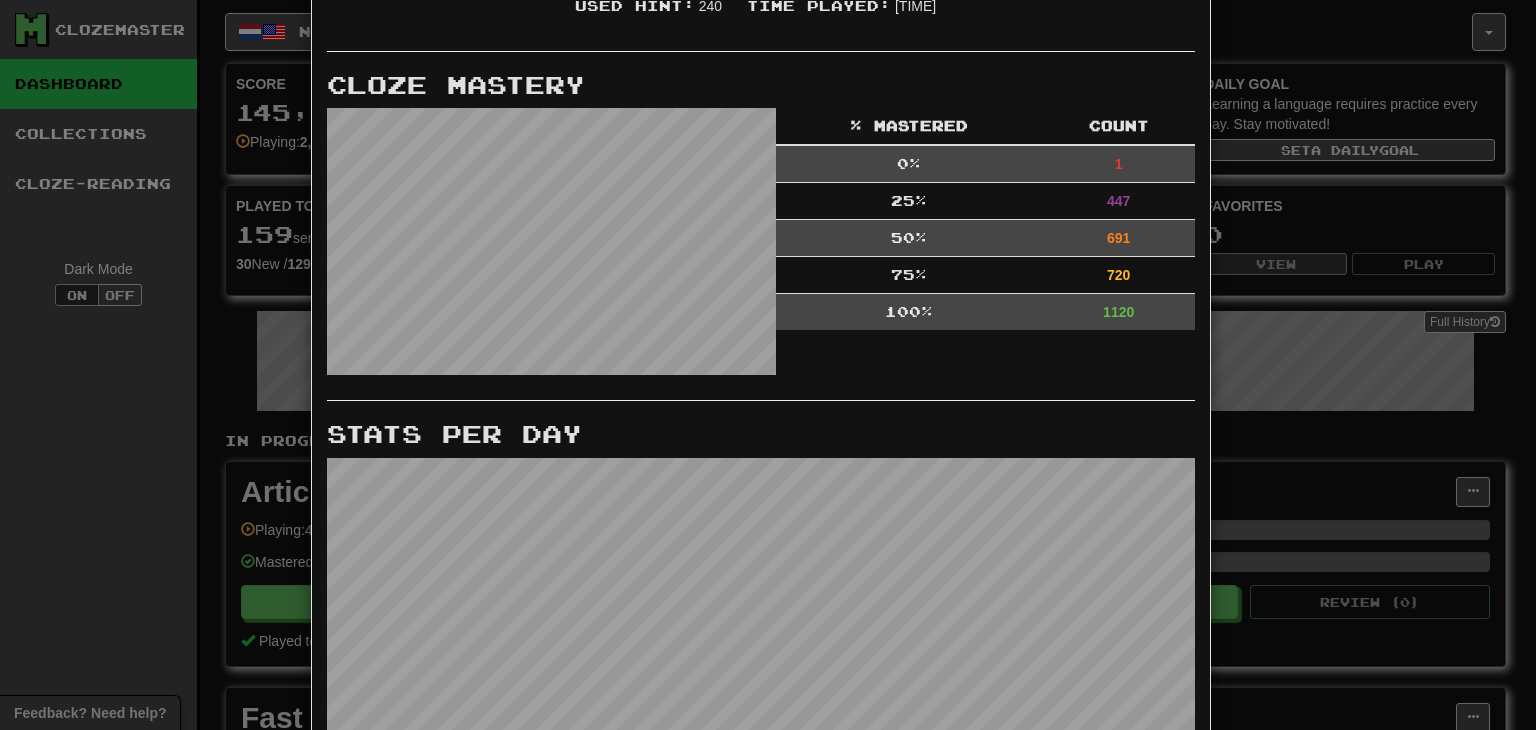 scroll, scrollTop: 736, scrollLeft: 0, axis: vertical 